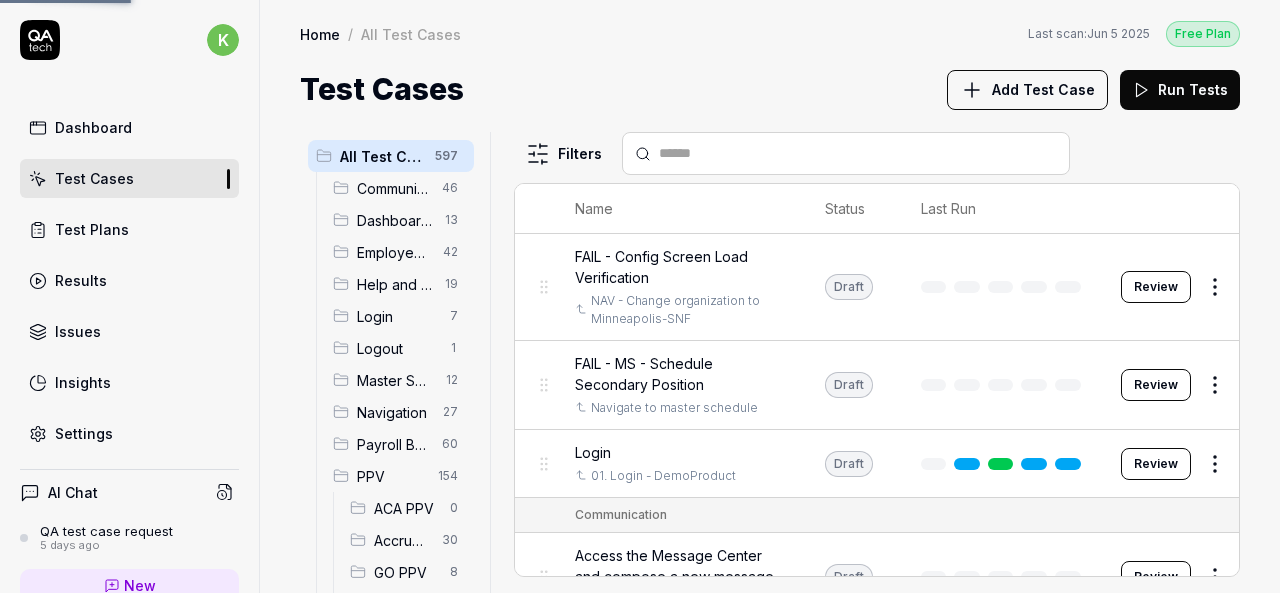 scroll, scrollTop: 0, scrollLeft: 0, axis: both 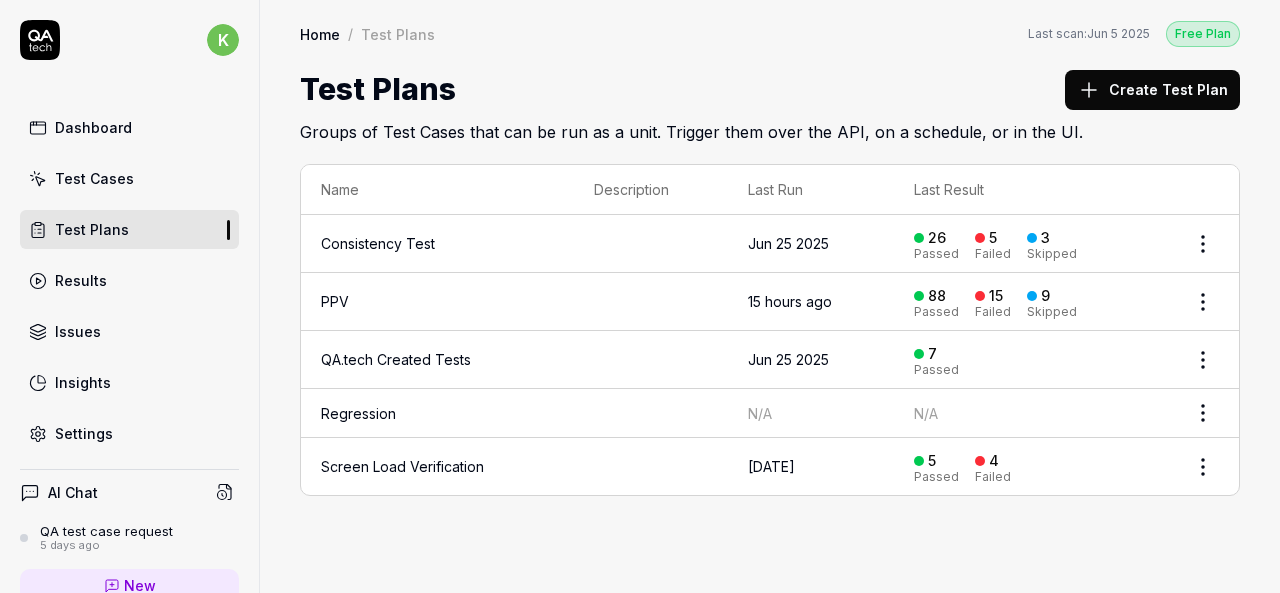 click on "PPV" at bounding box center (437, 302) 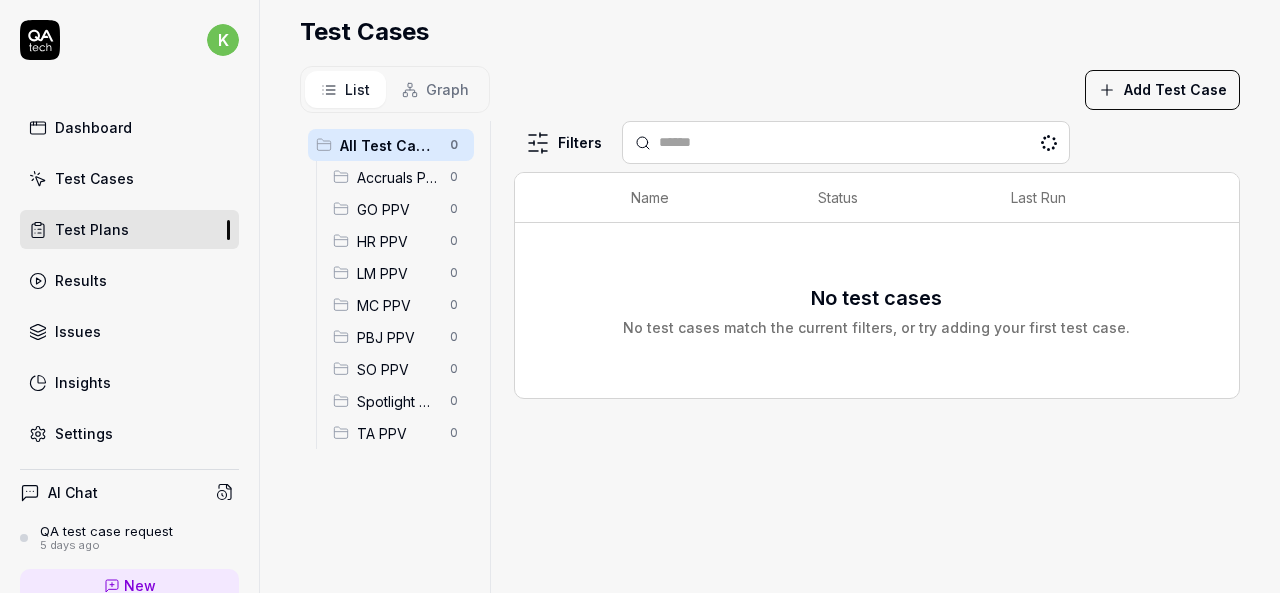 scroll, scrollTop: 880, scrollLeft: 0, axis: vertical 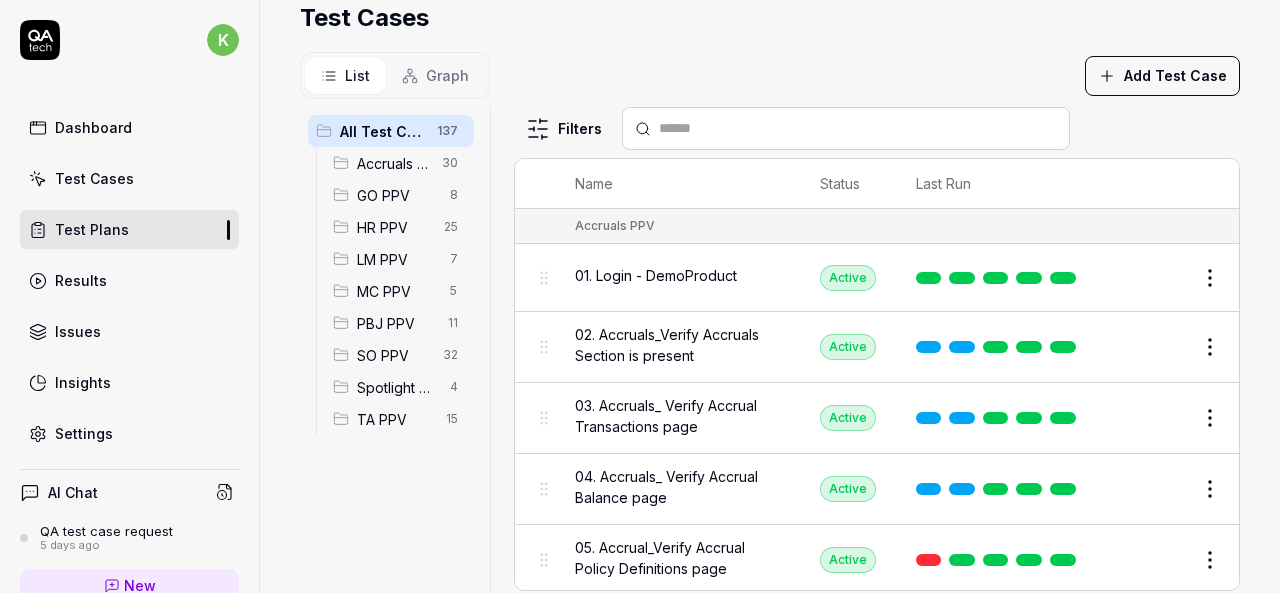 click on "SO PPV" at bounding box center [394, 355] 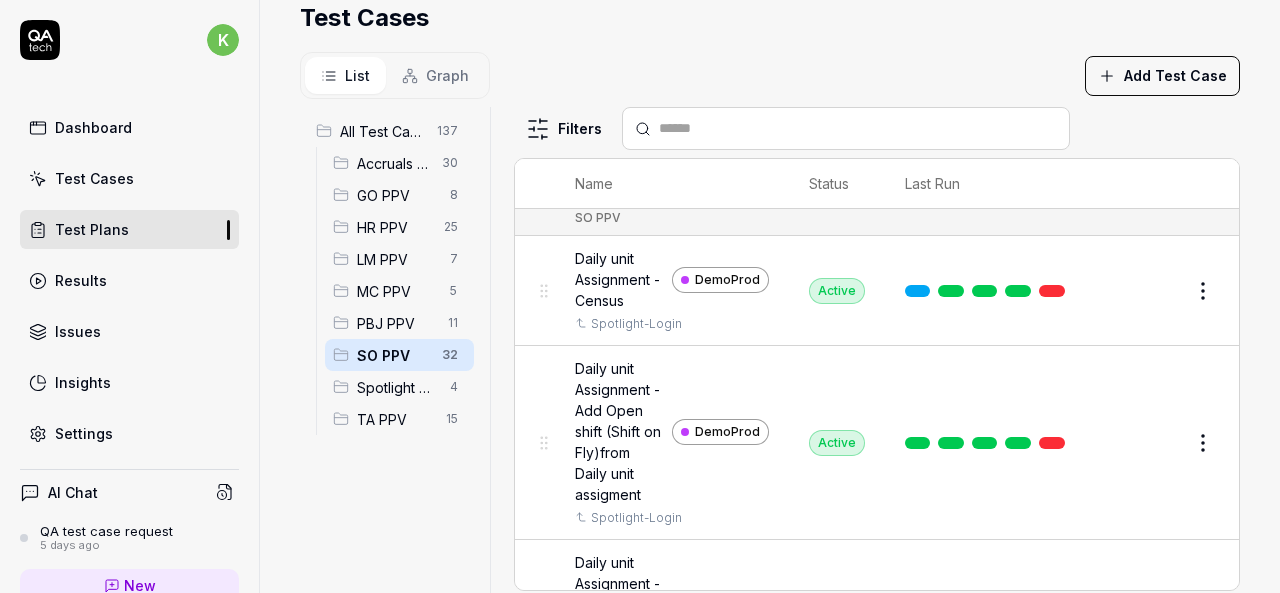 scroll, scrollTop: 7, scrollLeft: 0, axis: vertical 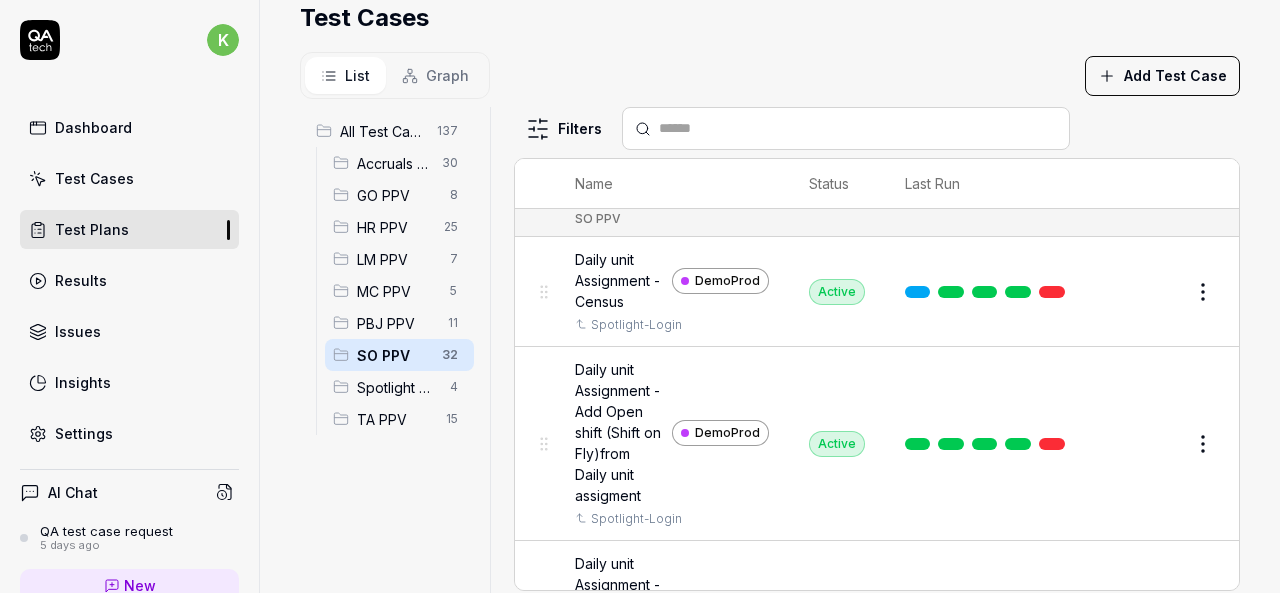 click at bounding box center [1052, 292] 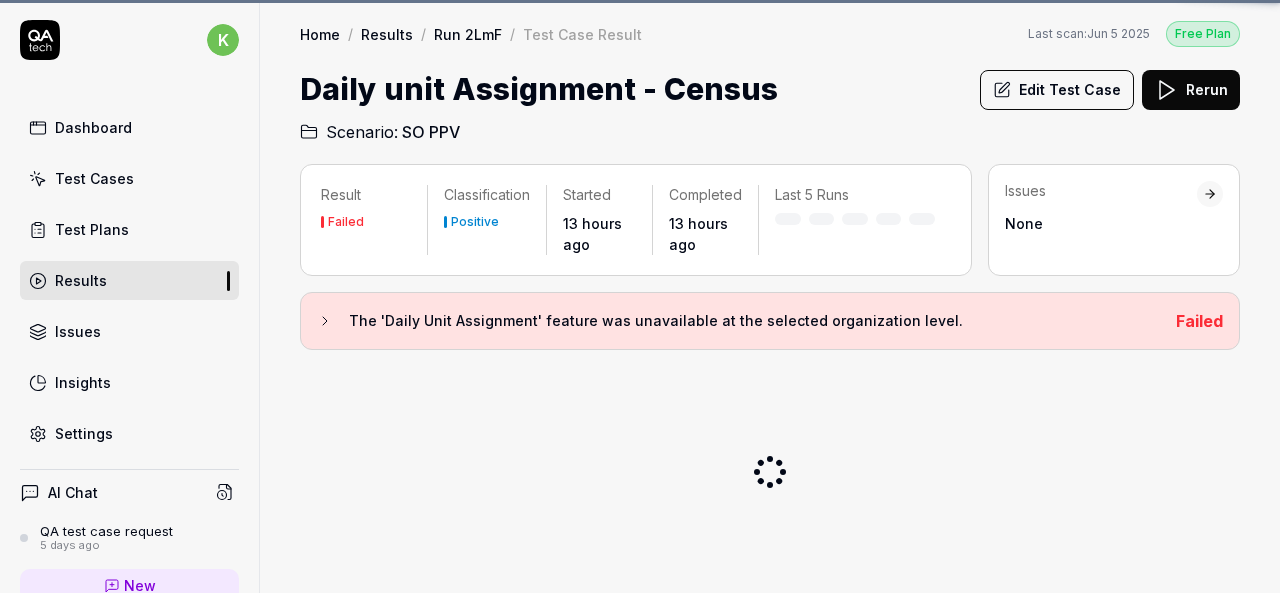 scroll, scrollTop: 0, scrollLeft: 0, axis: both 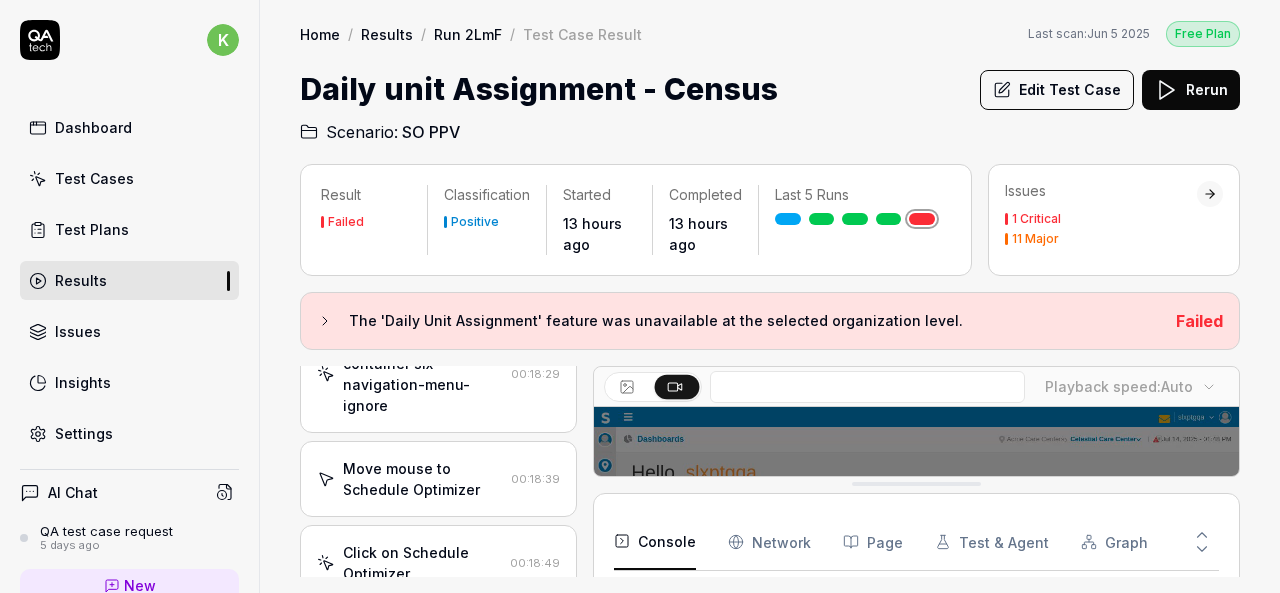 click at bounding box center [916, 608] 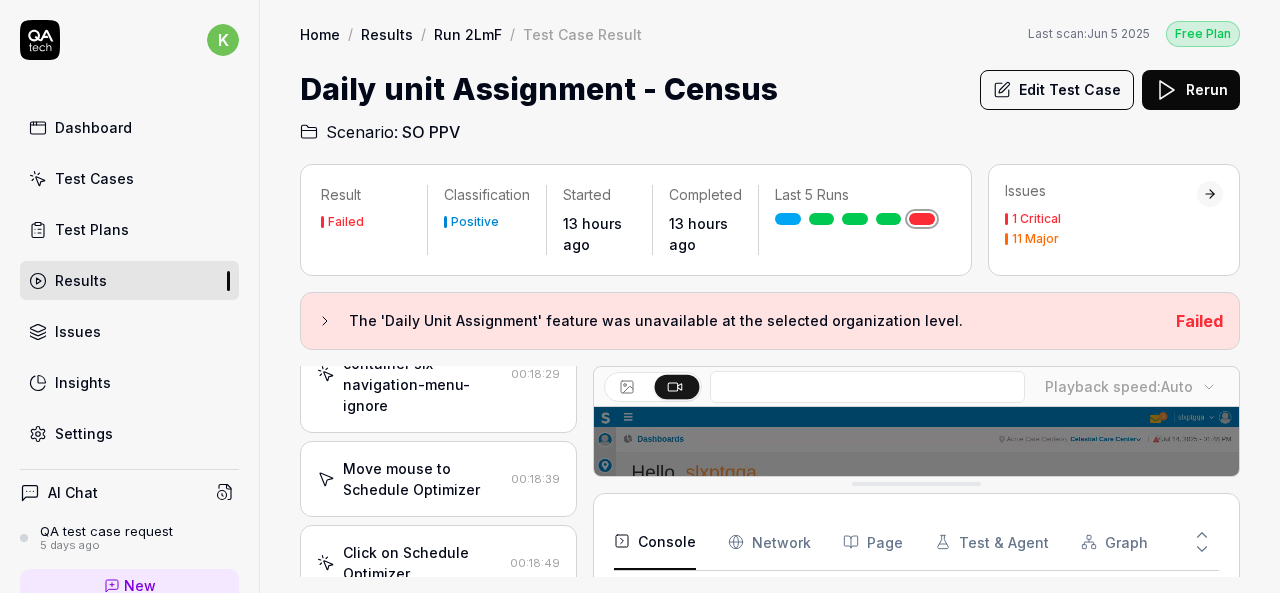 click at bounding box center (916, 608) 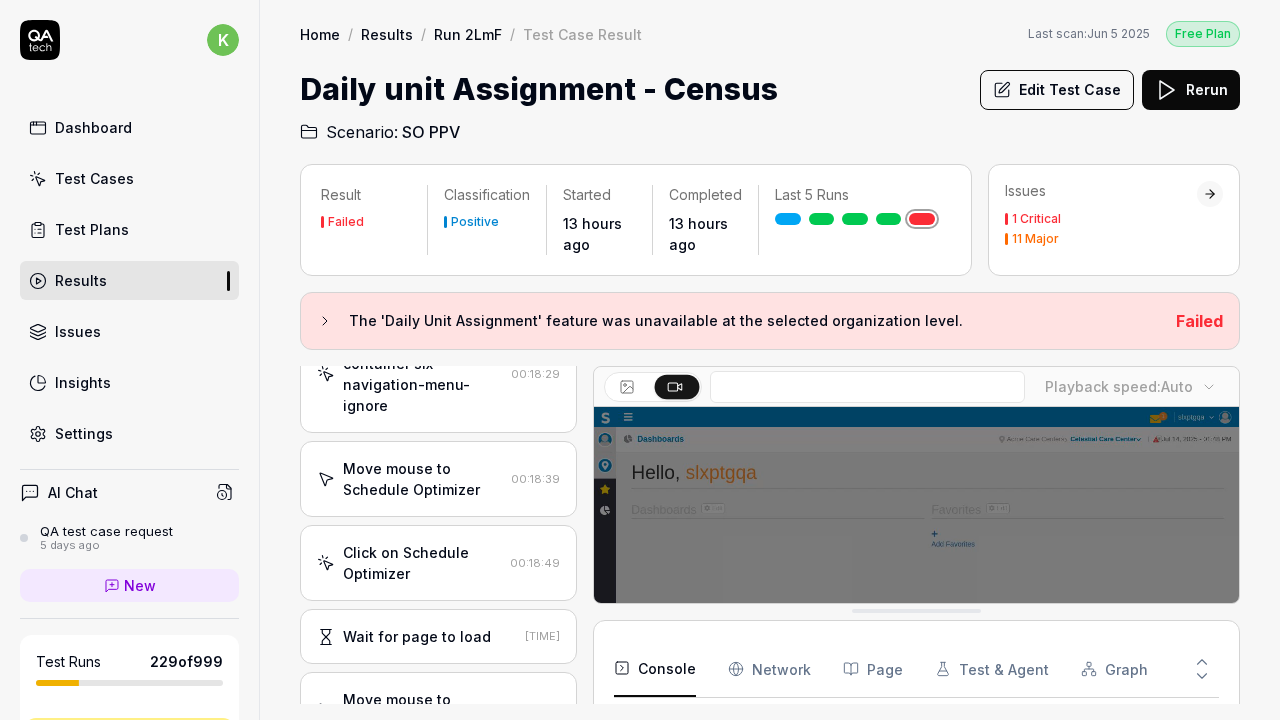 type 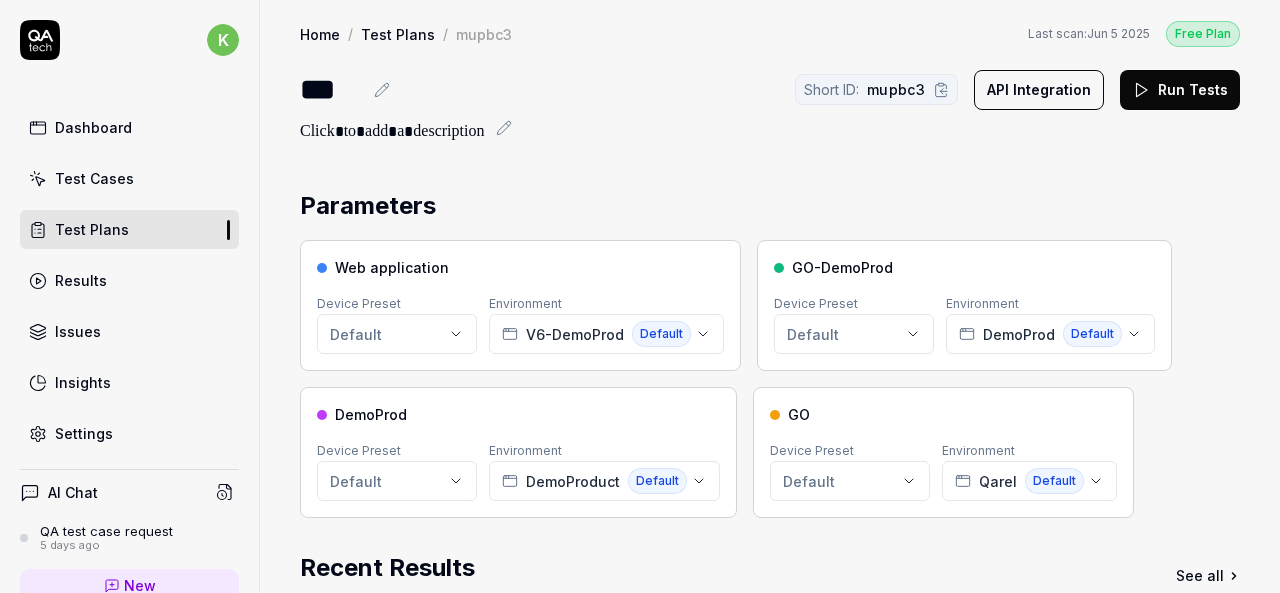 scroll, scrollTop: 712, scrollLeft: 0, axis: vertical 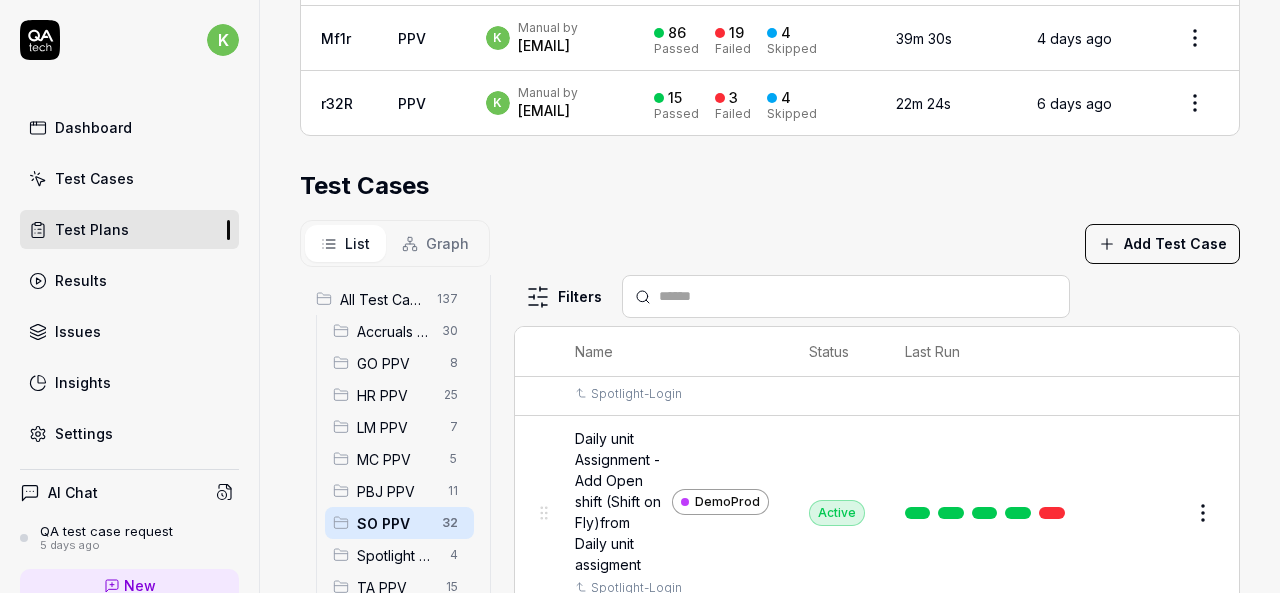 click at bounding box center (1052, 513) 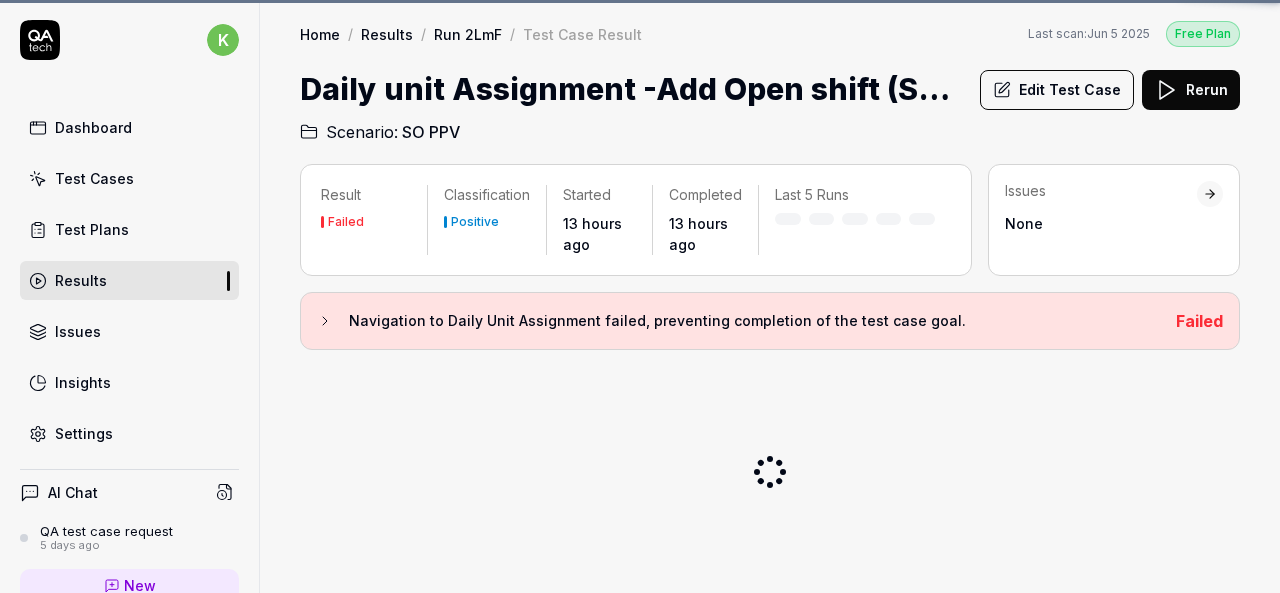 scroll, scrollTop: 0, scrollLeft: 0, axis: both 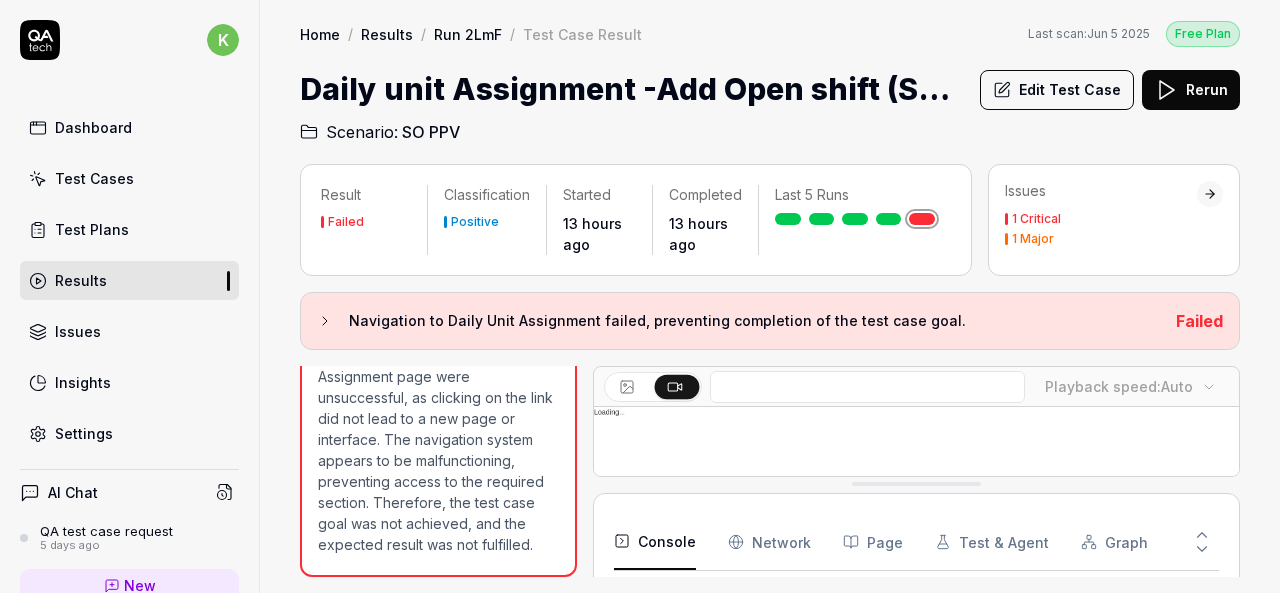 click at bounding box center [916, 608] 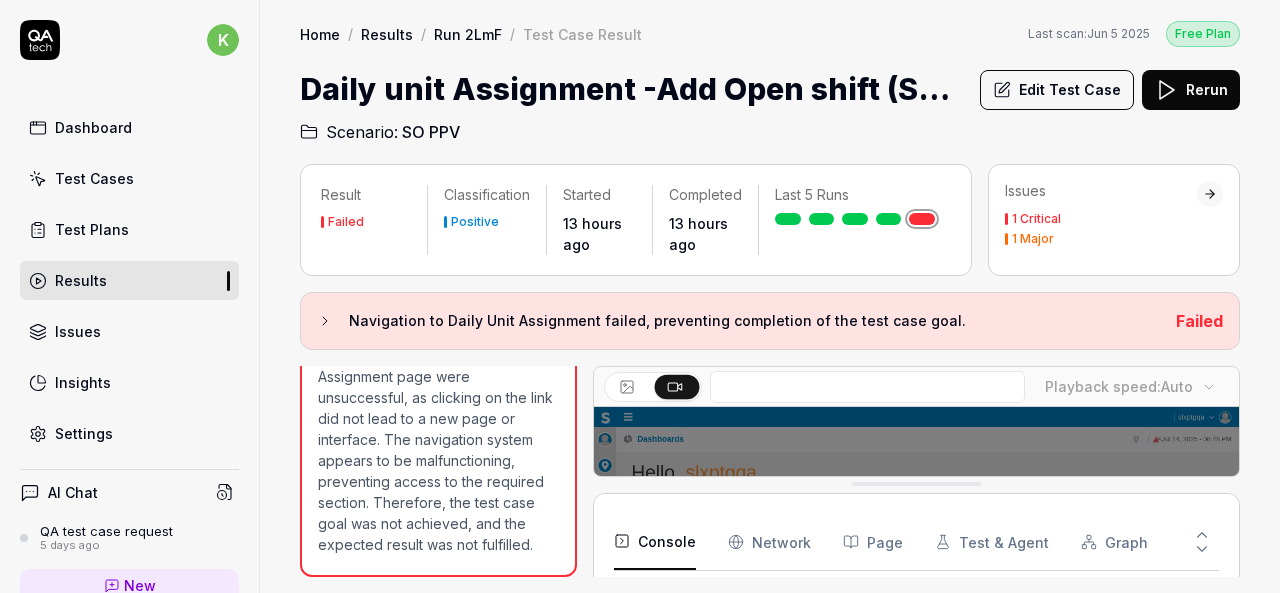click at bounding box center (916, 608) 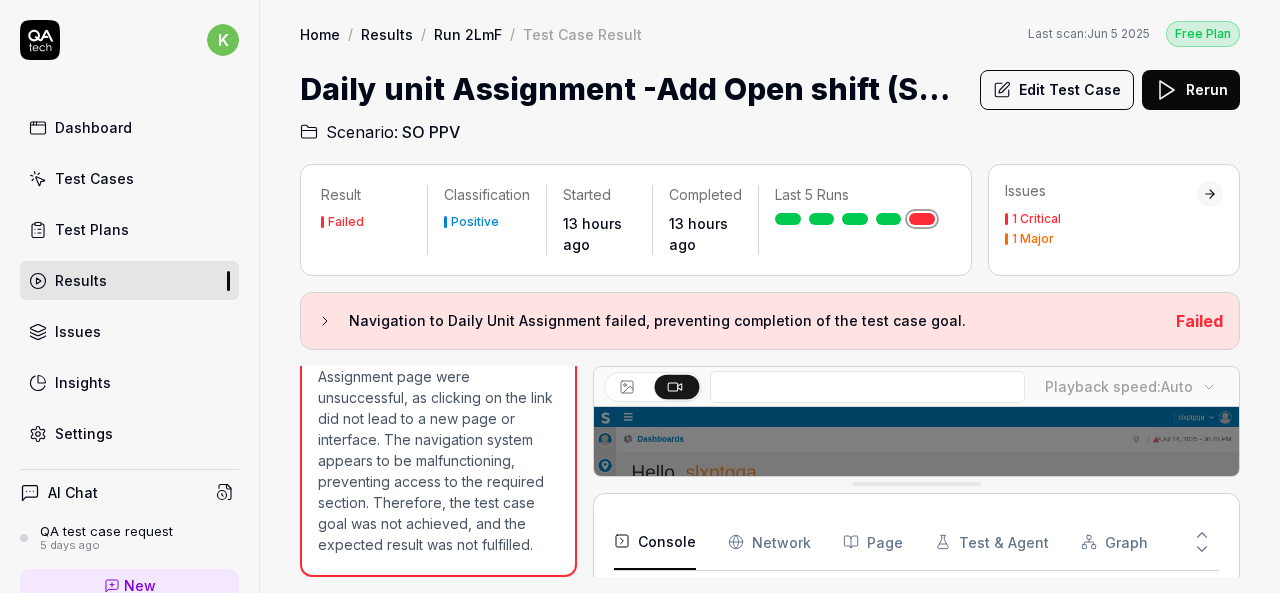 scroll, scrollTop: 1244, scrollLeft: 0, axis: vertical 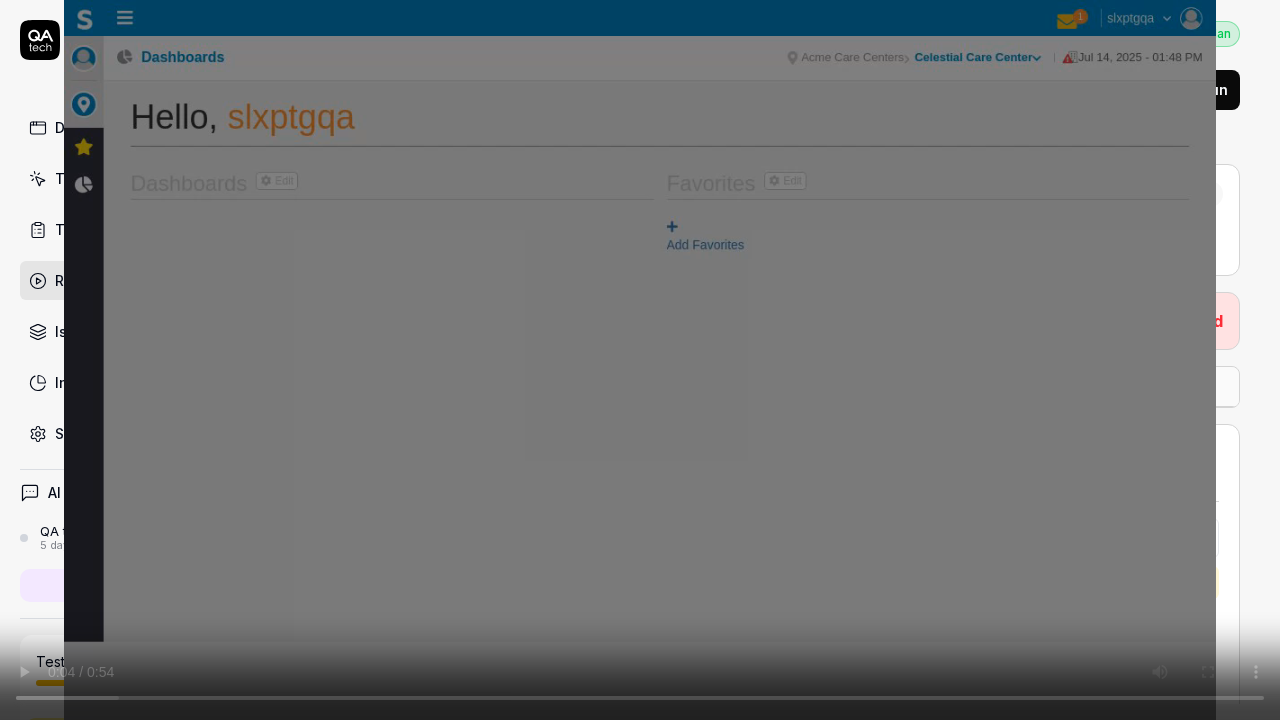 type 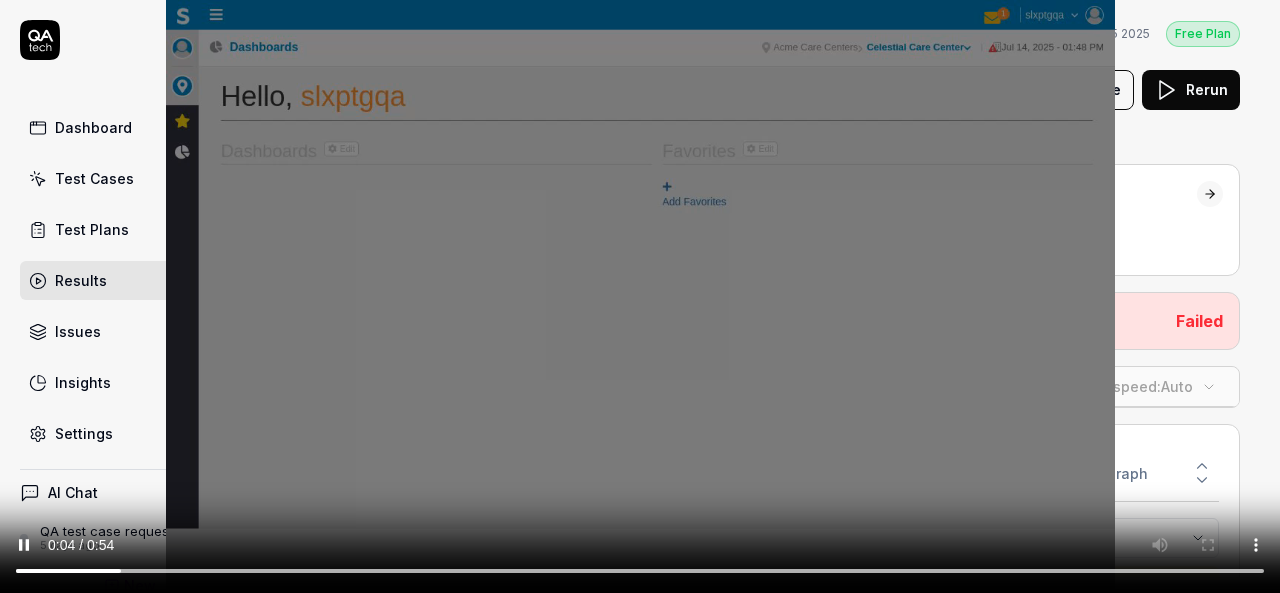 scroll, scrollTop: 1370, scrollLeft: 0, axis: vertical 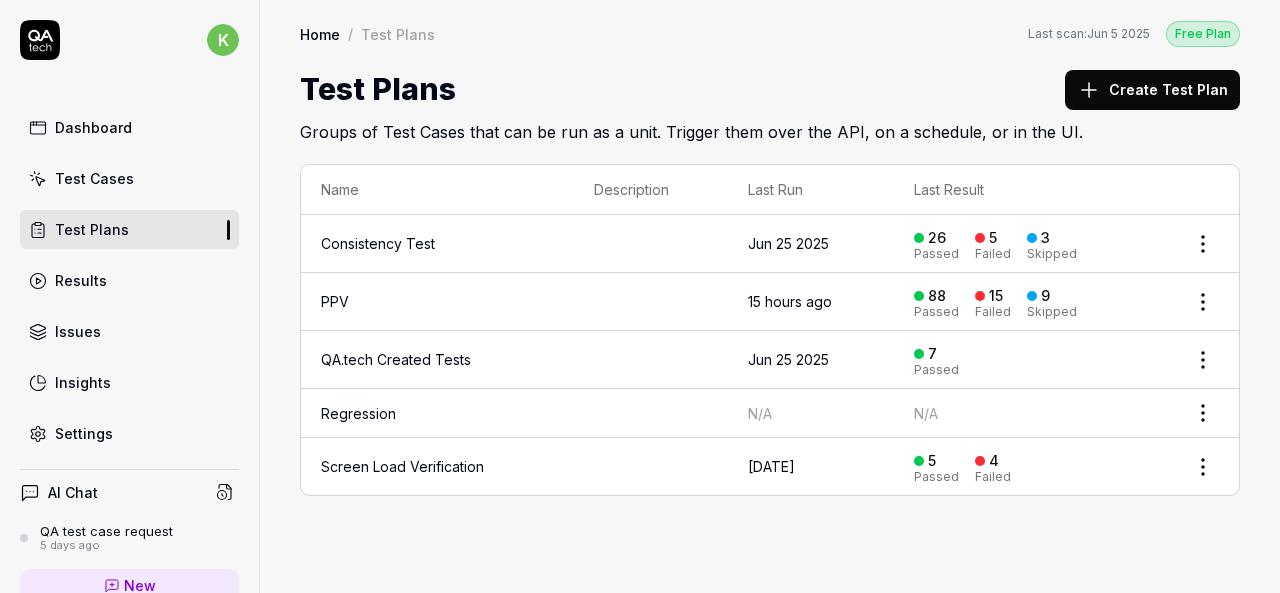 click on "Test Plans" at bounding box center (92, 229) 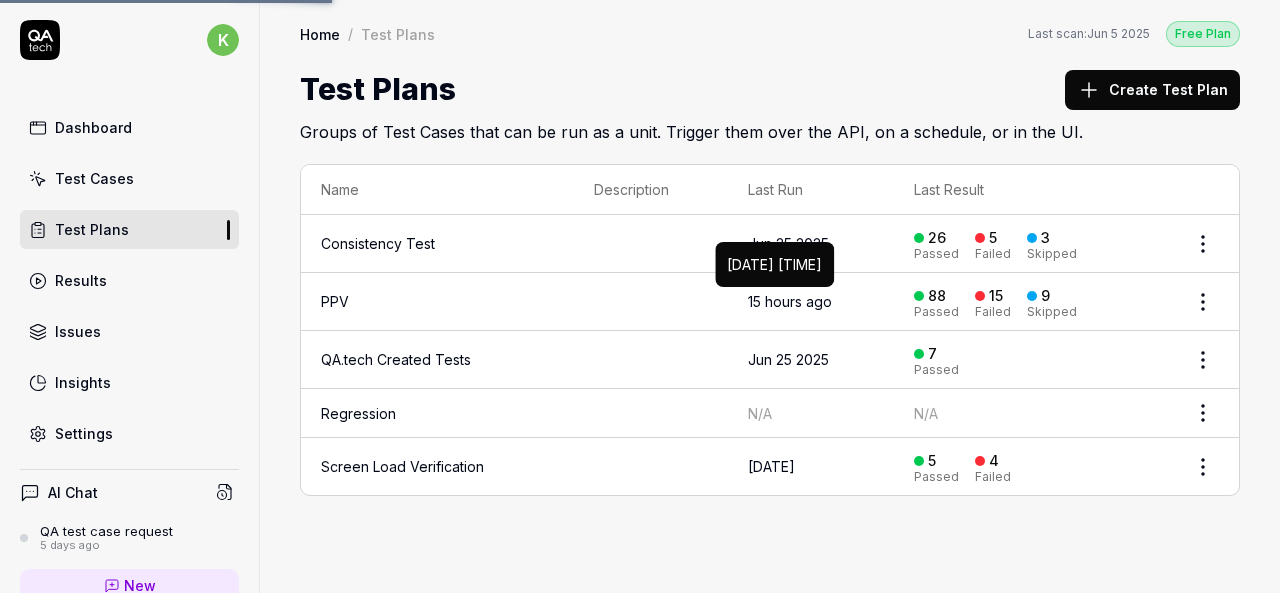 click on "15 hours ago" at bounding box center (790, 301) 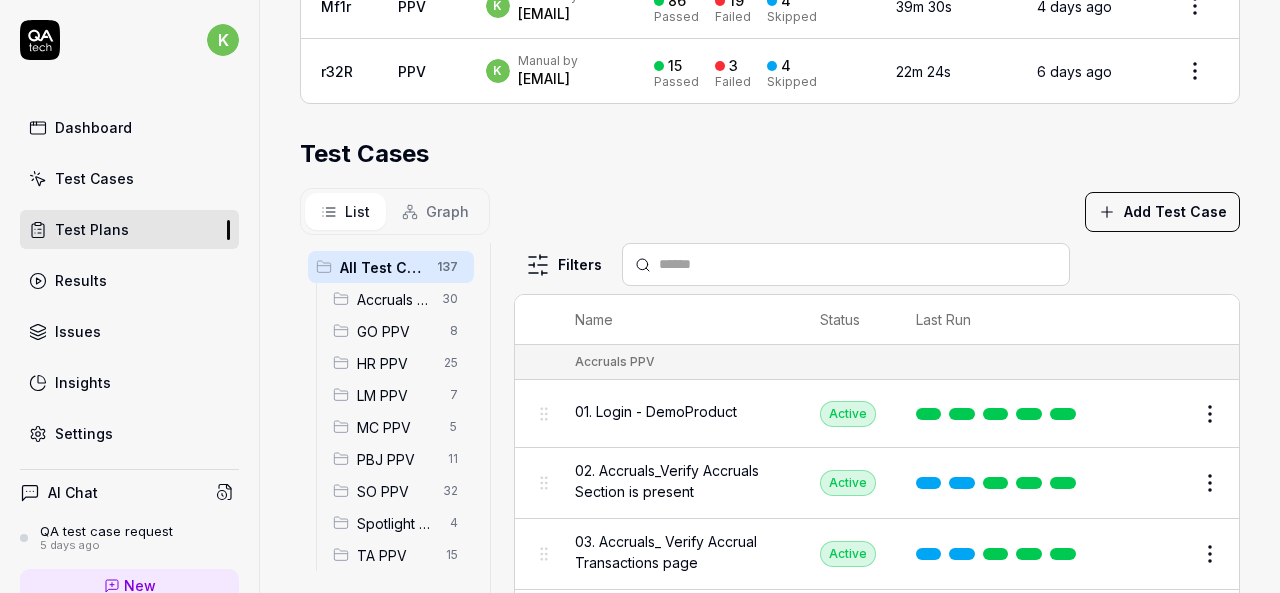 scroll, scrollTop: 746, scrollLeft: 0, axis: vertical 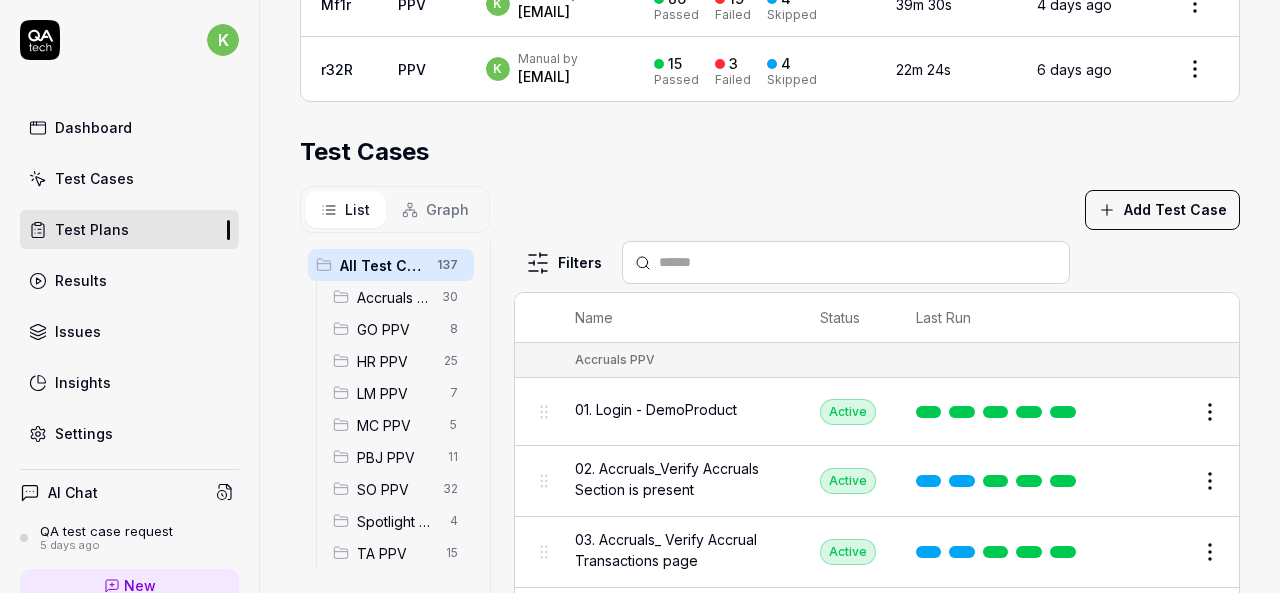 click on "SO PPV" at bounding box center [394, 489] 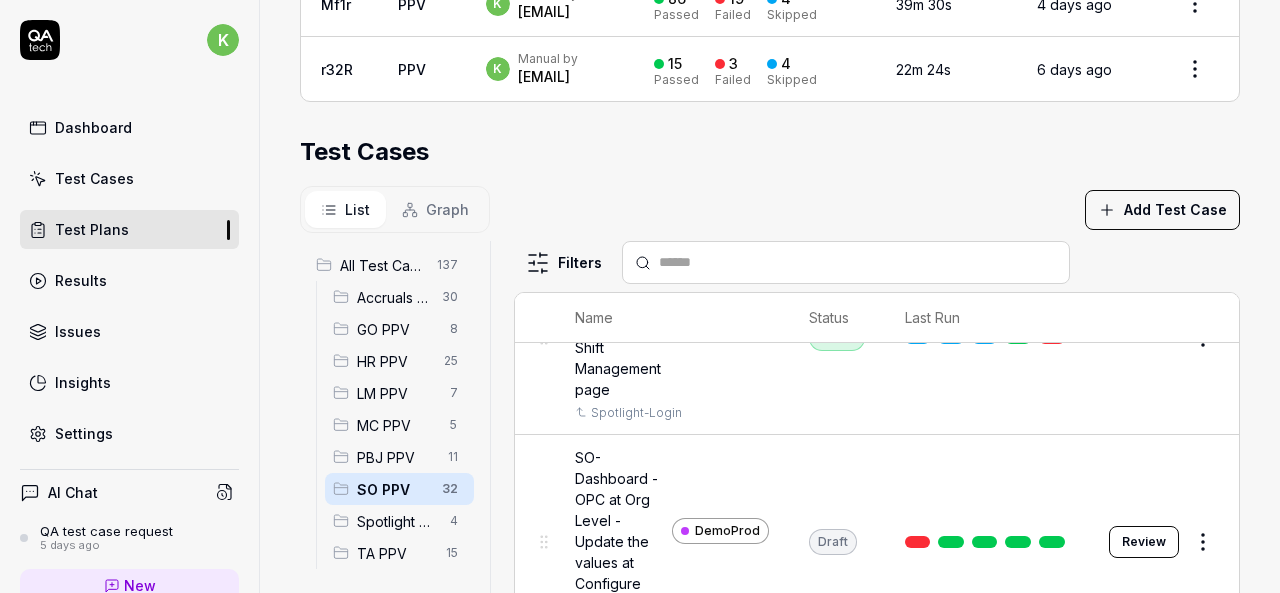 scroll, scrollTop: 986, scrollLeft: 0, axis: vertical 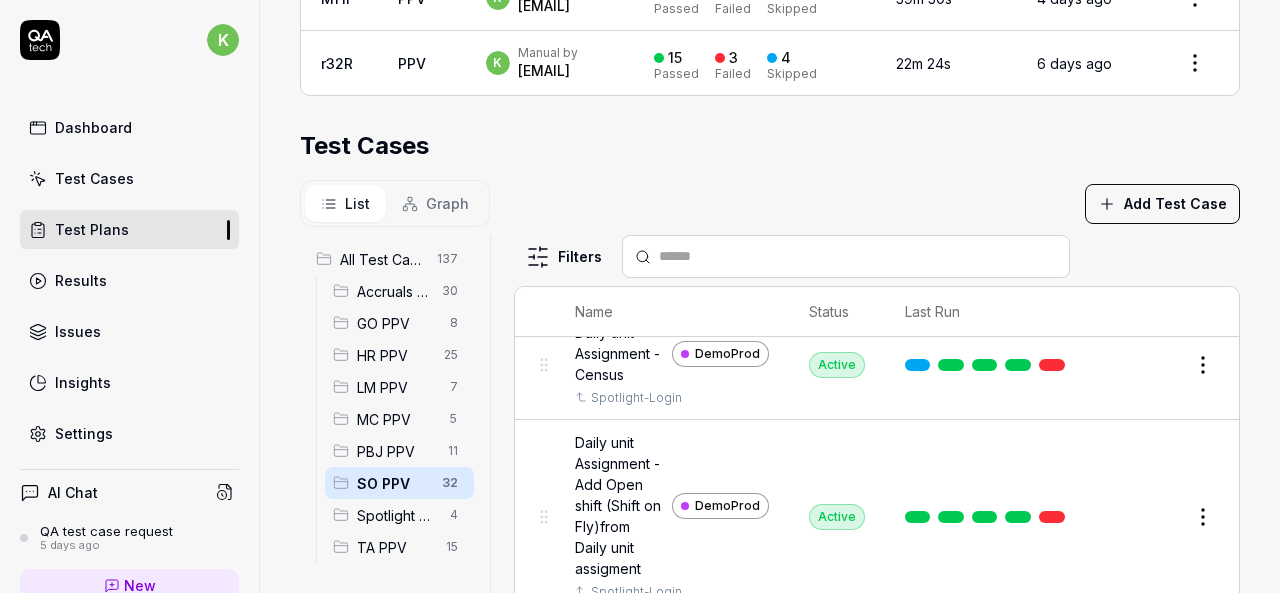 click on "Accruals PPV" at bounding box center [393, 291] 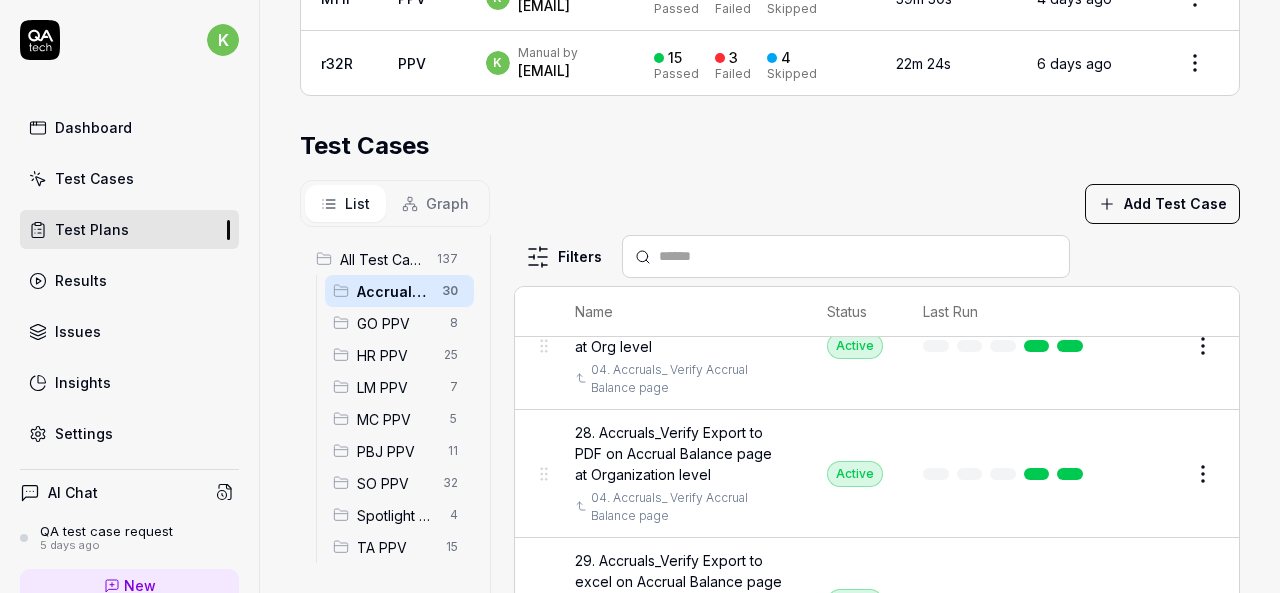 scroll, scrollTop: 3160, scrollLeft: 0, axis: vertical 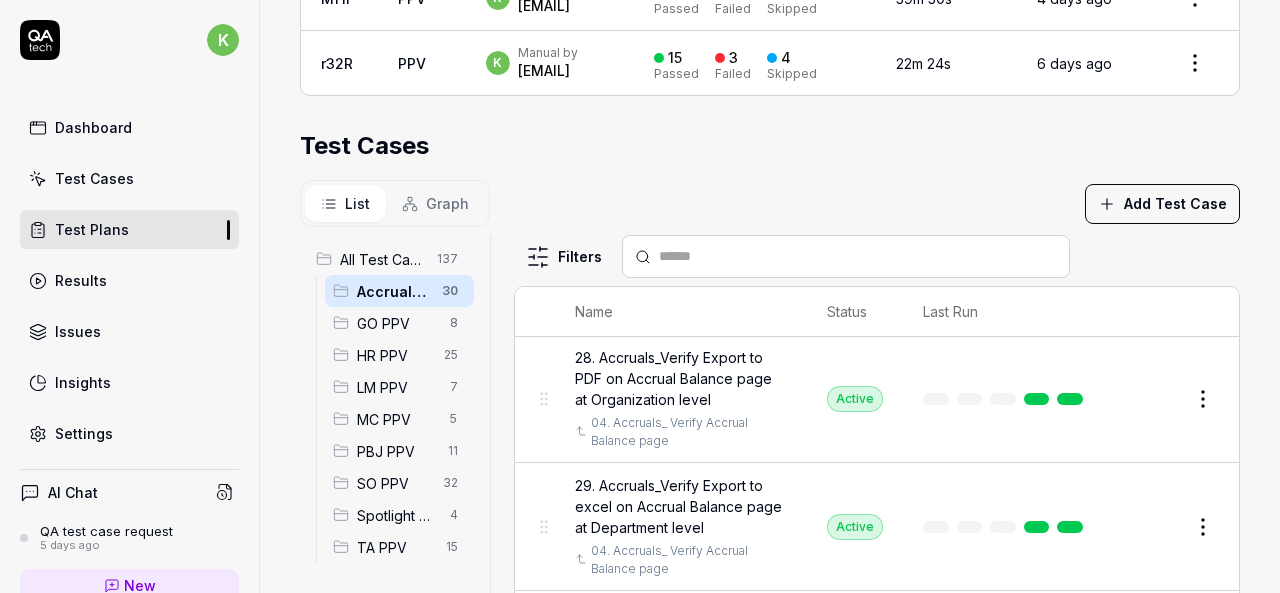 click on "SO PPV" at bounding box center [394, 483] 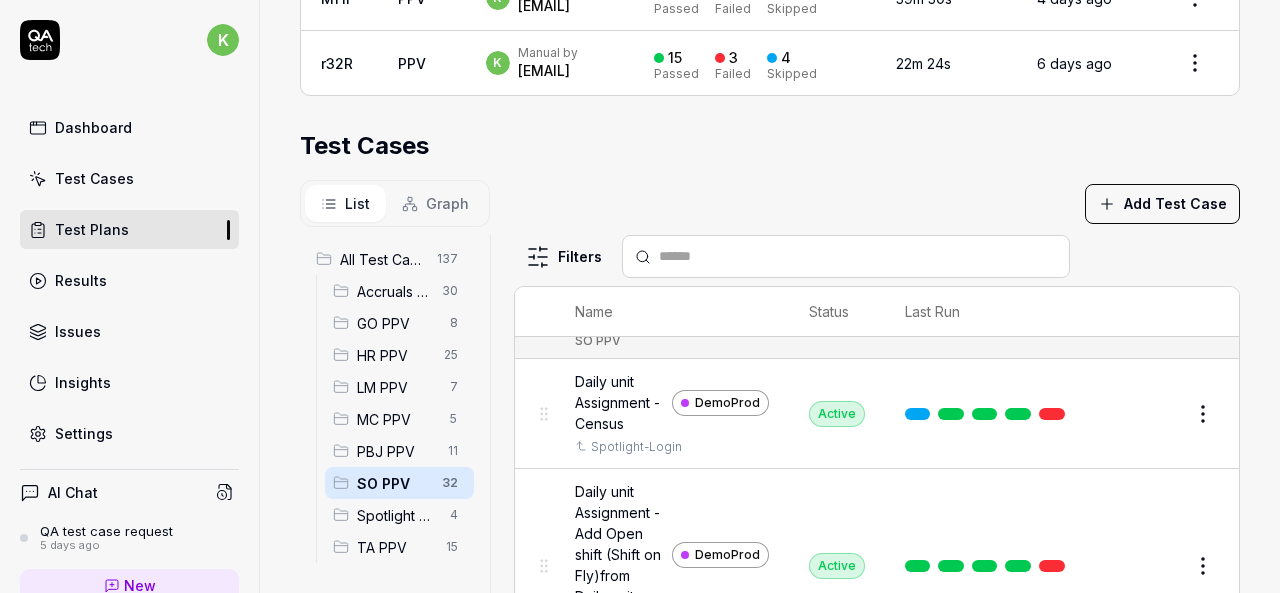 scroll, scrollTop: 0, scrollLeft: 0, axis: both 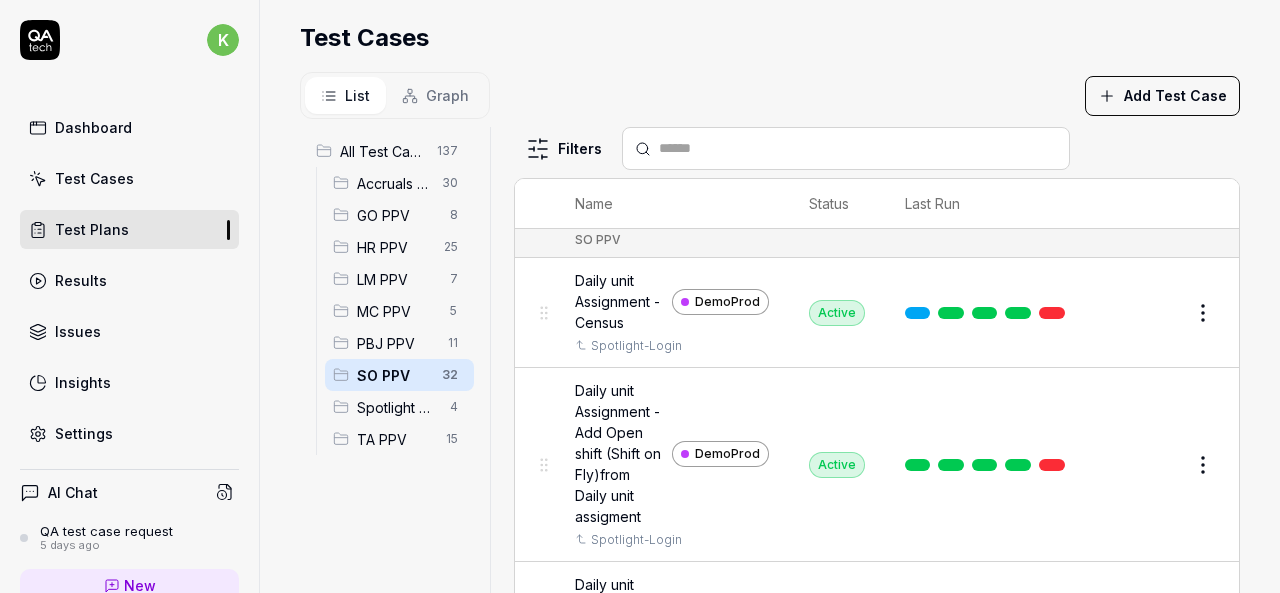 click at bounding box center (987, 313) 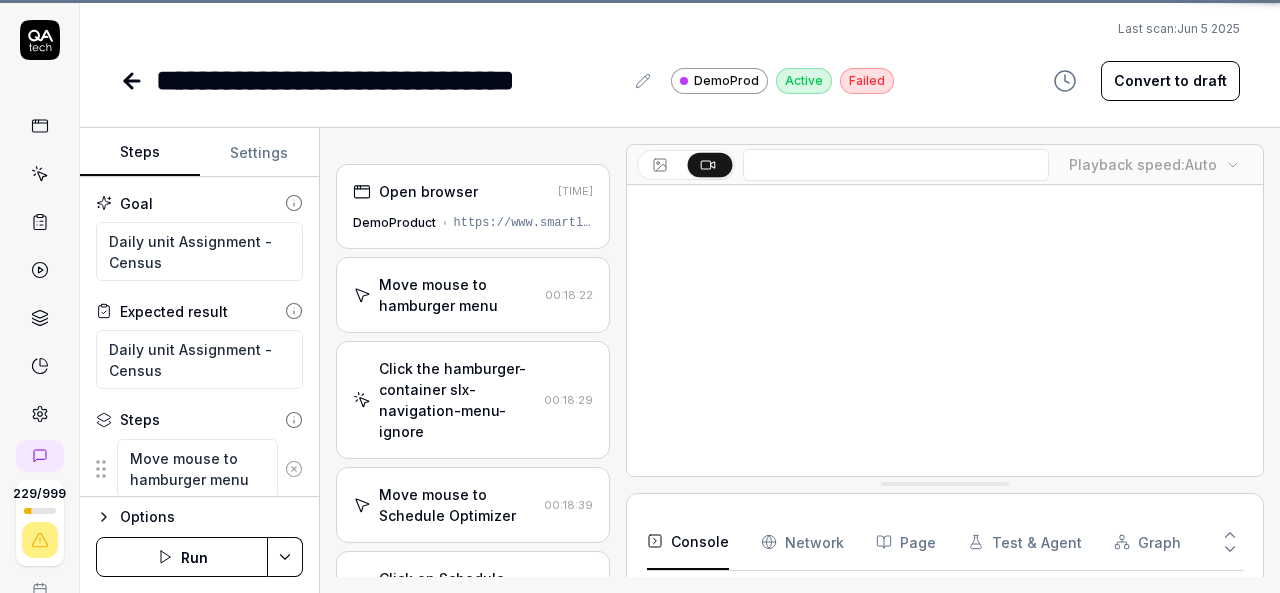 scroll, scrollTop: 0, scrollLeft: 0, axis: both 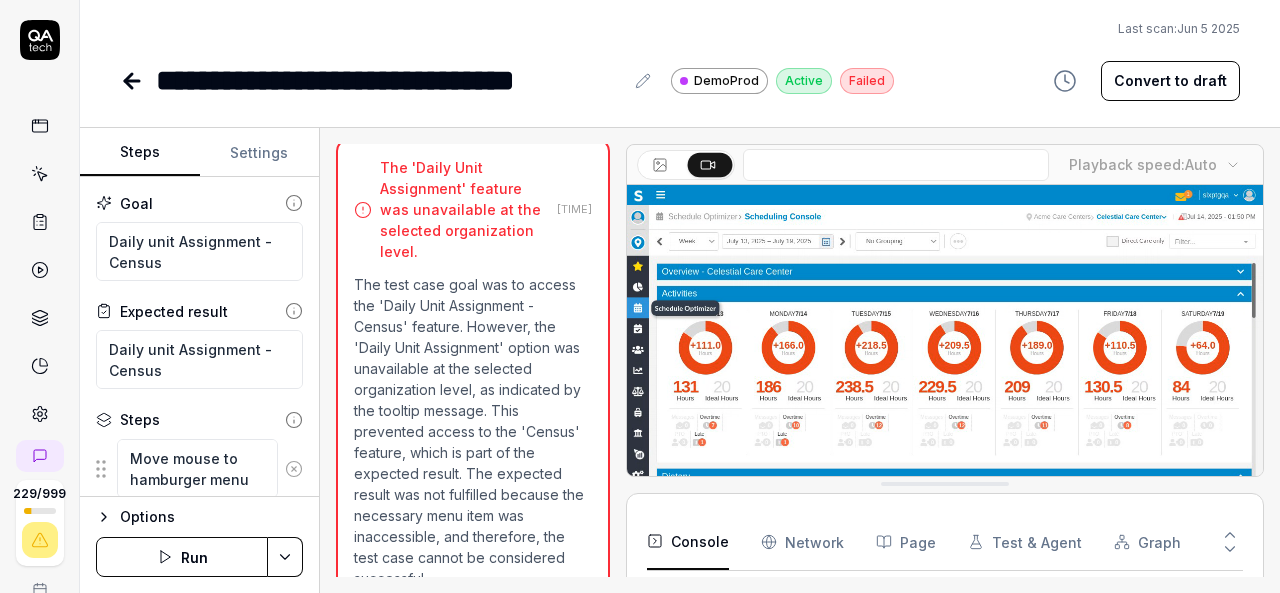click on "Convert to draft" at bounding box center [1170, 81] 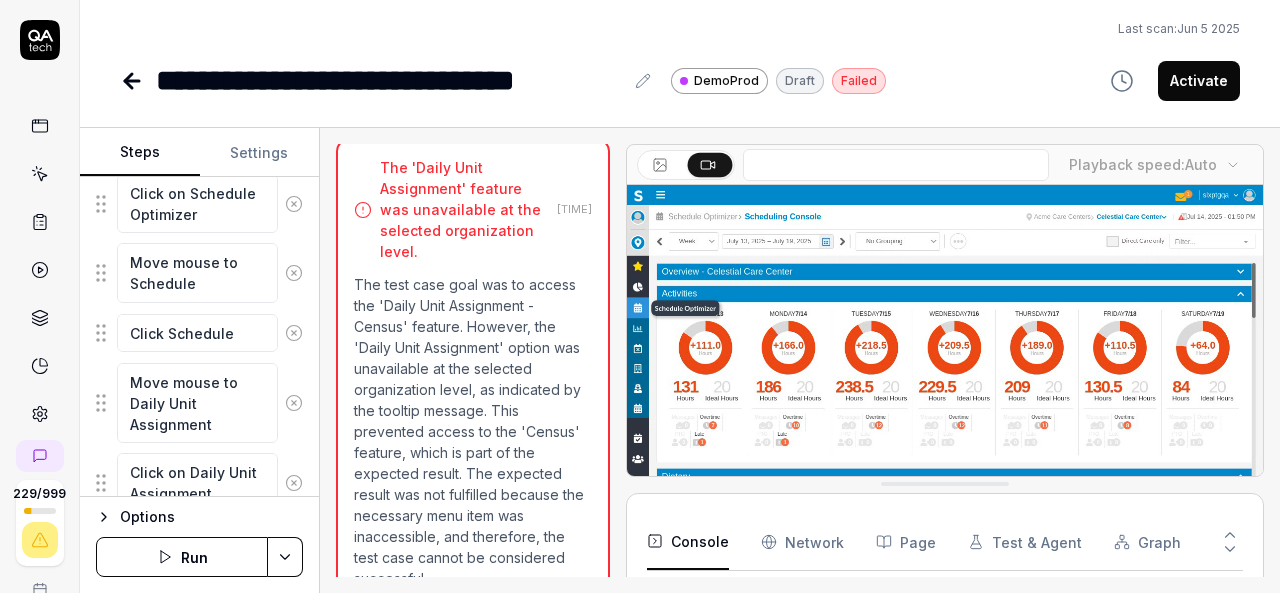 scroll, scrollTop: 559, scrollLeft: 0, axis: vertical 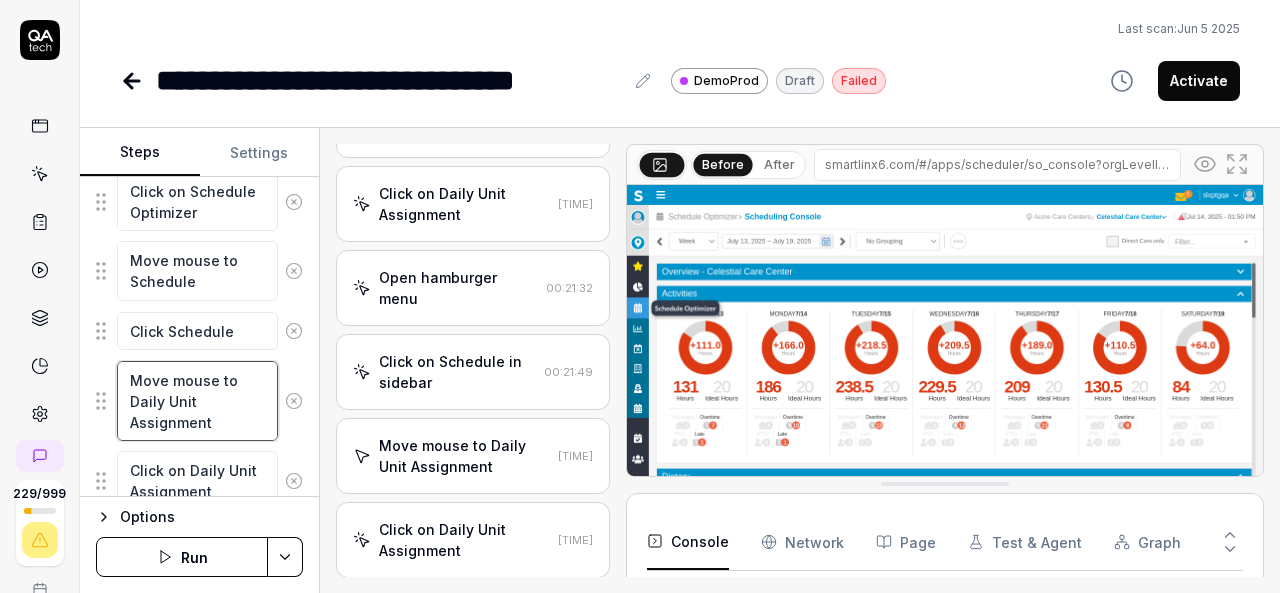 click on "Move mouse to Daily Unit Assignment" at bounding box center (197, 401) 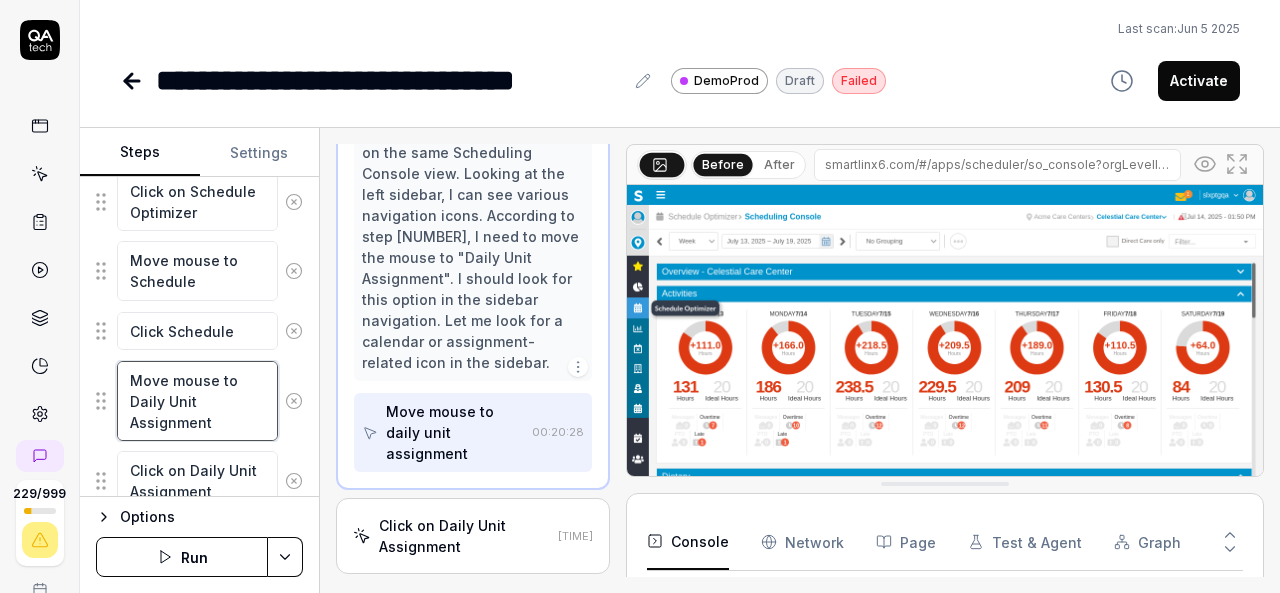scroll, scrollTop: 712, scrollLeft: 0, axis: vertical 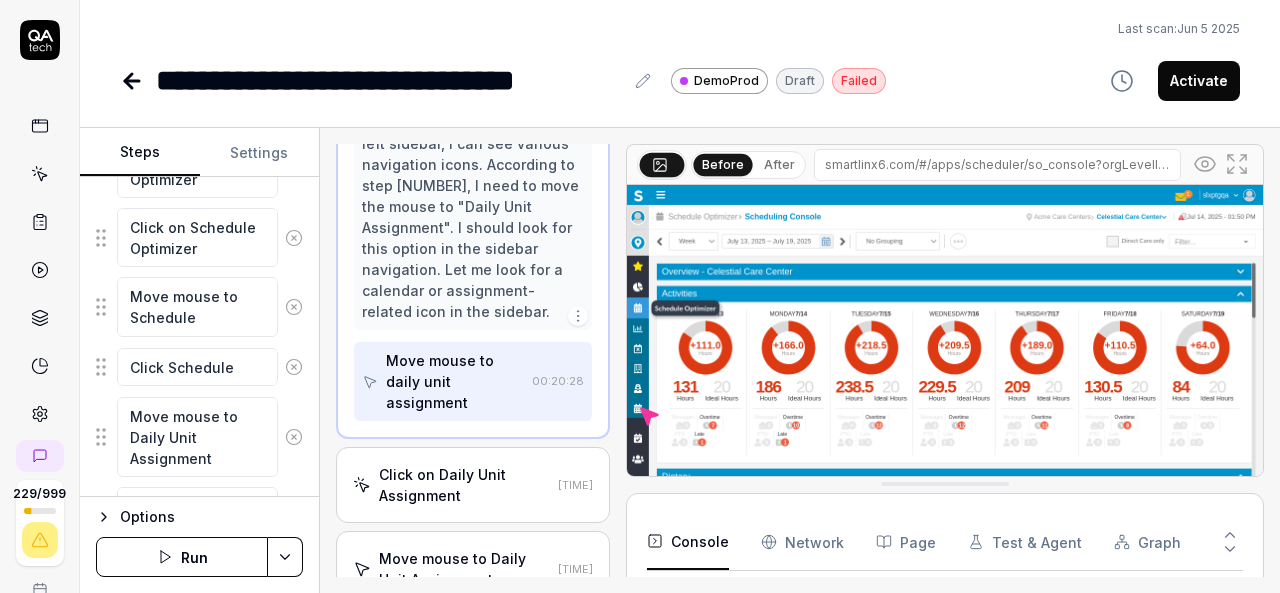 click on "Click on Daily Unit Assignment" at bounding box center [464, 485] 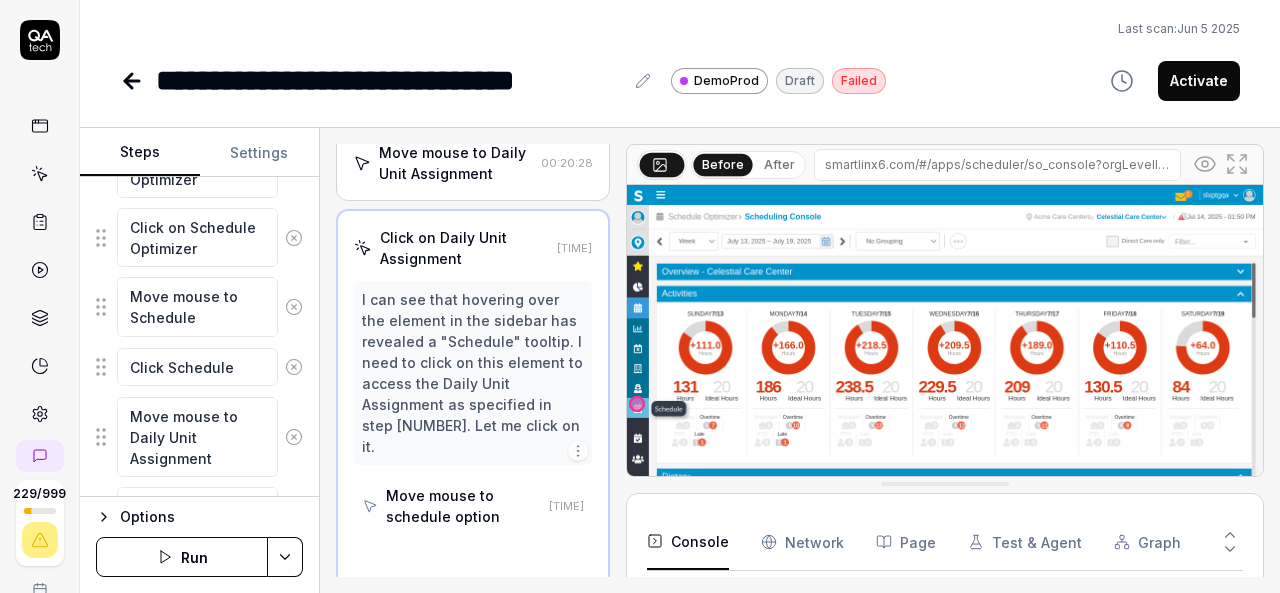 scroll, scrollTop: 689, scrollLeft: 0, axis: vertical 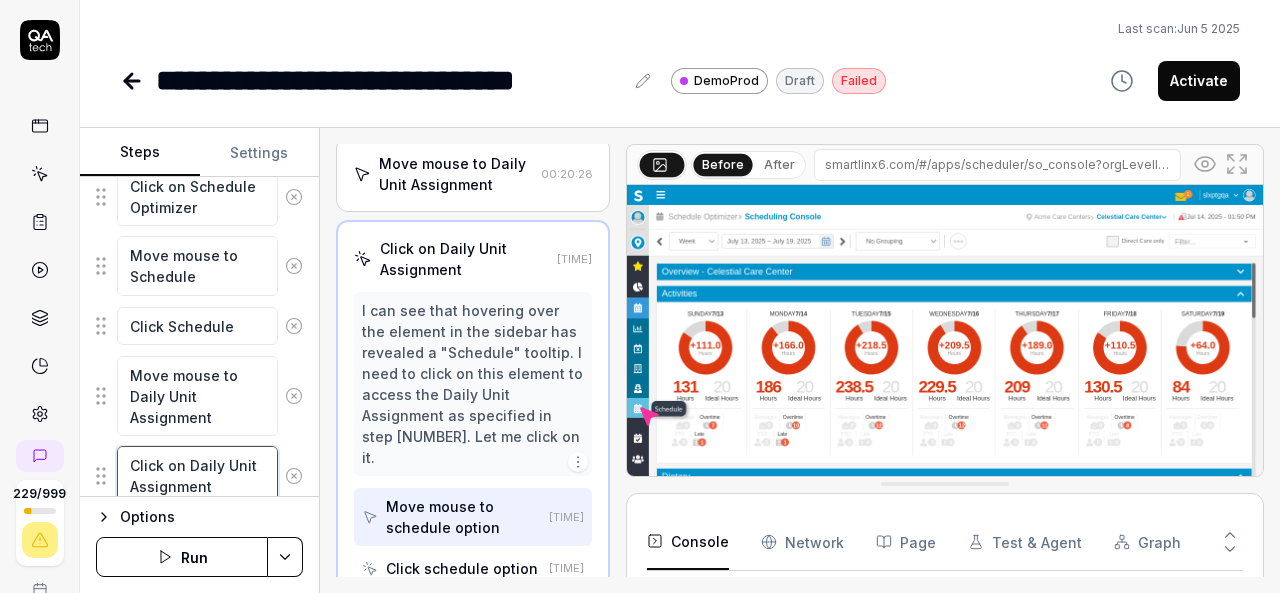 click on "Click on Daily Unit Assignment" at bounding box center (197, 475) 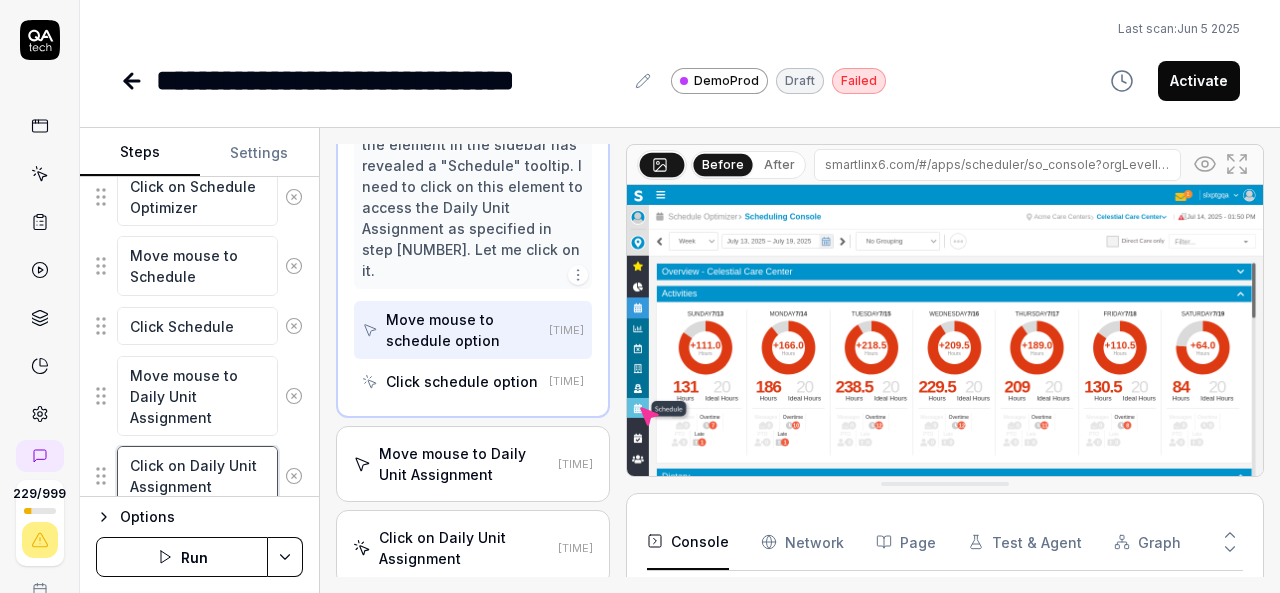 scroll, scrollTop: 877, scrollLeft: 0, axis: vertical 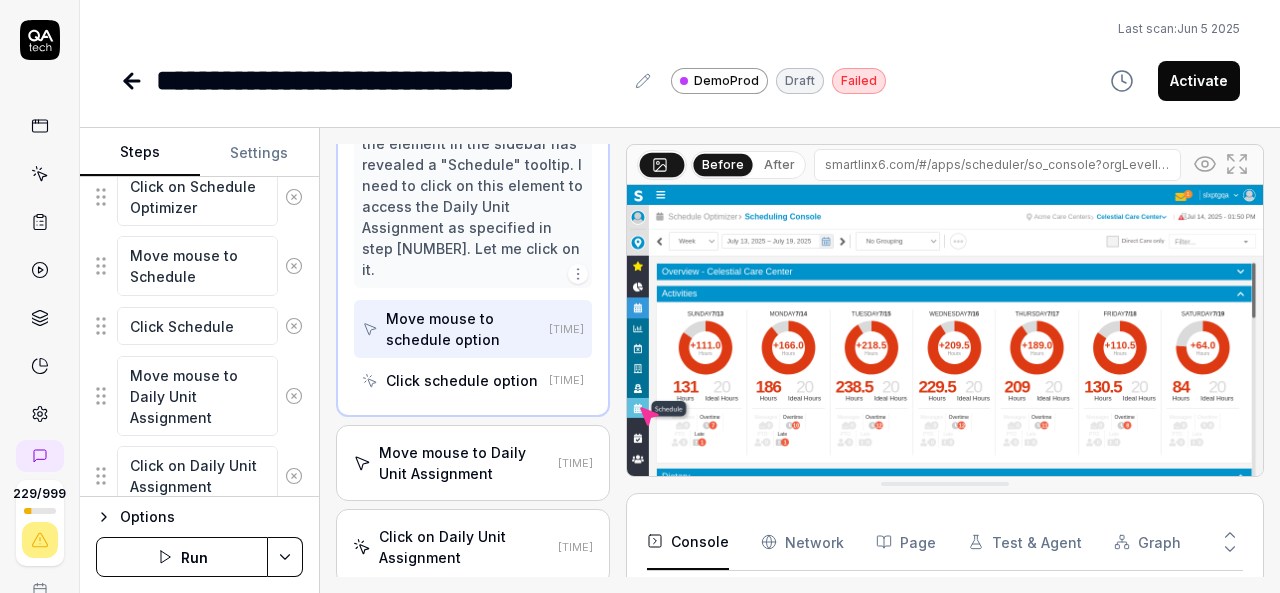 click on "Click on Daily Unit Assignment" at bounding box center (464, 547) 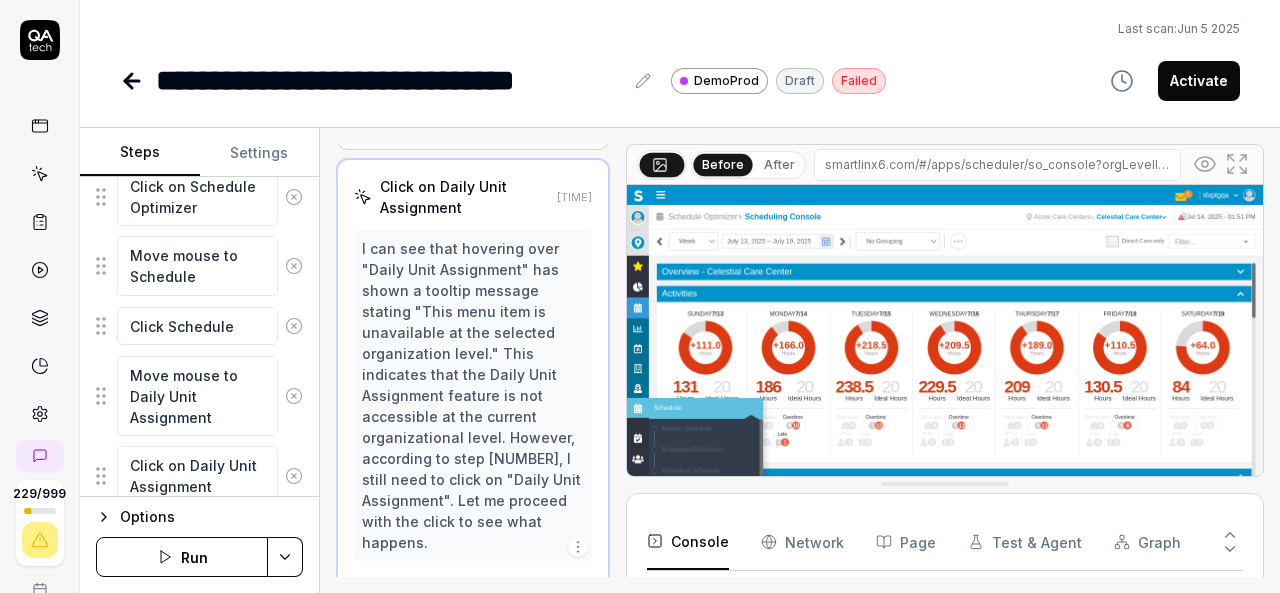 scroll, scrollTop: 911, scrollLeft: 0, axis: vertical 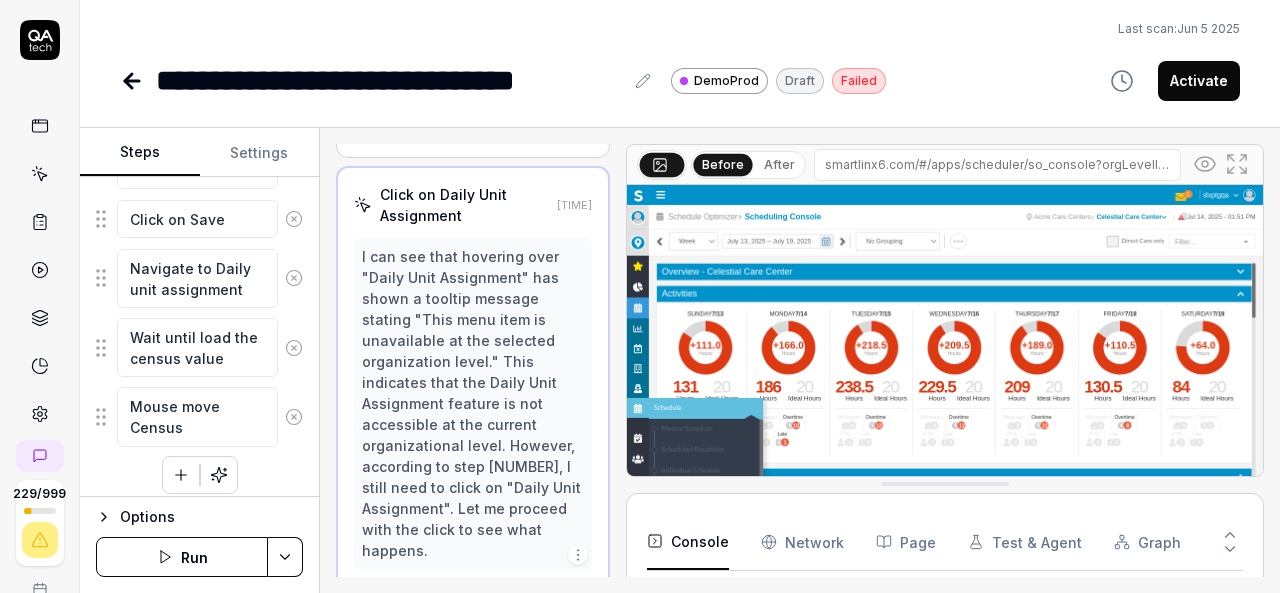click 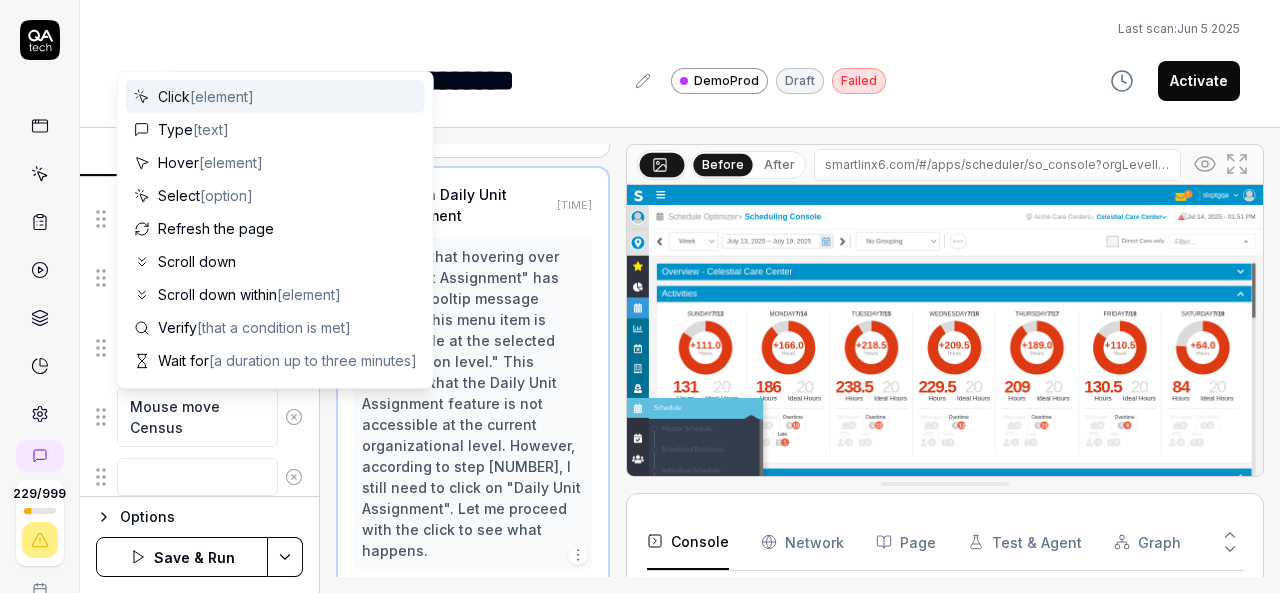 scroll, scrollTop: 0, scrollLeft: 0, axis: both 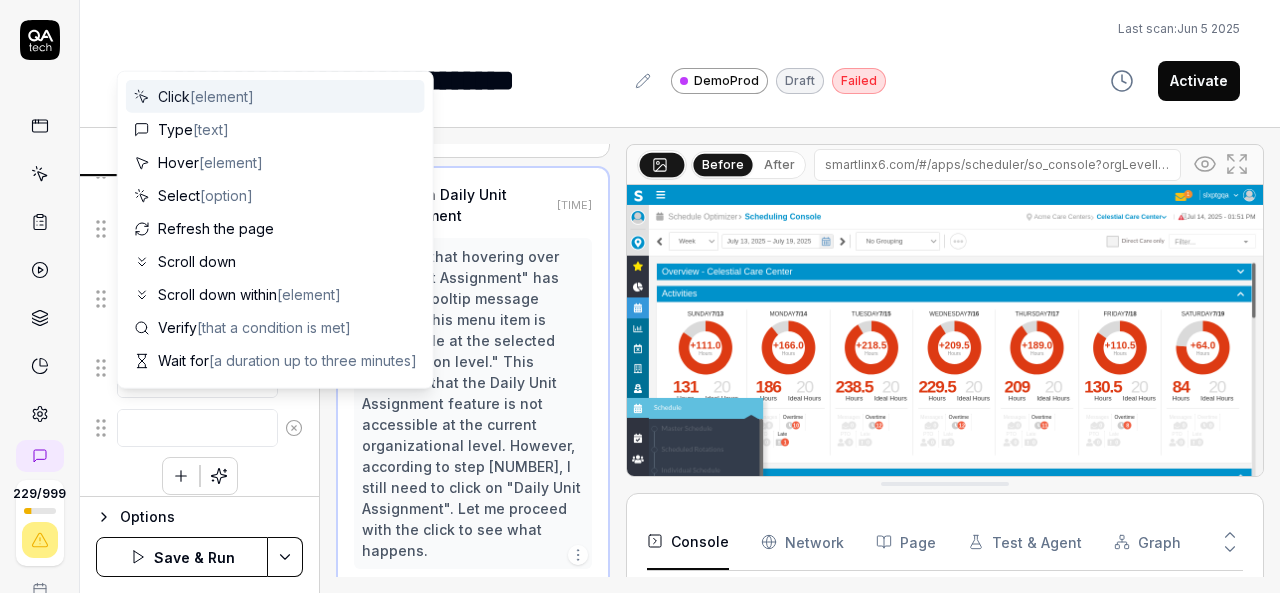type on "*" 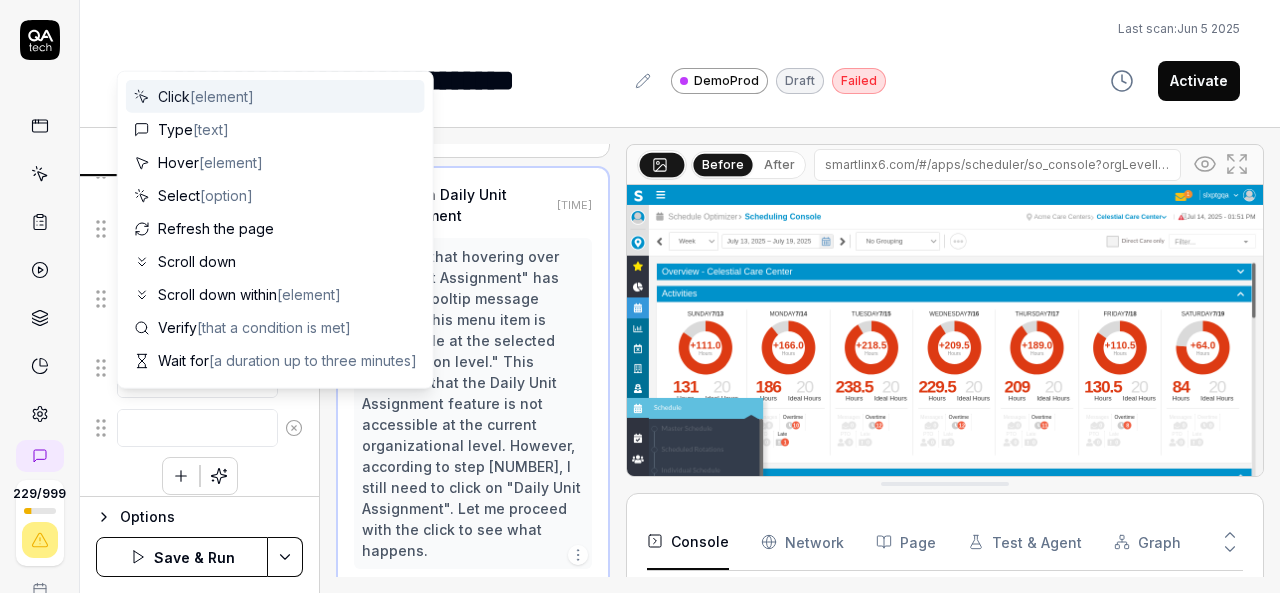 type on "M" 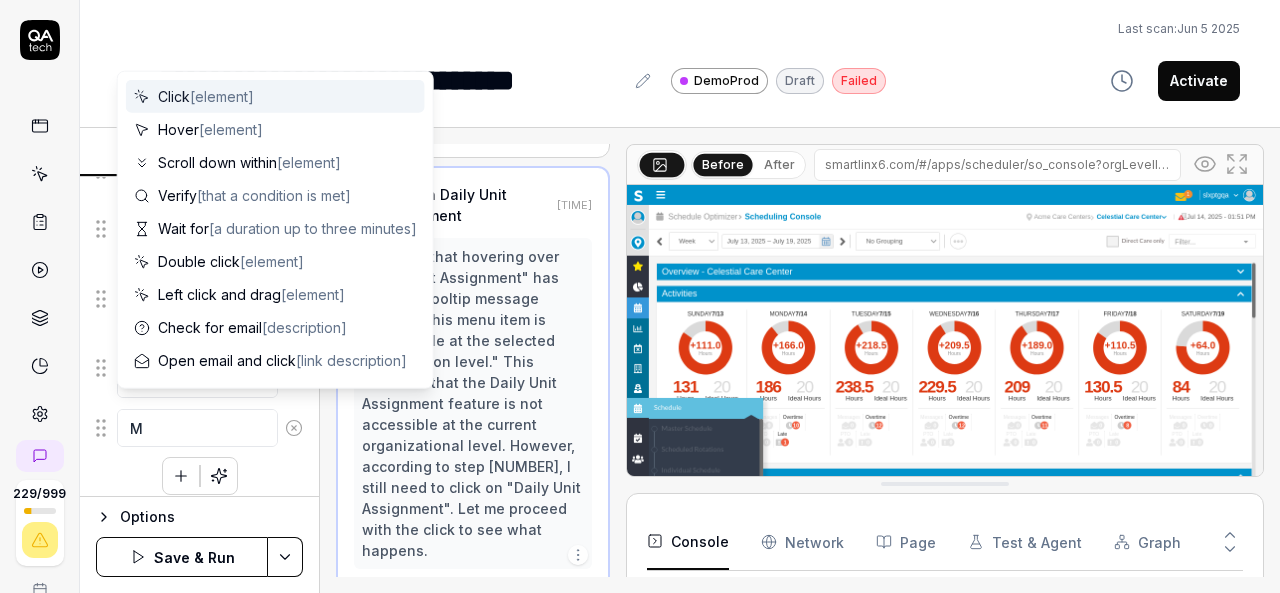type on "*" 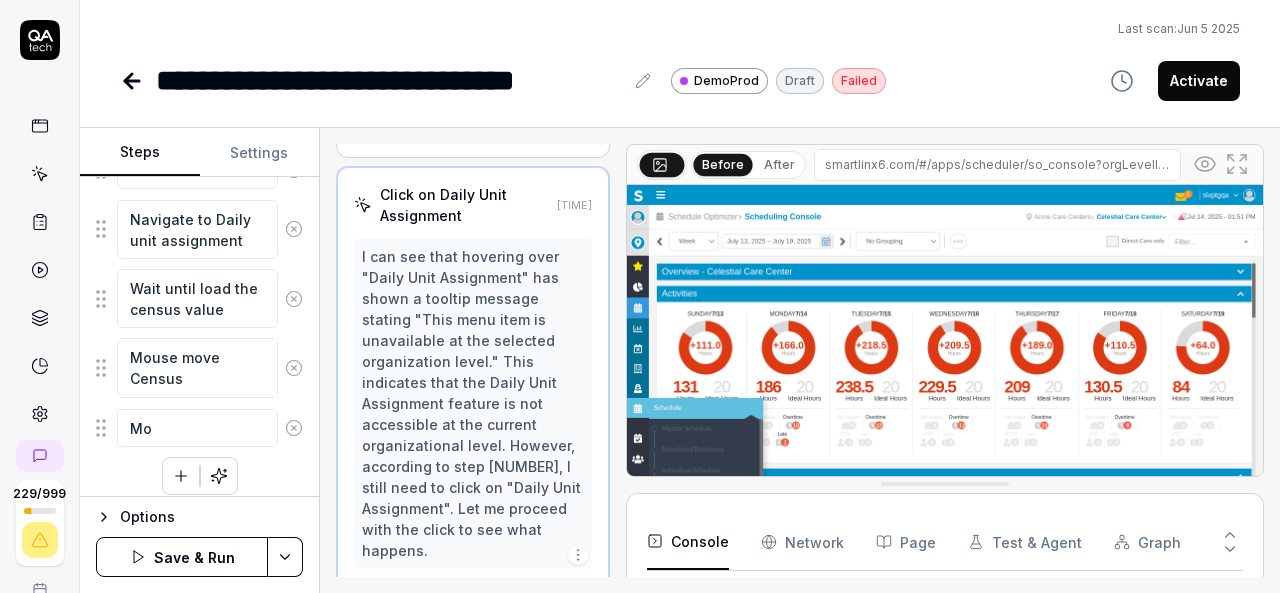 type on "*" 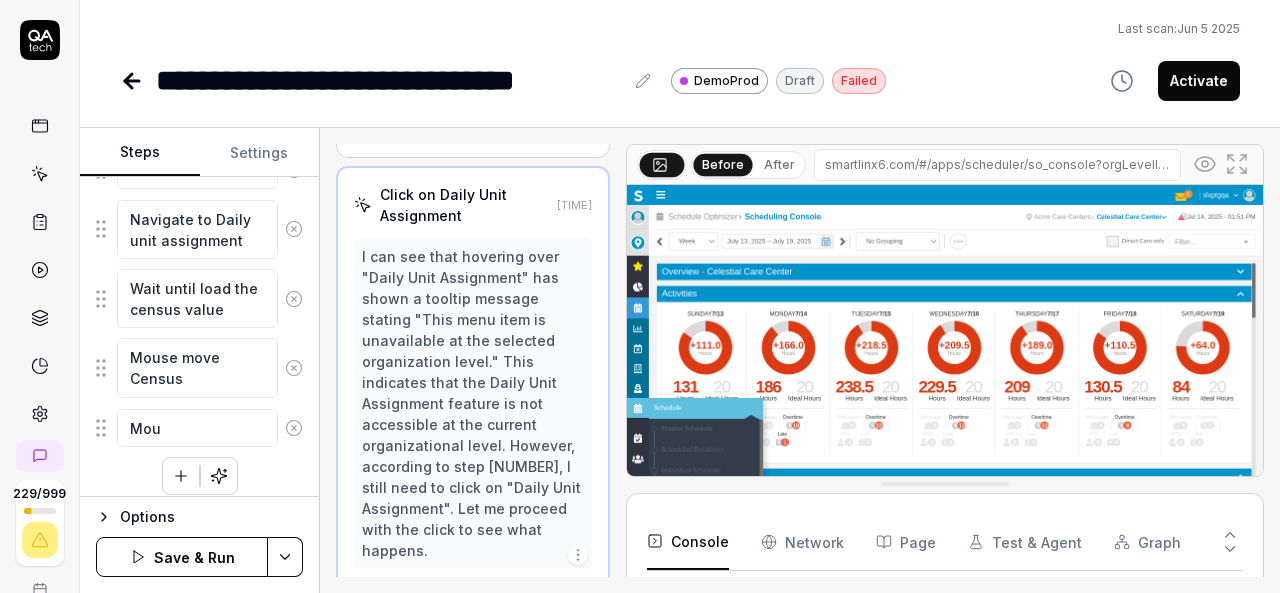 type on "*" 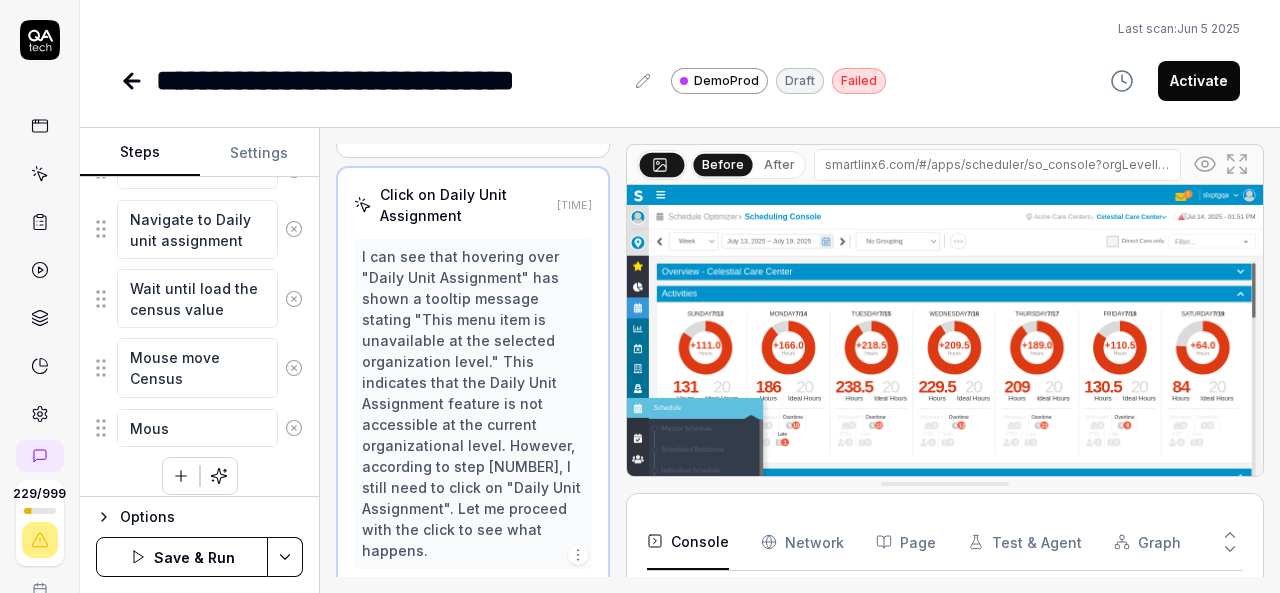 type on "*" 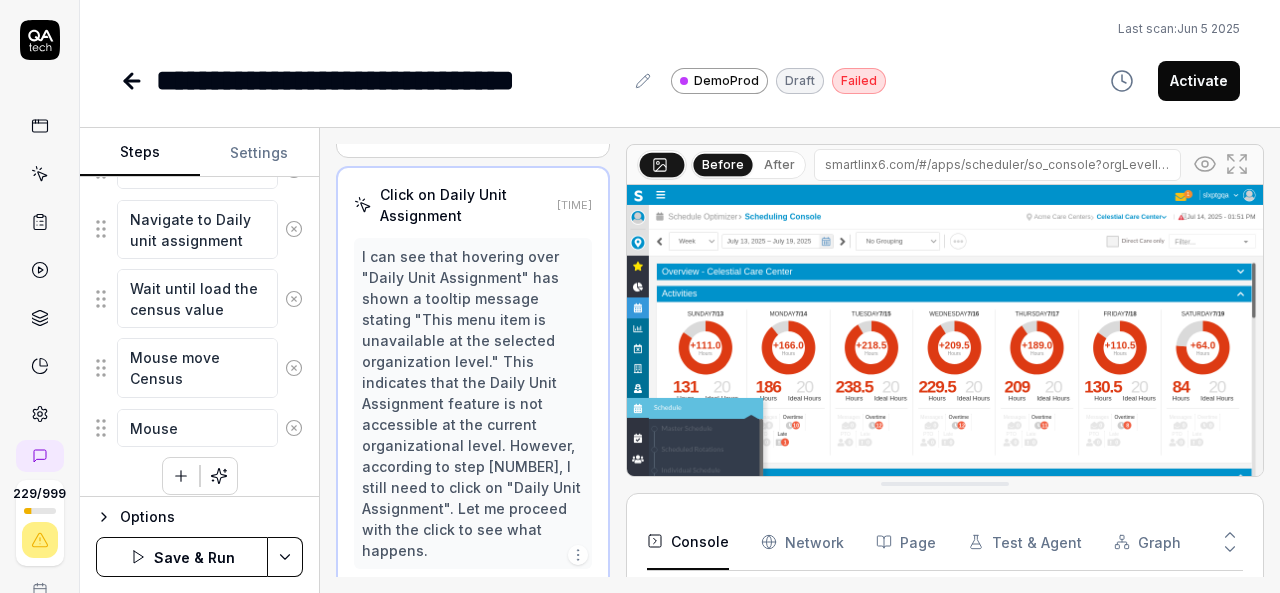 type on "*" 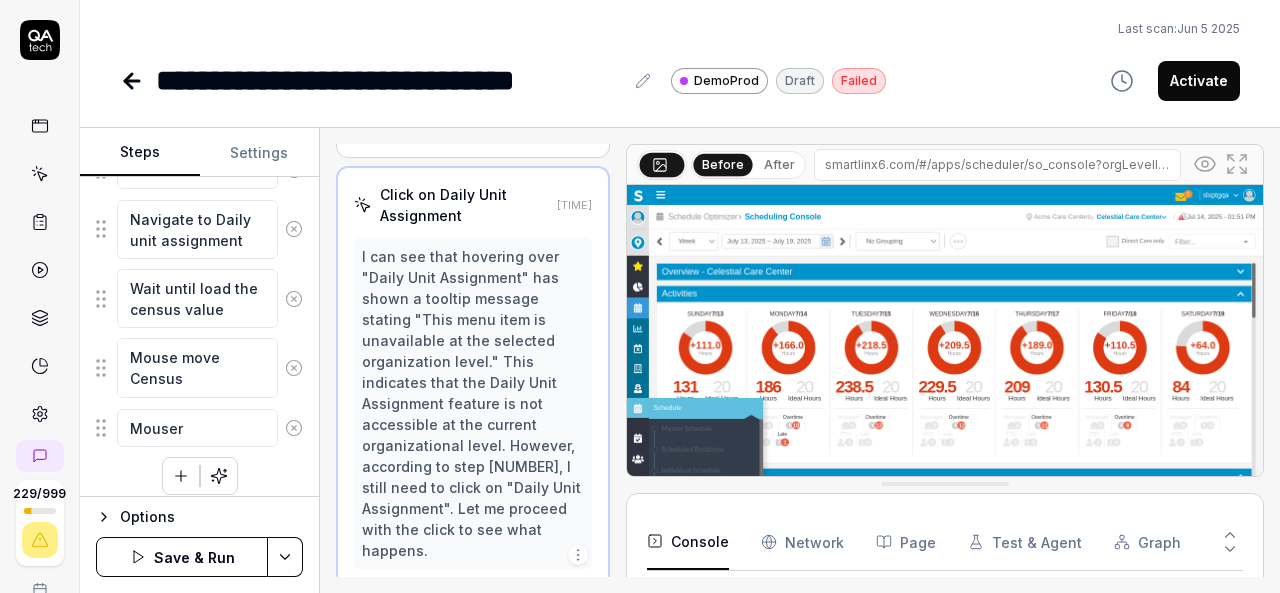 type on "*" 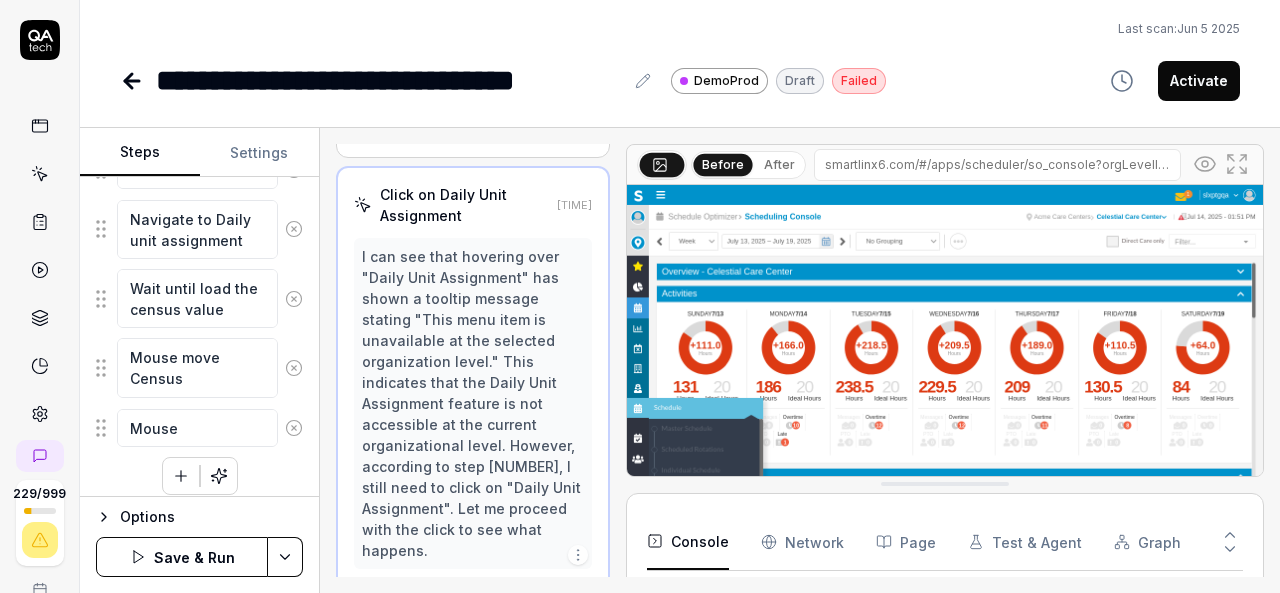 type on "*" 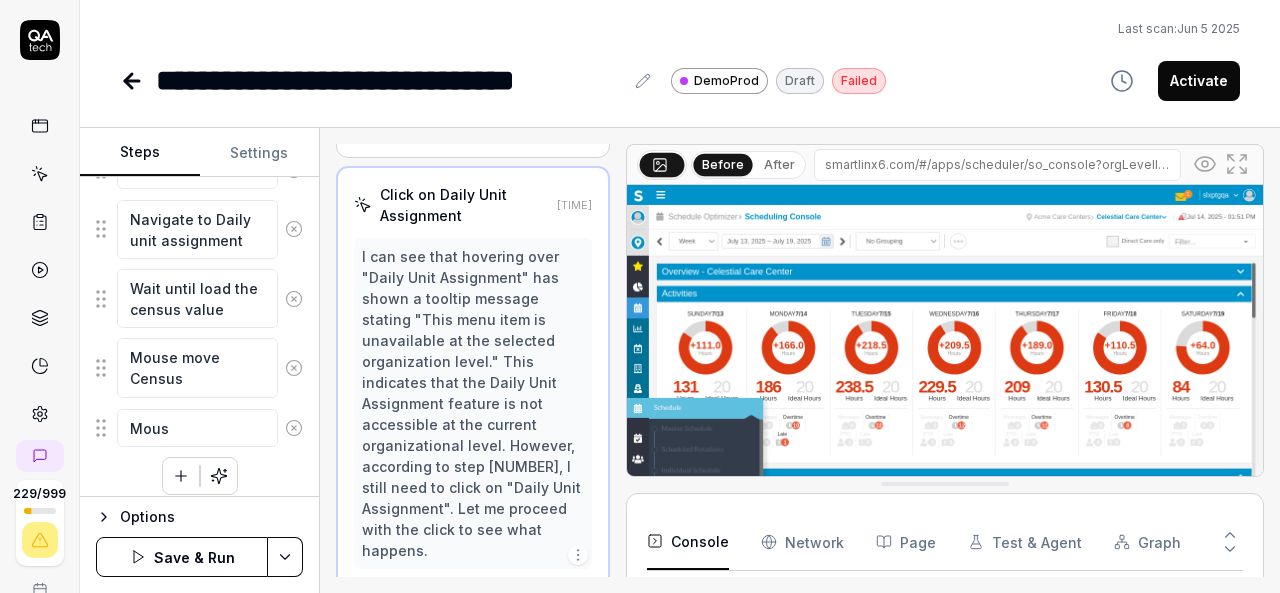 type on "*" 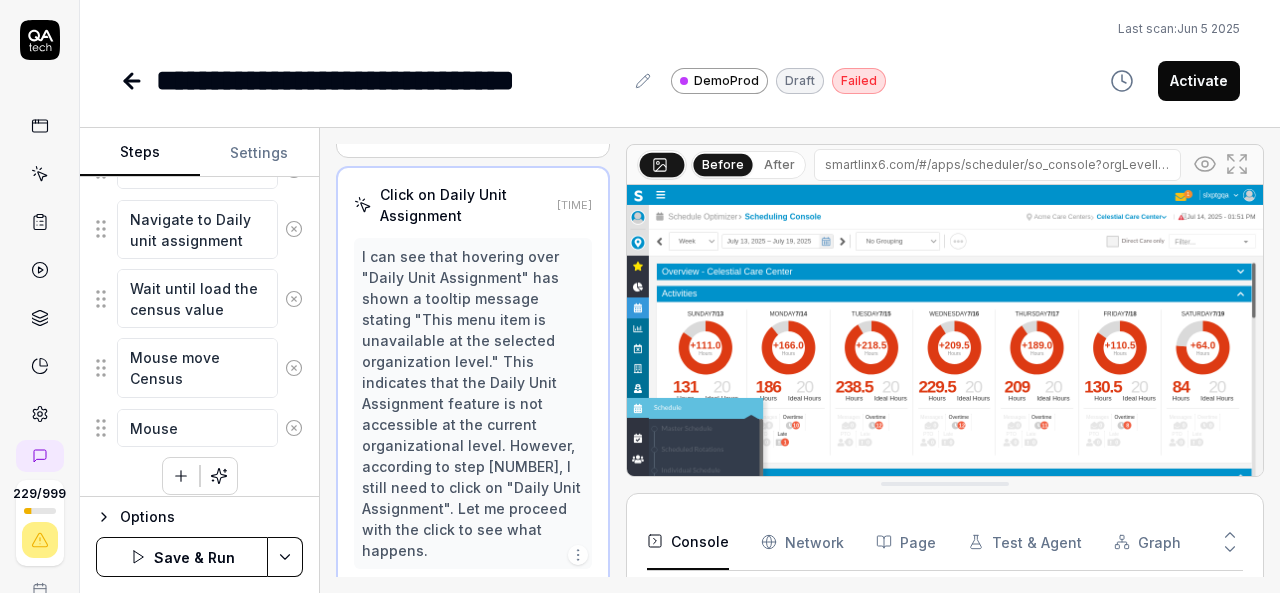 type on "*" 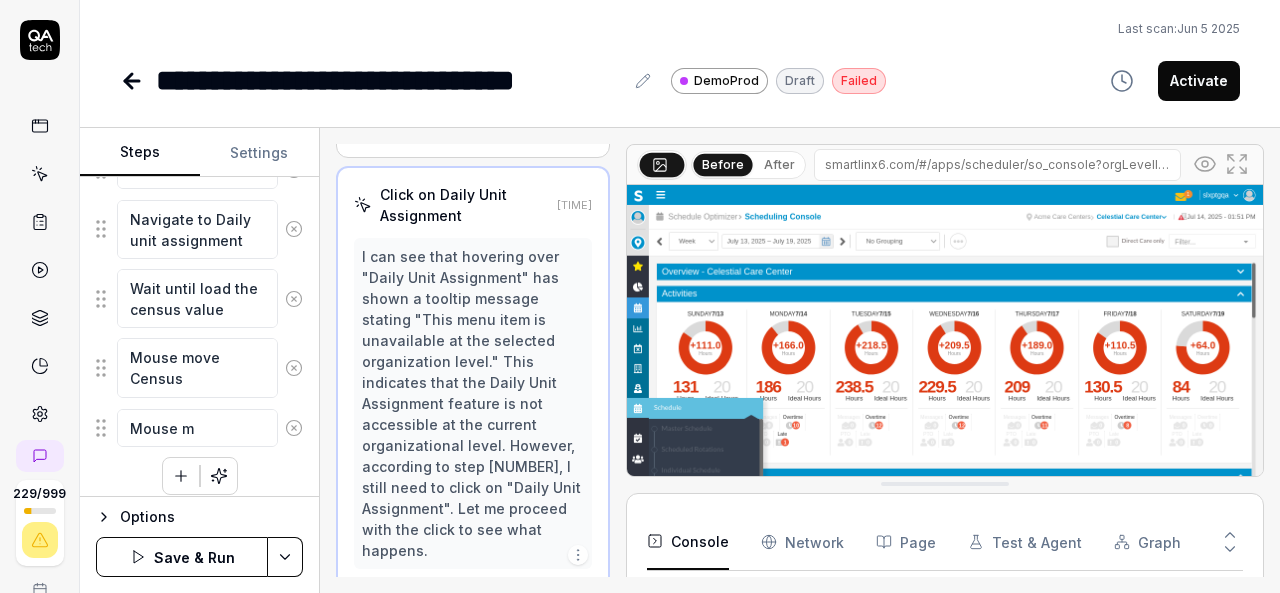 type on "*" 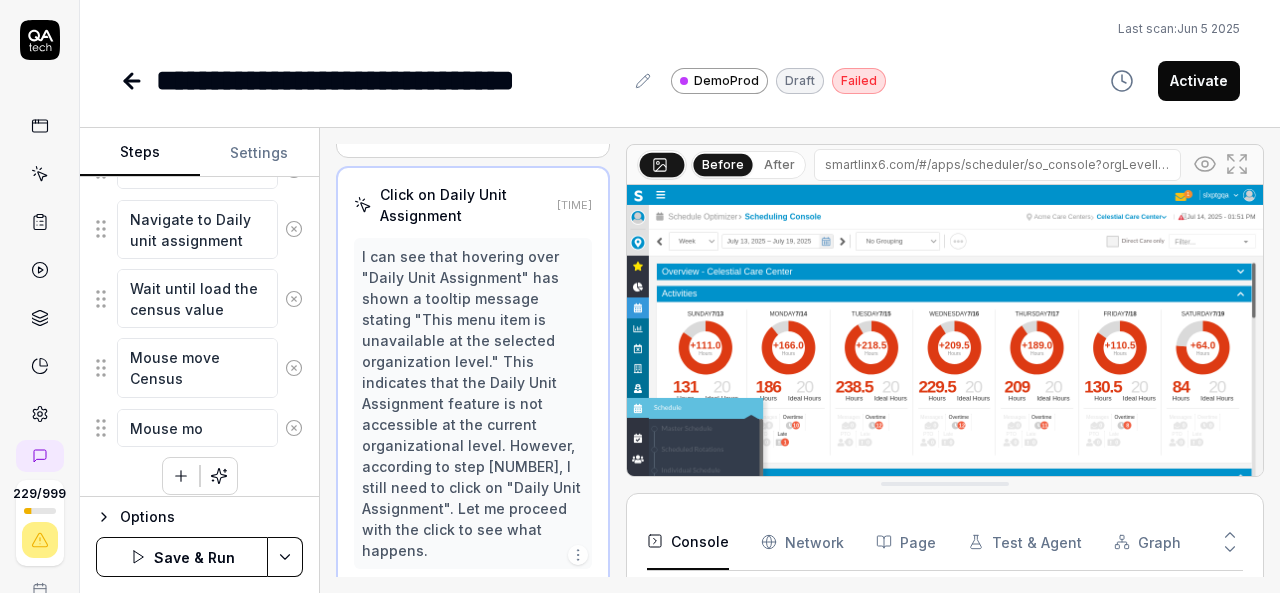 type on "*" 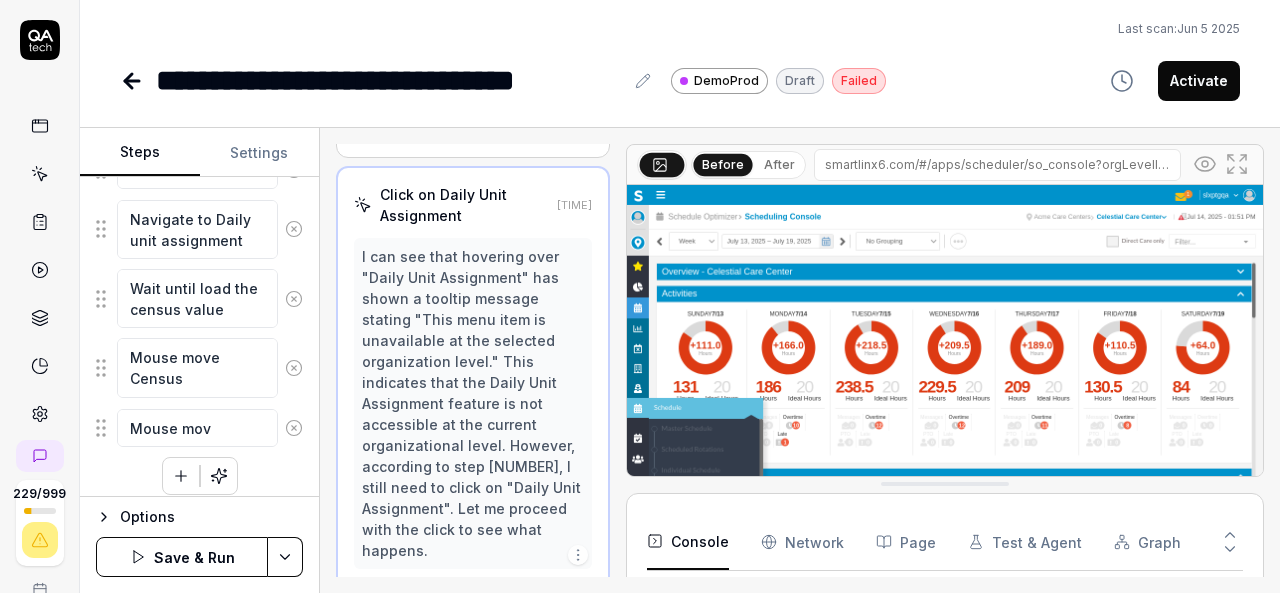 type on "*" 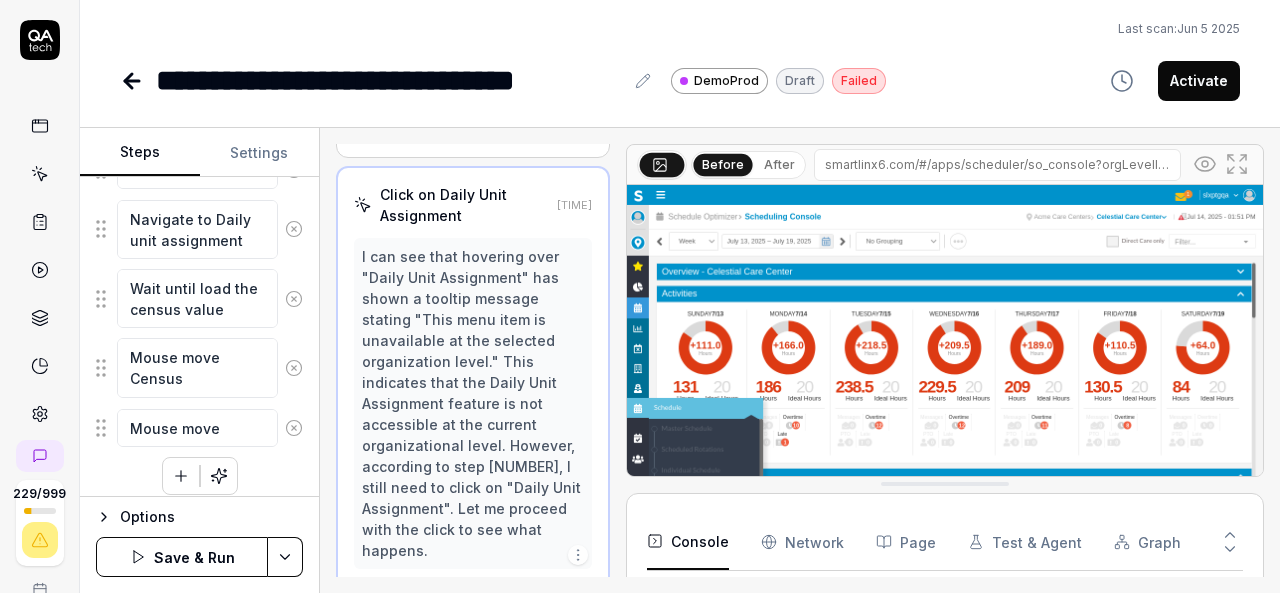 type on "*" 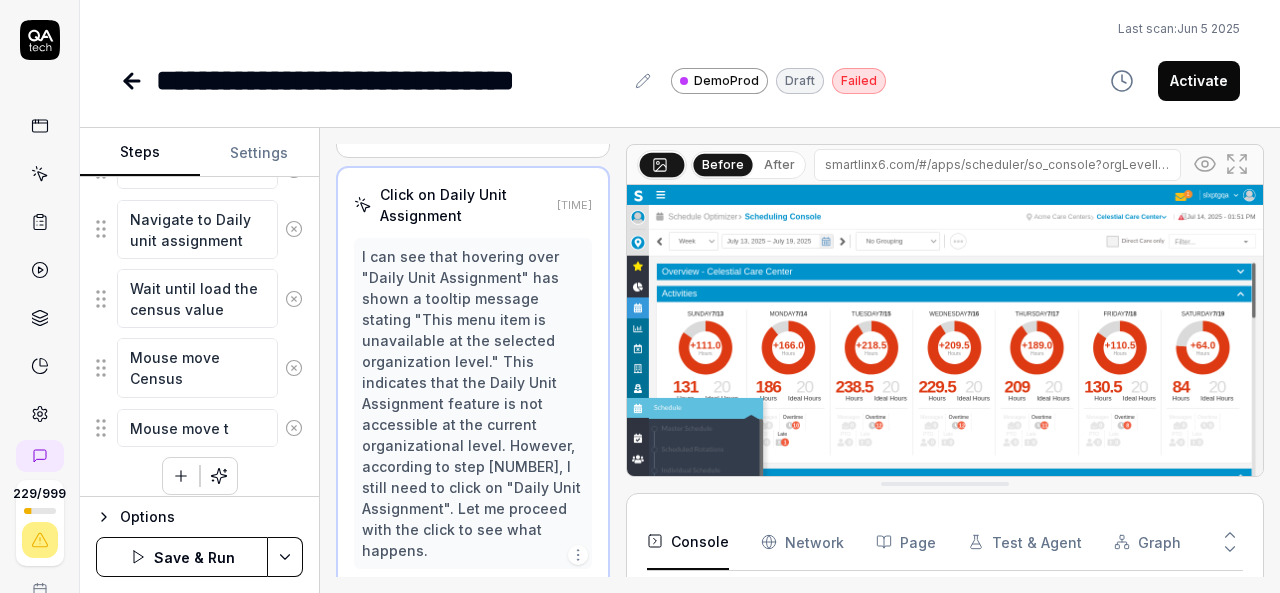type on "*" 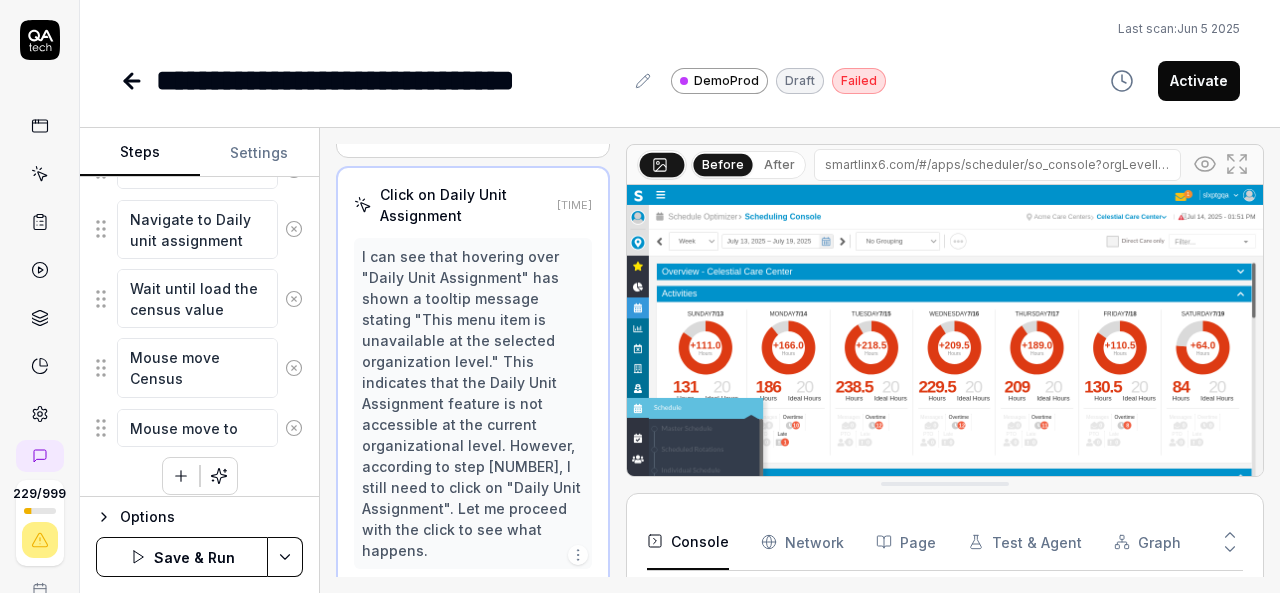 type on "*" 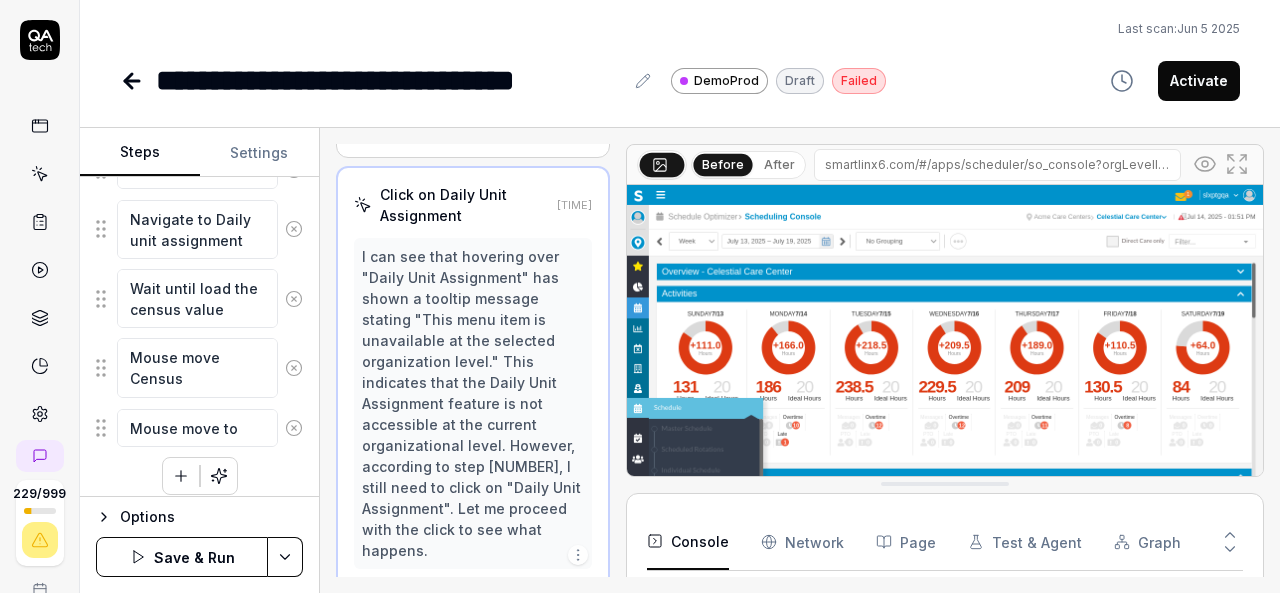 type on "*" 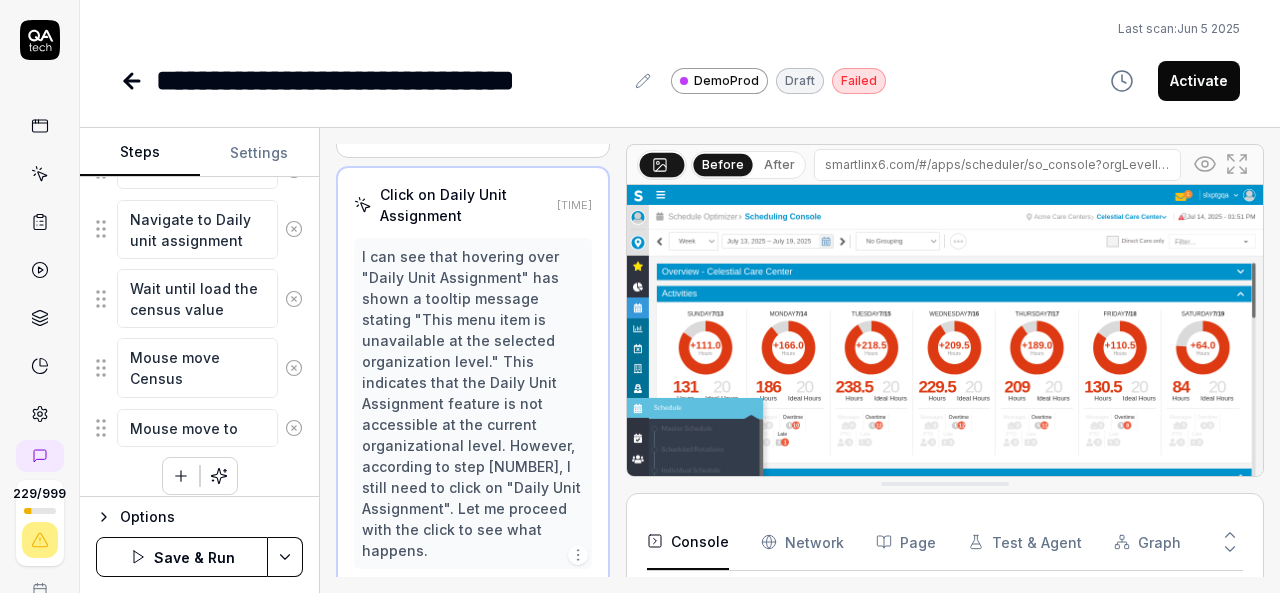 type on "Mouse move to O" 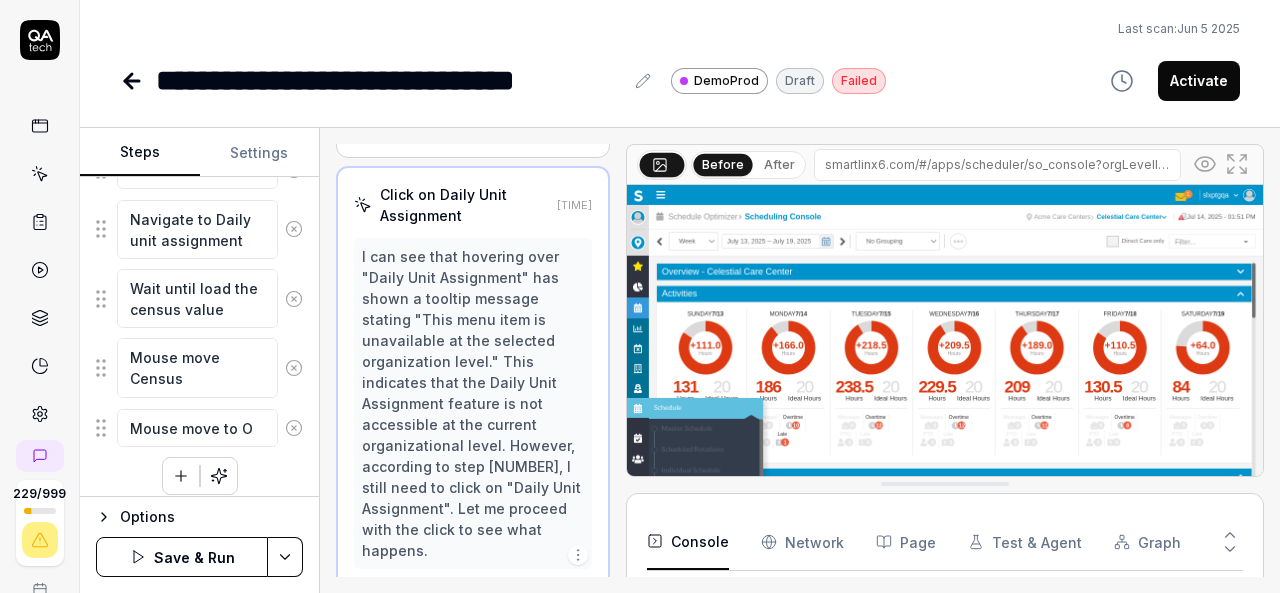 type on "*" 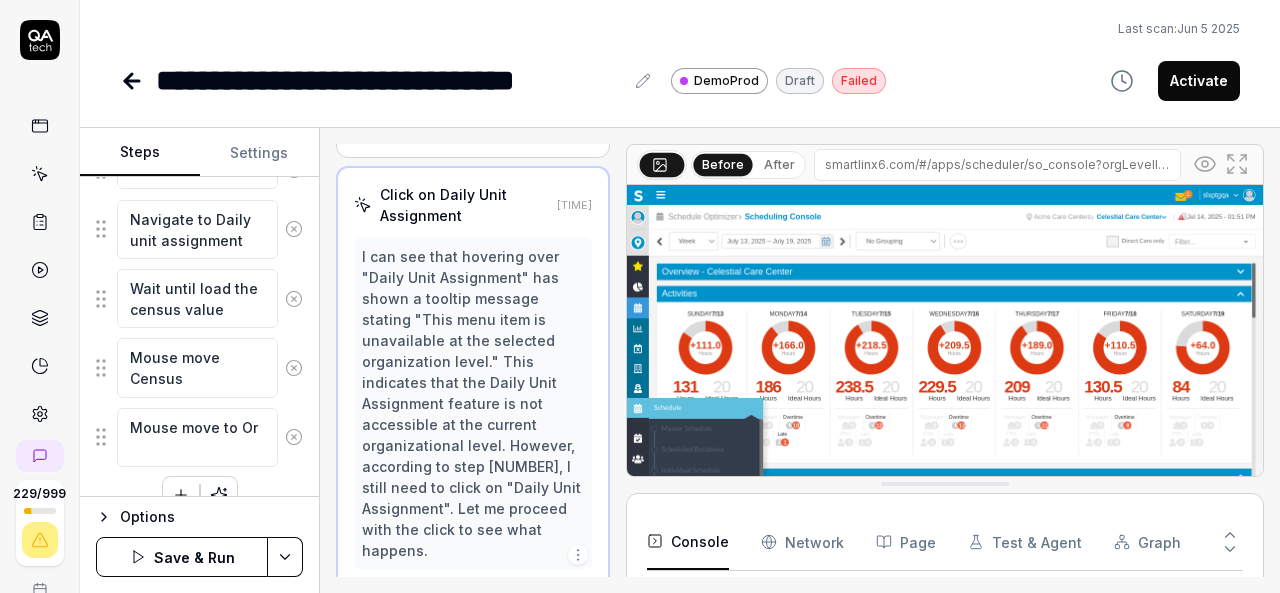 type on "*" 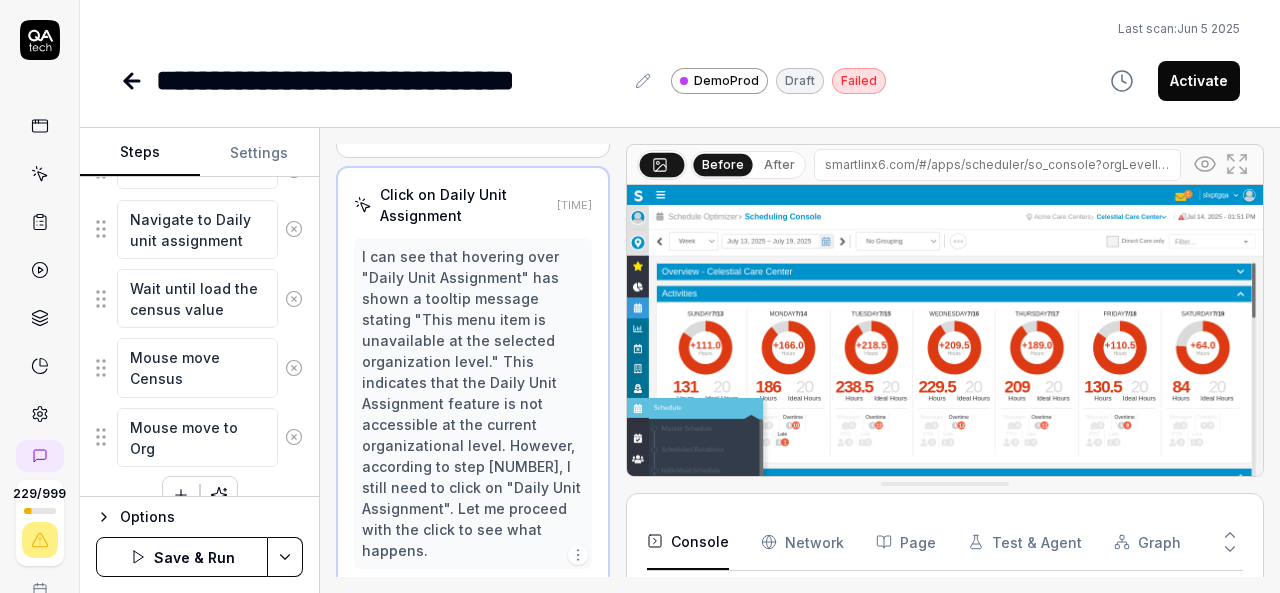 type on "*" 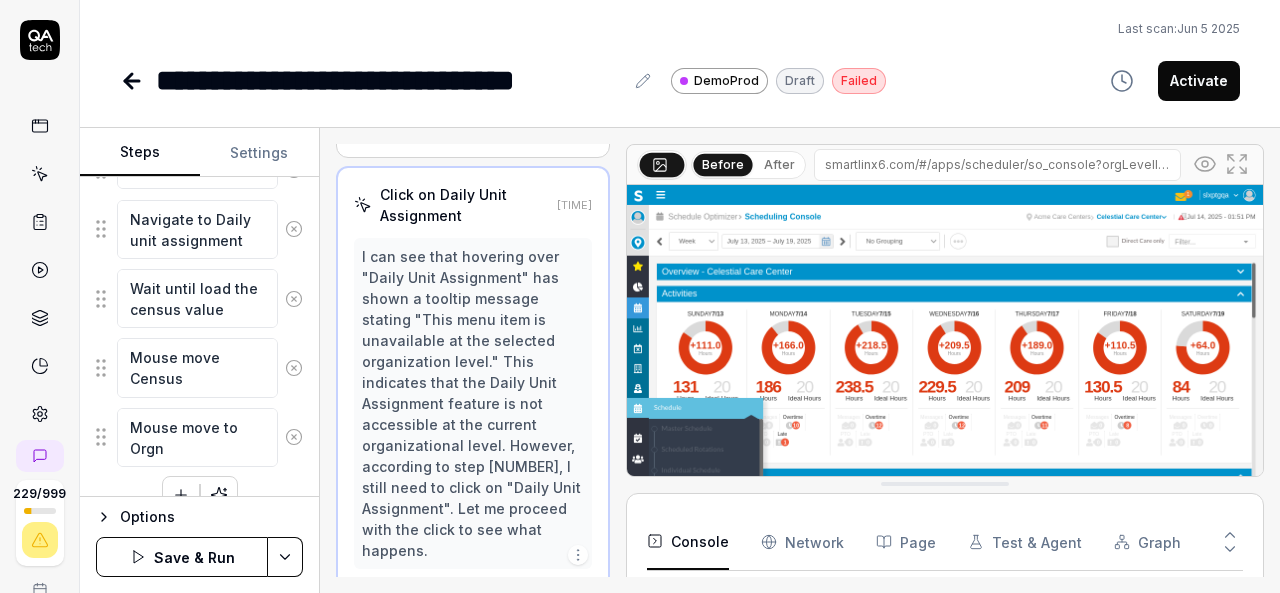 type on "*" 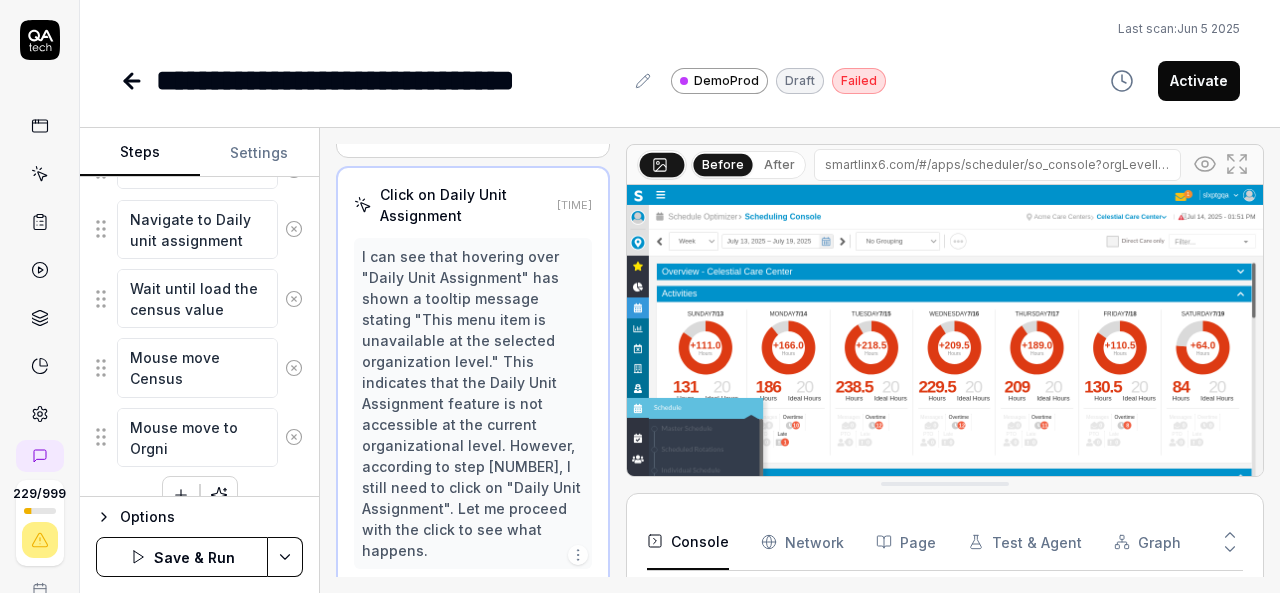 type on "*" 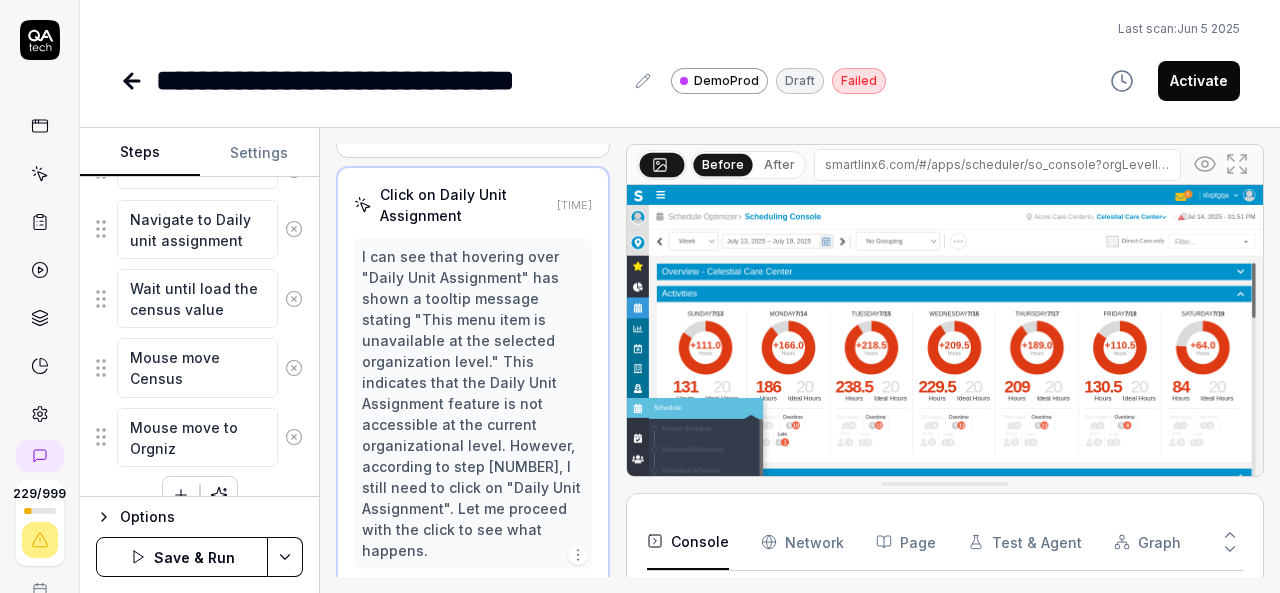 type on "*" 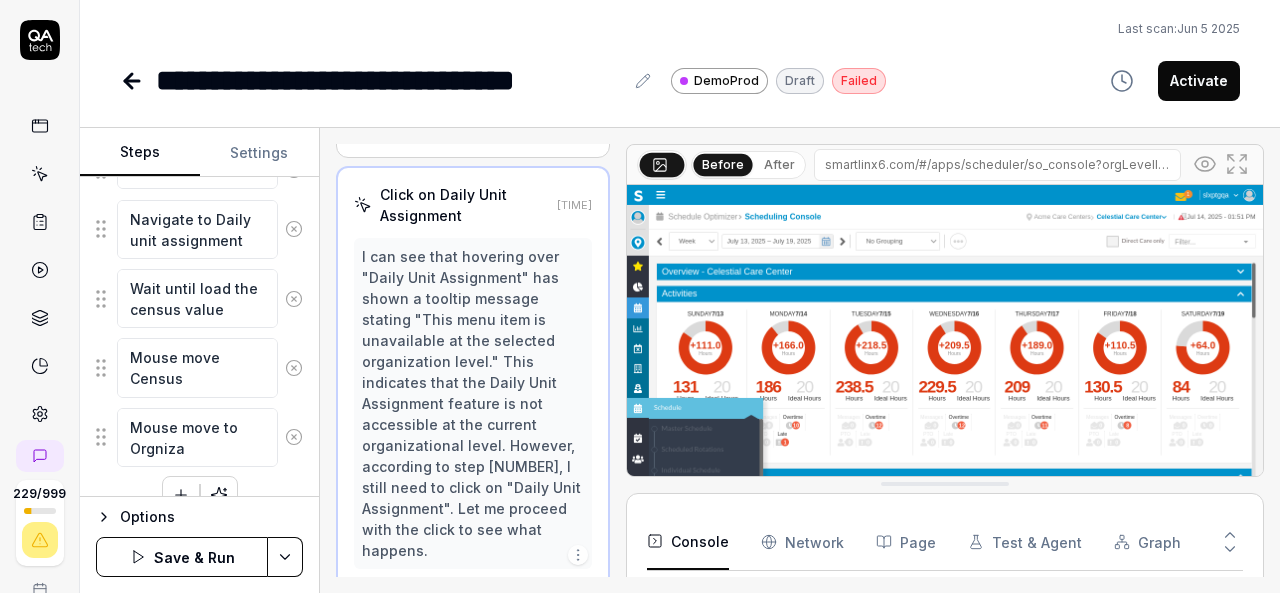 type on "*" 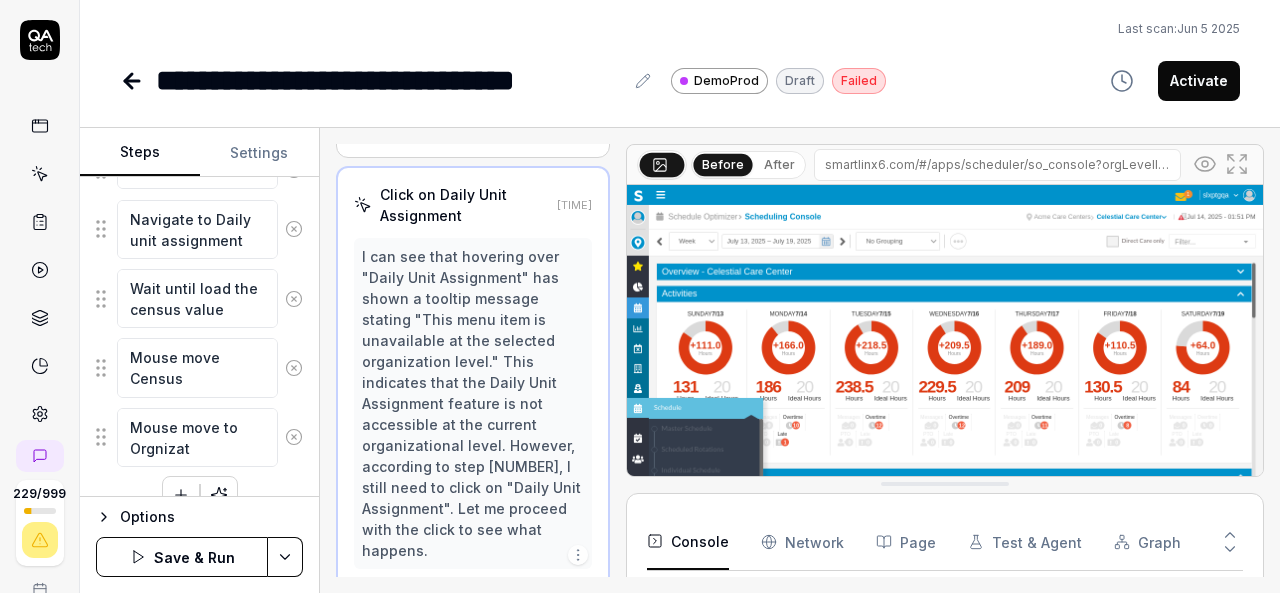 type on "*" 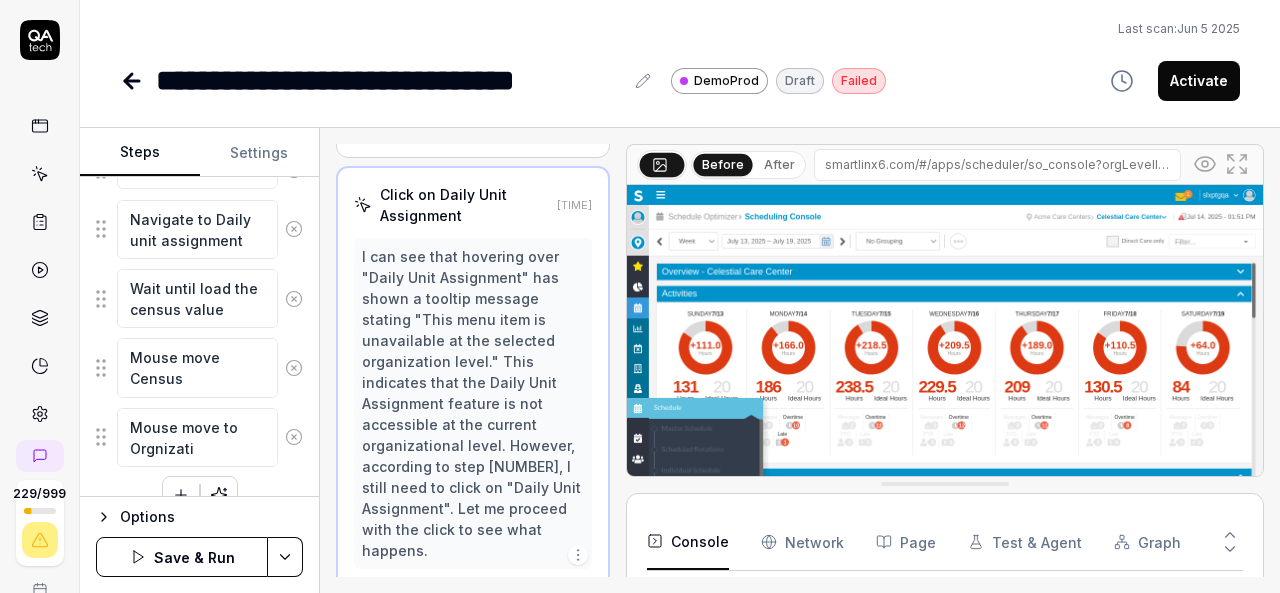 type on "*" 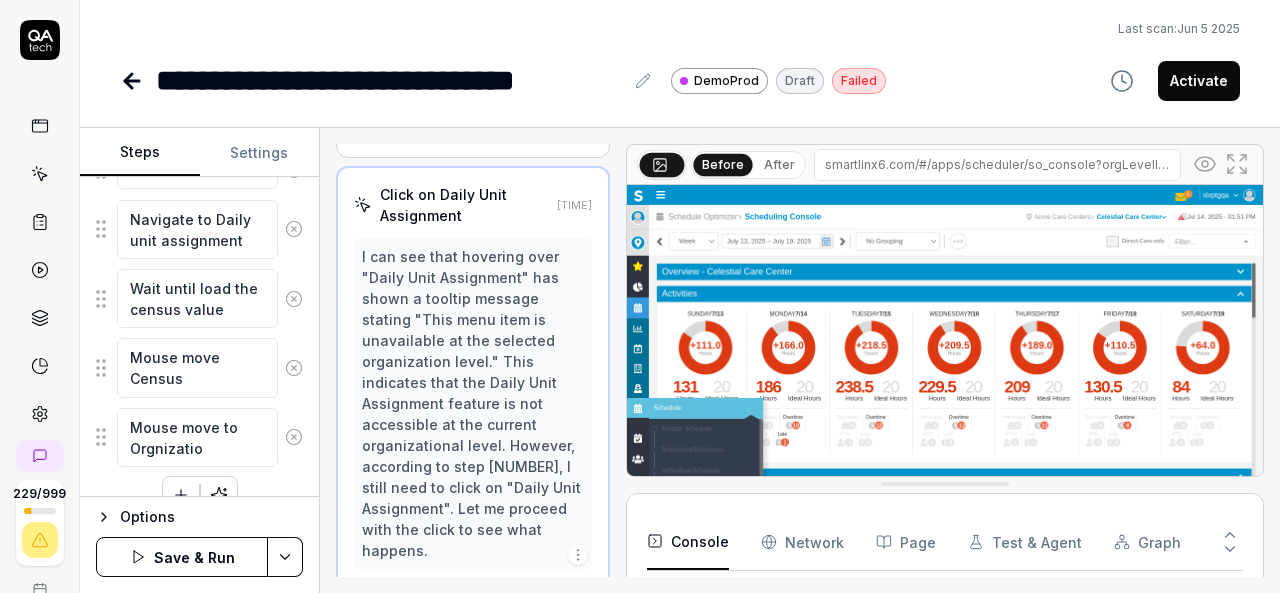 type on "*" 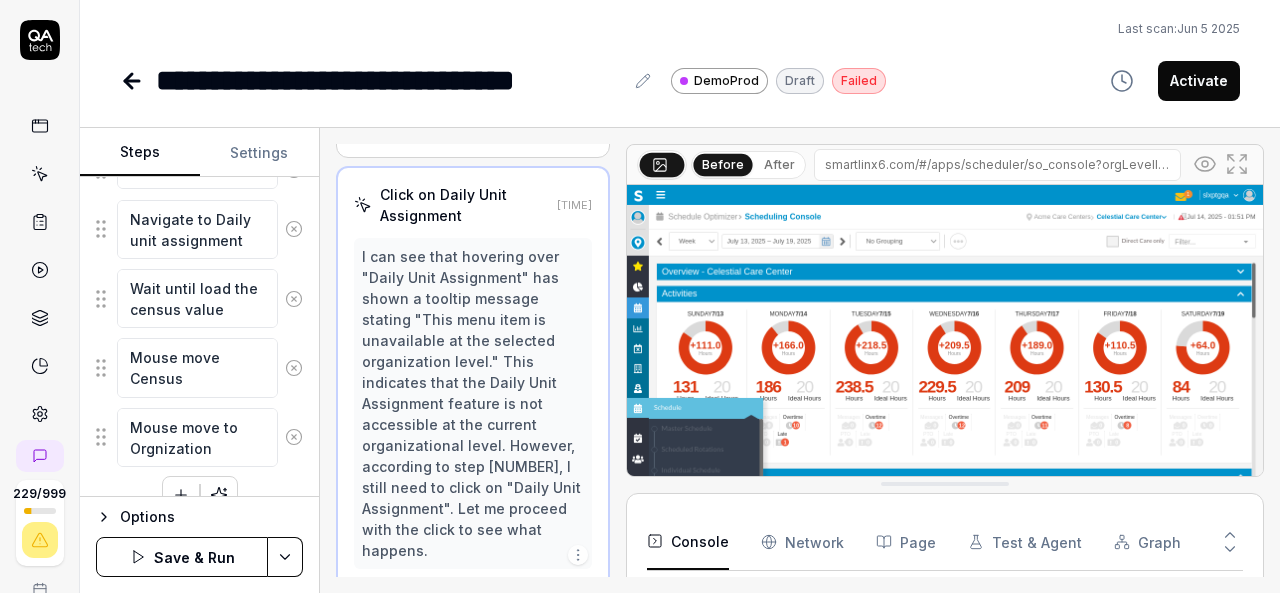 type on "*" 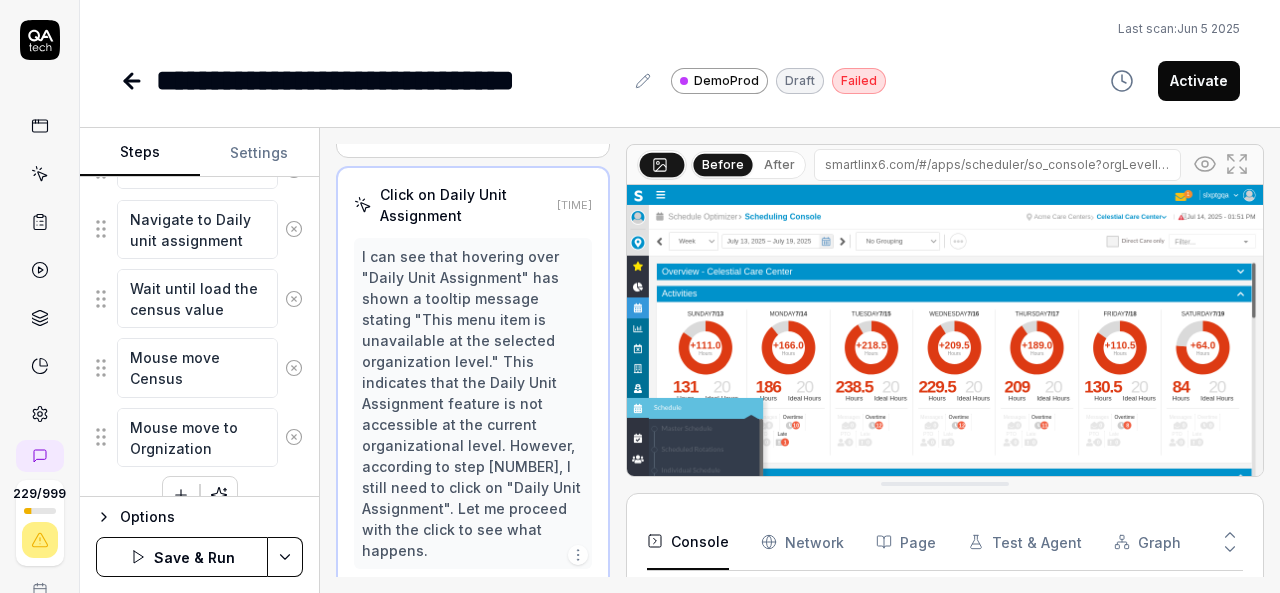 type on "*" 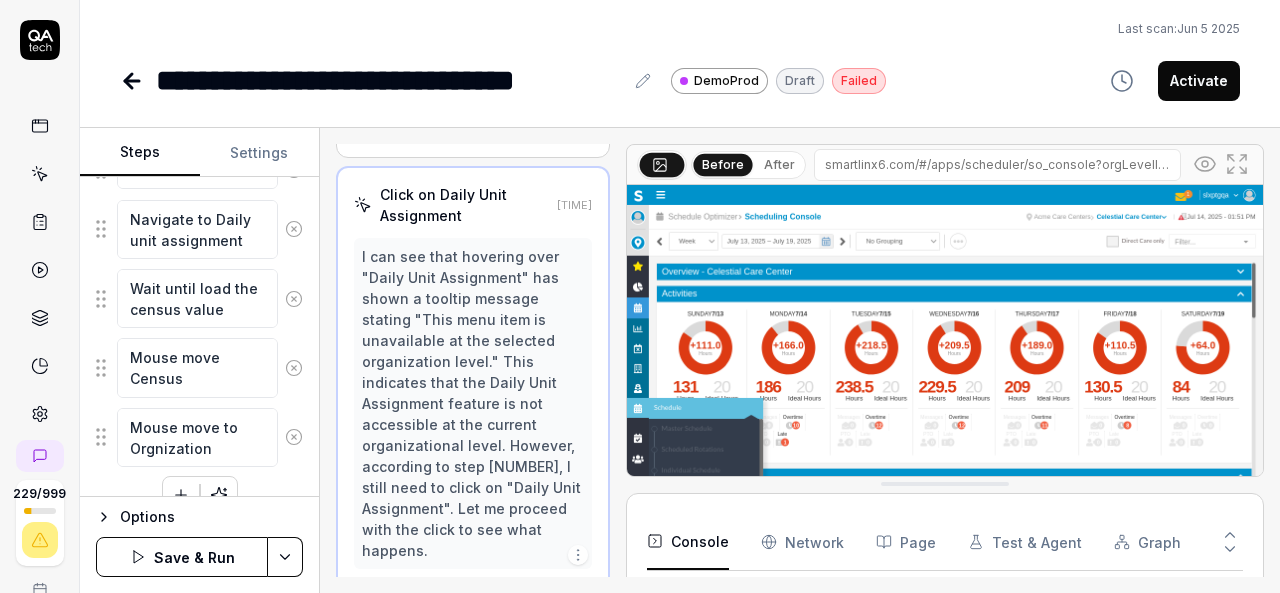 type on "Mouse move to Organization" 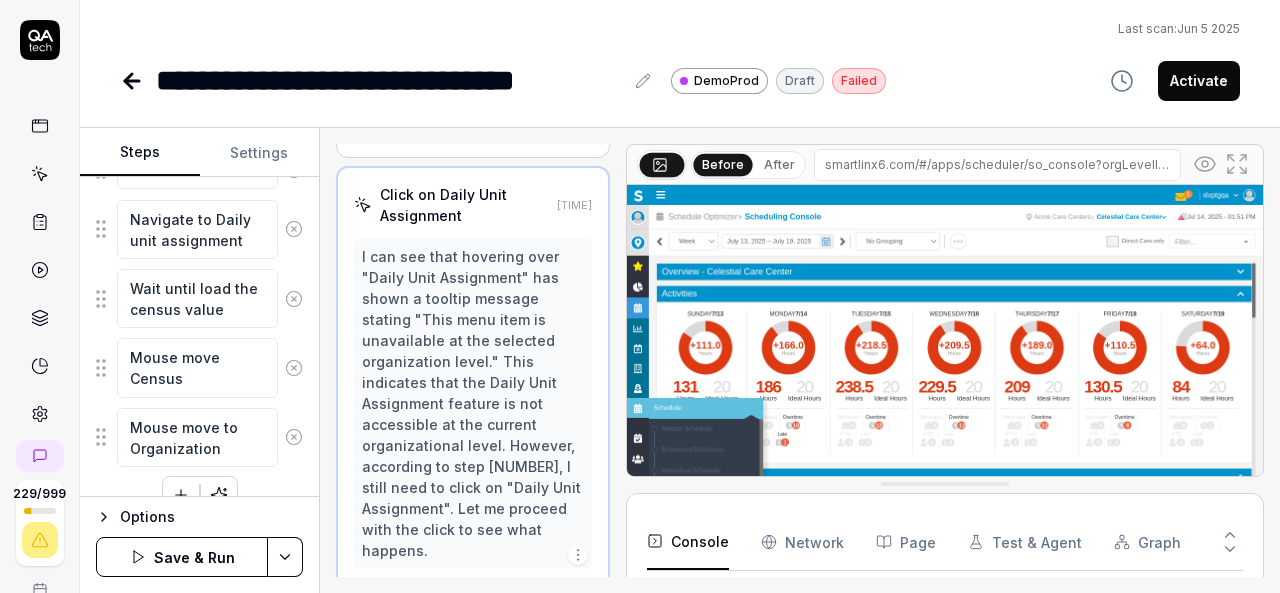 type on "*" 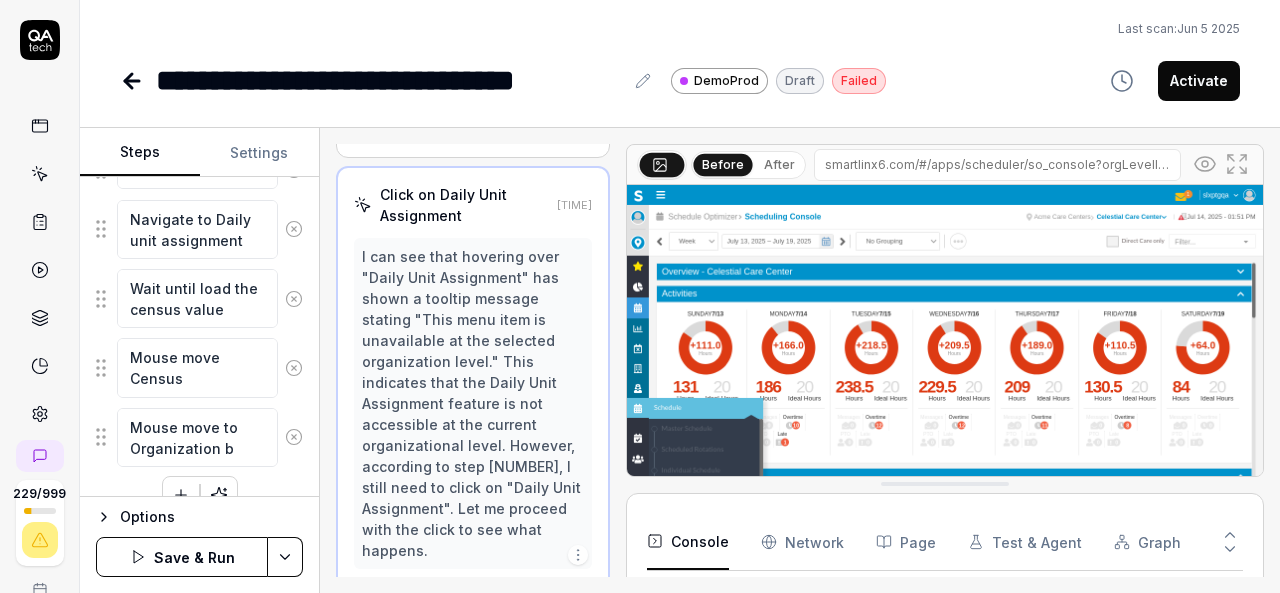 type on "*" 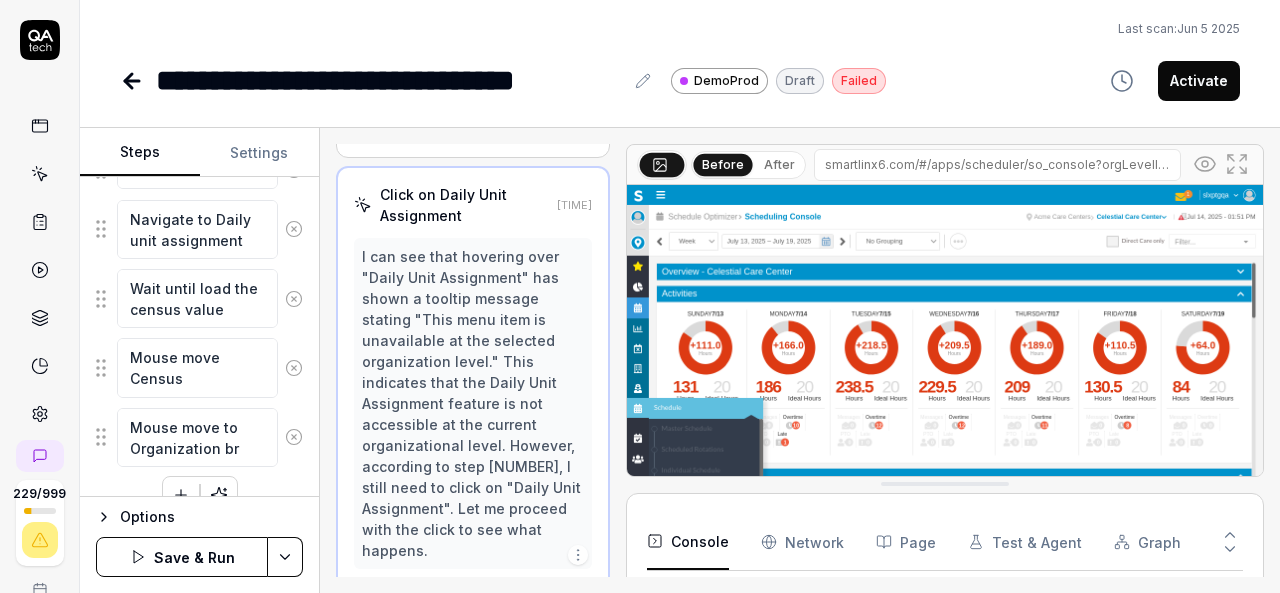 type on "*" 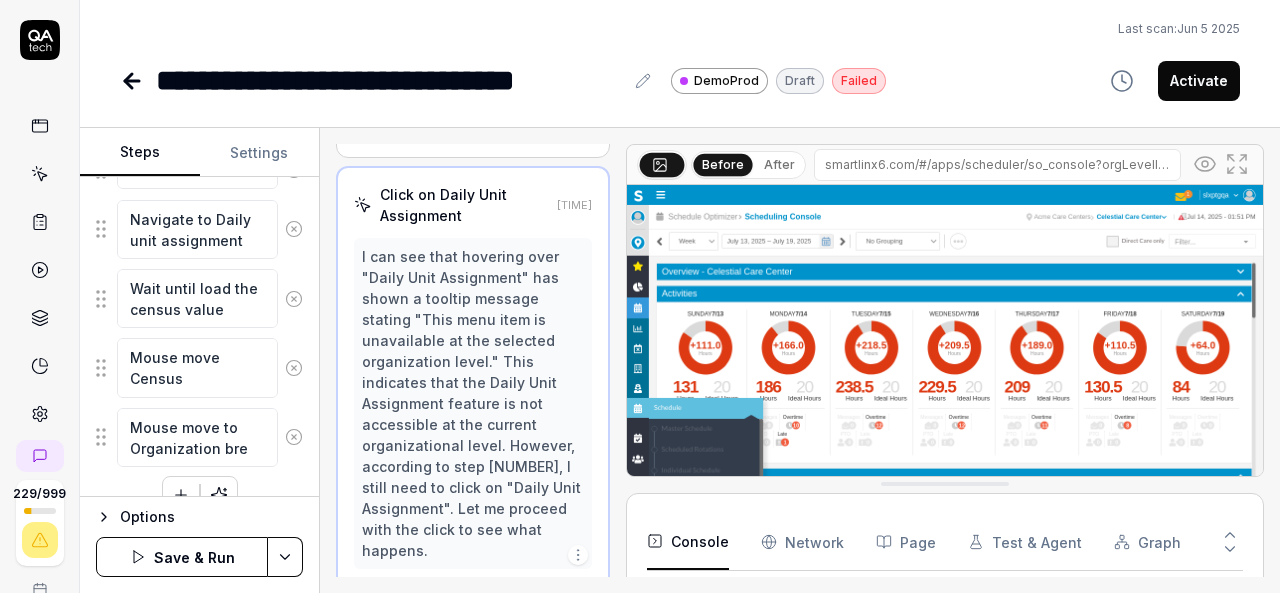 type on "*" 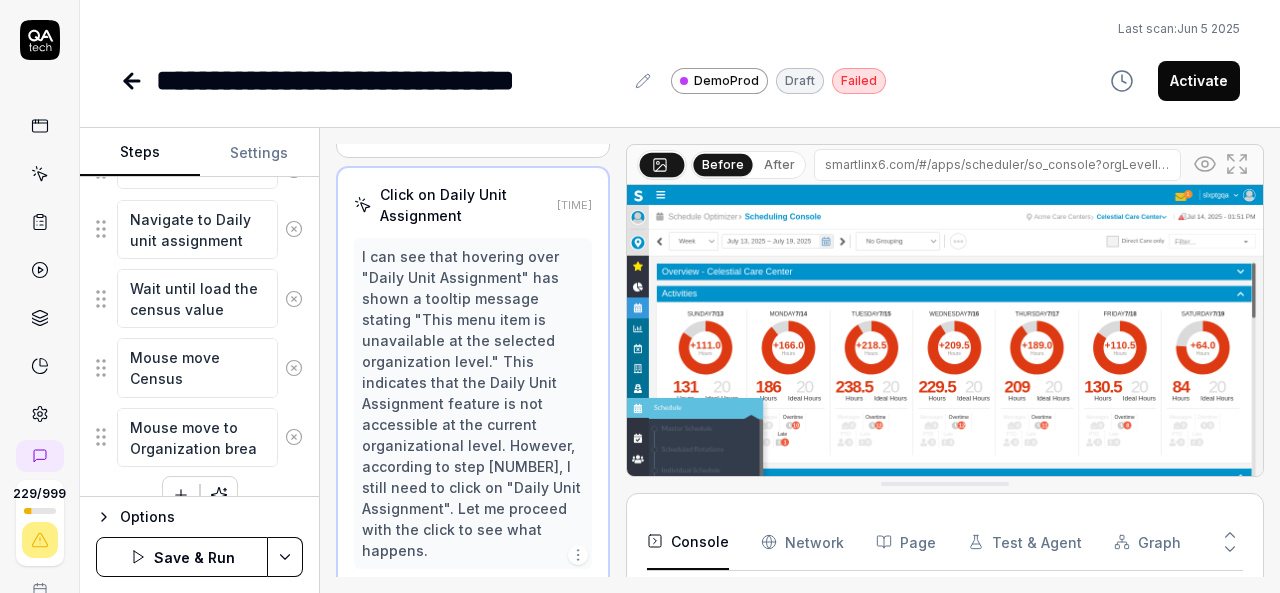 type on "*" 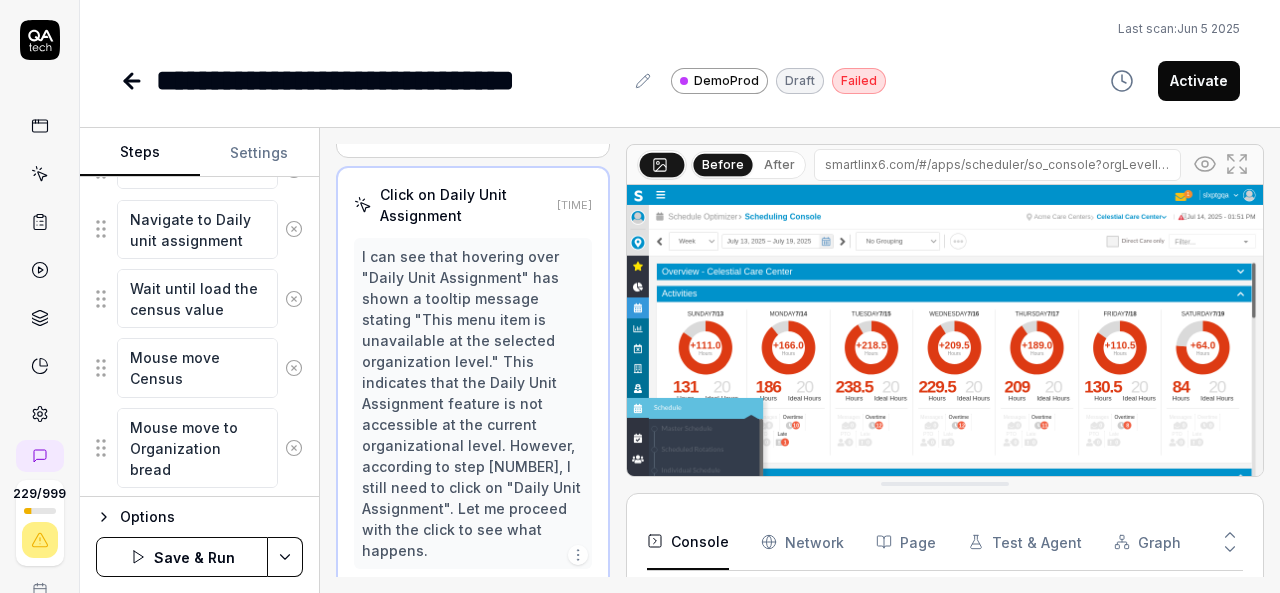 type on "*" 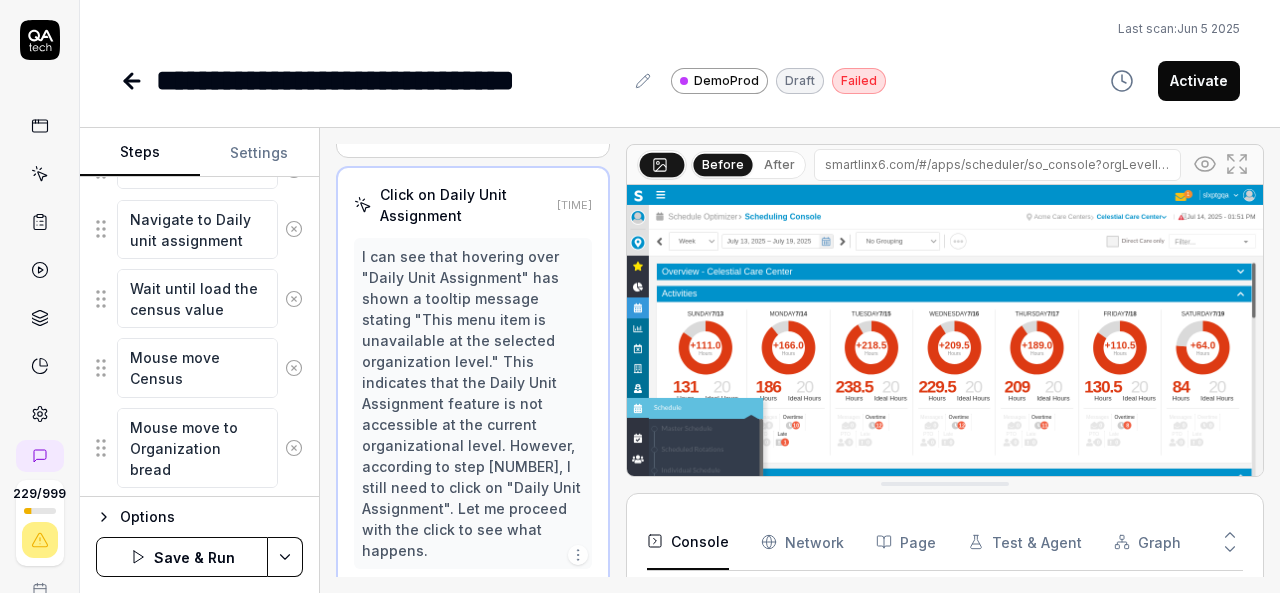 type on "*" 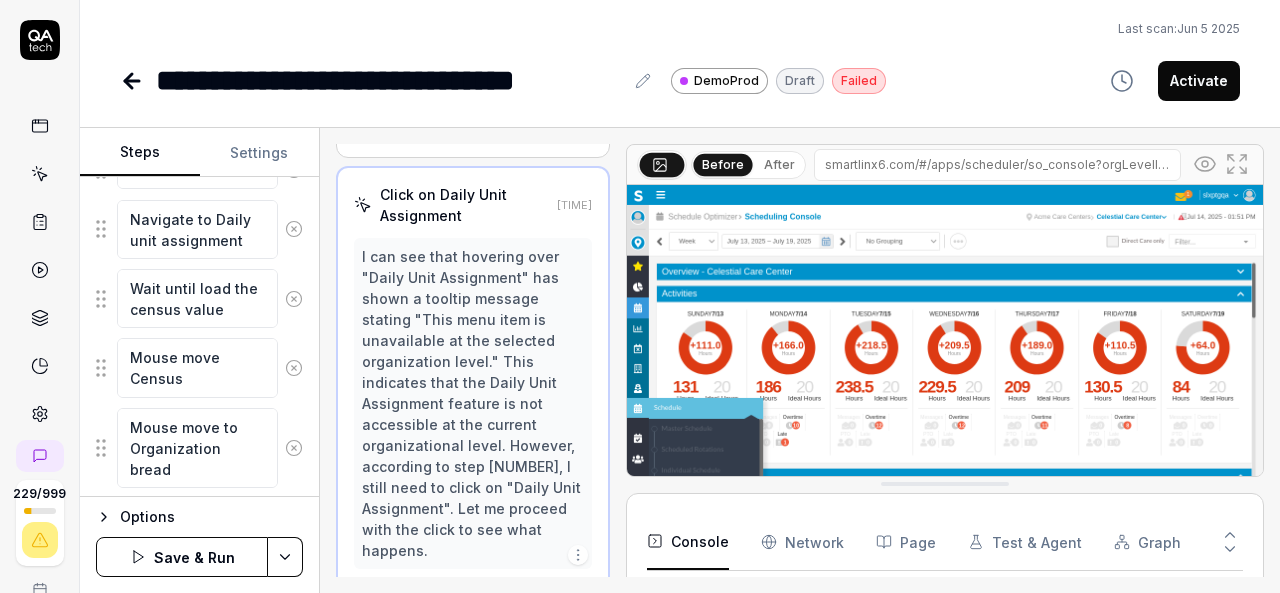 type on "Mouse move to Organization breadc" 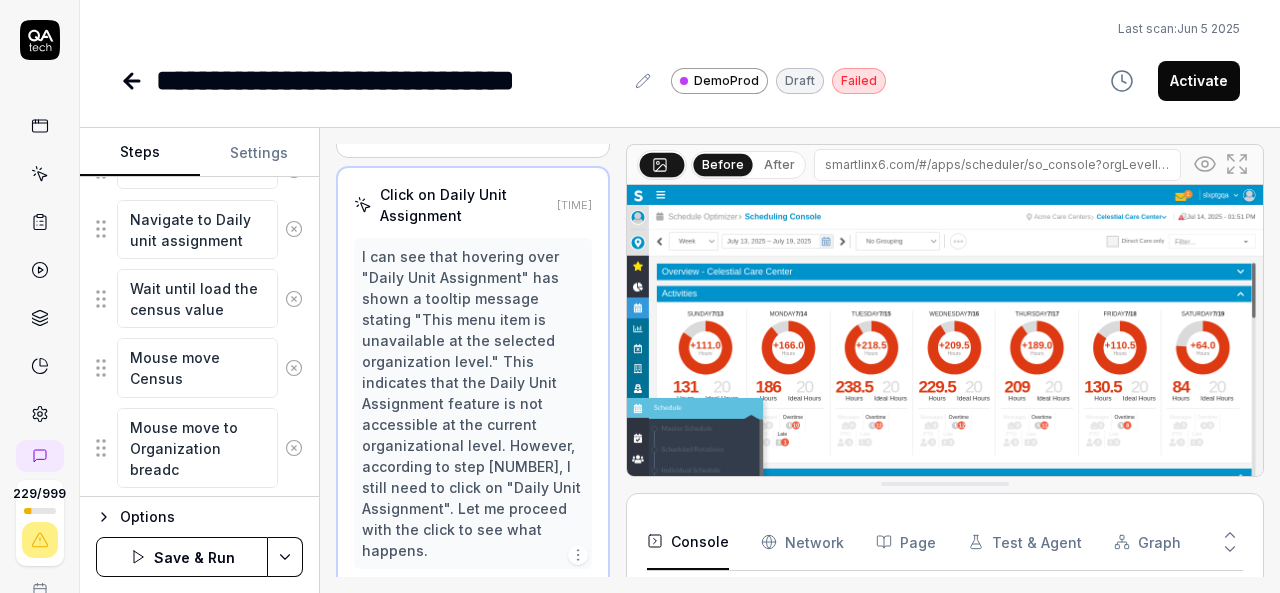 type on "*" 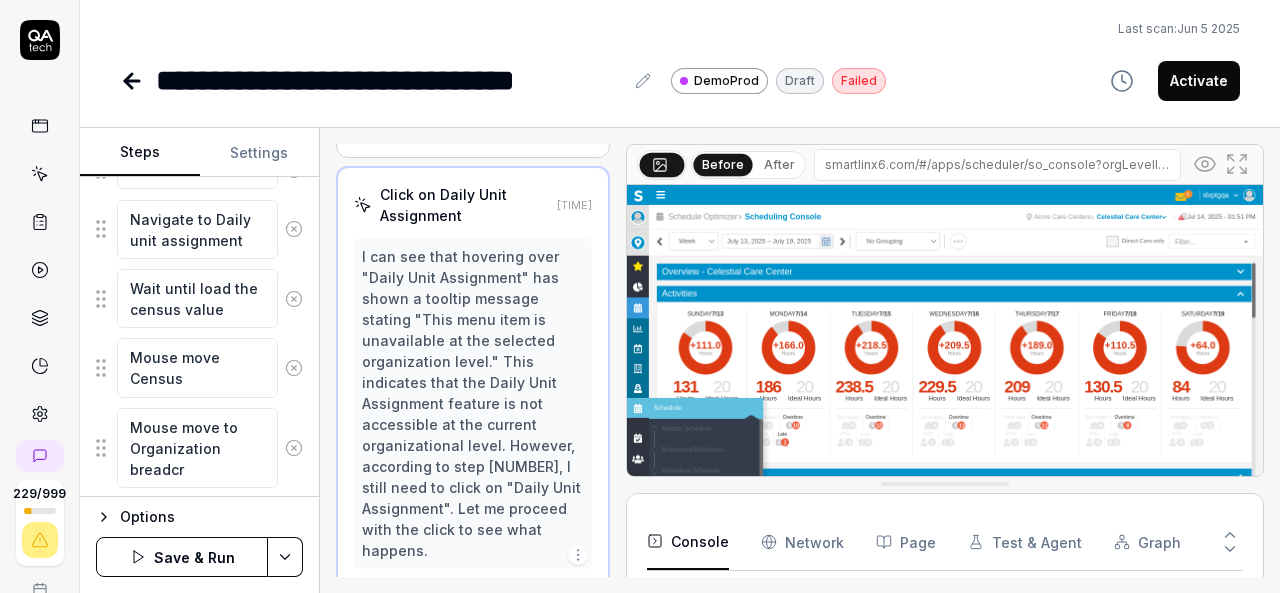 type on "*" 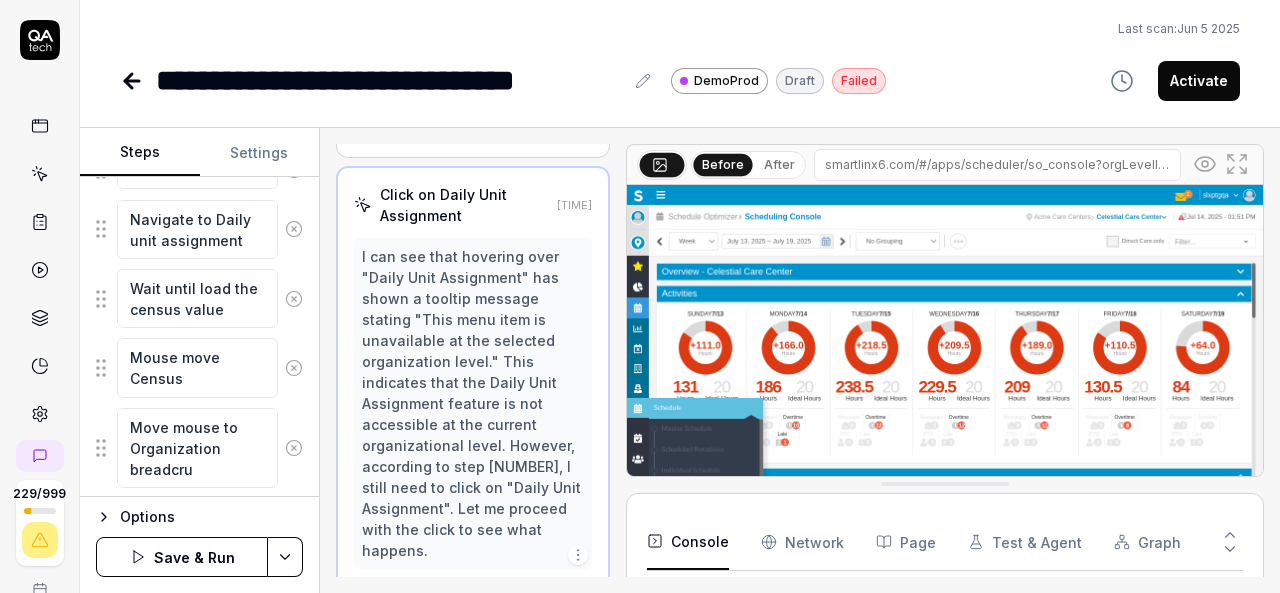 type on "*" 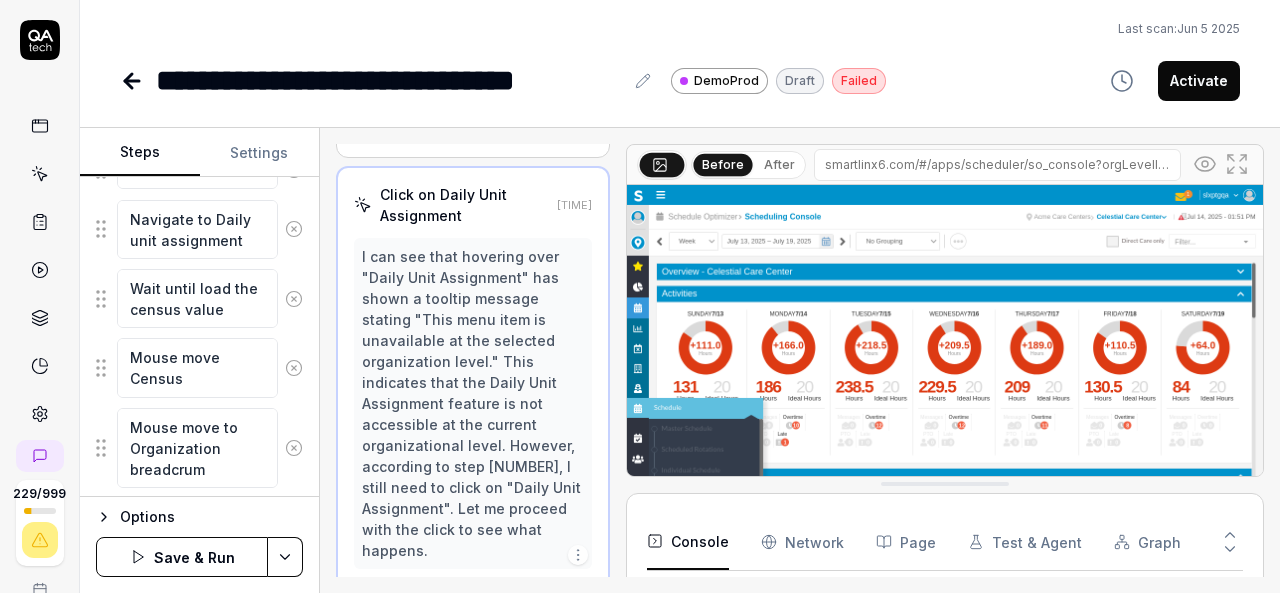 type on "*" 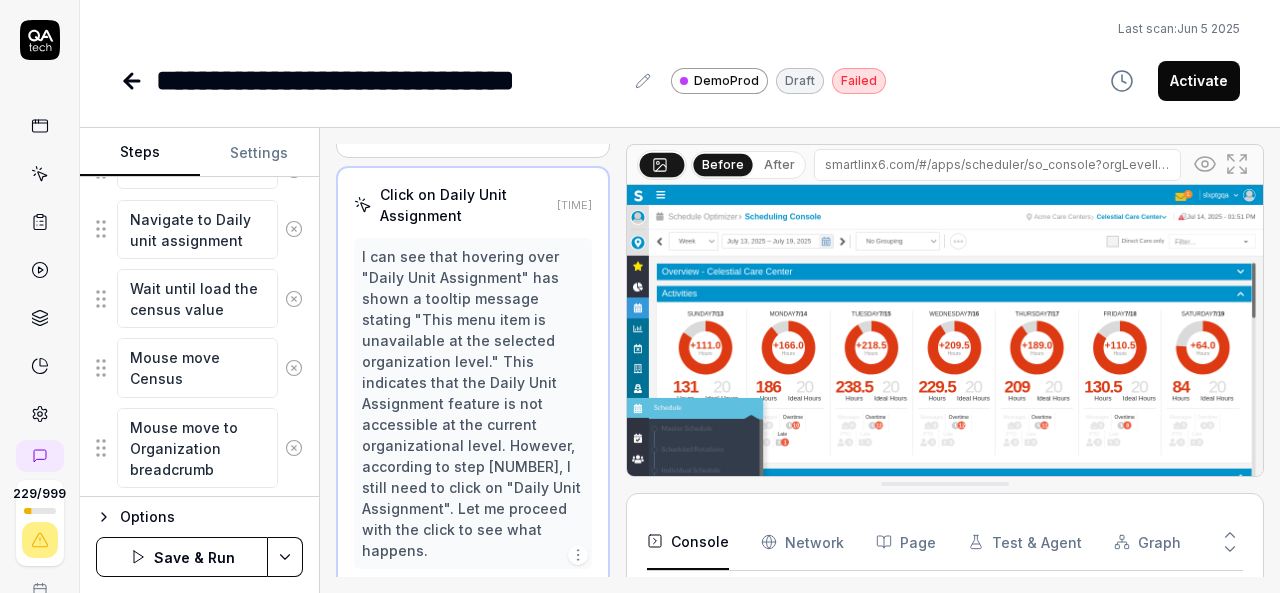 type on "*" 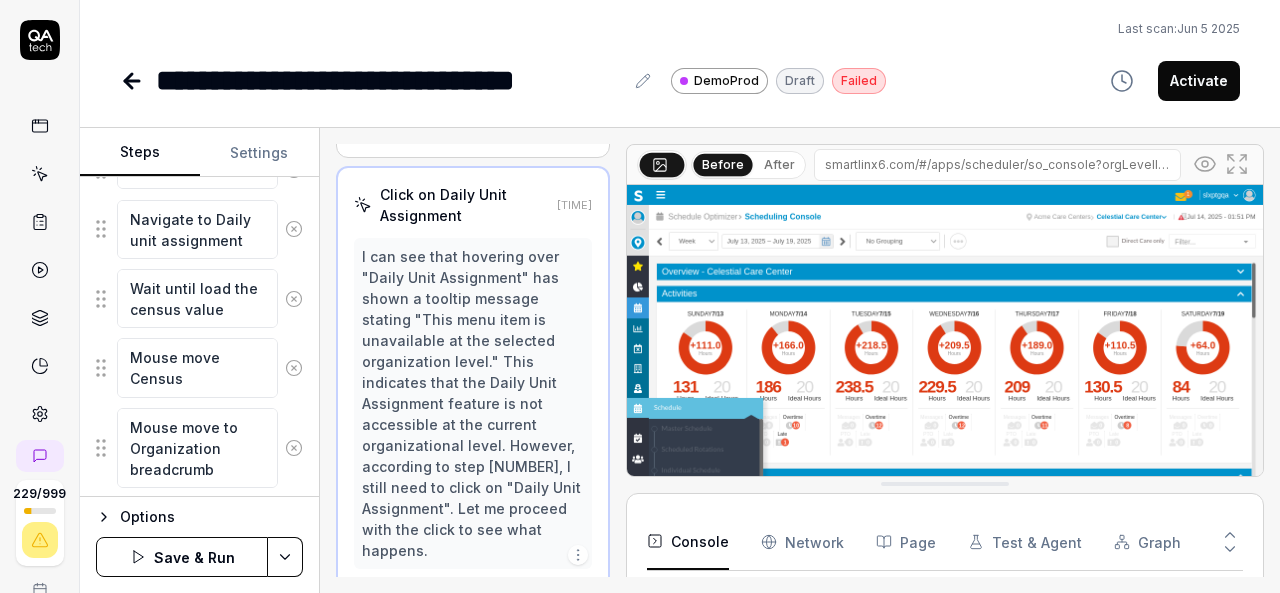 scroll, scrollTop: 1361, scrollLeft: 0, axis: vertical 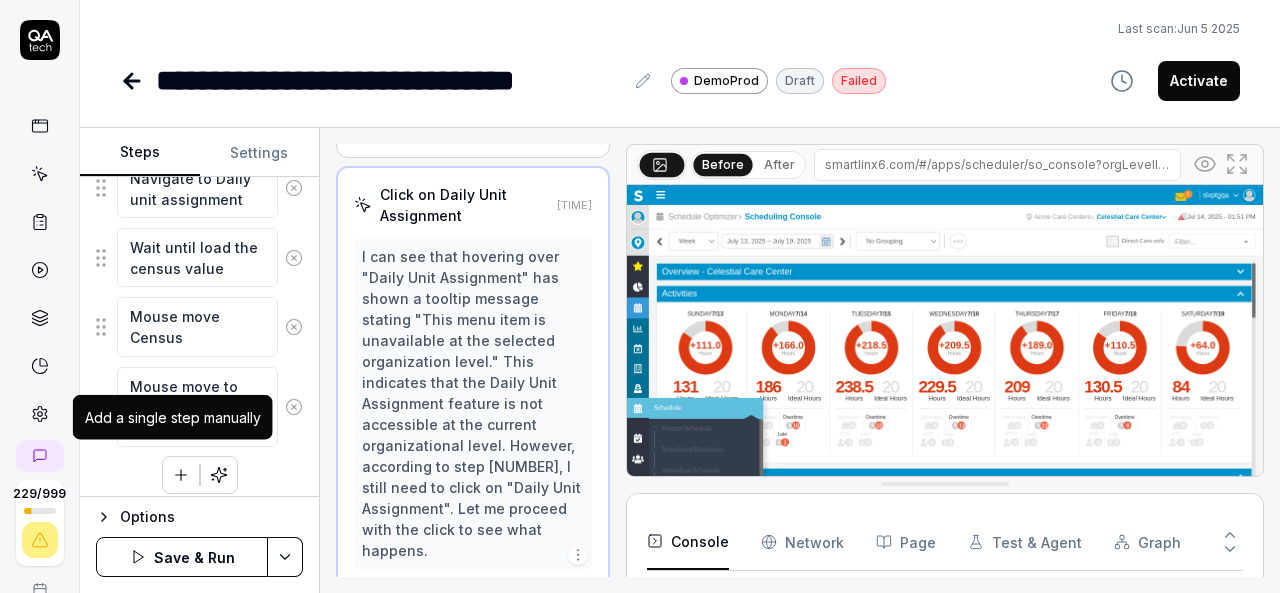 type on "Mouse move to Organization breadcrumb" 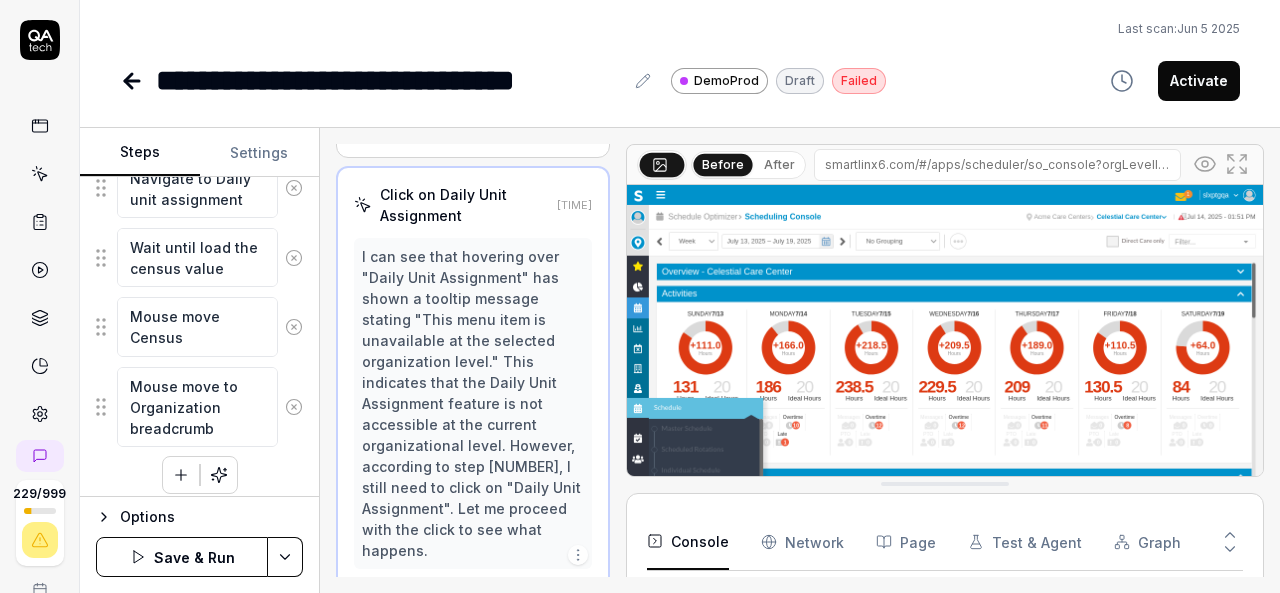 click at bounding box center (181, 475) 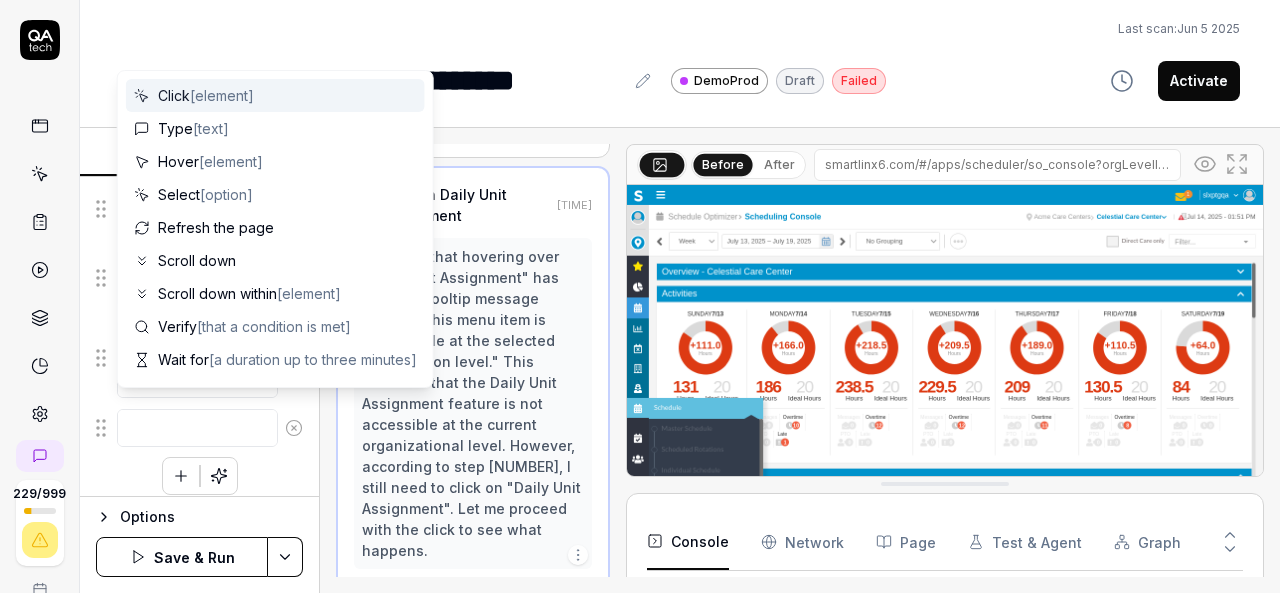 click at bounding box center [197, 428] 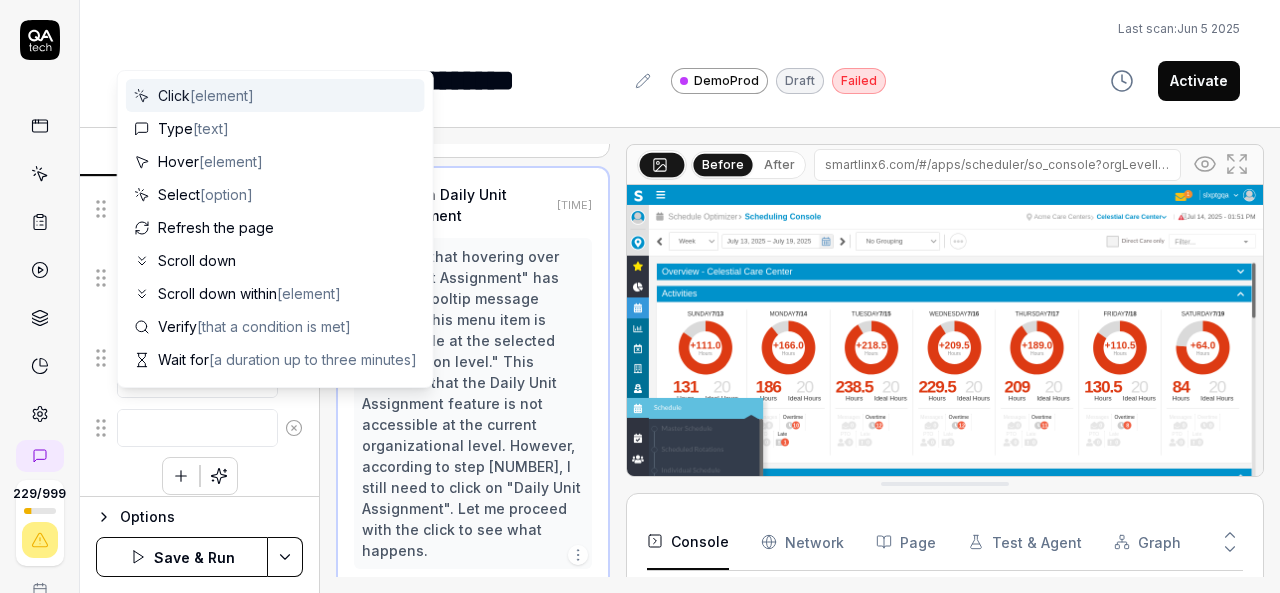 type on "*" 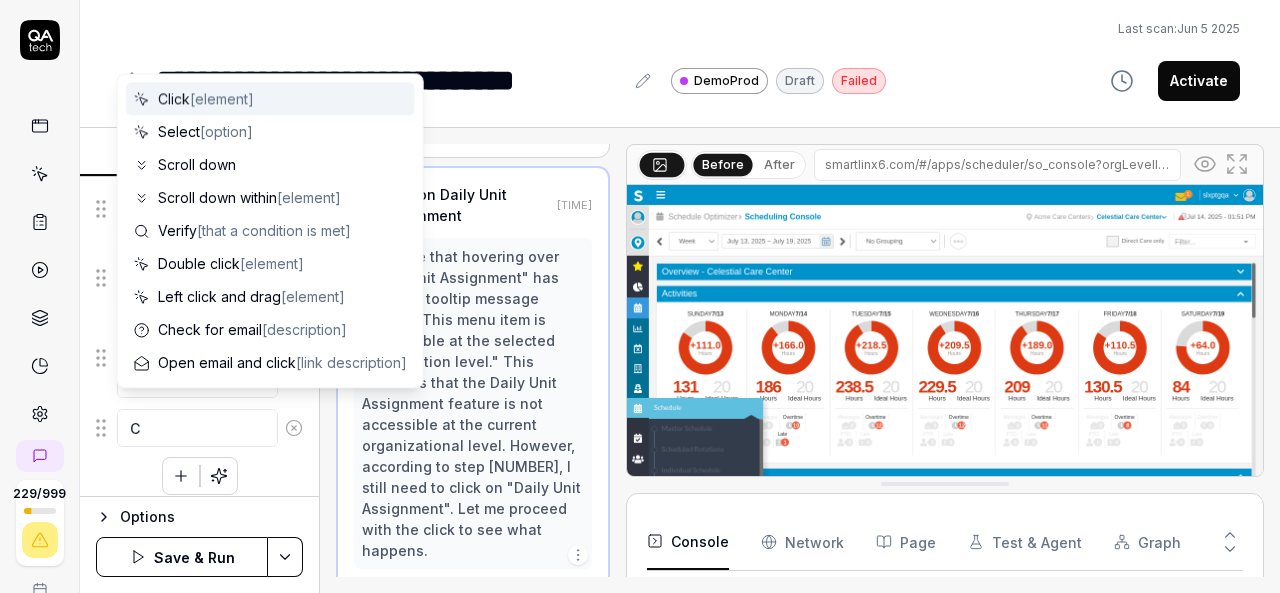 type on "*" 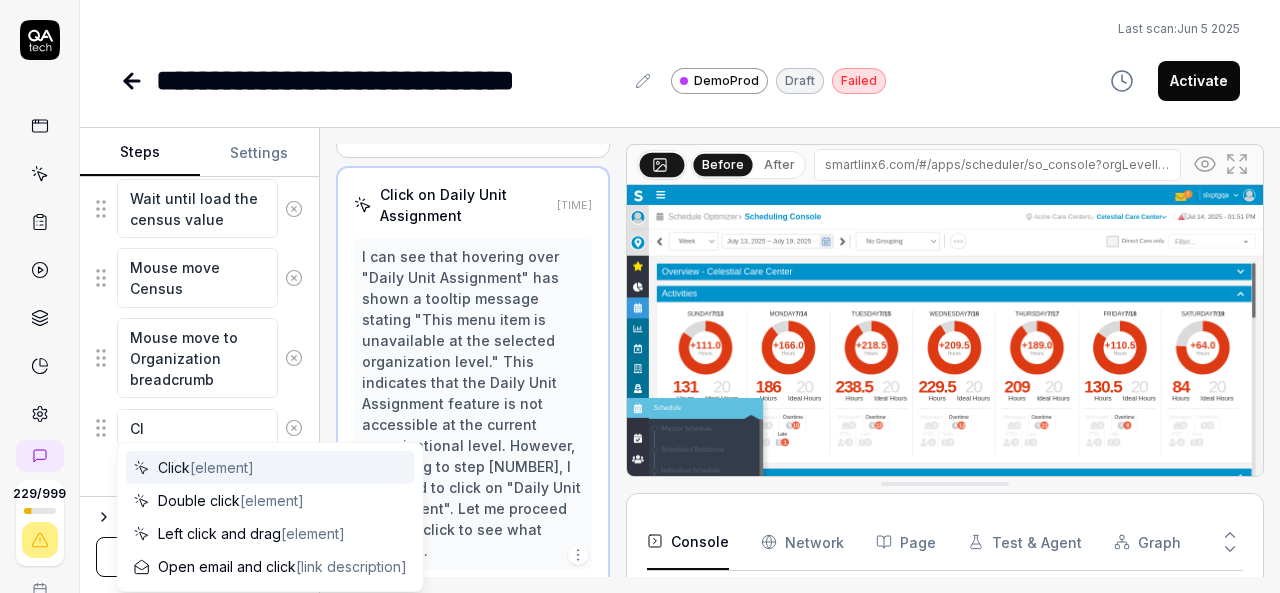 type on "*" 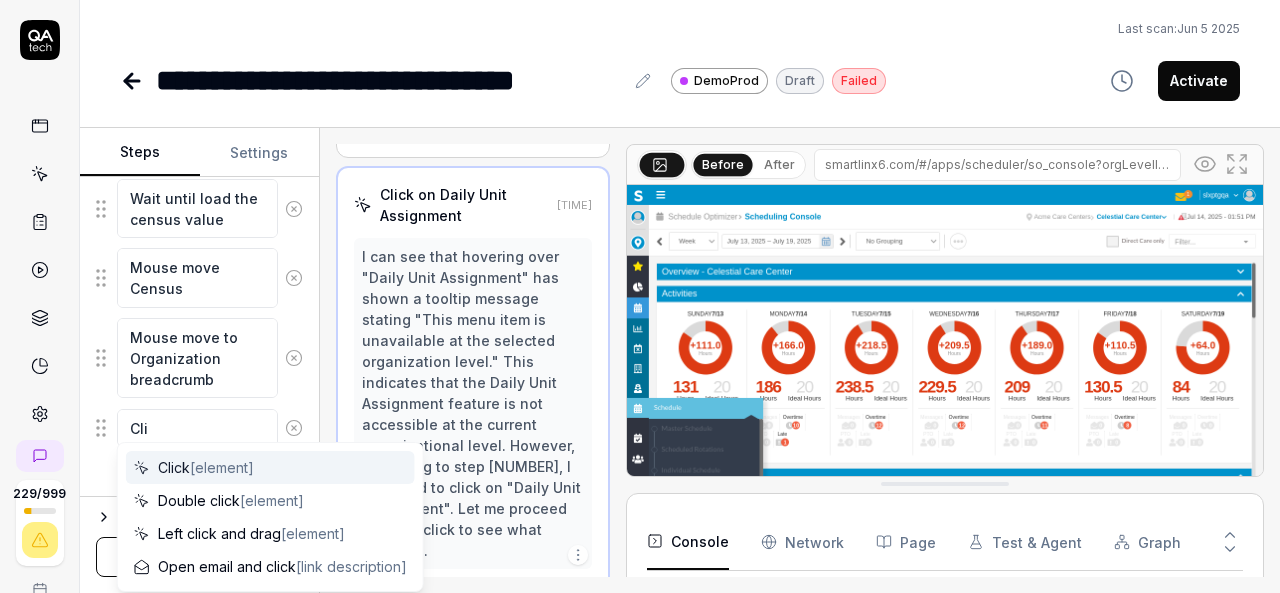 type on "*" 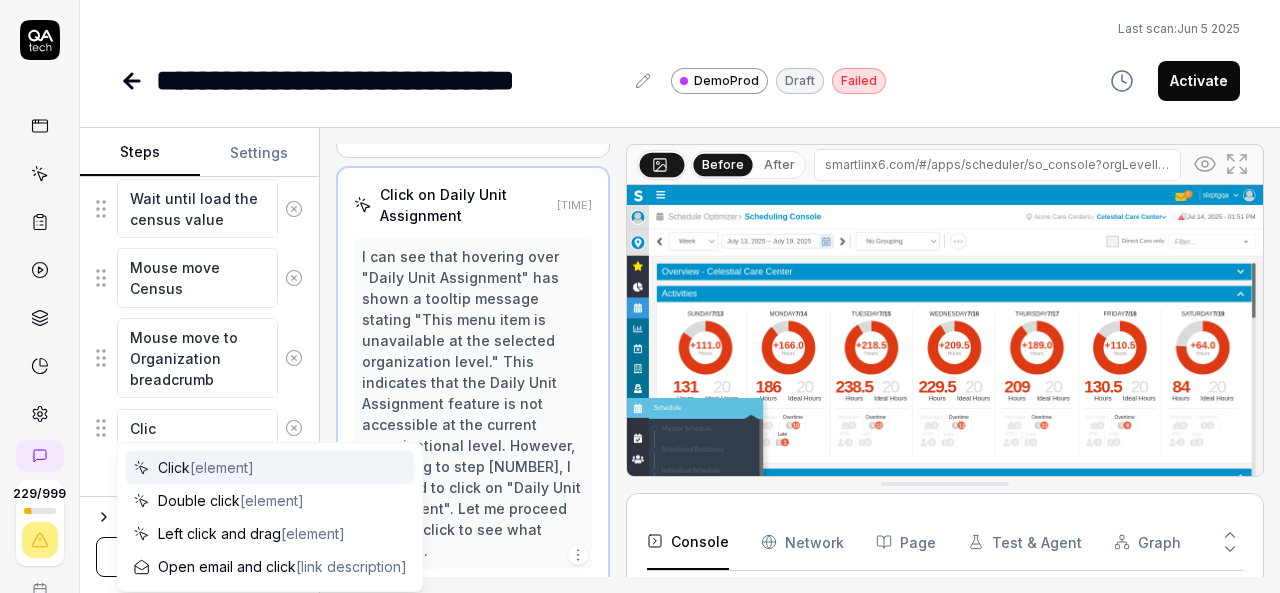 type on "*" 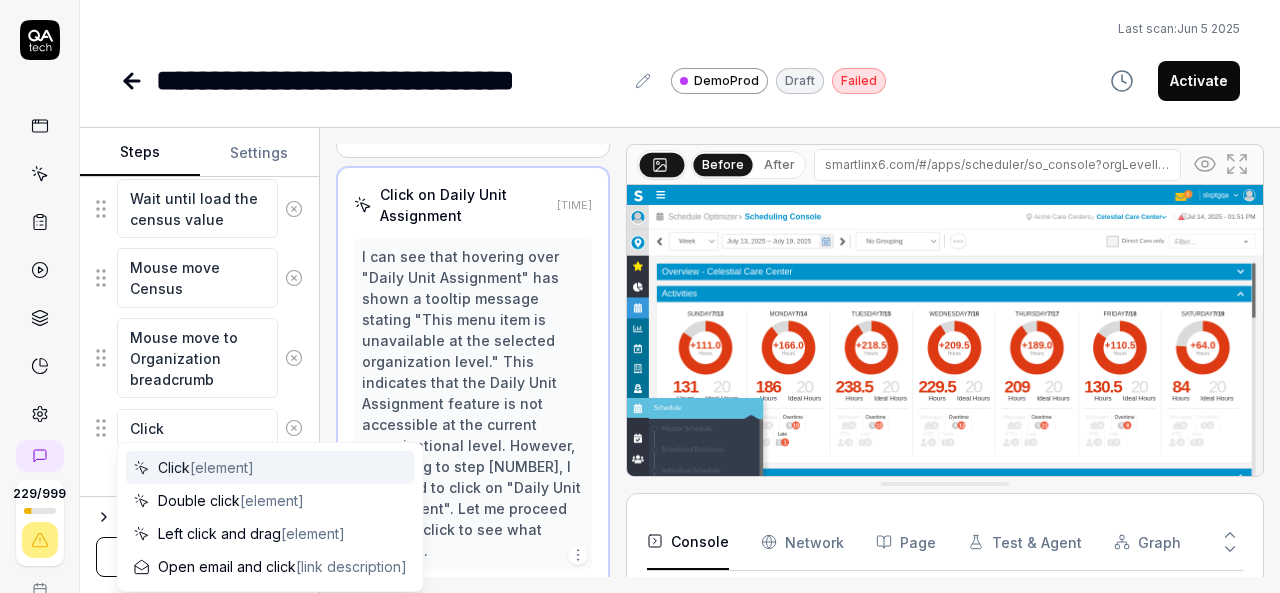 type on "*" 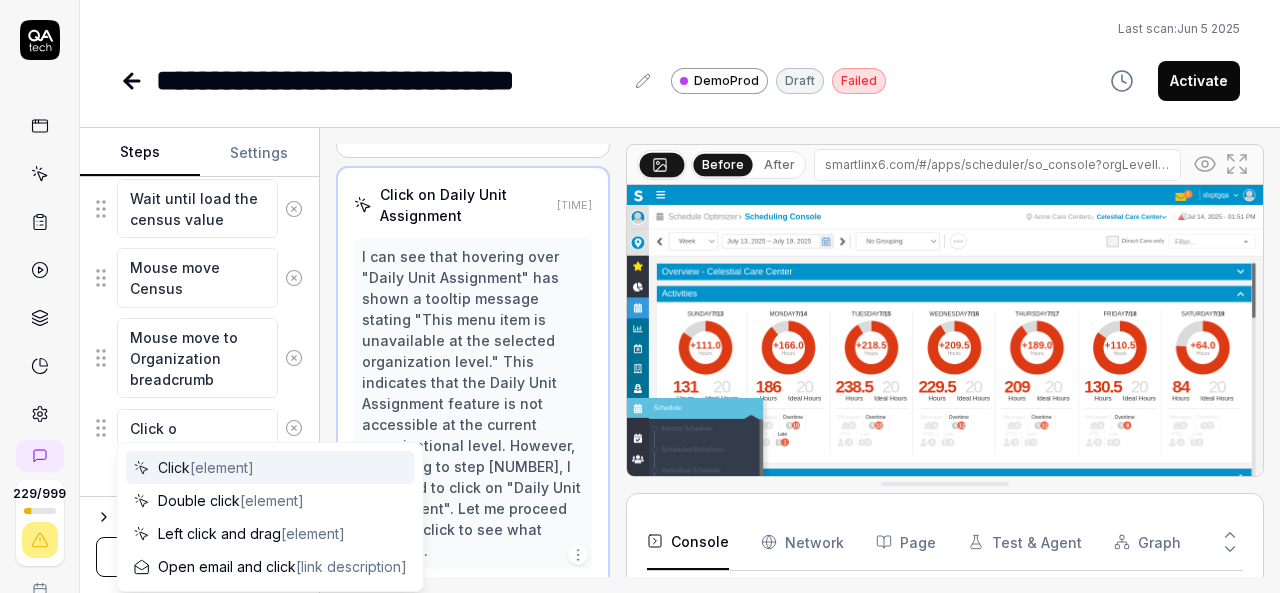 type on "*" 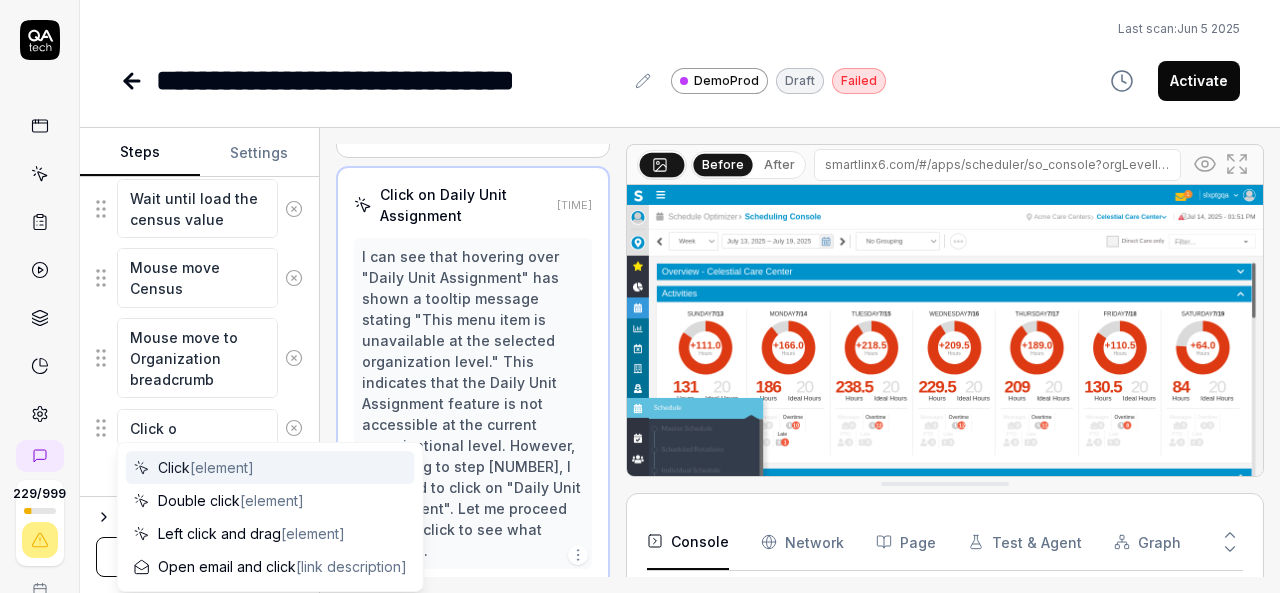 type on "Click on" 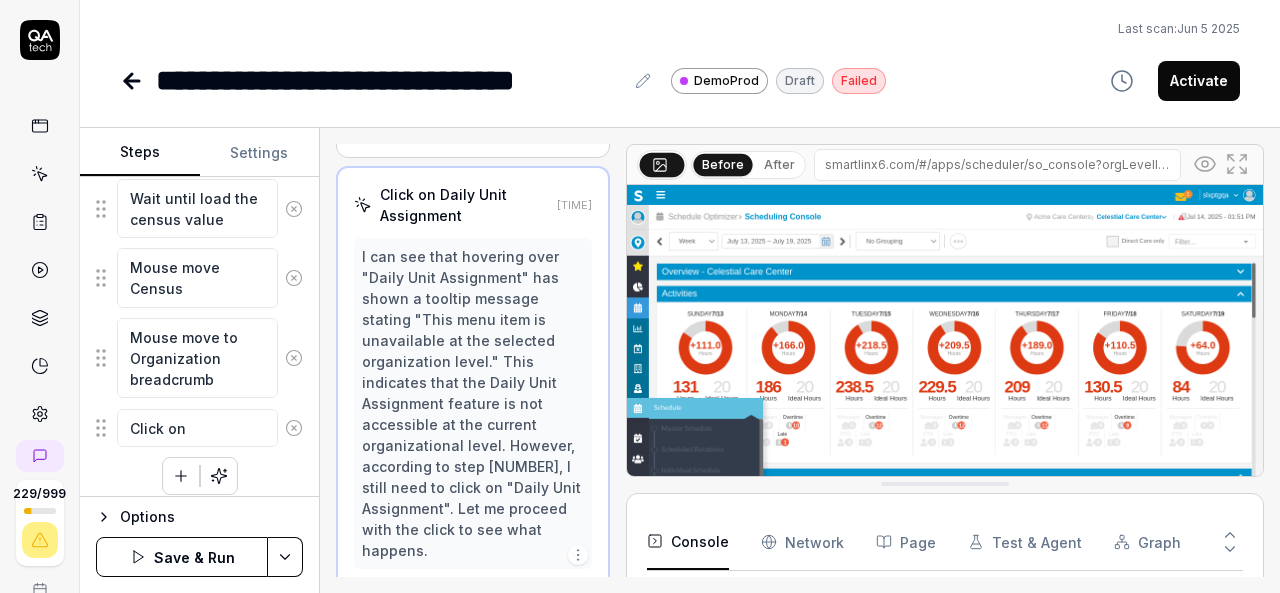 type on "*" 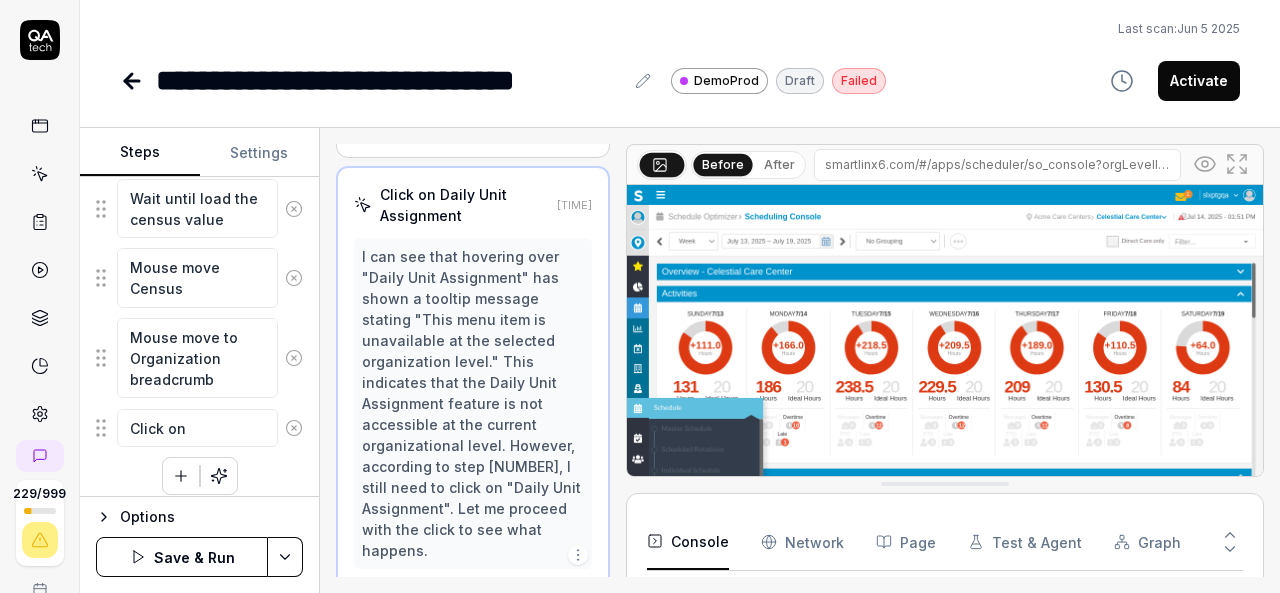 type on "Click on" 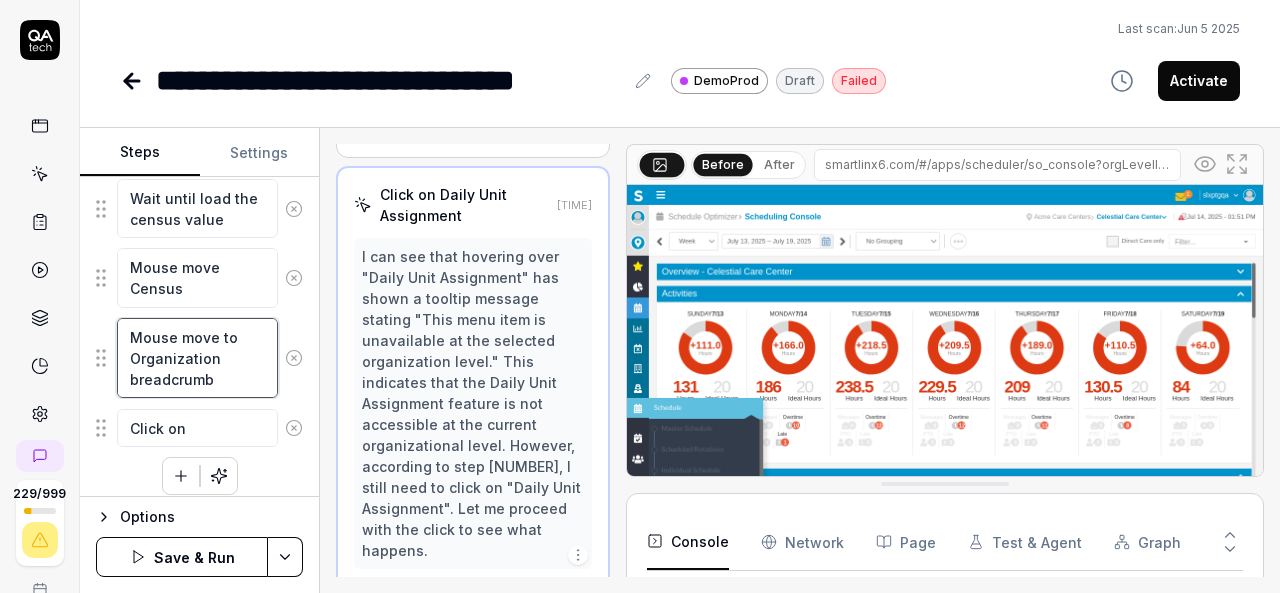 click on "Mouse move to Organization breadcrumb" at bounding box center (197, 358) 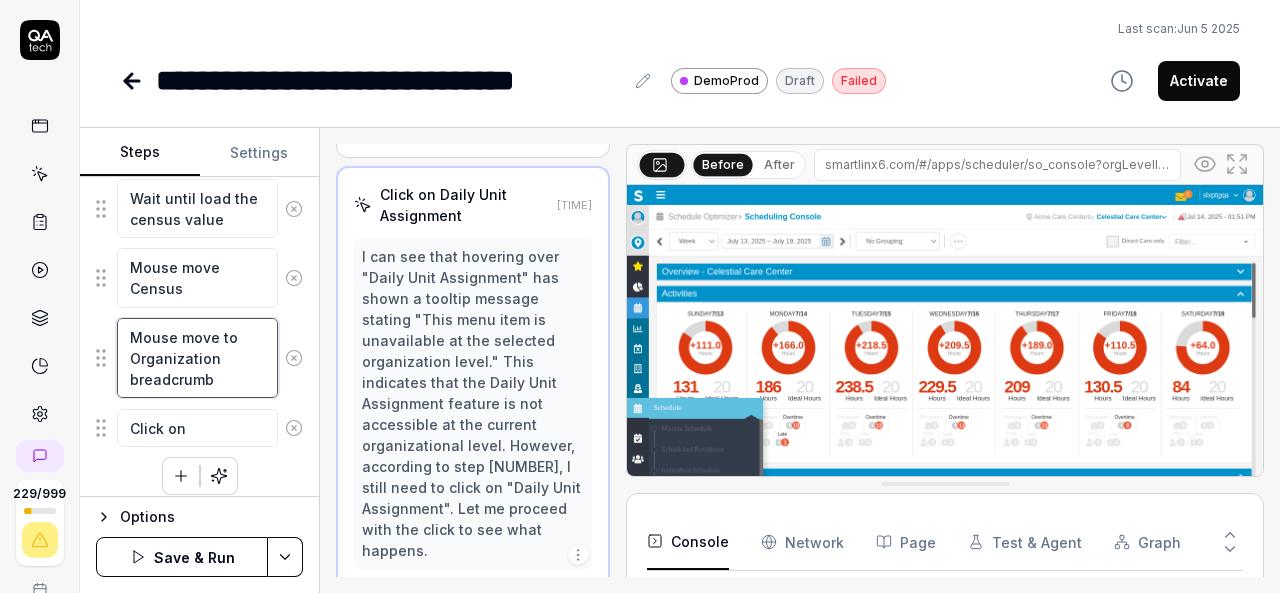 click on "Mouse move to Organization breadcrumb" at bounding box center (197, 358) 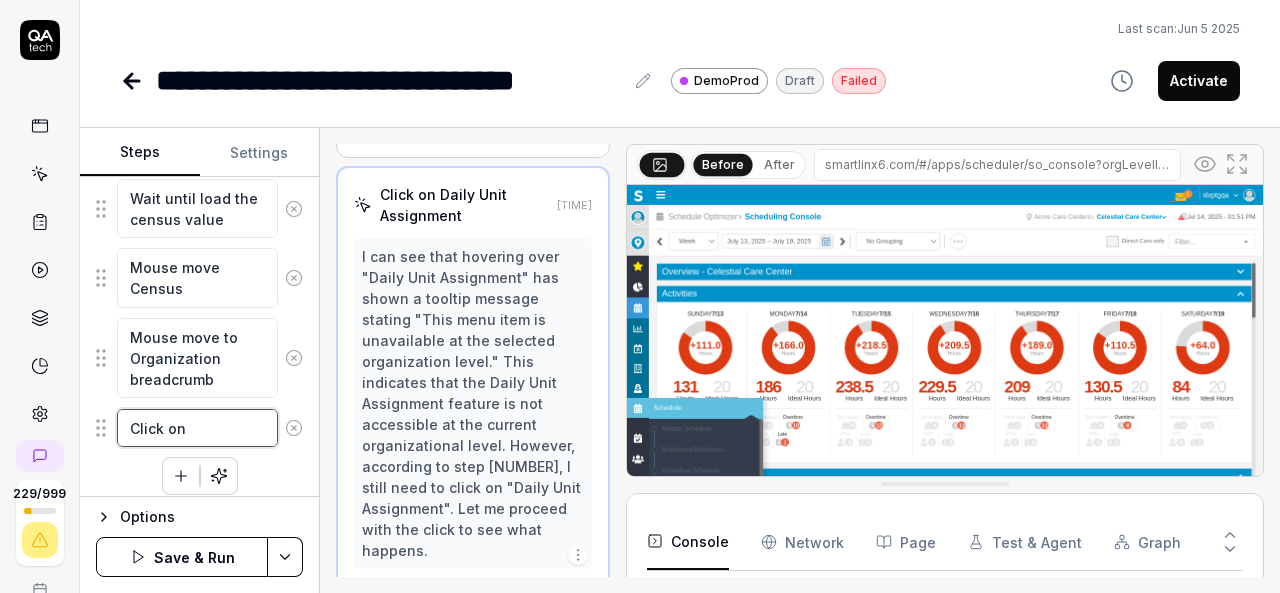 click on "Click on" at bounding box center (197, 428) 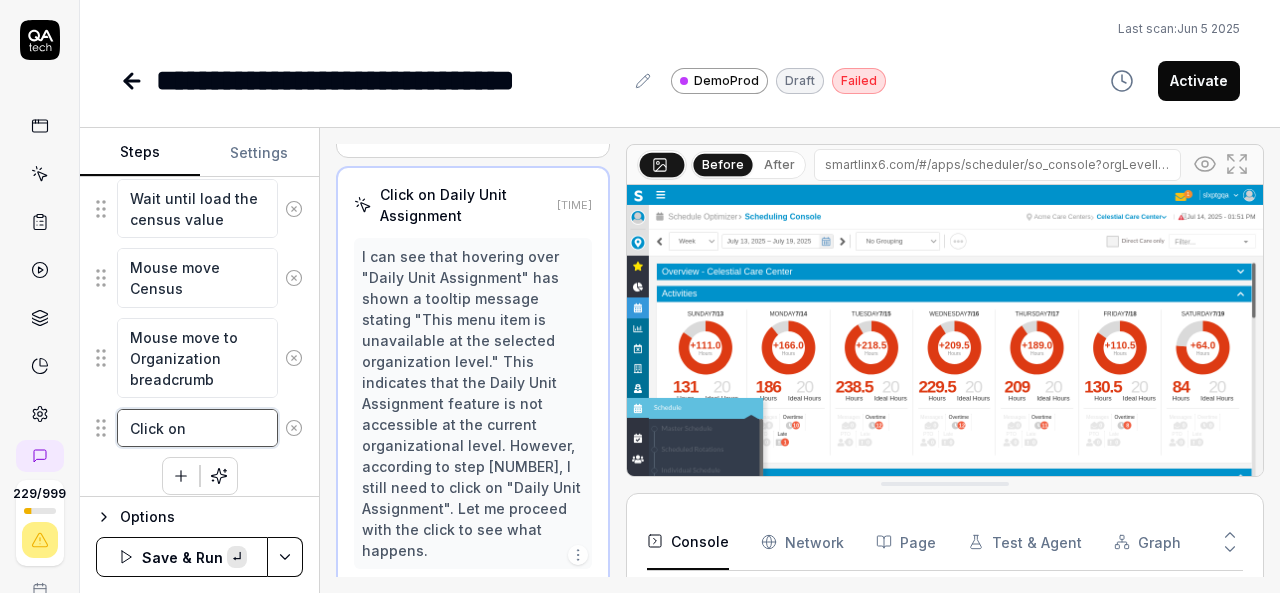 paste on "Organization breadcrumb" 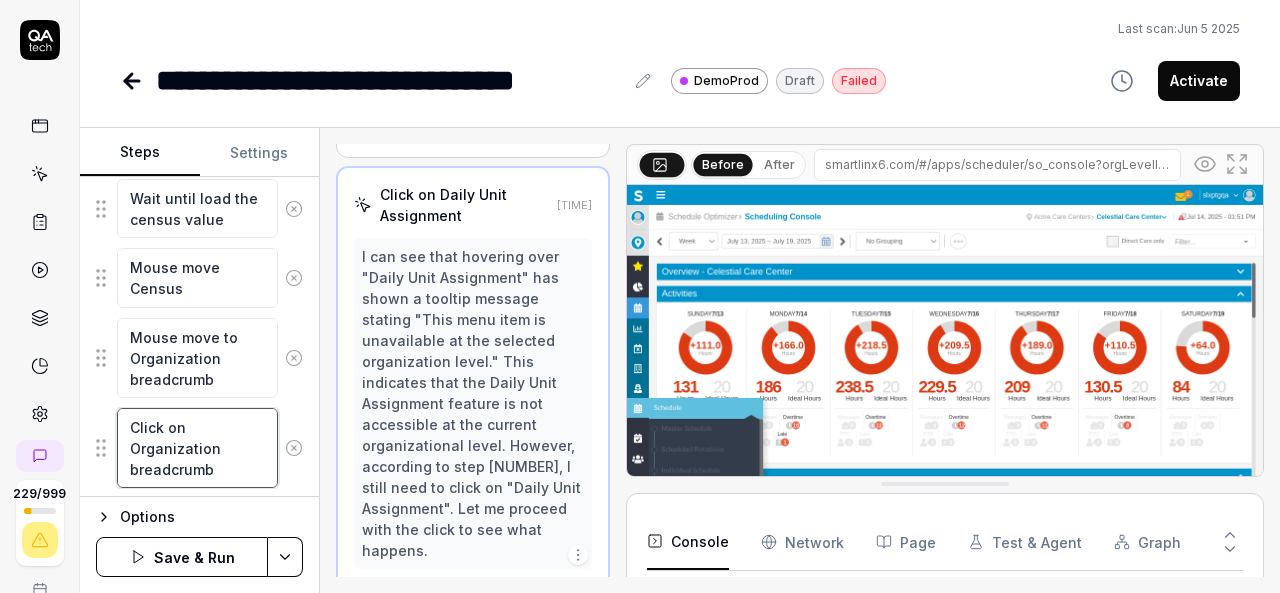 scroll, scrollTop: 1450, scrollLeft: 0, axis: vertical 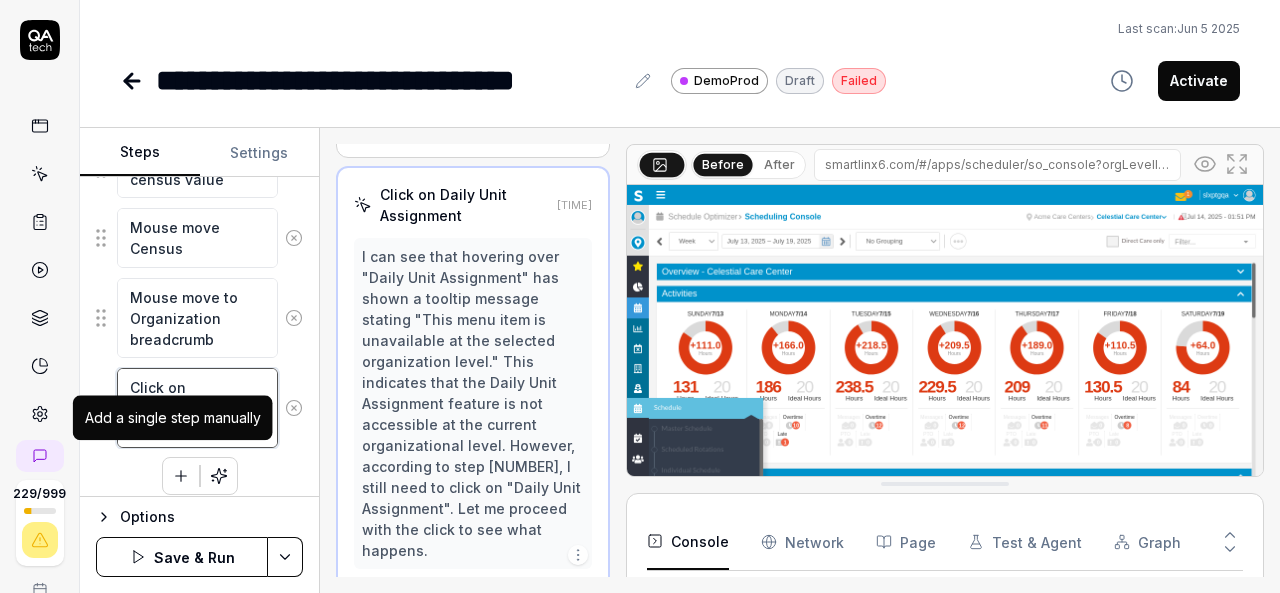 type on "Click on Organization breadcrumb" 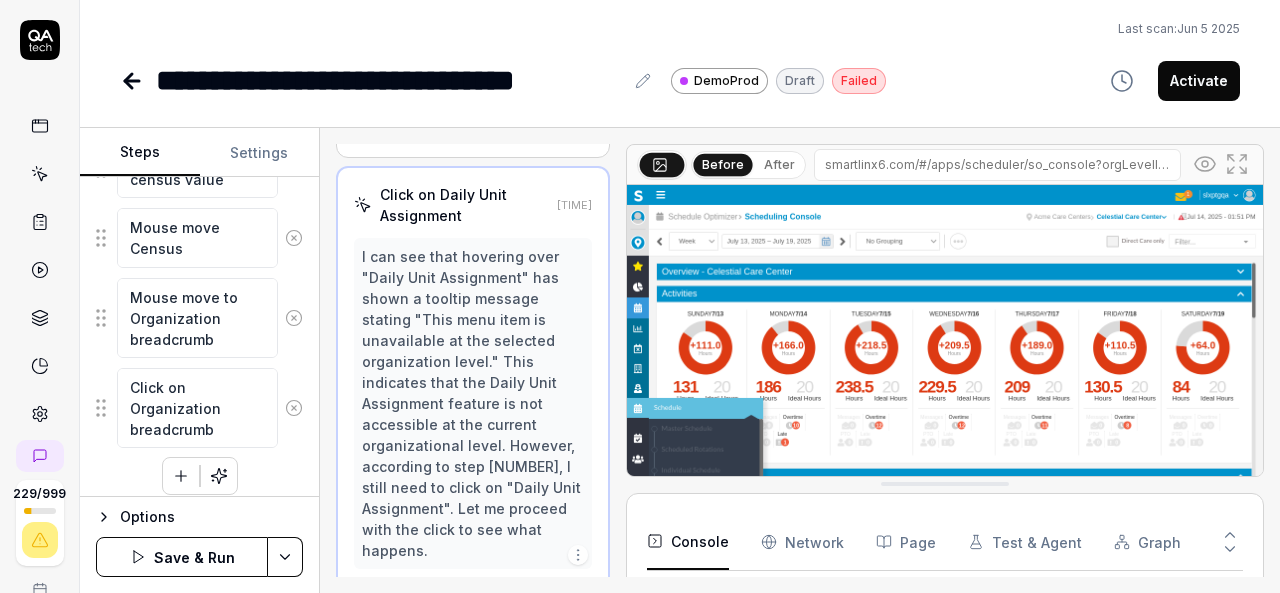click 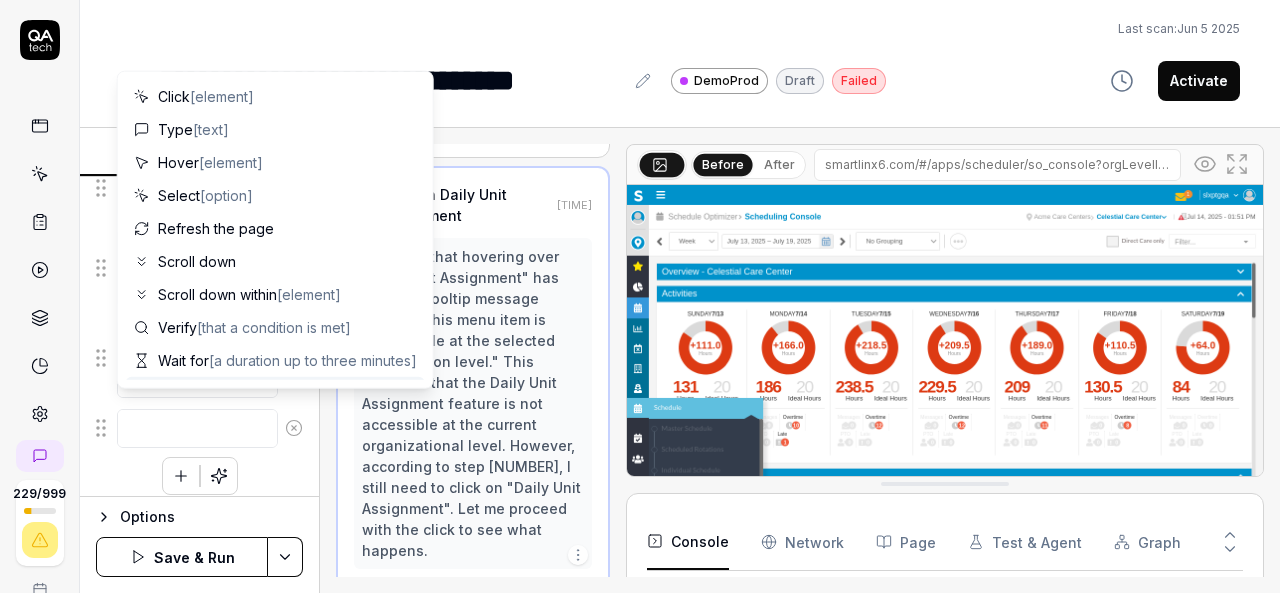 click at bounding box center (197, 428) 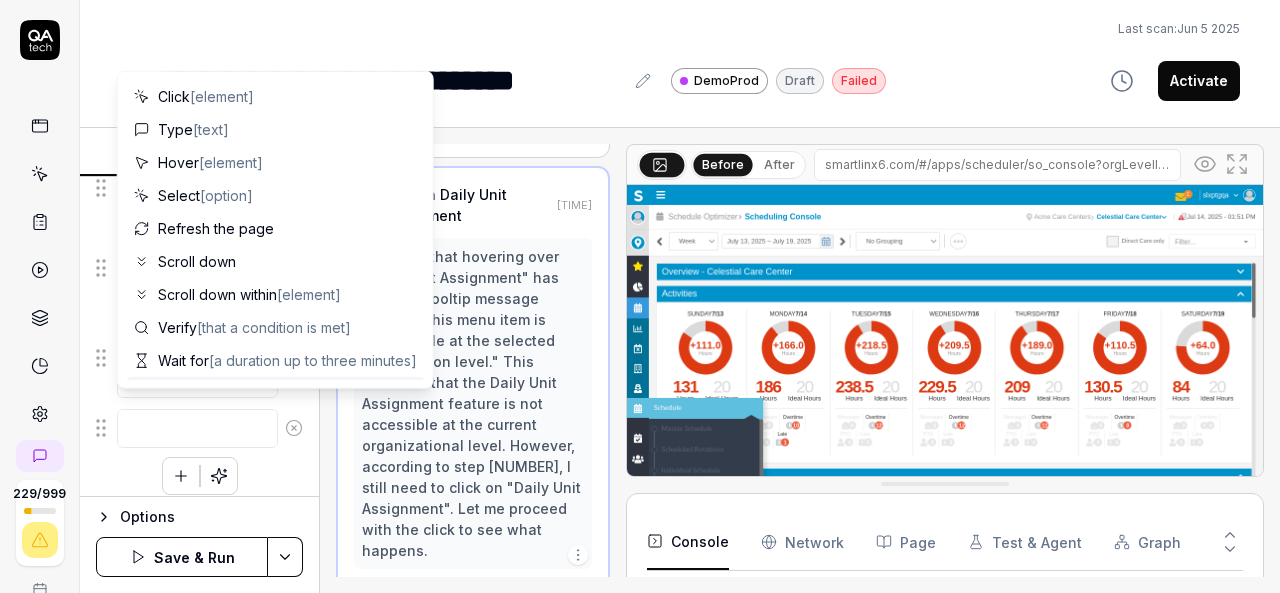 type on "S" 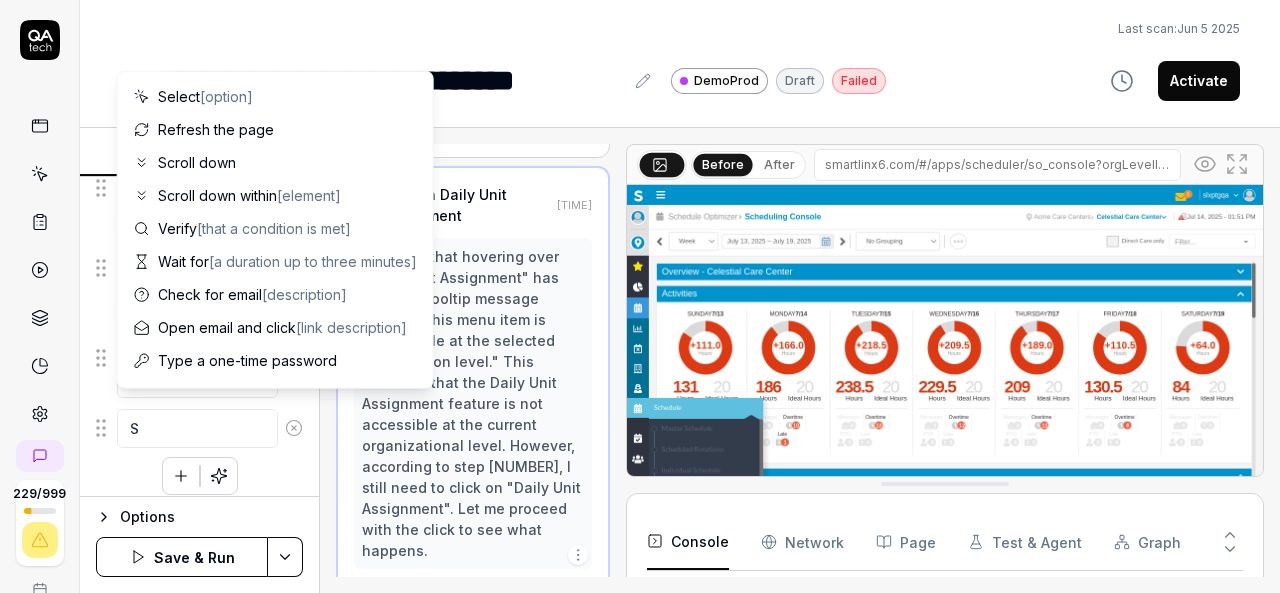 type on "*" 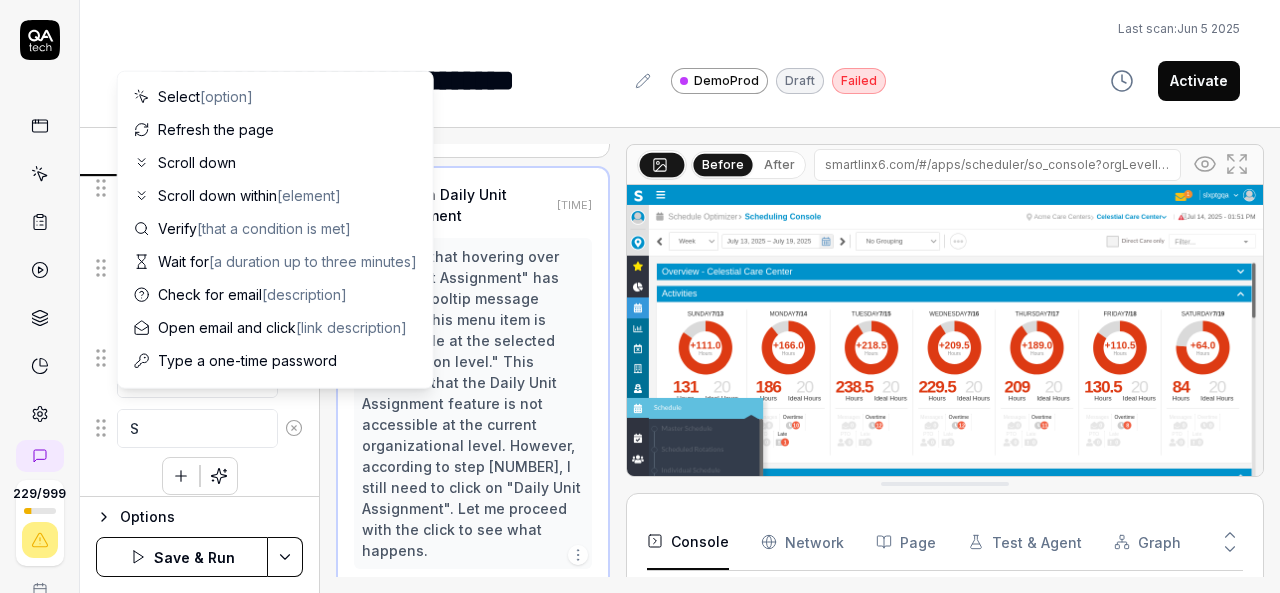 type on "Se" 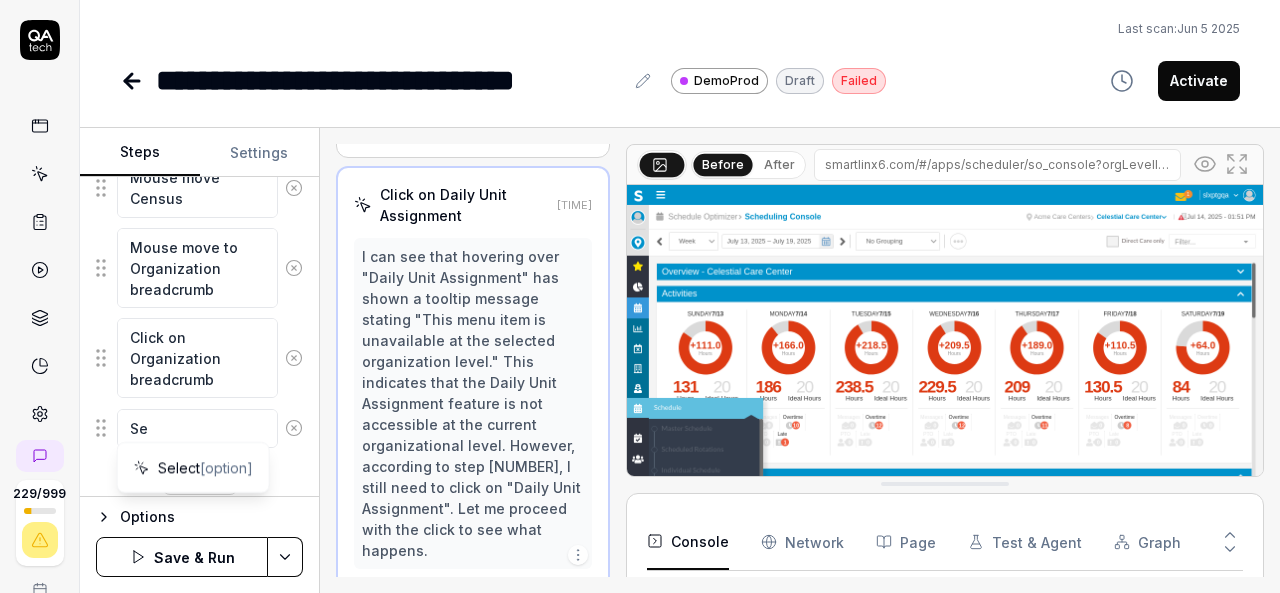 type on "*" 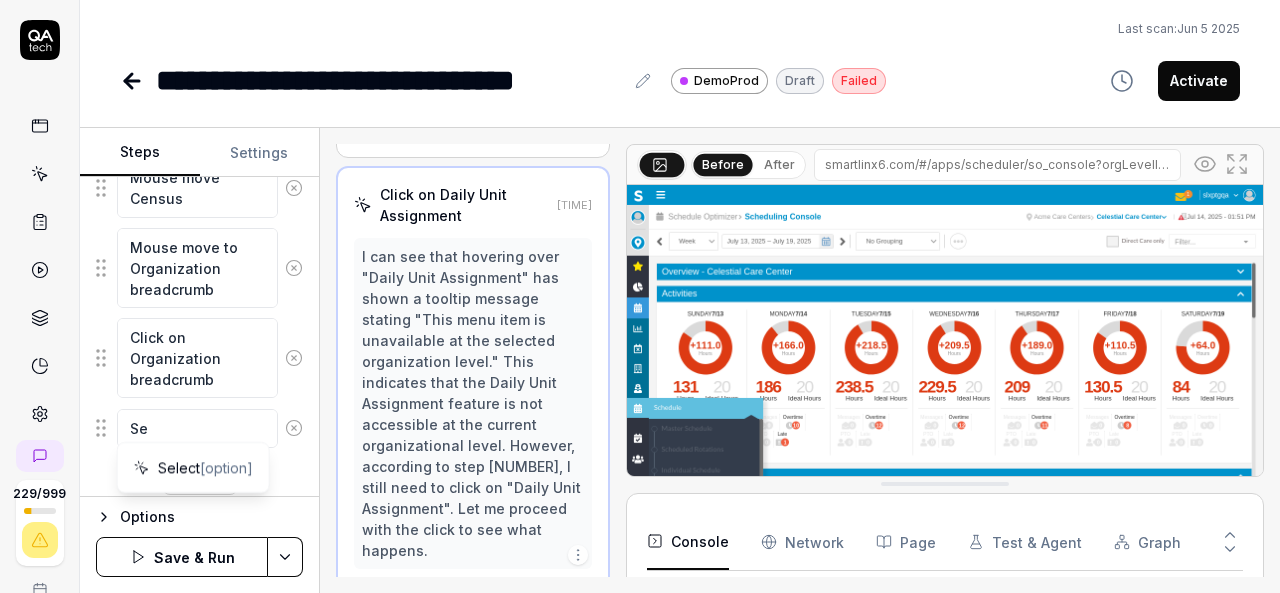 type on "Sel" 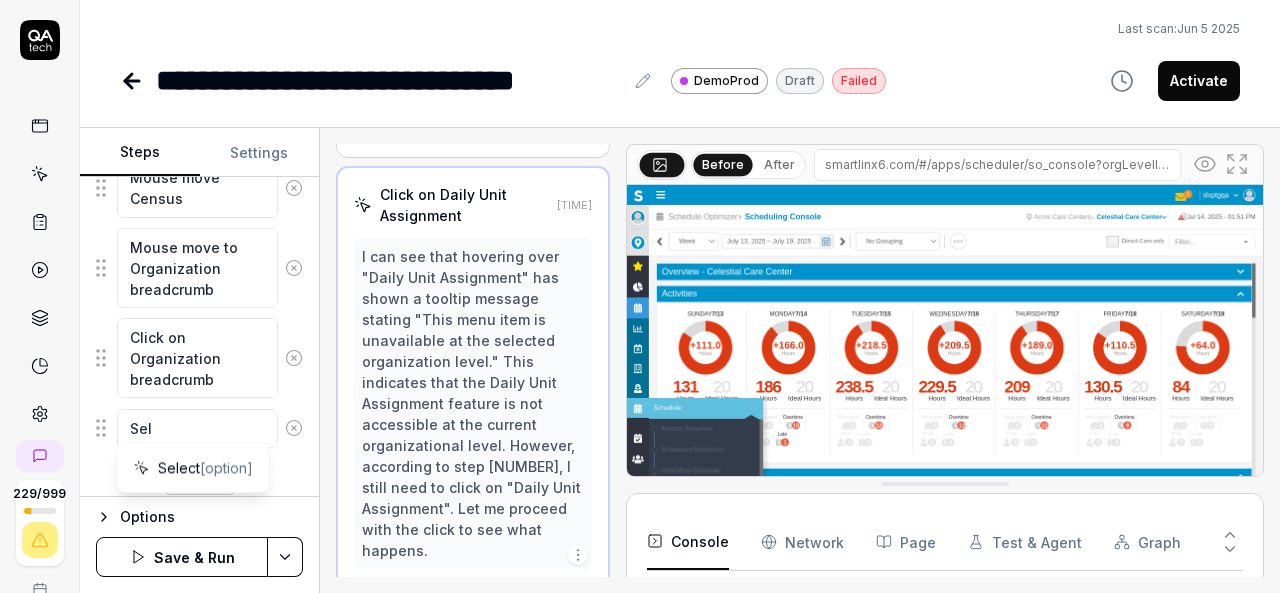 type on "*" 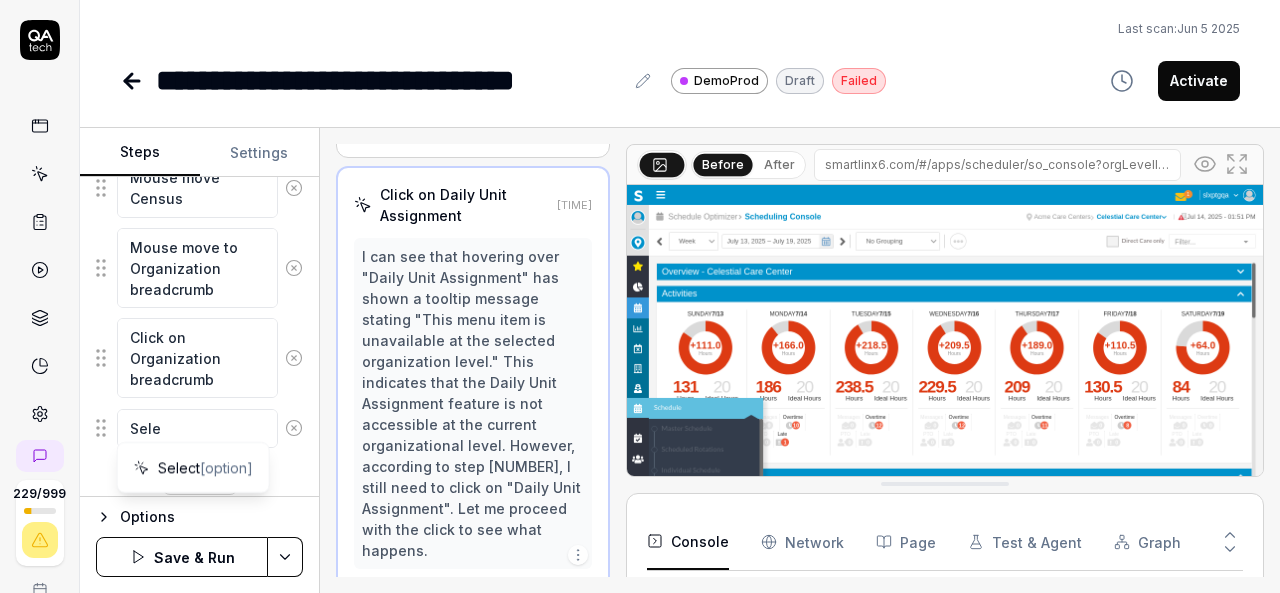 type on "*" 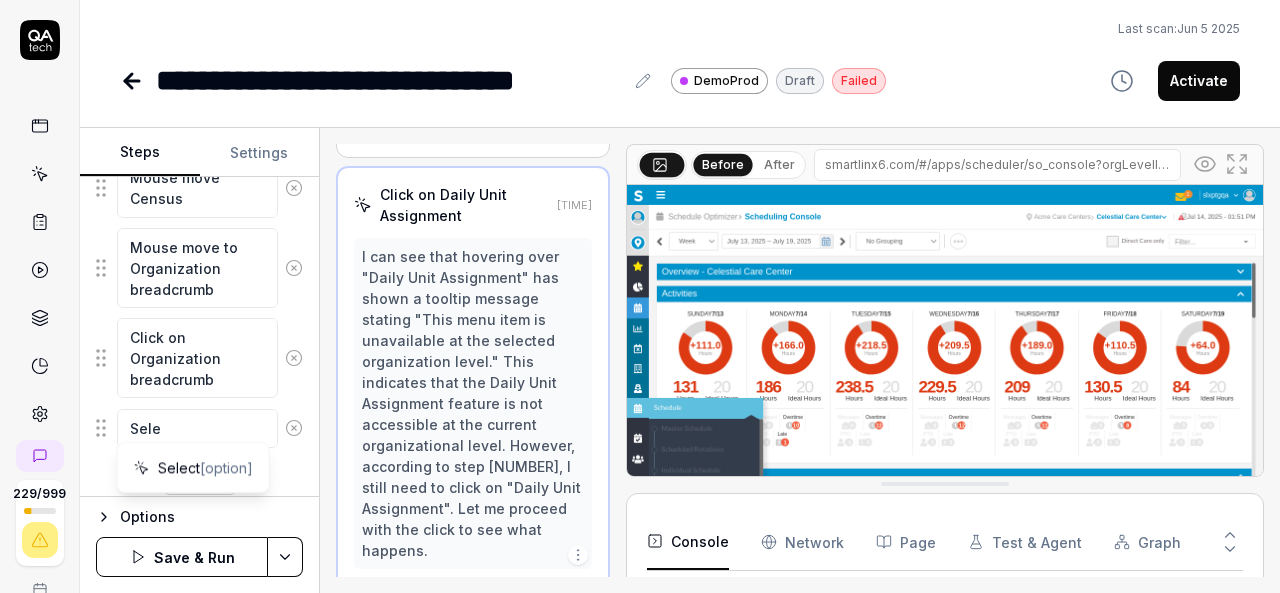 type on "Selec" 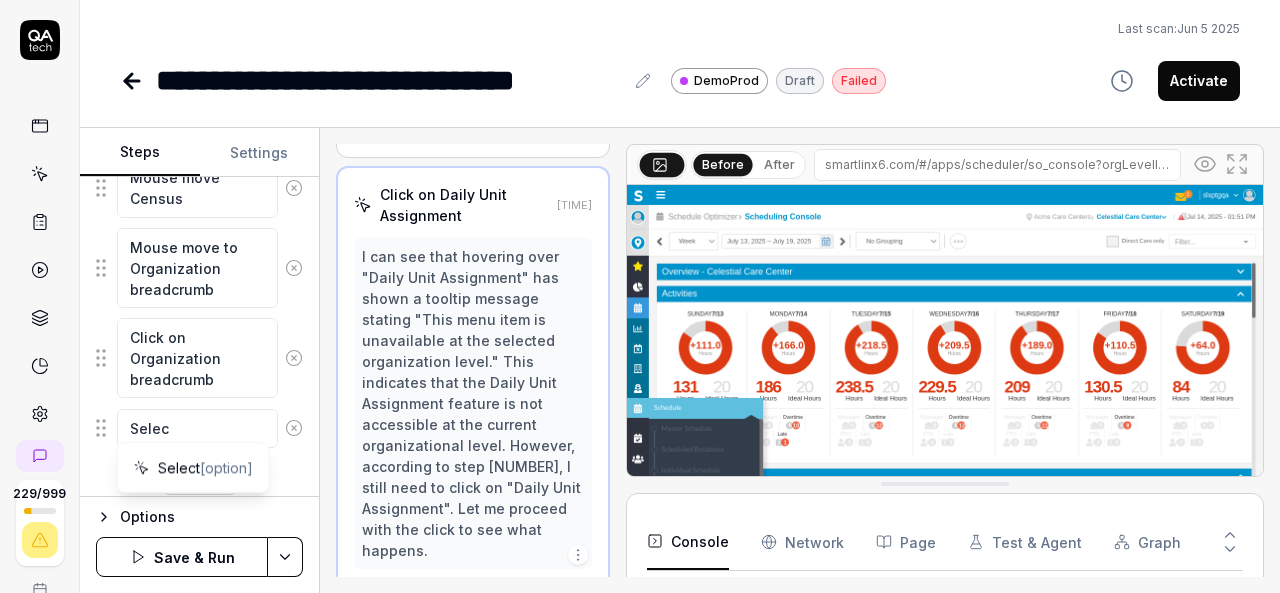 type on "*" 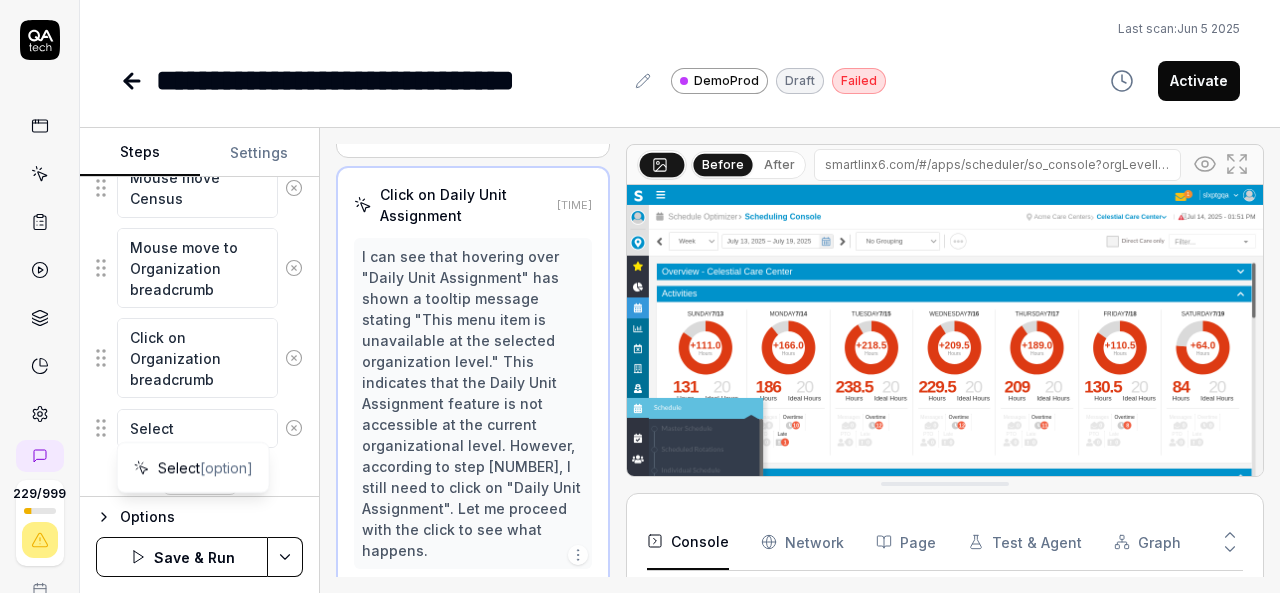 type on "*" 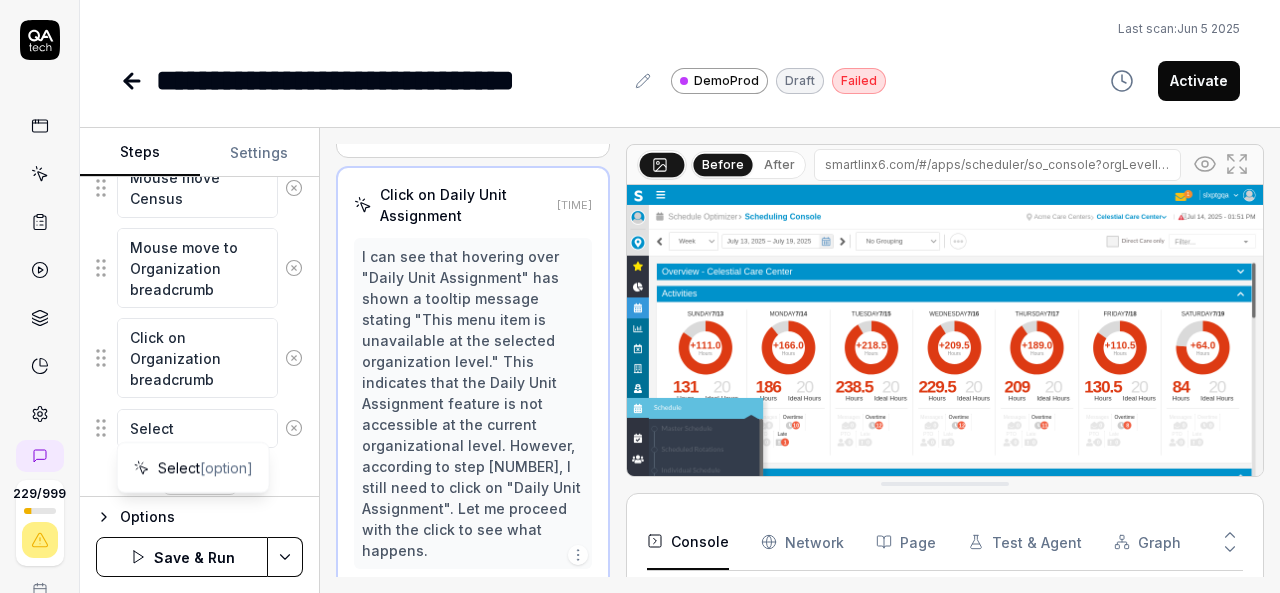 type on "Select" 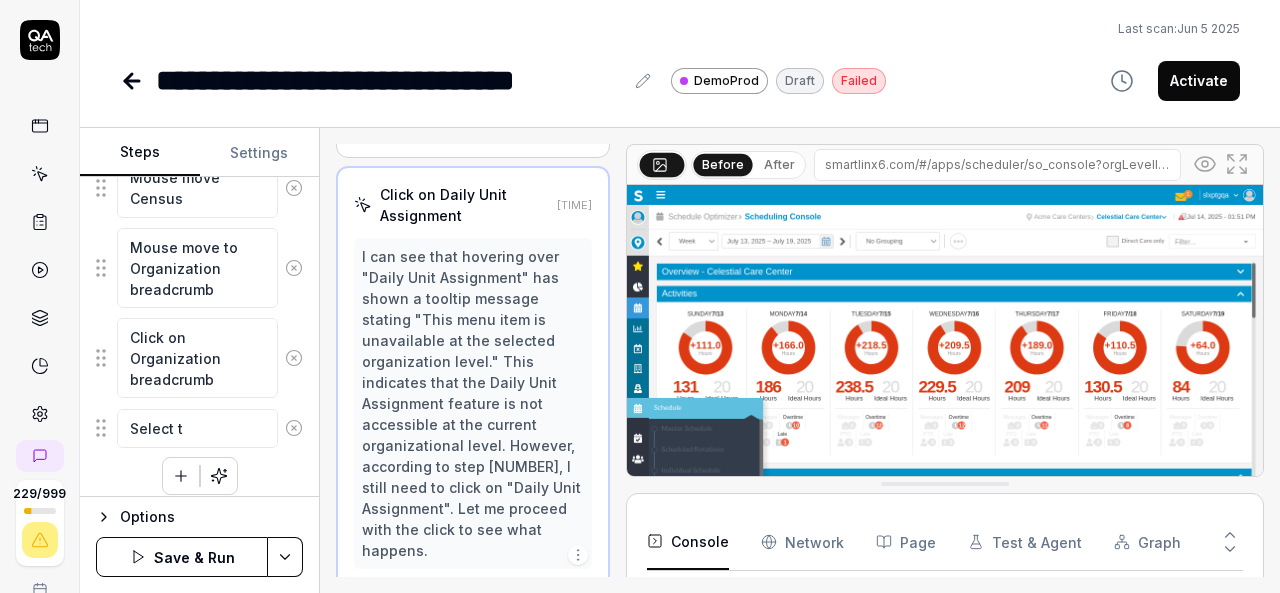 type on "*" 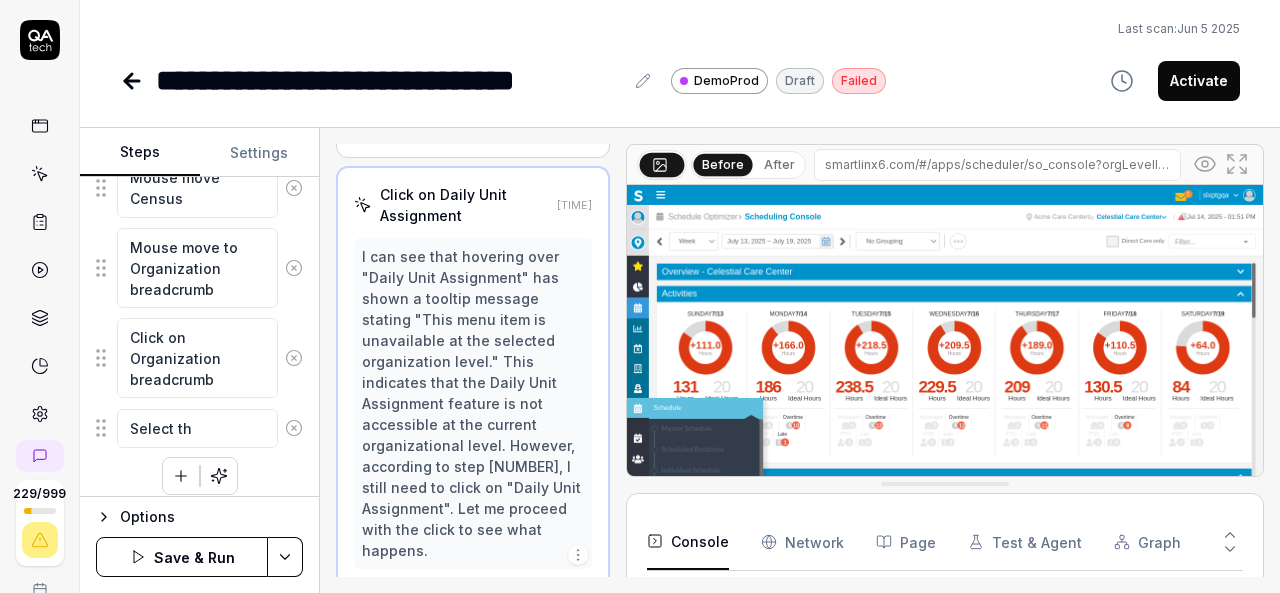 type on "*" 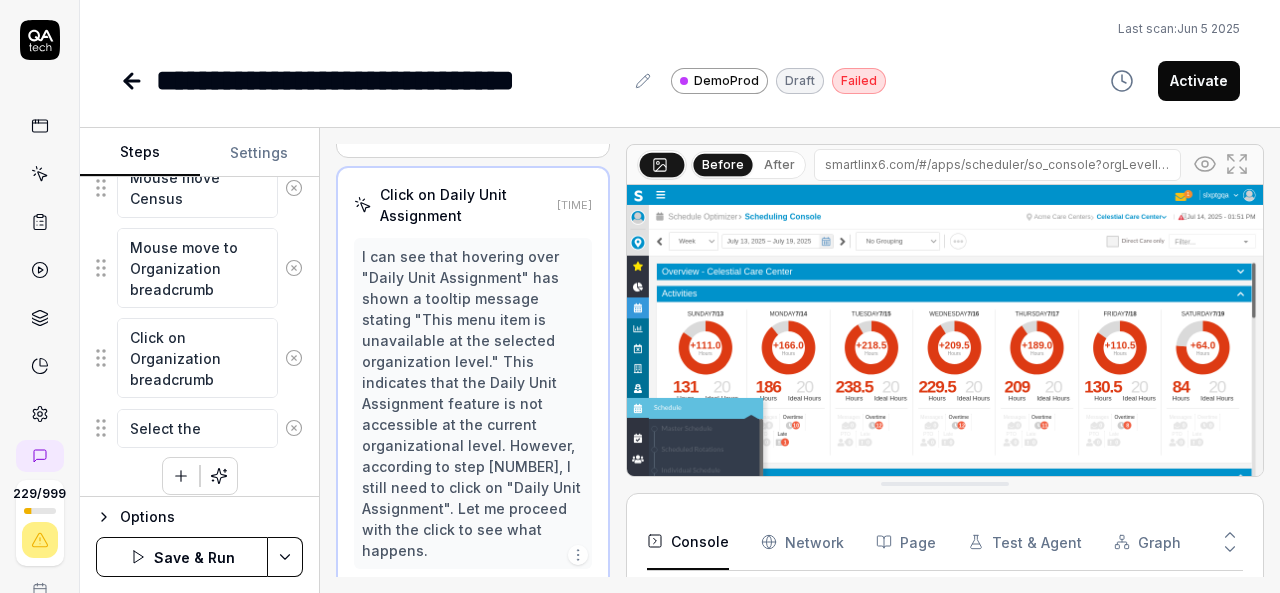 type on "*" 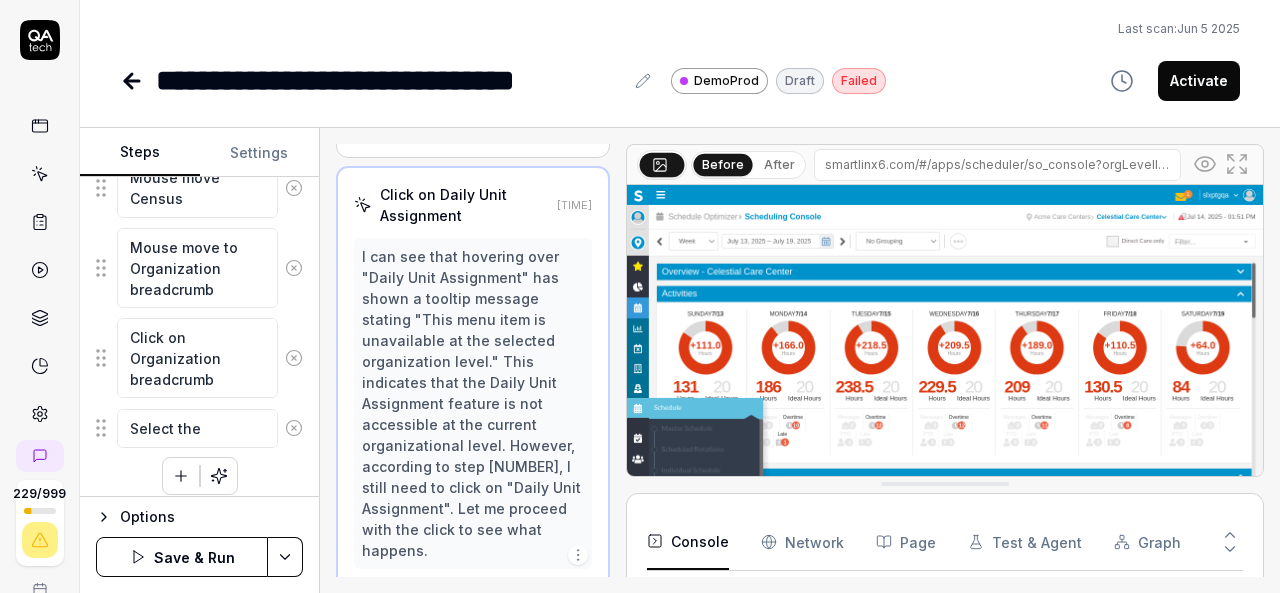 type on "Select the" 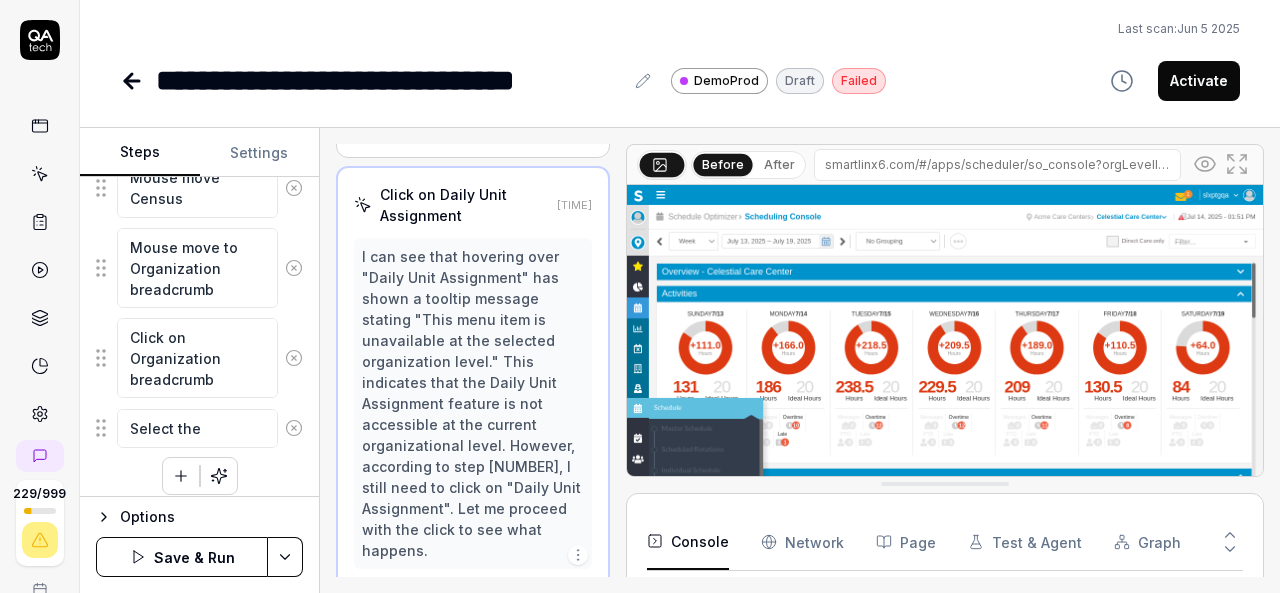 type on "*" 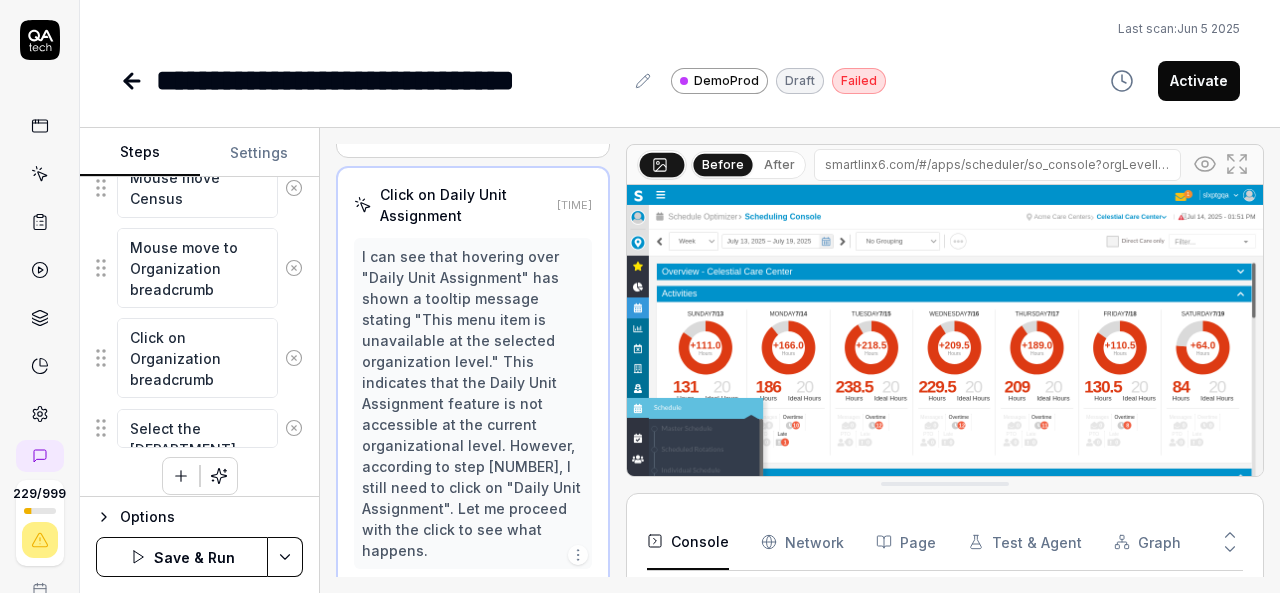 type on "*" 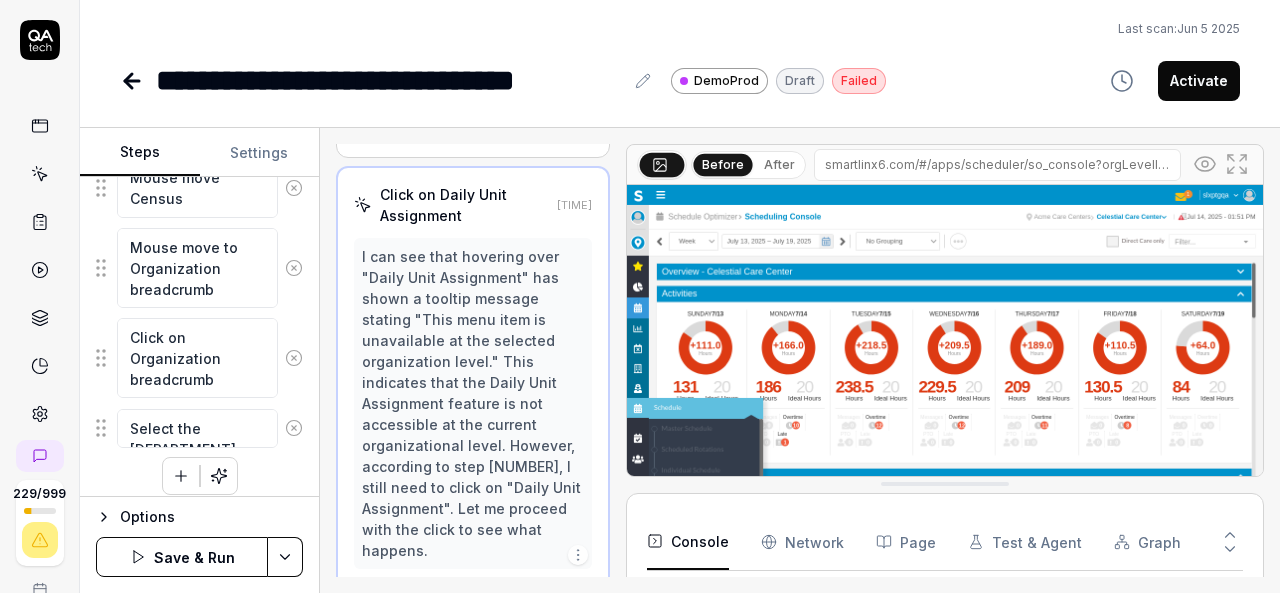 type on "Select the Nurs" 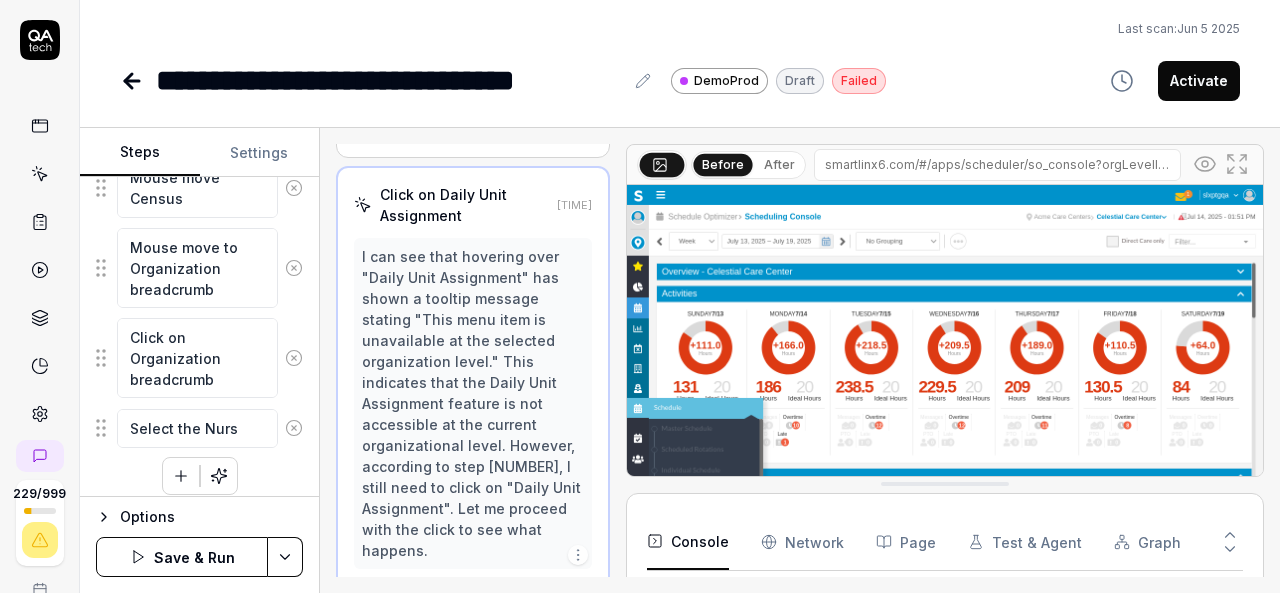 type on "*" 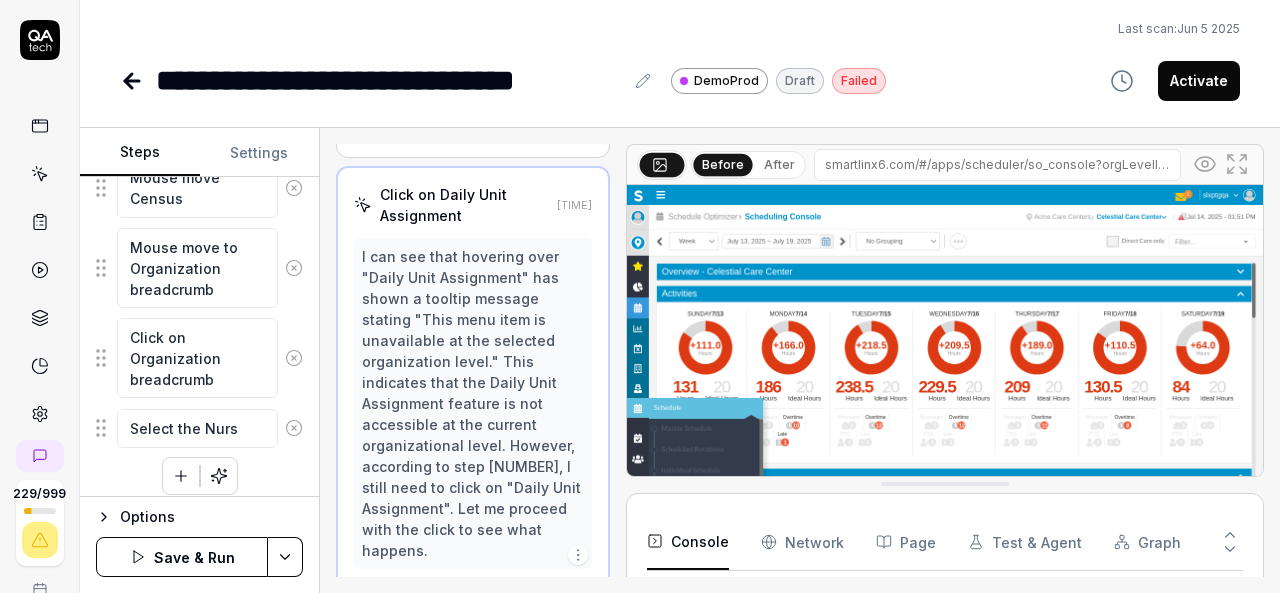 type on "Select the Nursi" 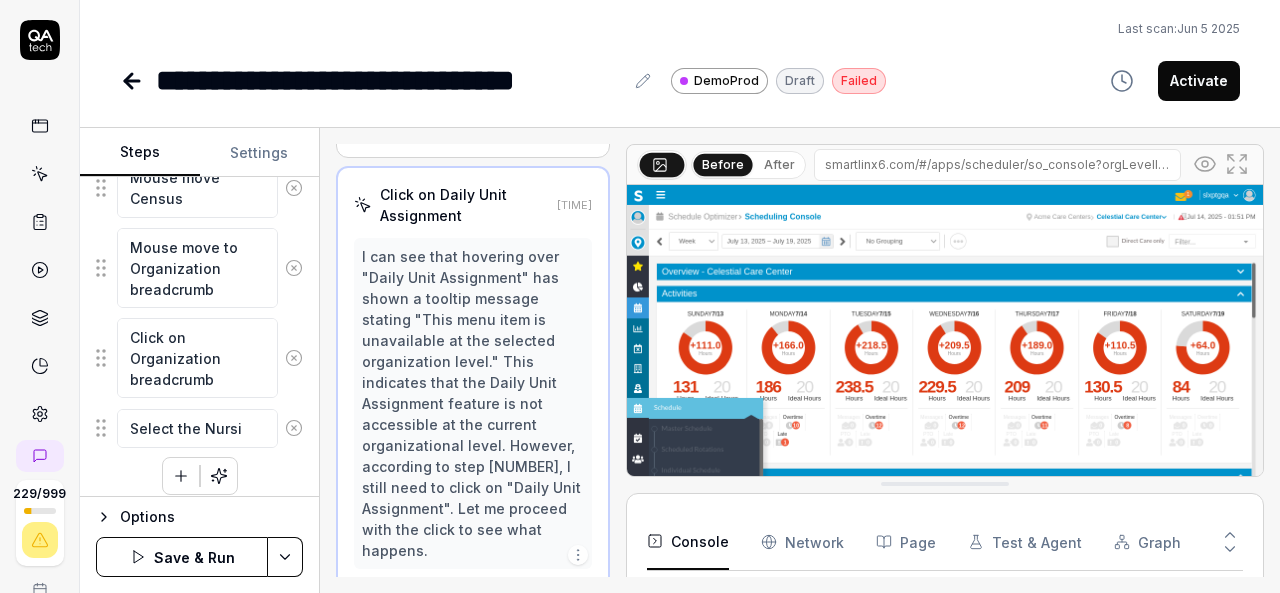 type on "*" 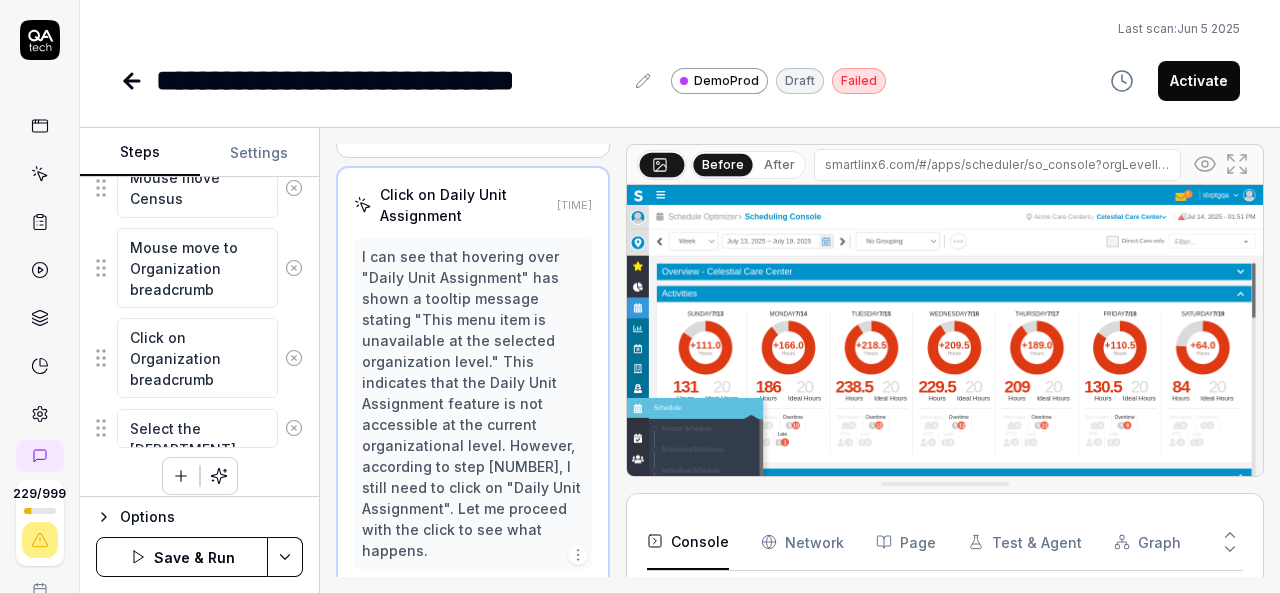 type on "*" 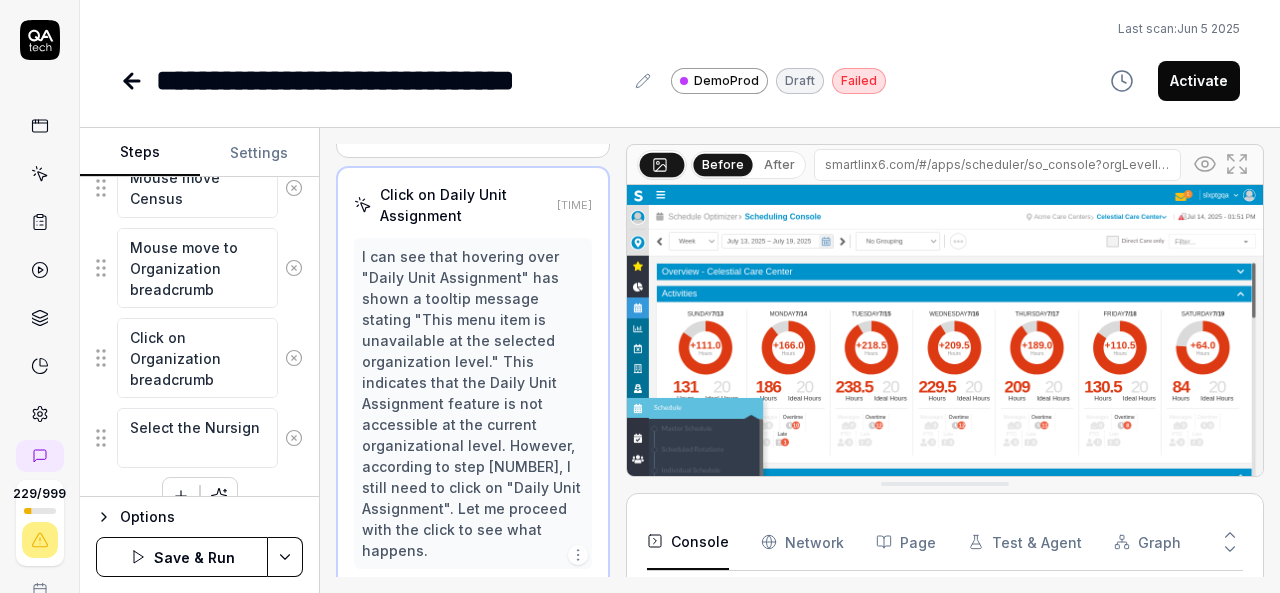type on "*" 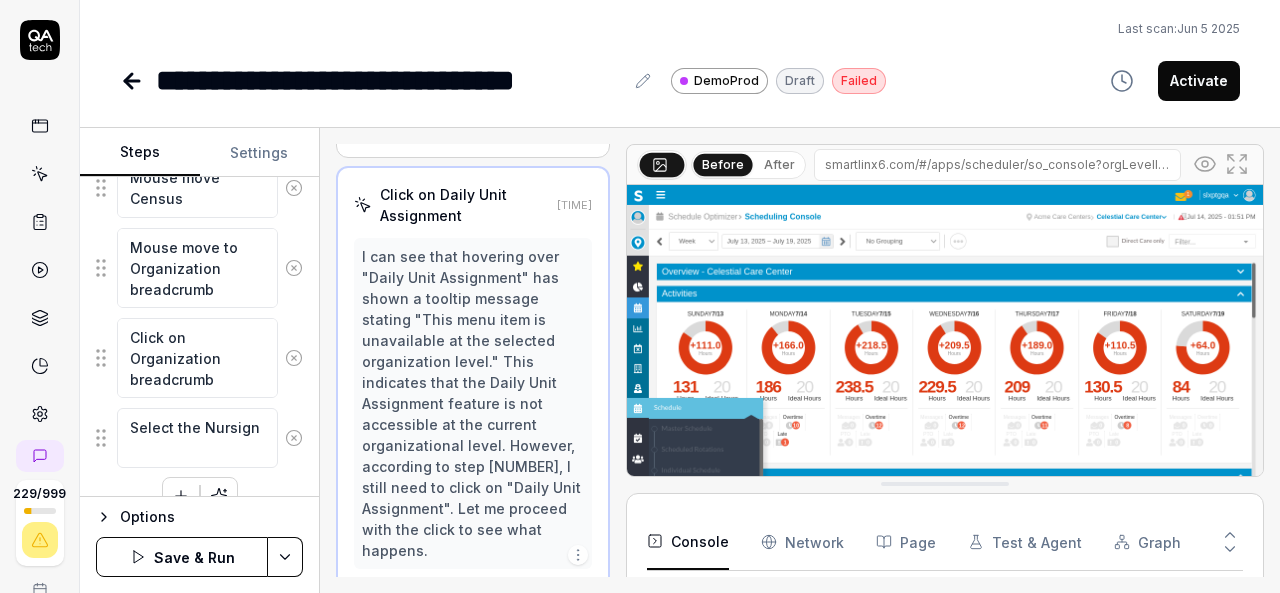 type on "*" 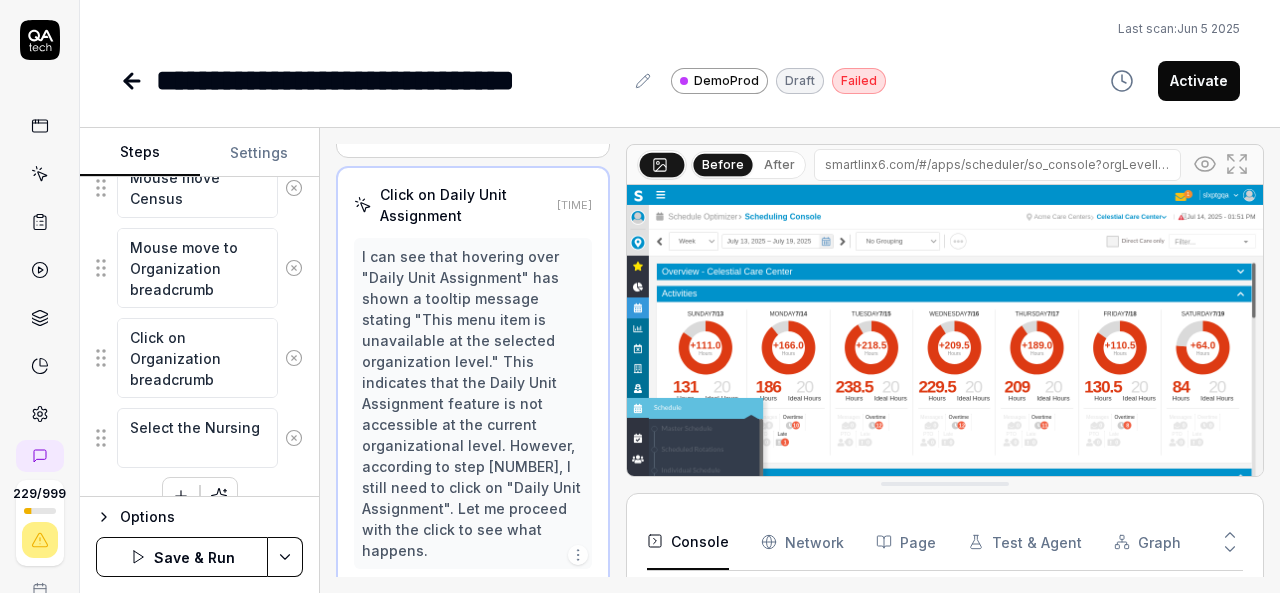 type on "*" 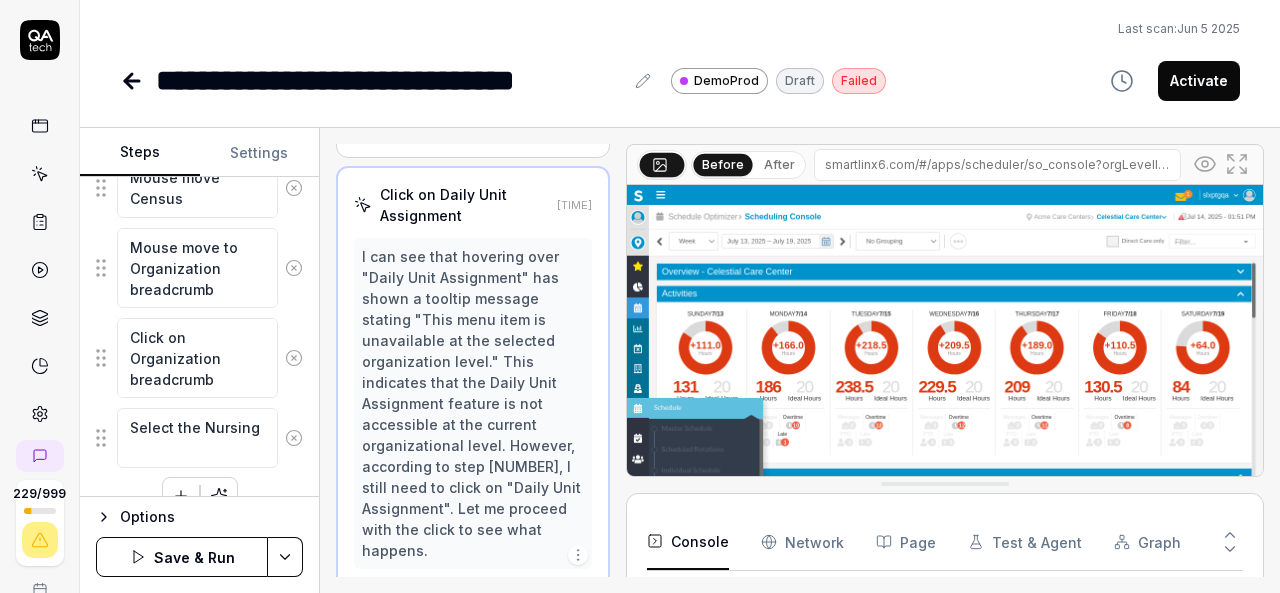 type on "Select the Nursing f" 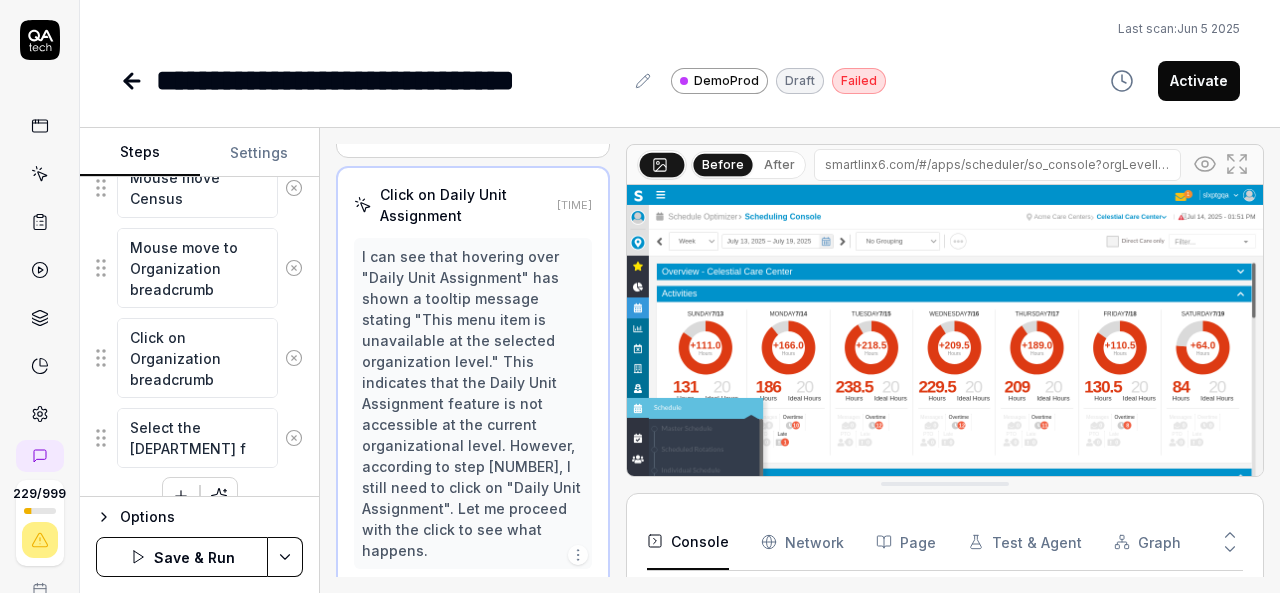 type on "*" 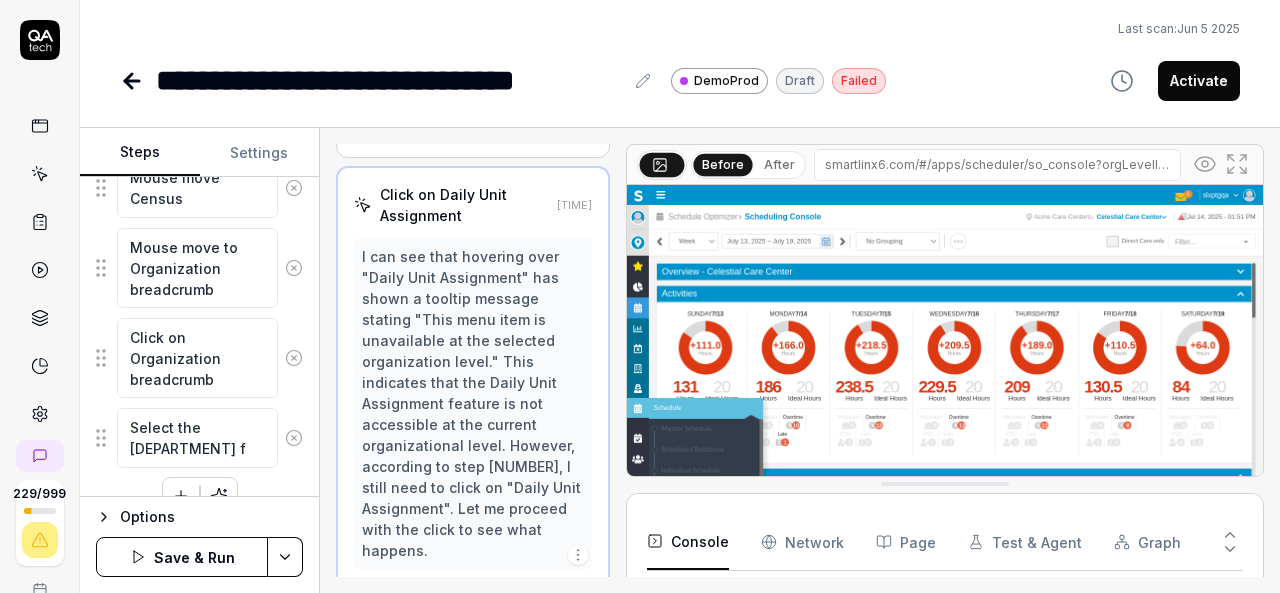 type on "Select the Nursing fr" 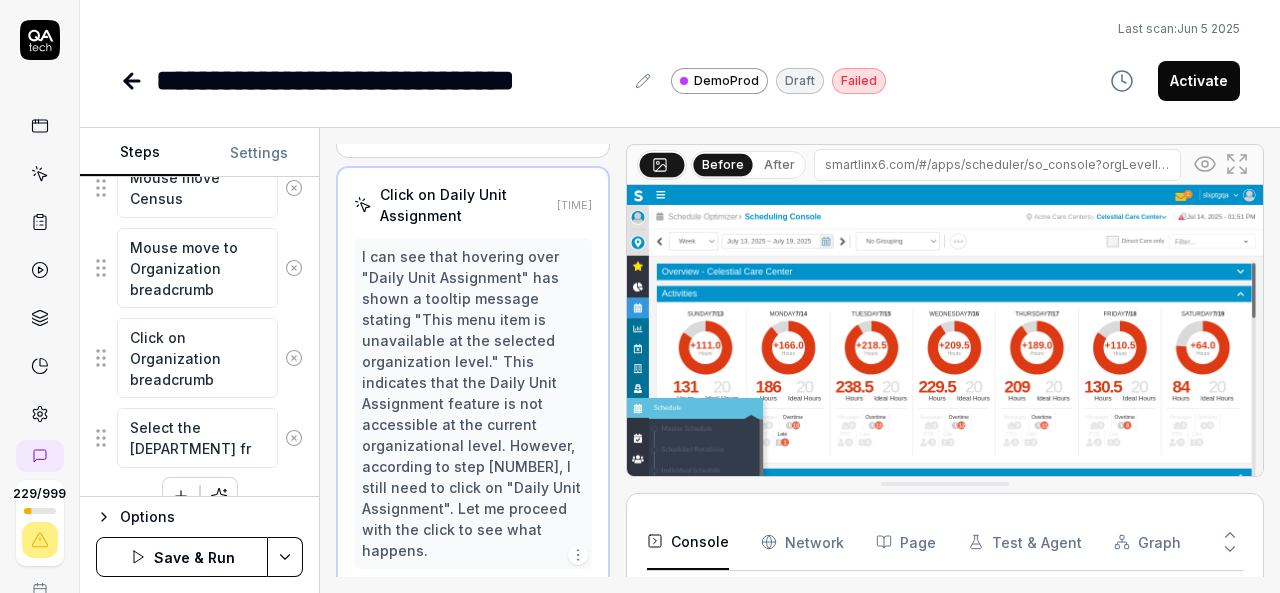 type on "*" 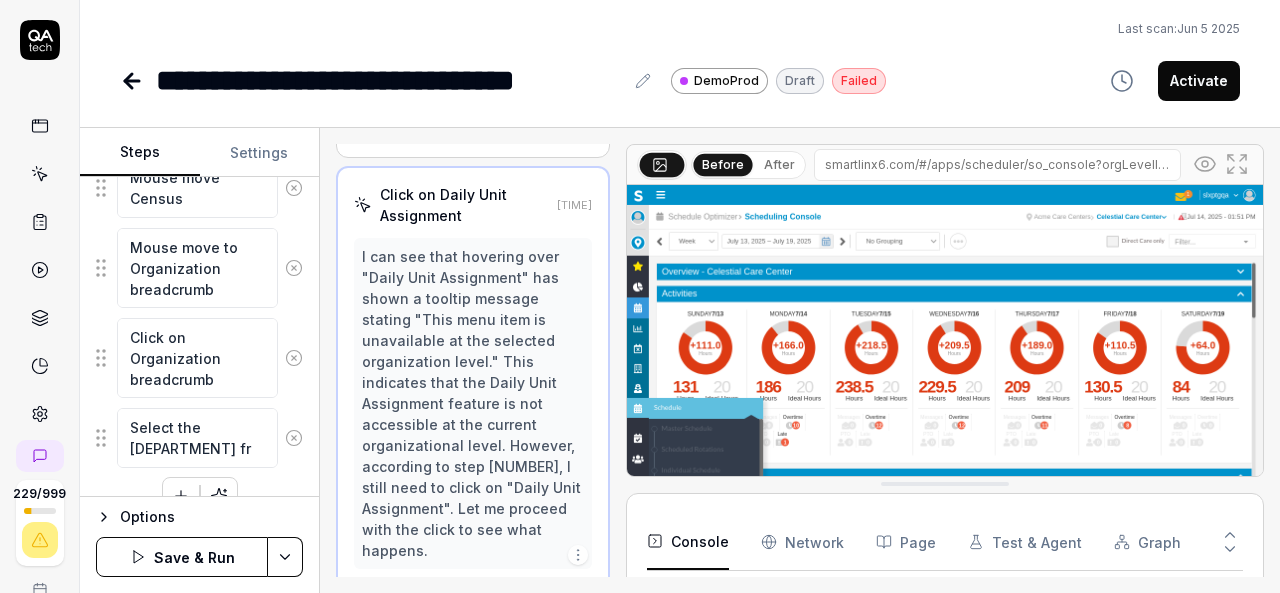 type on "Select the Nursing fro" 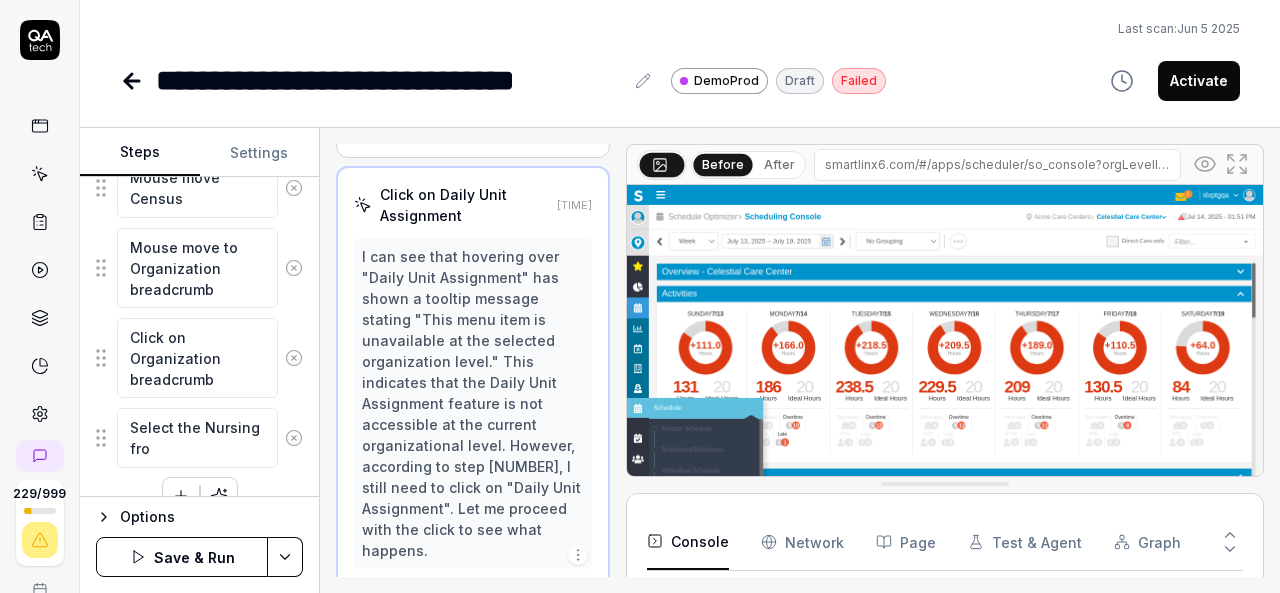 type on "*" 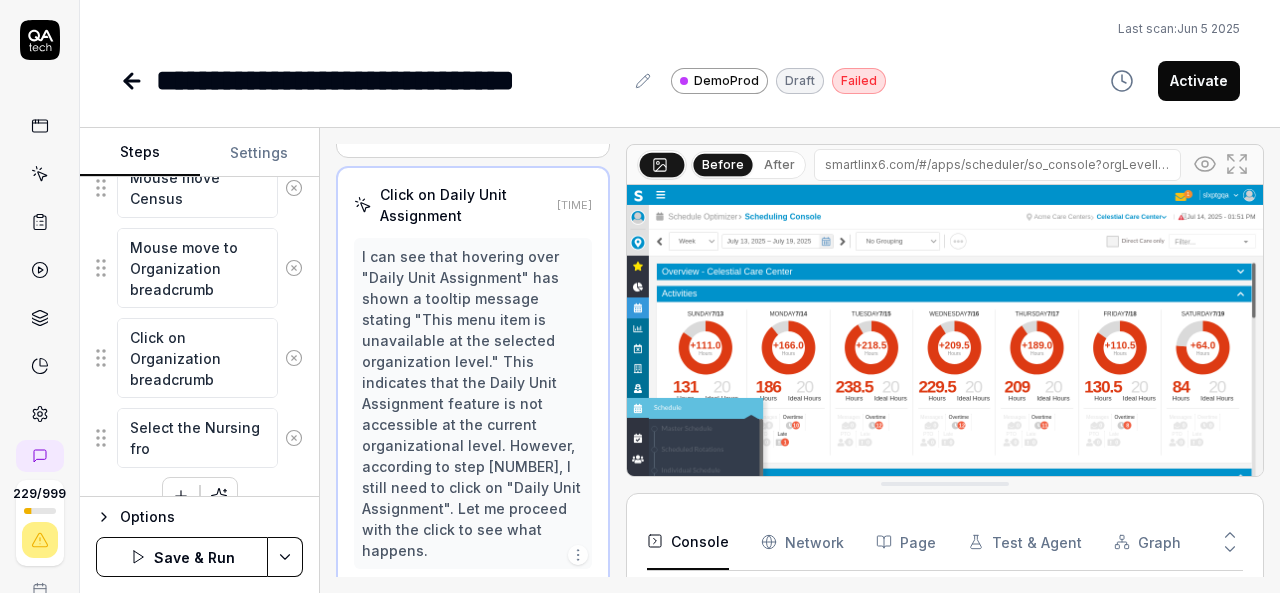 type on "Select the Nursing from" 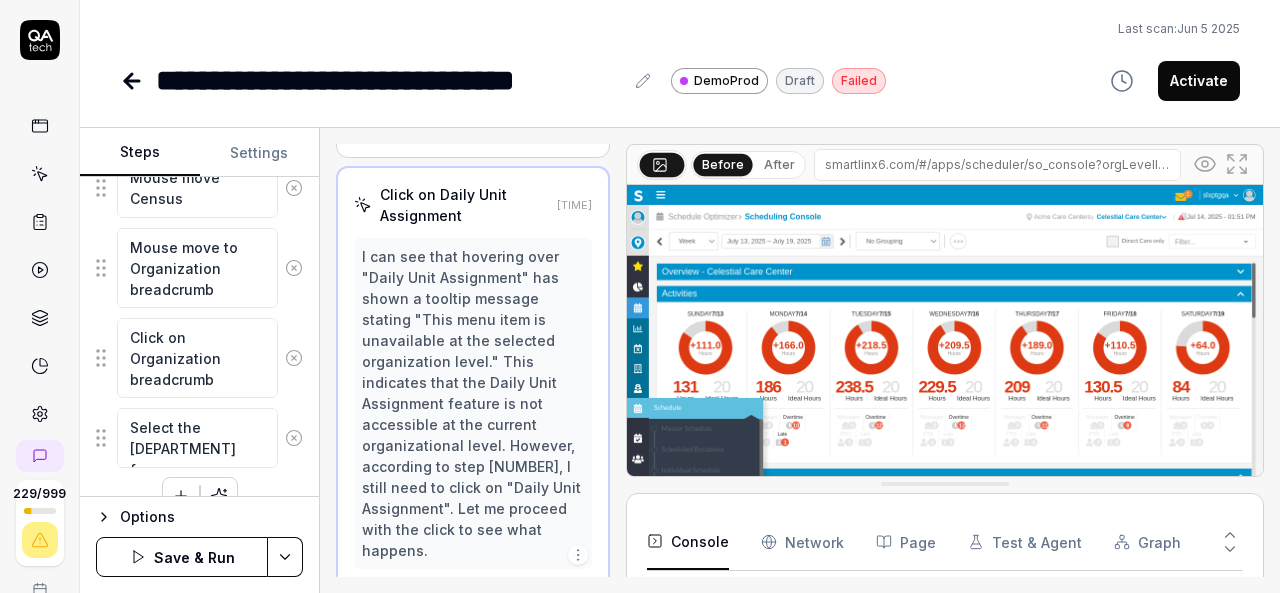 type on "*" 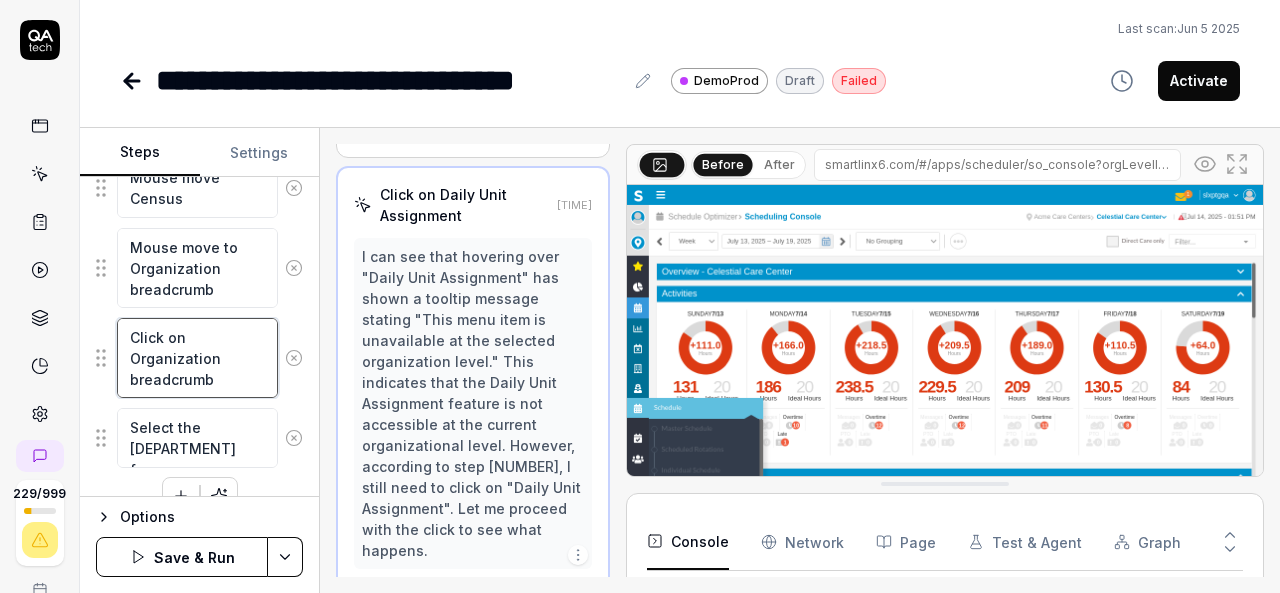 click on "Click on Organization breadcrumb" at bounding box center (197, 358) 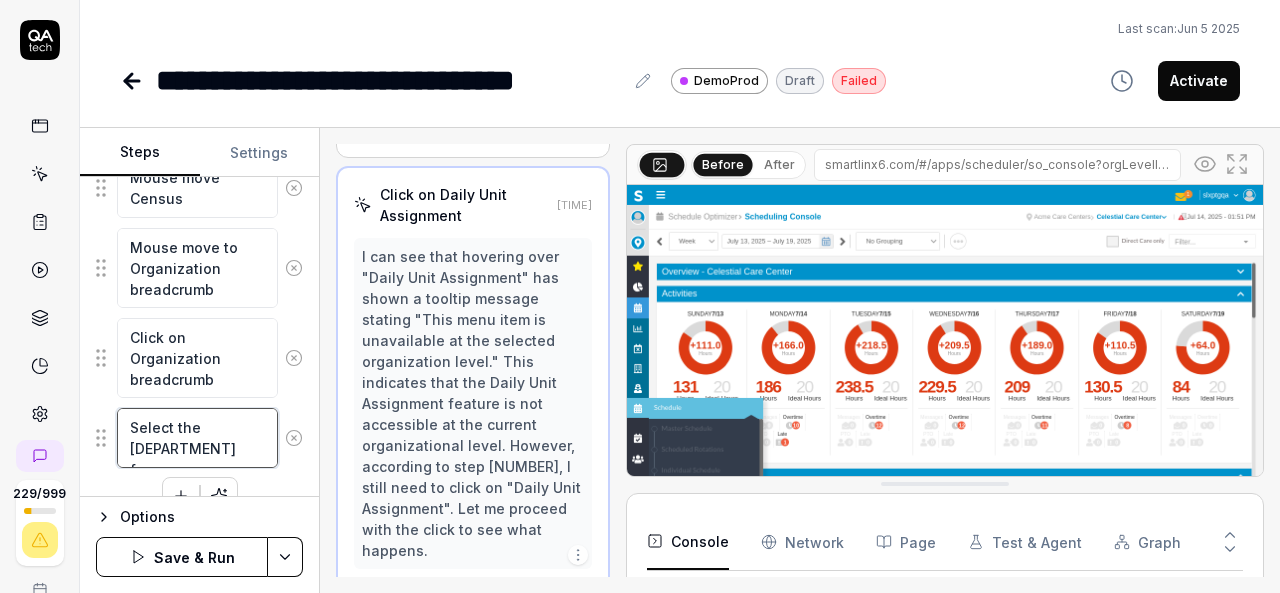 click on "Select the Nursing from" at bounding box center [197, 437] 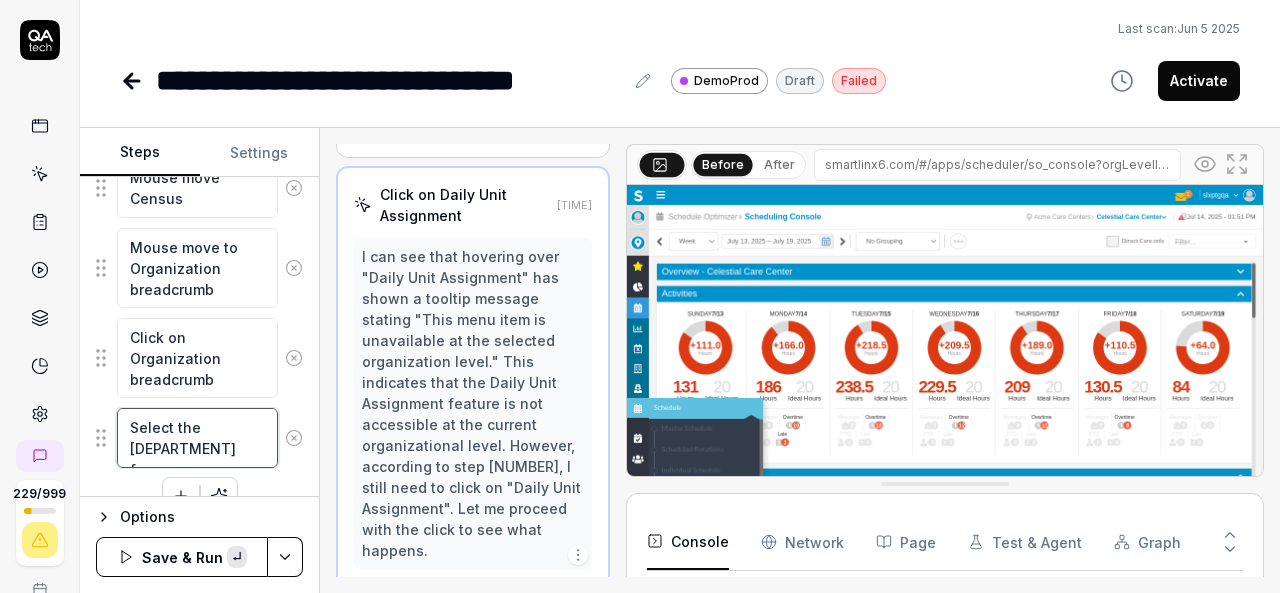 paste on "Organization breadcrumb" 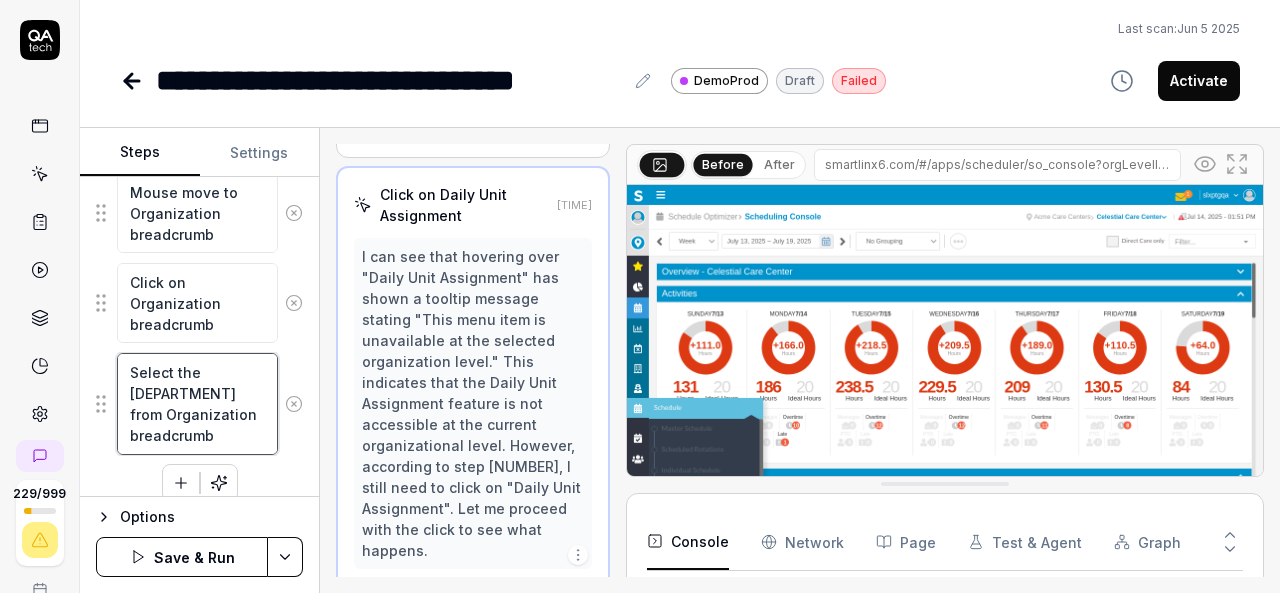 scroll, scrollTop: 1561, scrollLeft: 0, axis: vertical 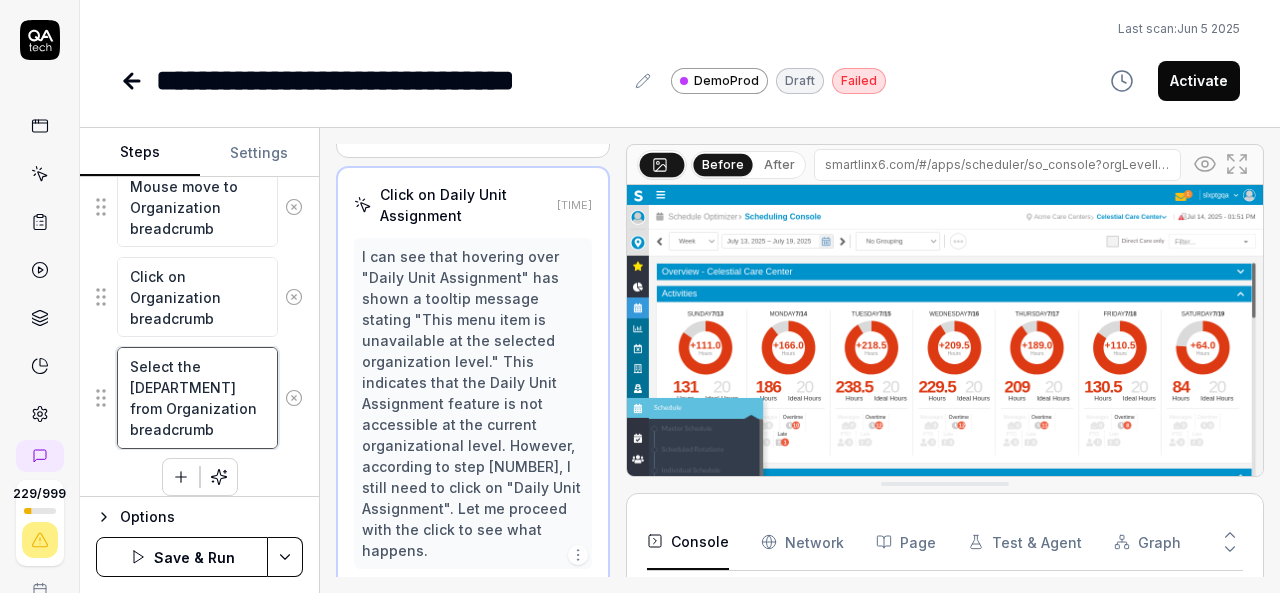 type on "Select the Nursing from  Organization breadcrumb" 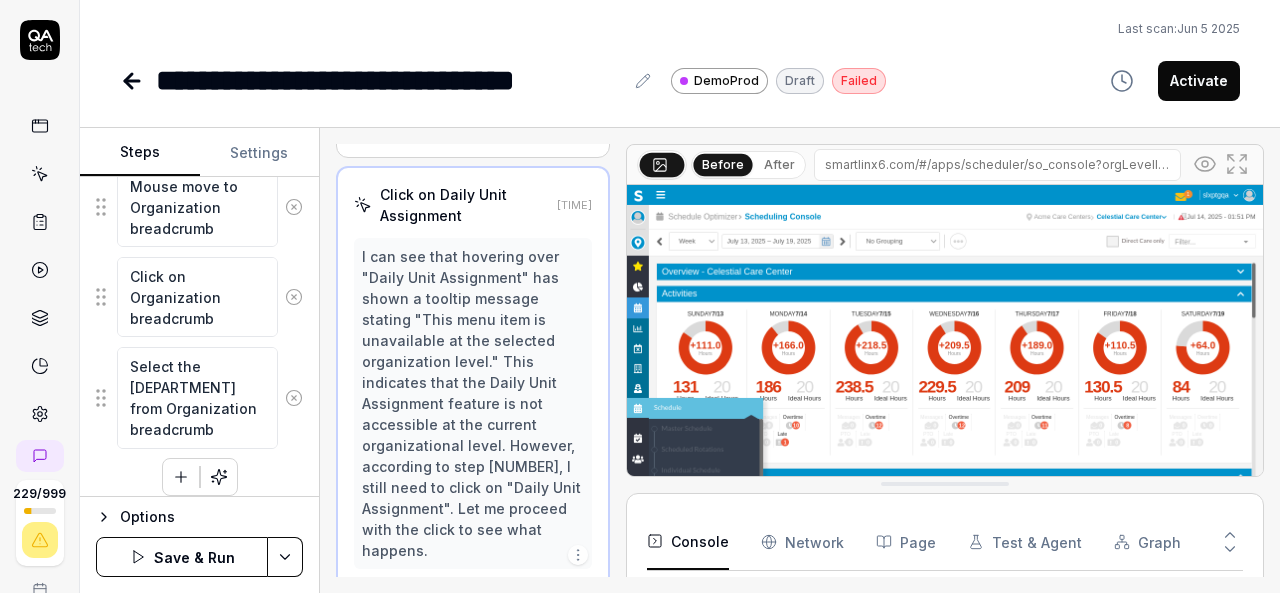 click on "Move mouse to hamburger menu Click the  hamburger-container slx-navigation-menu-ignore Move mouse to Schedule Optimizer Click on Schedule Optimizer Move mouse to Schedule Click Schedule Move mouse to Daily Unit Assignment Click on Daily Unit Assignment Mouse move to Census Click on Census Mouse move to Actual Other Enter the number input text box and total value should not exceed the Capacity Mouse move to Save button Click on Save Navigate to Daily unit assignment Wait until load the census value Mouse move Census Mouse move to Organization breadcrumb Click on Organization breadcrumb Select the Nursing from  Organization breadcrumb
To pick up a draggable item, press the space bar.
While dragging, use the arrow keys to move the item.
Press space again to drop the item in its new position, or press escape to cancel." at bounding box center [199, -314] 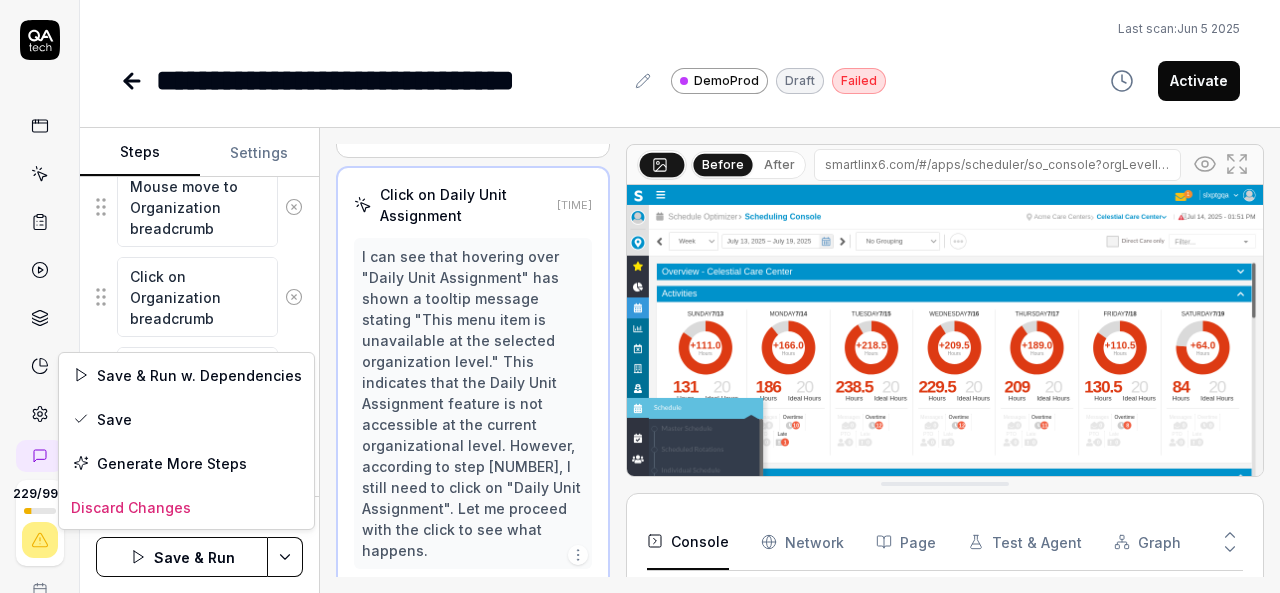click on "**********" at bounding box center [640, 296] 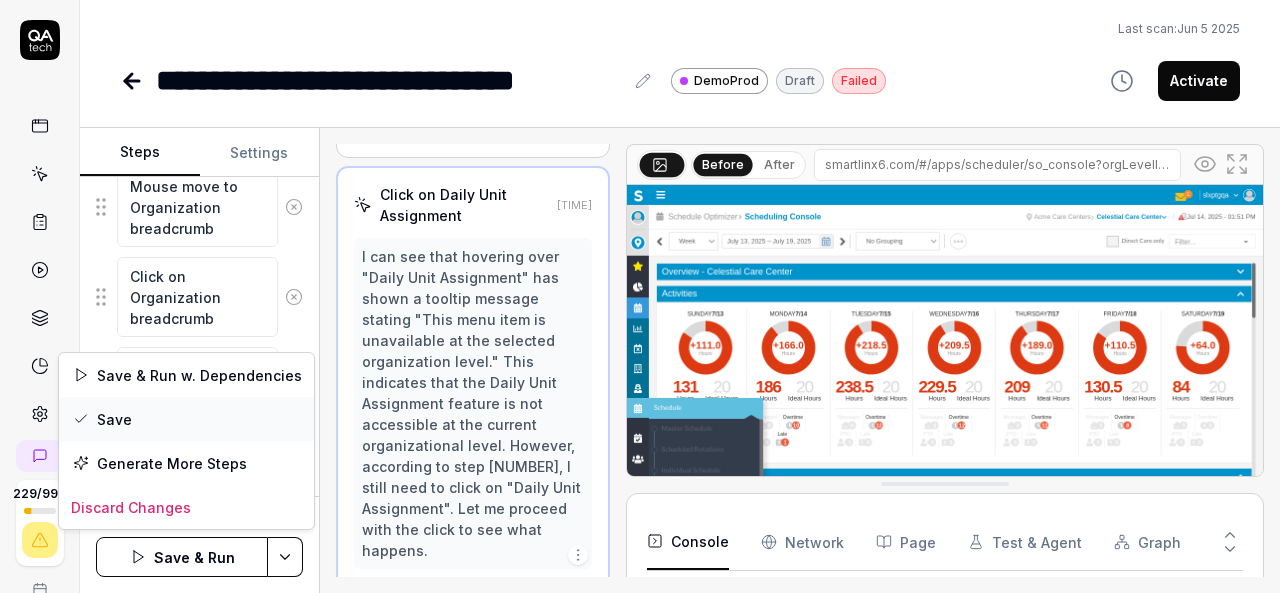 click on "Save" at bounding box center [186, 419] 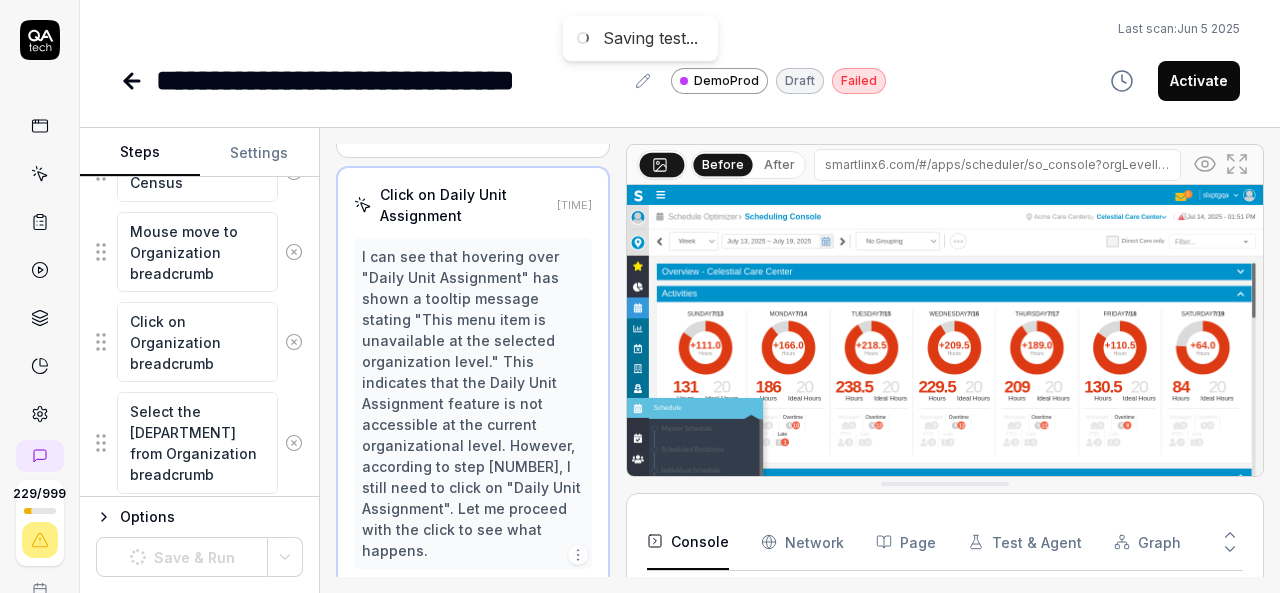 scroll, scrollTop: 1515, scrollLeft: 0, axis: vertical 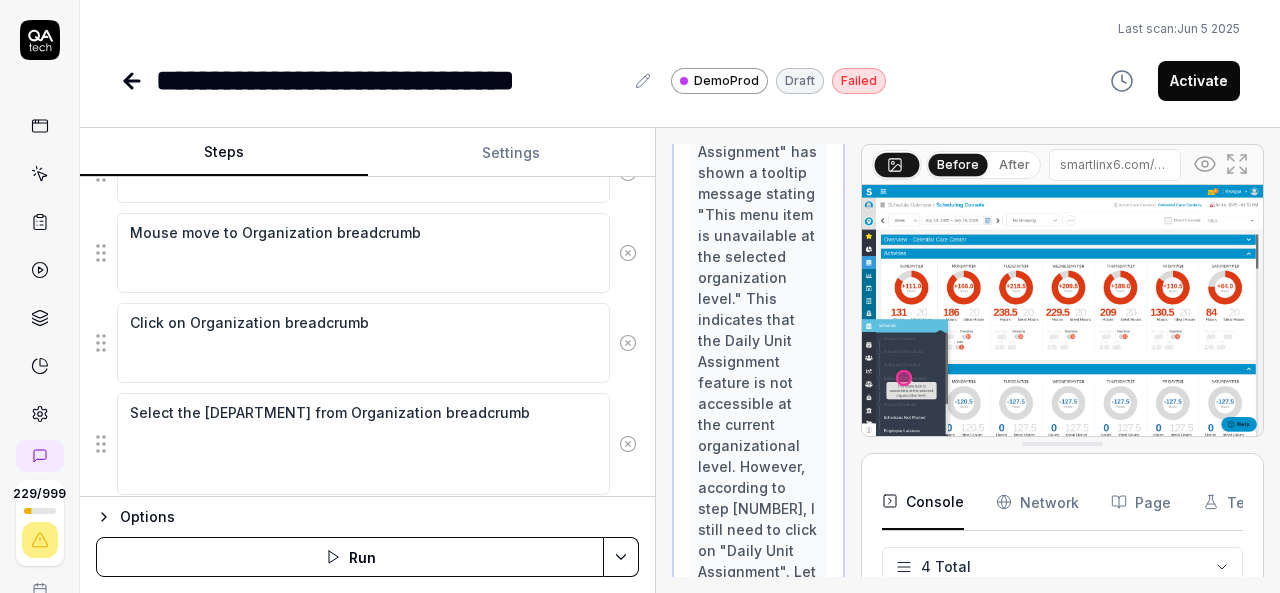 click on "Steps Settings Goal Daily unit Assignment - Census Expected result Daily unit Assignment - Census Steps Move mouse to hamburger menu Click the  hamburger-container slx-navigation-menu-ignore Move mouse to Schedule Optimizer Click on Schedule Optimizer Move mouse to Schedule Click Schedule Move mouse to Daily Unit Assignment Click on Daily Unit Assignment Mouse move to Census Click on Census Mouse move to Actual Other Enter the number input text box and total value should not exceed the Capacity Mouse move to Save button Click on Save Navigate to Daily unit assignment Wait until load the census value Mouse move Census Mouse move to Organization breadcrumb Click on Organization breadcrumb Select the Nursing from  Organization breadcrumb
To pick up a draggable item, press the space bar.
While dragging, use the arrow keys to move the item.
Press space again to drop the item in its new position, or press escape to cancel.
Options Run Open browser 00:18:06 DemoProduct Move mouse to hamburger menu" at bounding box center (680, 360) 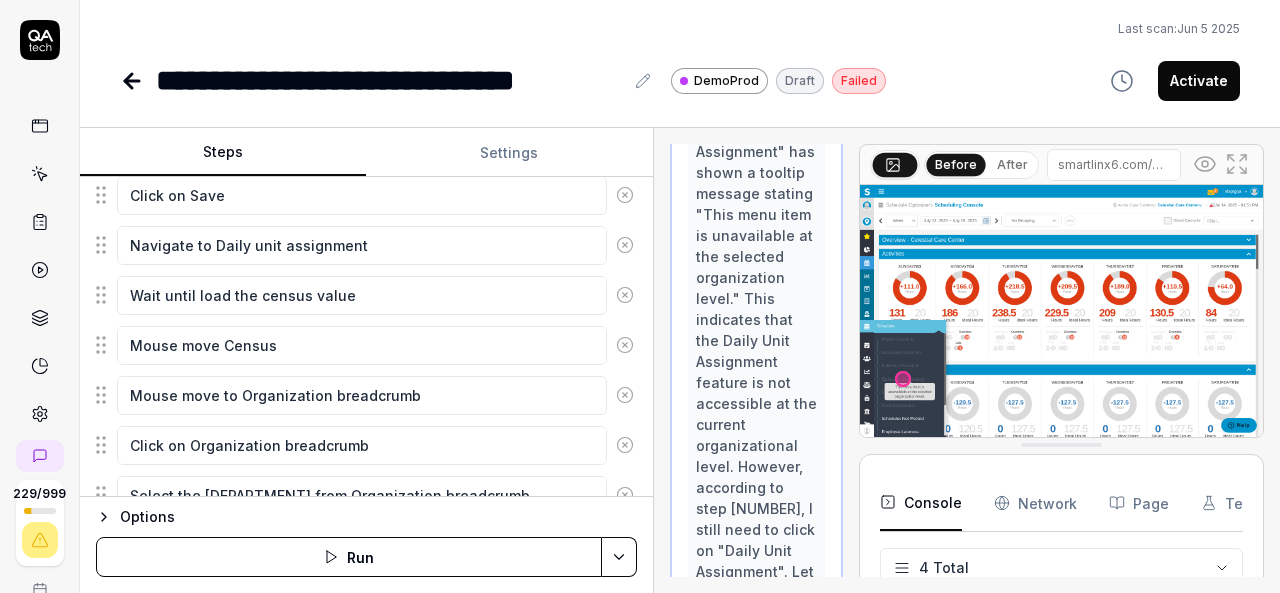scroll, scrollTop: 932, scrollLeft: 0, axis: vertical 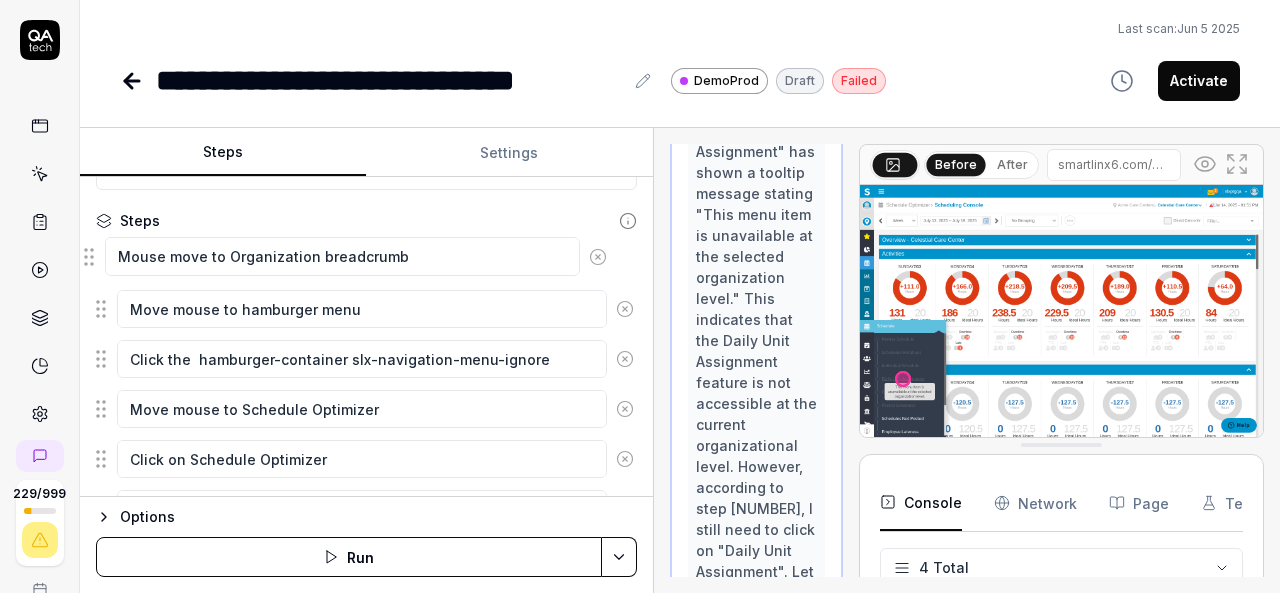 drag, startPoint x: 106, startPoint y: 385, endPoint x: 94, endPoint y: 257, distance: 128.56126 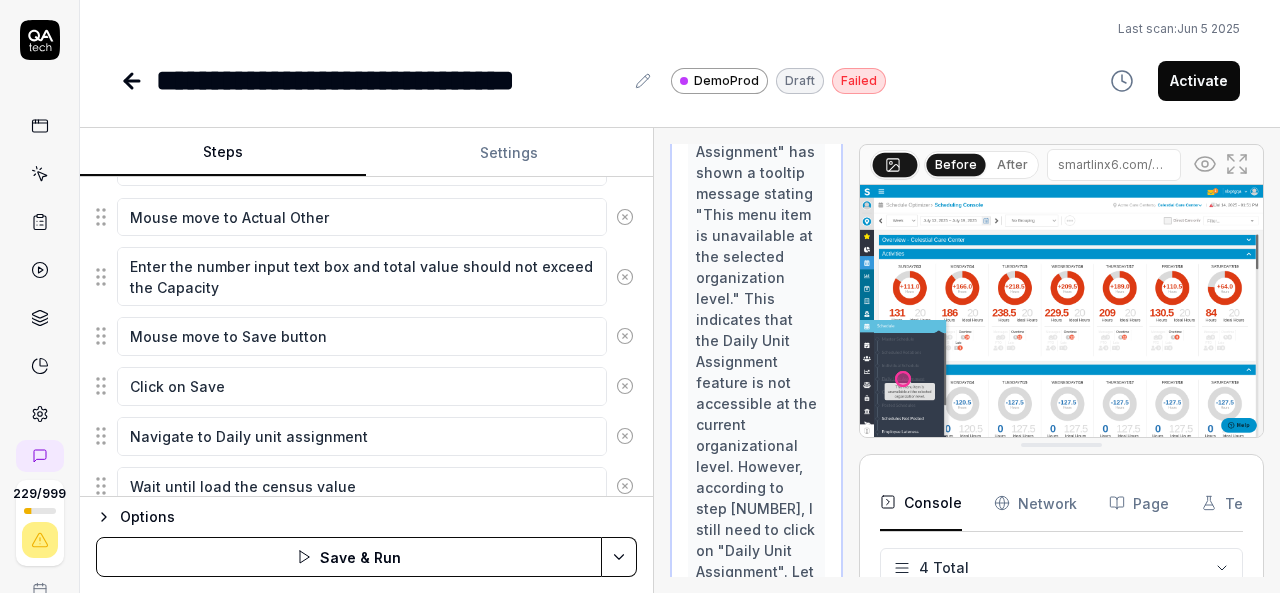 scroll, scrollTop: 1000, scrollLeft: 0, axis: vertical 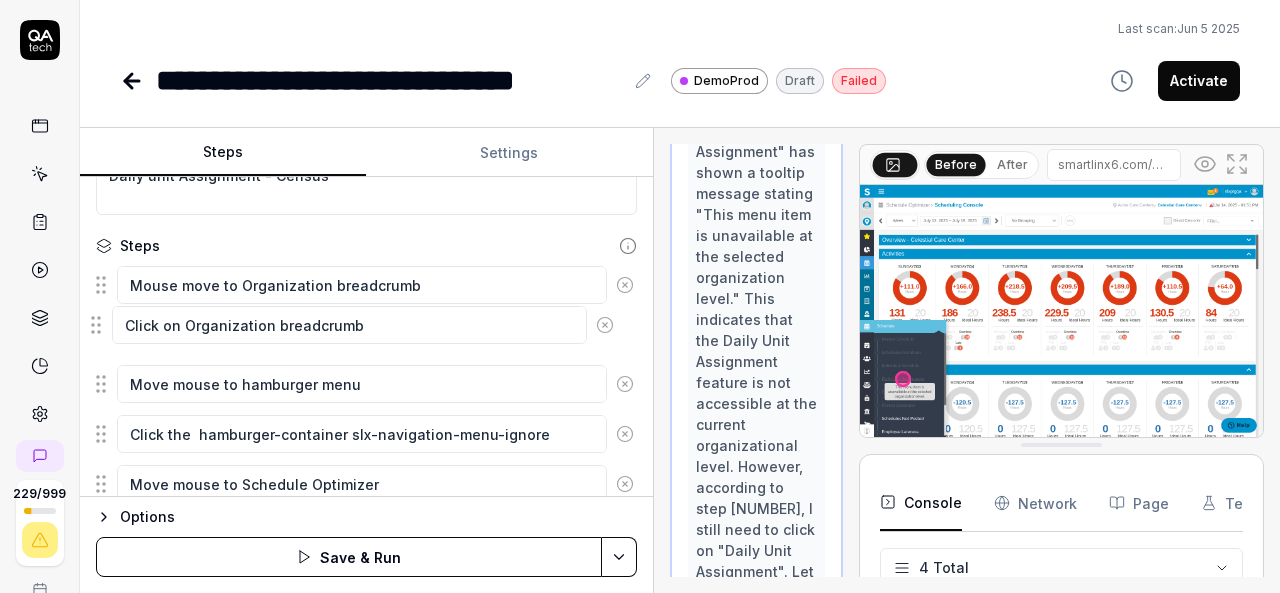 drag, startPoint x: 103, startPoint y: 376, endPoint x: 98, endPoint y: 335, distance: 41.303753 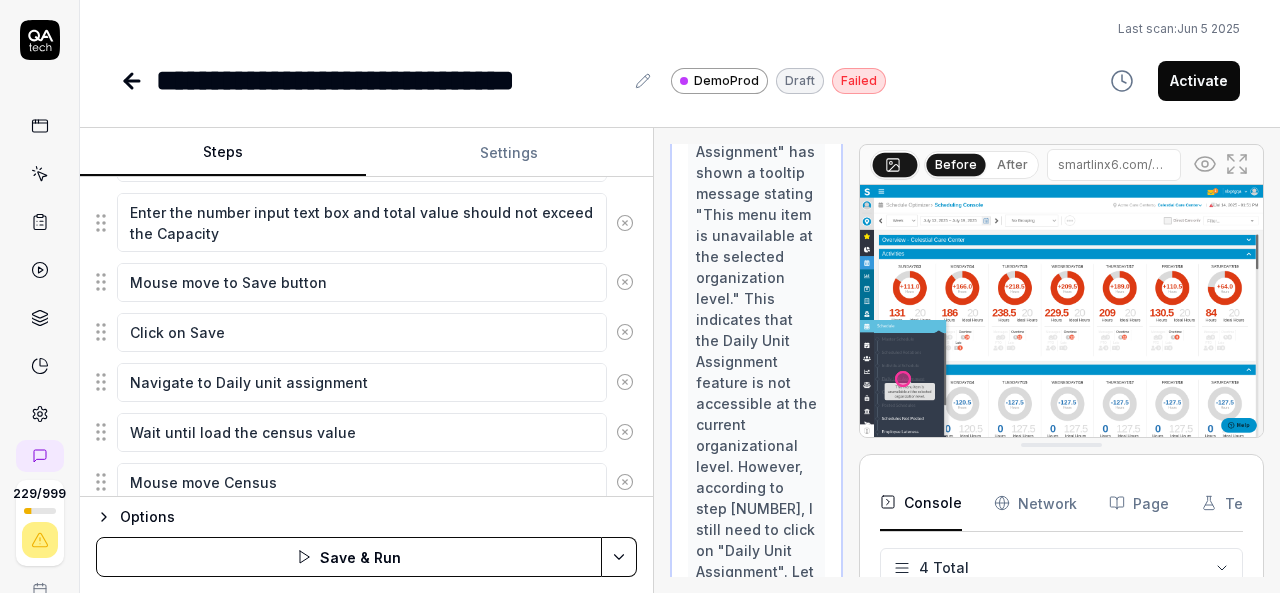 scroll, scrollTop: 1000, scrollLeft: 0, axis: vertical 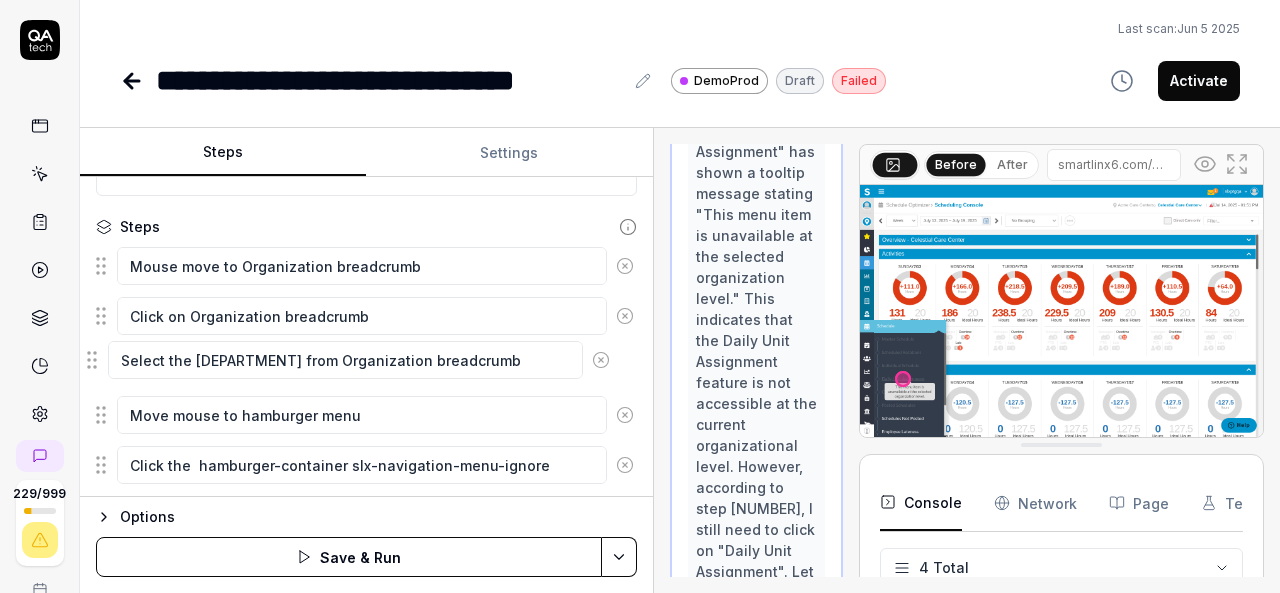 drag, startPoint x: 104, startPoint y: 419, endPoint x: 95, endPoint y: 364, distance: 55.7315 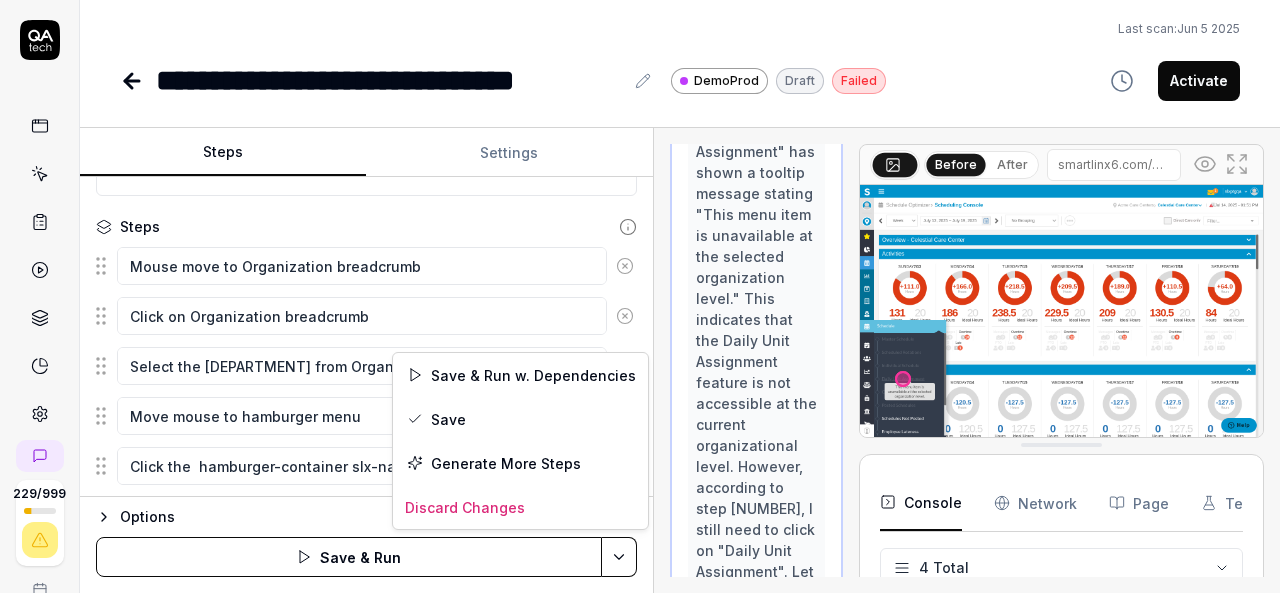 click on "**********" at bounding box center [640, 296] 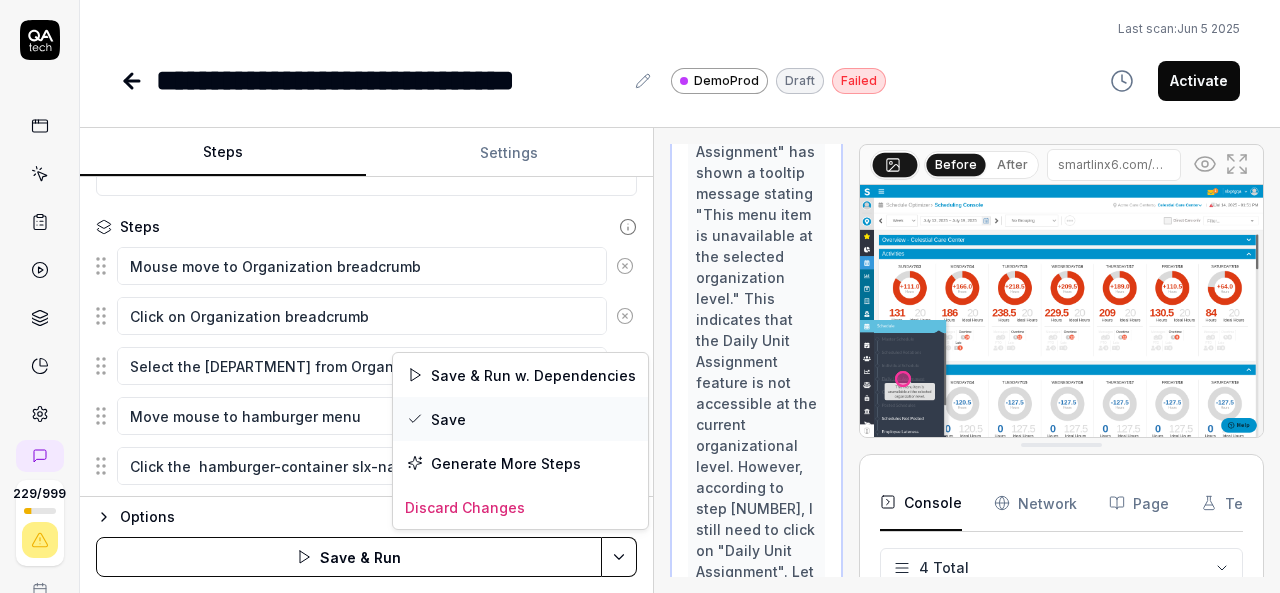 click on "Save" at bounding box center (520, 419) 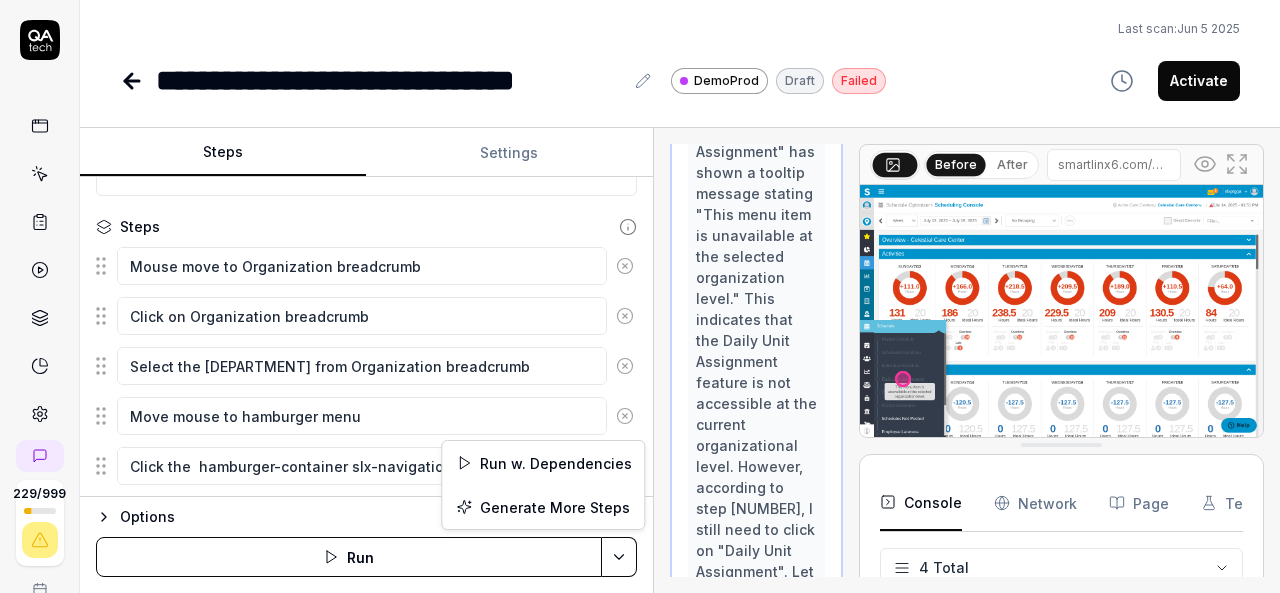 click on "**********" at bounding box center (640, 296) 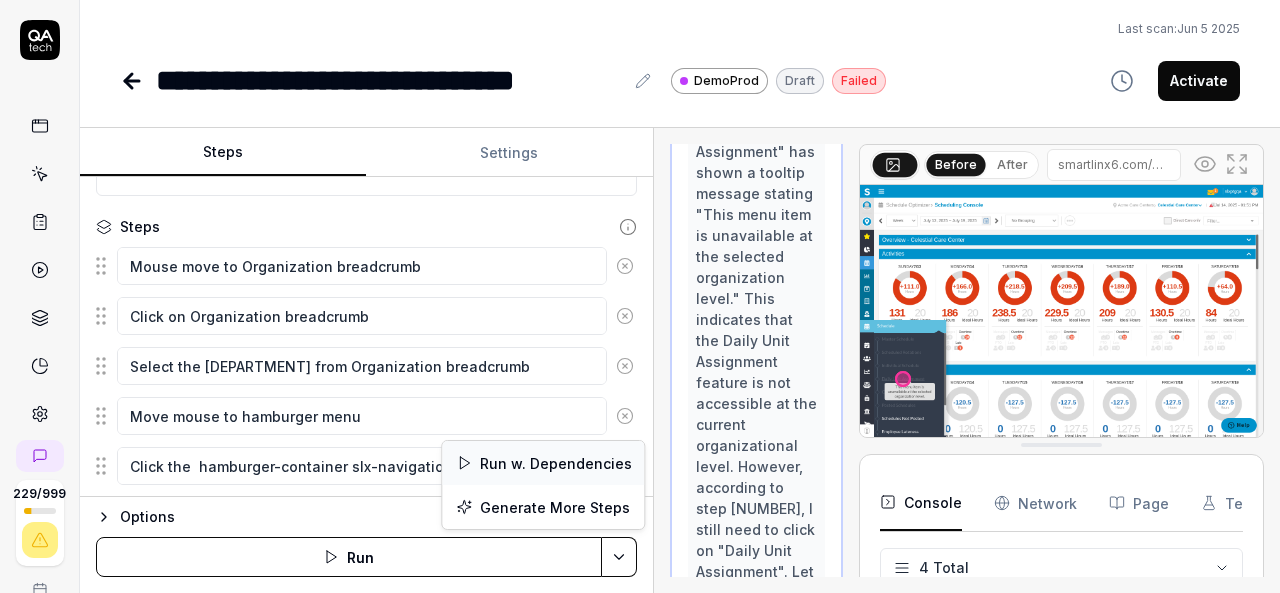 click on "Run w. Dependencies" at bounding box center [543, 463] 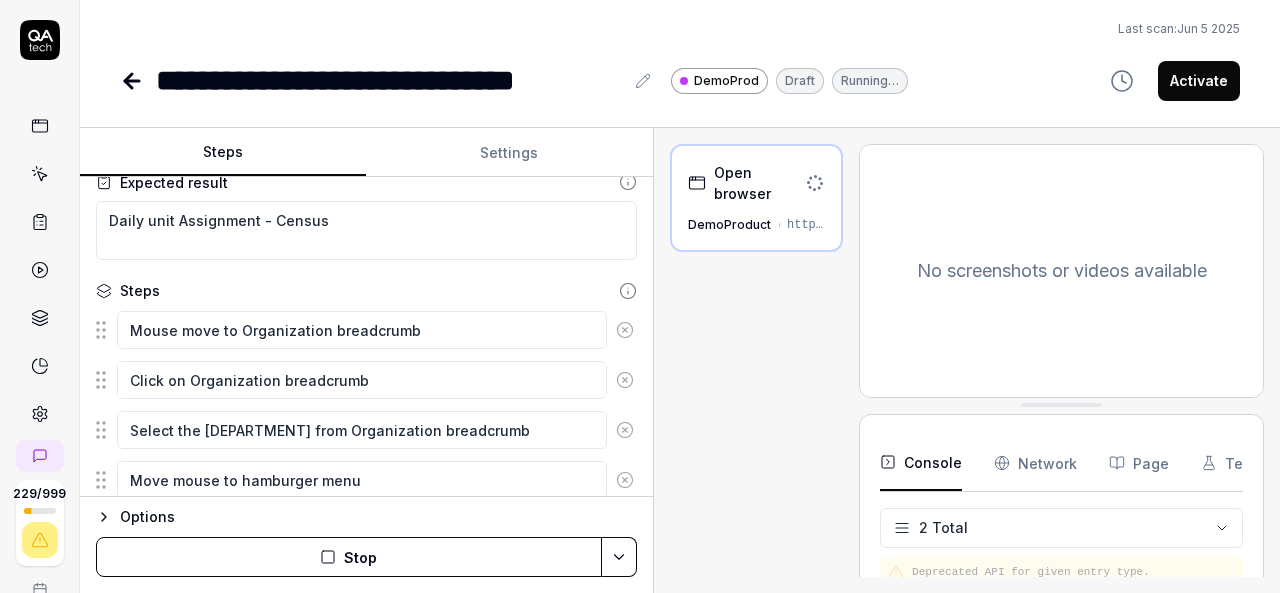 scroll, scrollTop: 0, scrollLeft: 0, axis: both 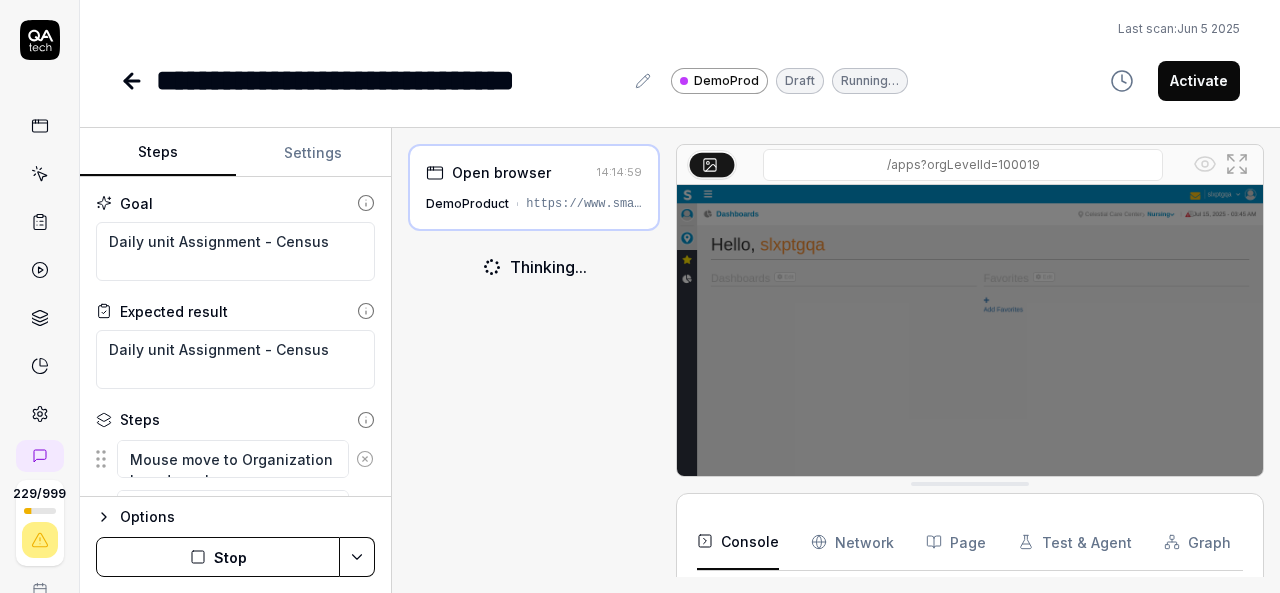 click on "Steps Settings Goal Daily unit Assignment - Census Expected result Daily unit Assignment - Census Steps Mouse move to Organization breadcrumb Click on Organization breadcrumb Select the Nursing from  Organization breadcrumb Move mouse to hamburger menu Click the  hamburger-container slx-navigation-menu-ignore Move mouse to Schedule Optimizer Click on Schedule Optimizer Move mouse to Schedule Click Schedule Move mouse to Daily Unit Assignment Click on Daily Unit Assignment Mouse move to Census Click on Census Mouse move to Actual Other Enter the number input text box and total value should not exceed the Capacity Mouse move to Save button Click on Save Navigate to Daily unit assignment Wait until load the census value Mouse move Census
To pick up a draggable item, press the space bar.
While dragging, use the arrow keys to move the item.
Press space again to drop the item in its new position, or press escape to cancel.
Options Stop Open browser 14:14:59 DemoProduct Thinking...   Console Network" at bounding box center (680, 360) 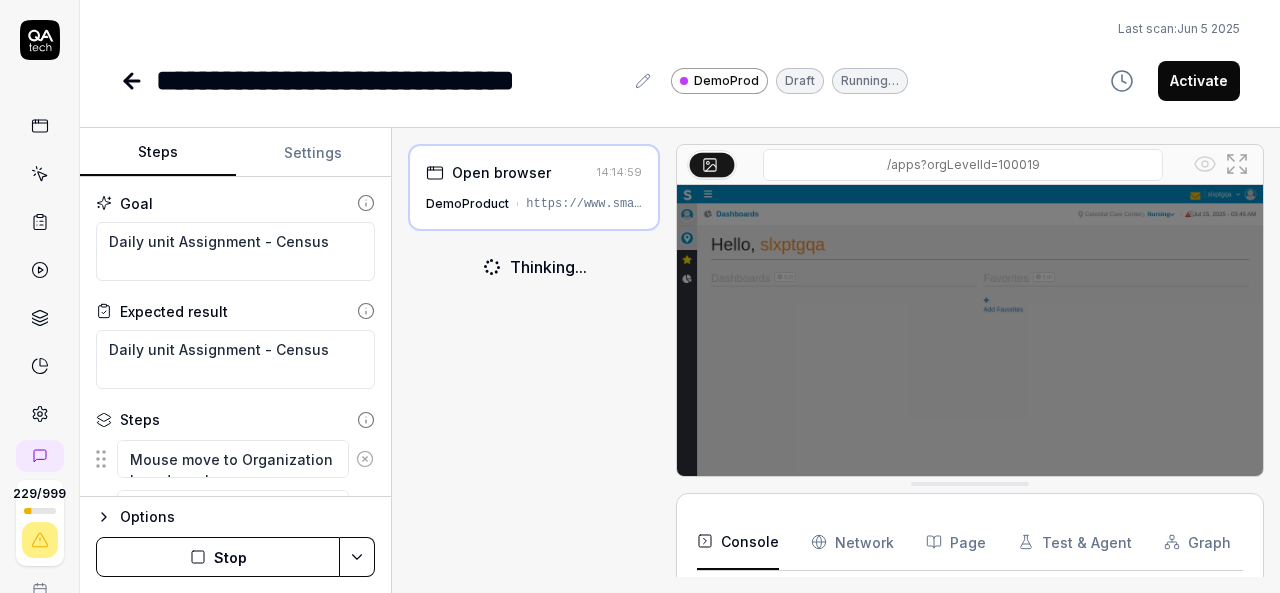 scroll, scrollTop: 24, scrollLeft: 0, axis: vertical 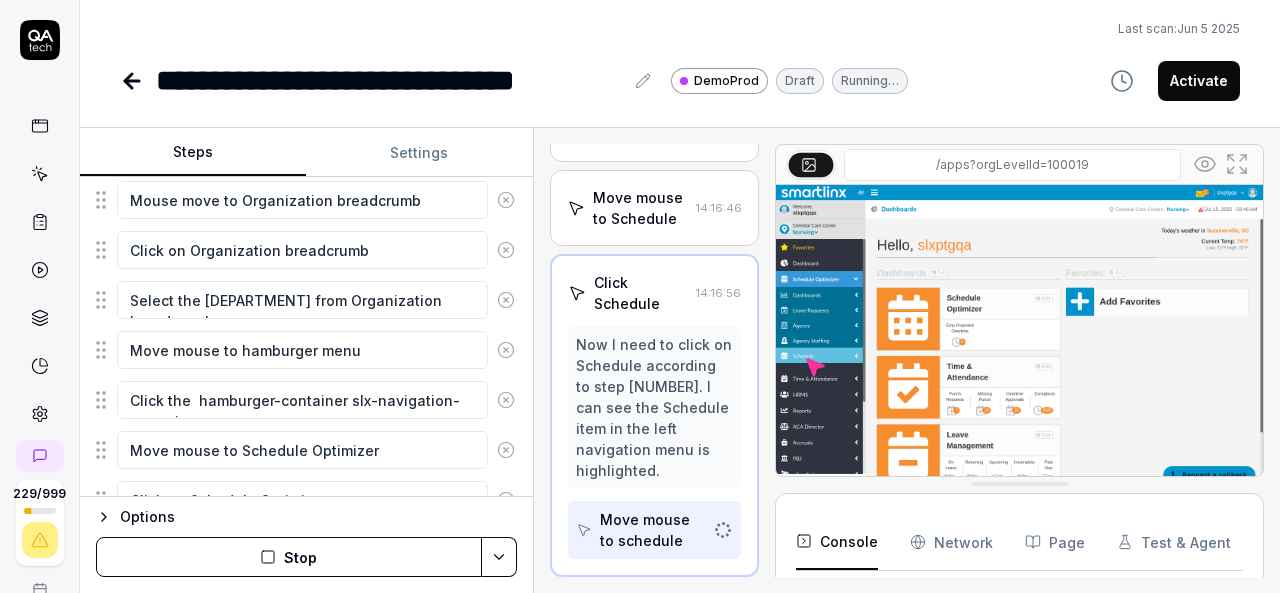 click on "Steps Settings Goal Daily unit Assignment - Census Expected result Daily unit Assignment - Census Steps Mouse move to Organization breadcrumb Click on Organization breadcrumb Select the Nursing from  Organization breadcrumb Move mouse to hamburger menu Click the  hamburger-container slx-navigation-menu-ignore Move mouse to Schedule Optimizer Click on Schedule Optimizer Move mouse to Schedule Click Schedule Move mouse to Daily Unit Assignment Click on Daily Unit Assignment Mouse move to Census Click on Census Mouse move to Actual Other Enter the number input text box and total value should not exceed the Capacity Mouse move to Save button Click on Save Navigate to Daily unit assignment Wait until load the census value Mouse move Census
To pick up a draggable item, press the space bar.
While dragging, use the arrow keys to move the item.
Press space again to drop the item in its new position, or press escape to cancel.
Options Stop Open browser 14:14:59 DemoProduct 14:15:20 14:15:34 14:15:49   3" at bounding box center [680, 360] 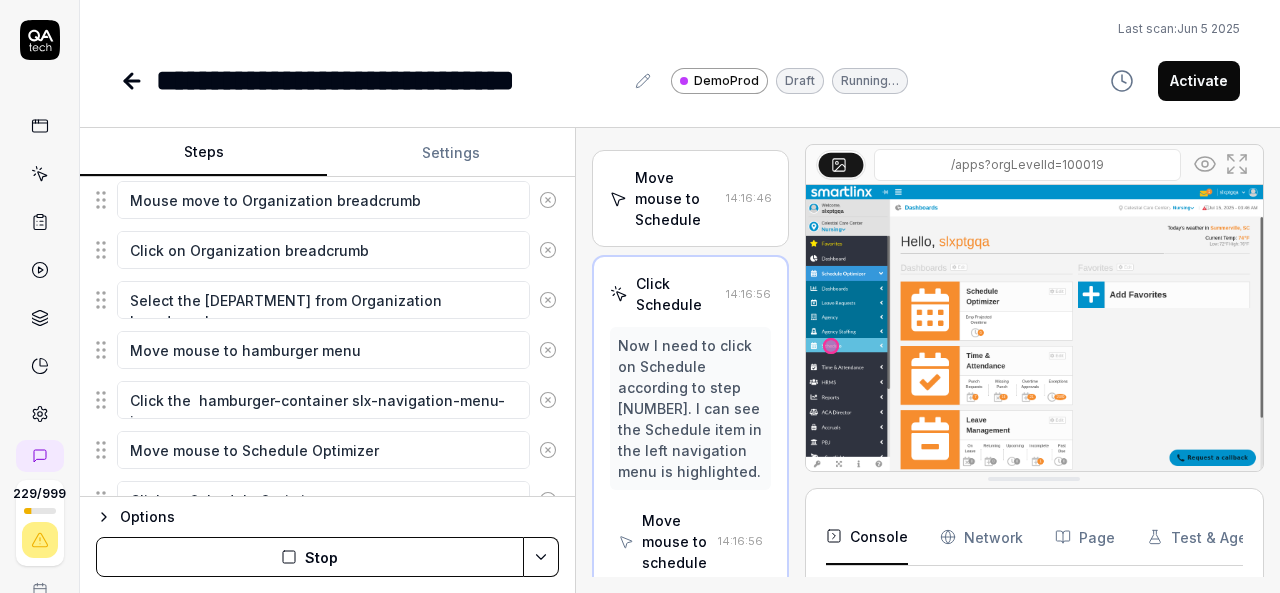 scroll, scrollTop: 1193, scrollLeft: 0, axis: vertical 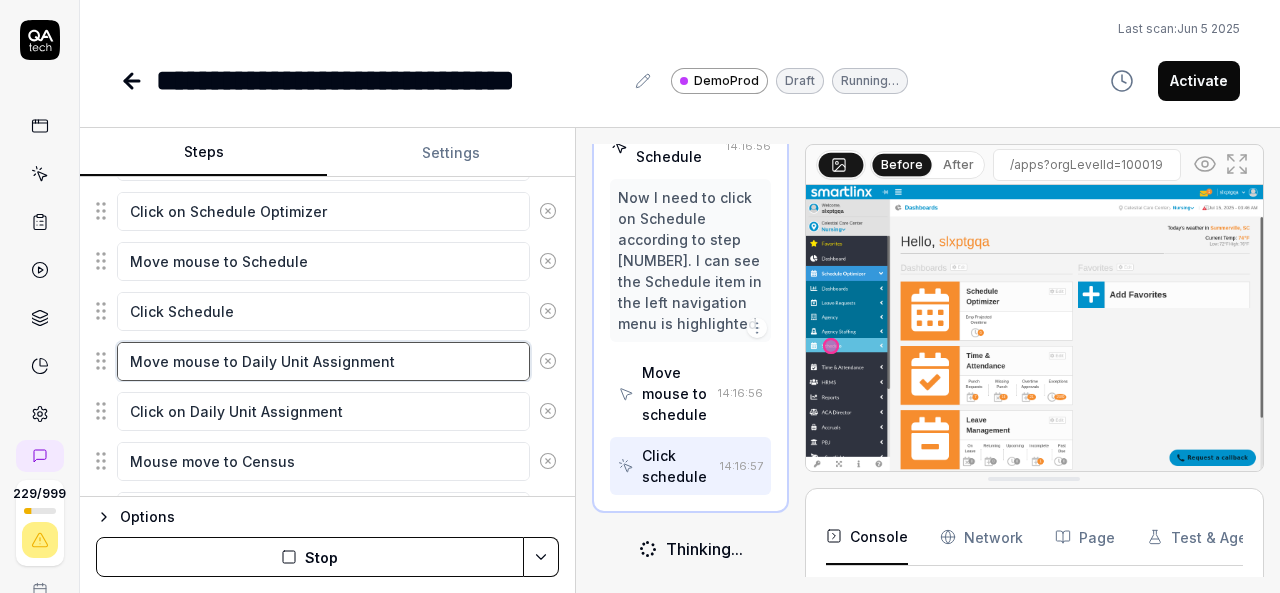 click on "Move mouse to Daily Unit Assignment" at bounding box center (323, 361) 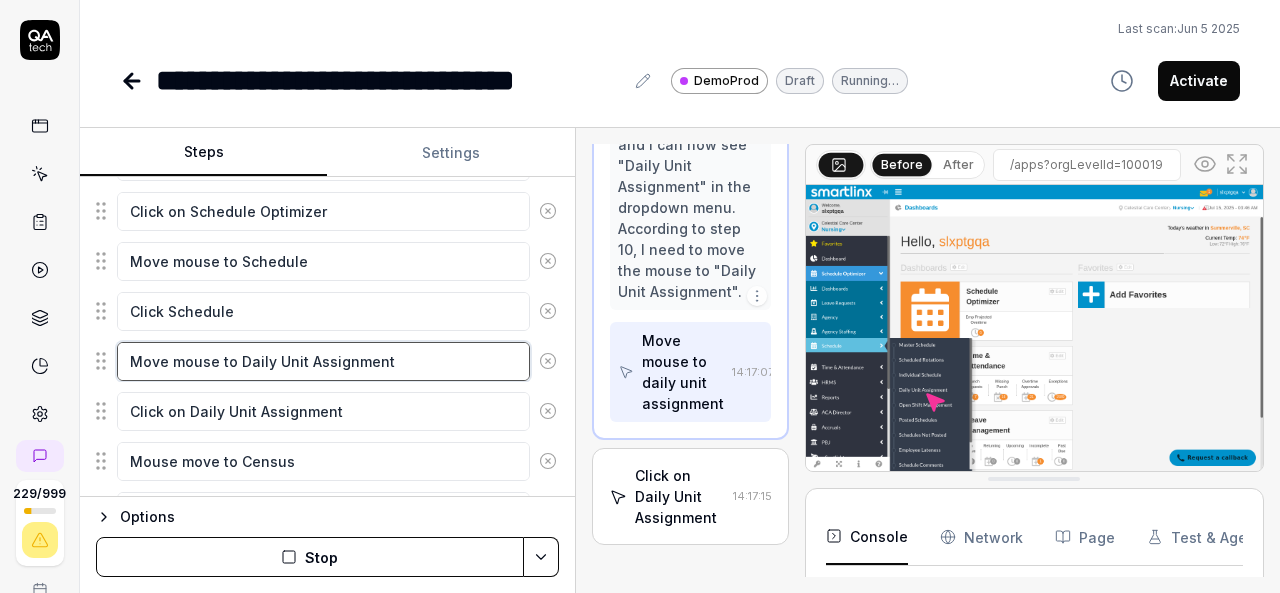 scroll, scrollTop: 1486, scrollLeft: 0, axis: vertical 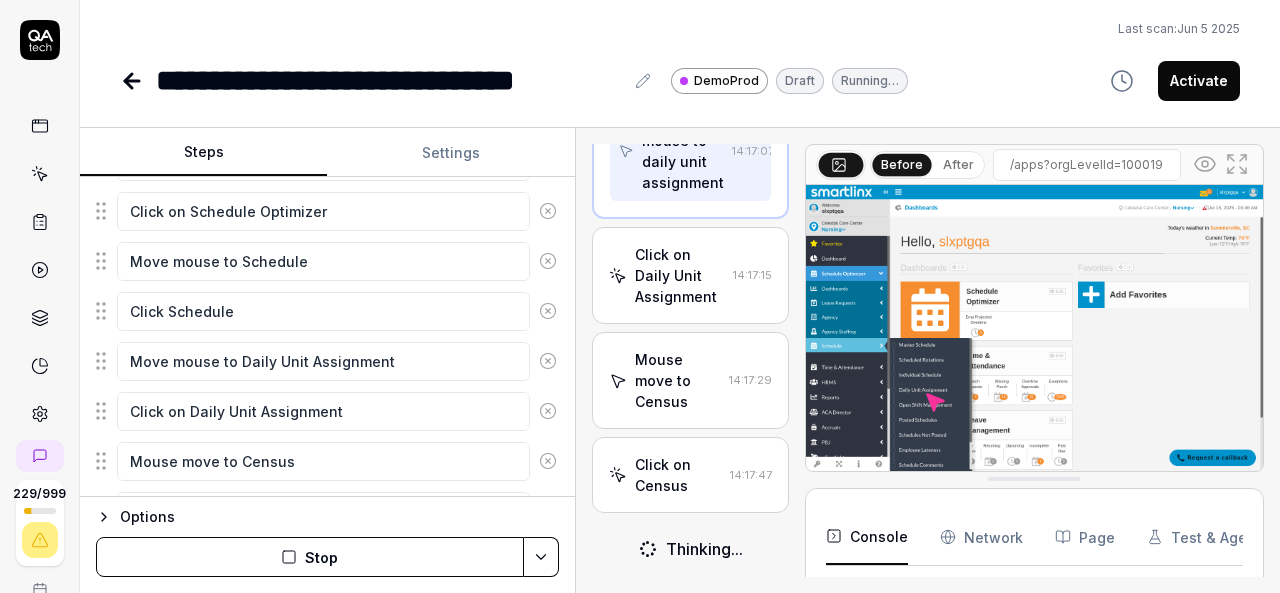 click on "Mouse move to Census" at bounding box center (678, 380) 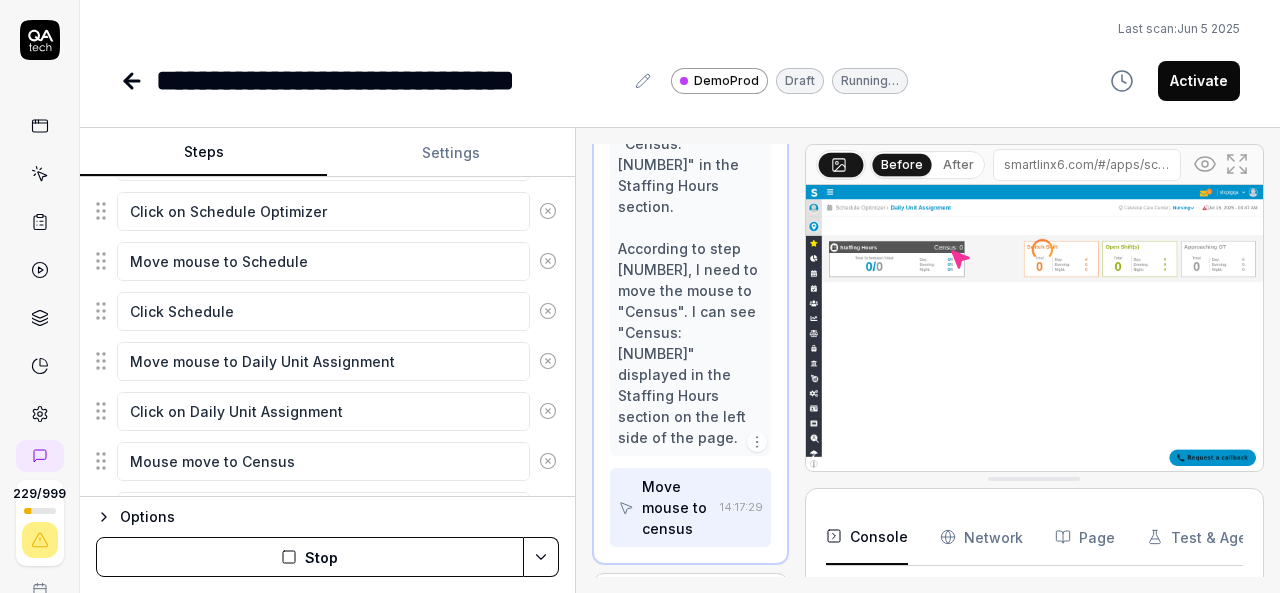 scroll, scrollTop: 1969, scrollLeft: 0, axis: vertical 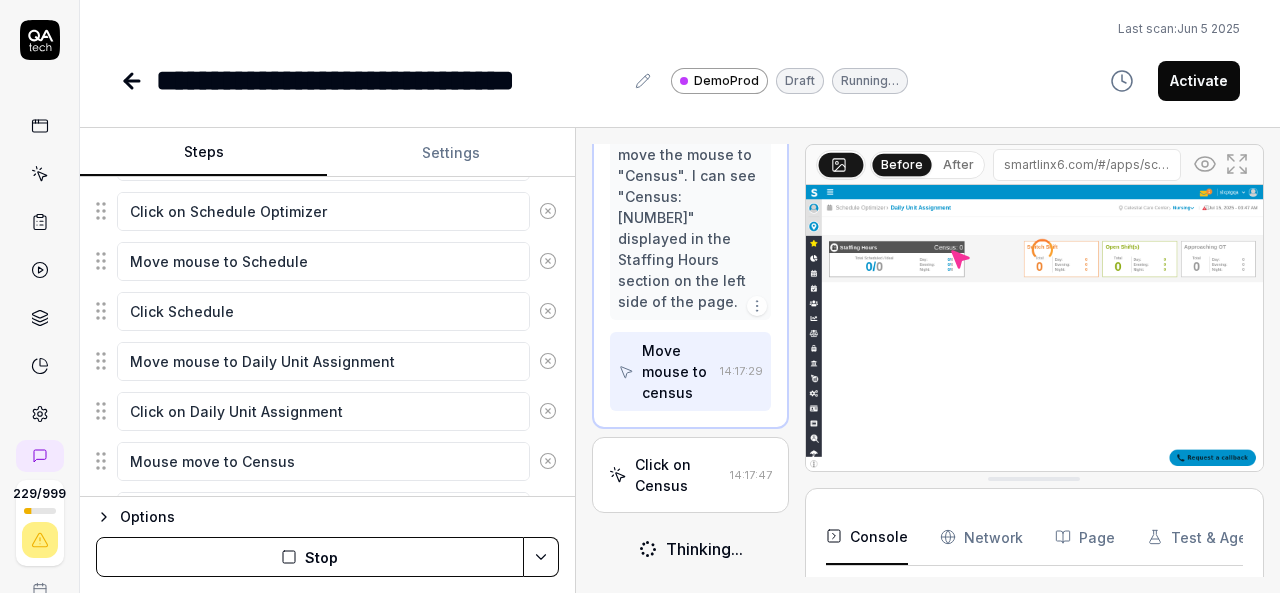 click on "Click on Census" at bounding box center [678, 475] 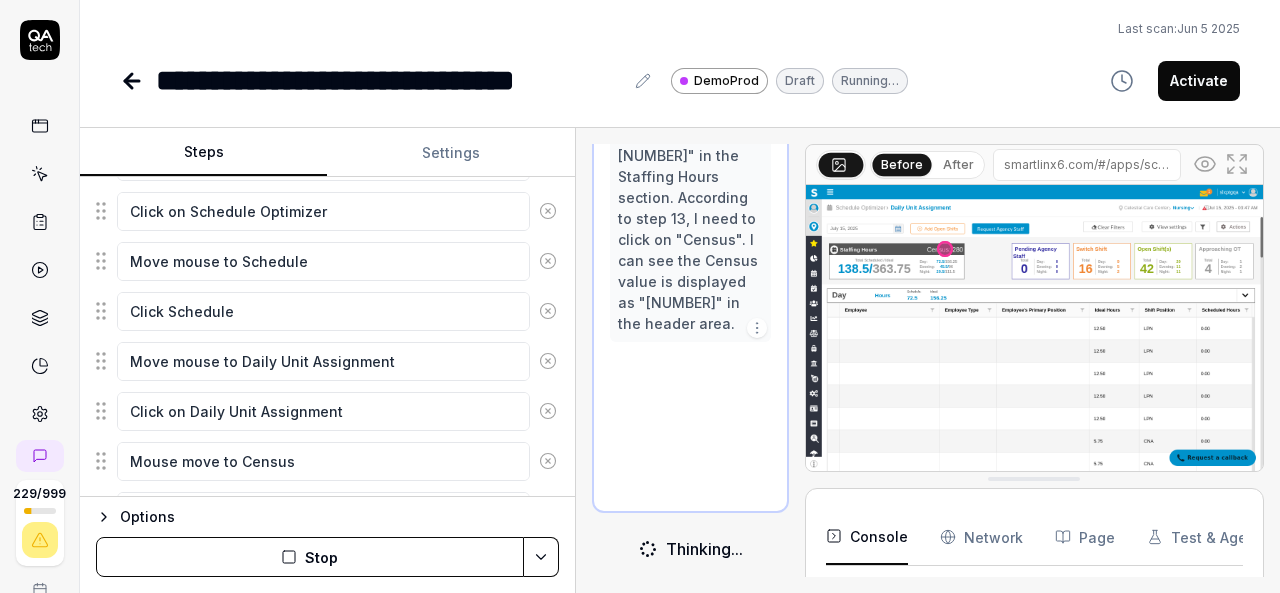 scroll, scrollTop: 1779, scrollLeft: 0, axis: vertical 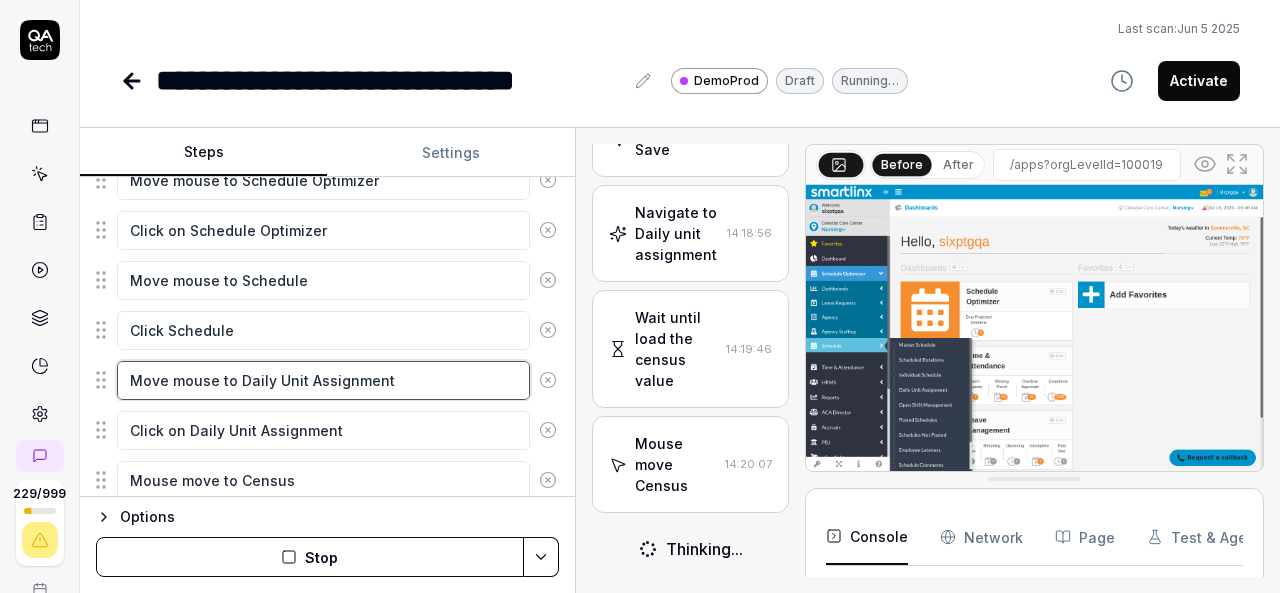 click on "Move mouse to Daily Unit Assignment" at bounding box center [323, 380] 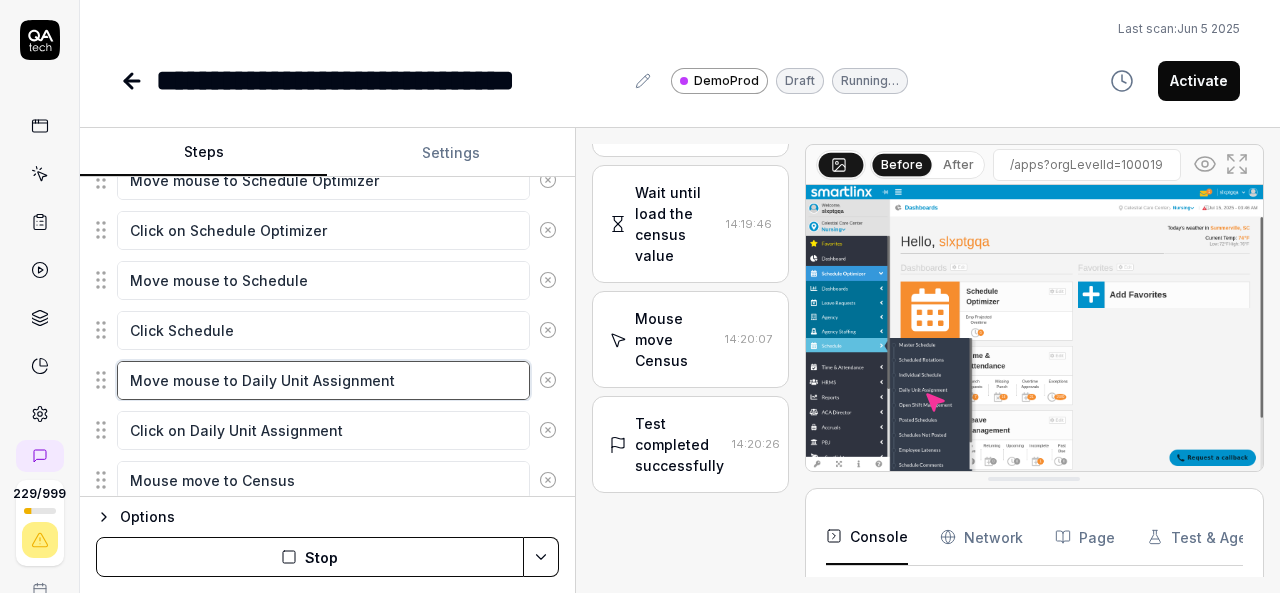 scroll, scrollTop: 2802, scrollLeft: 0, axis: vertical 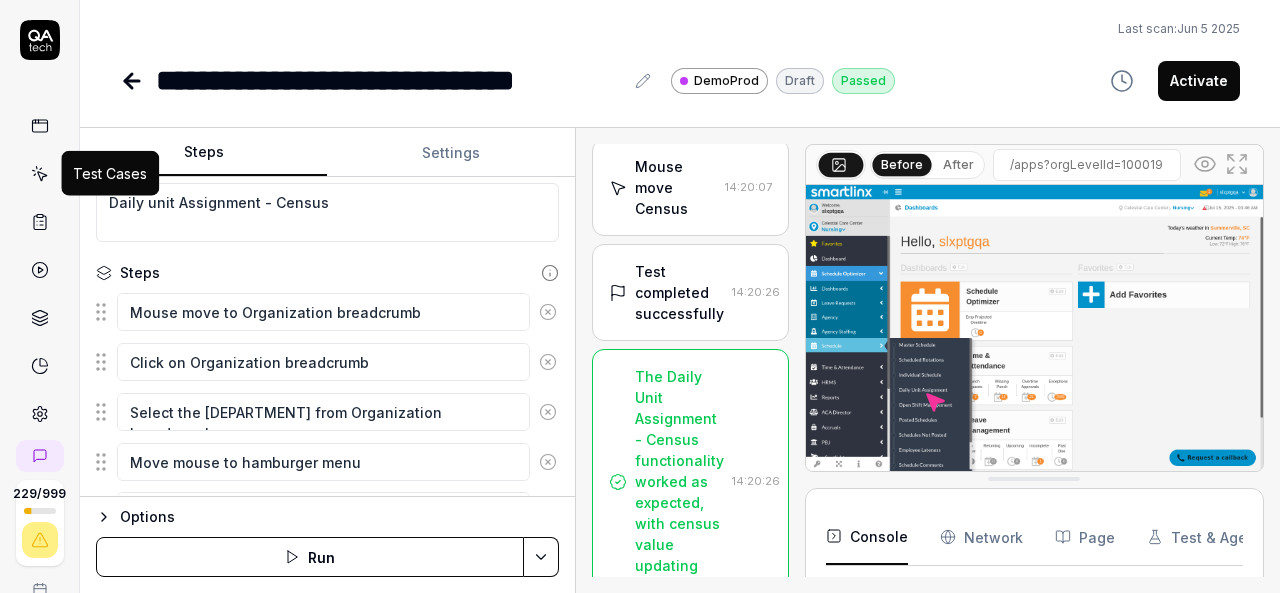 type on "*" 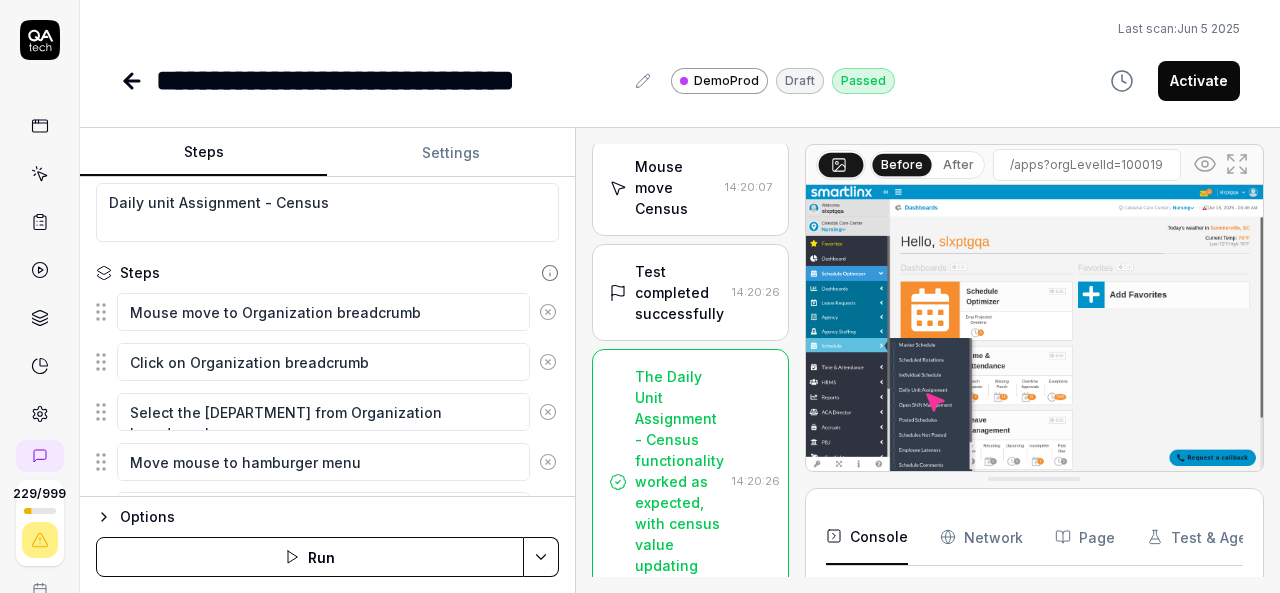 click 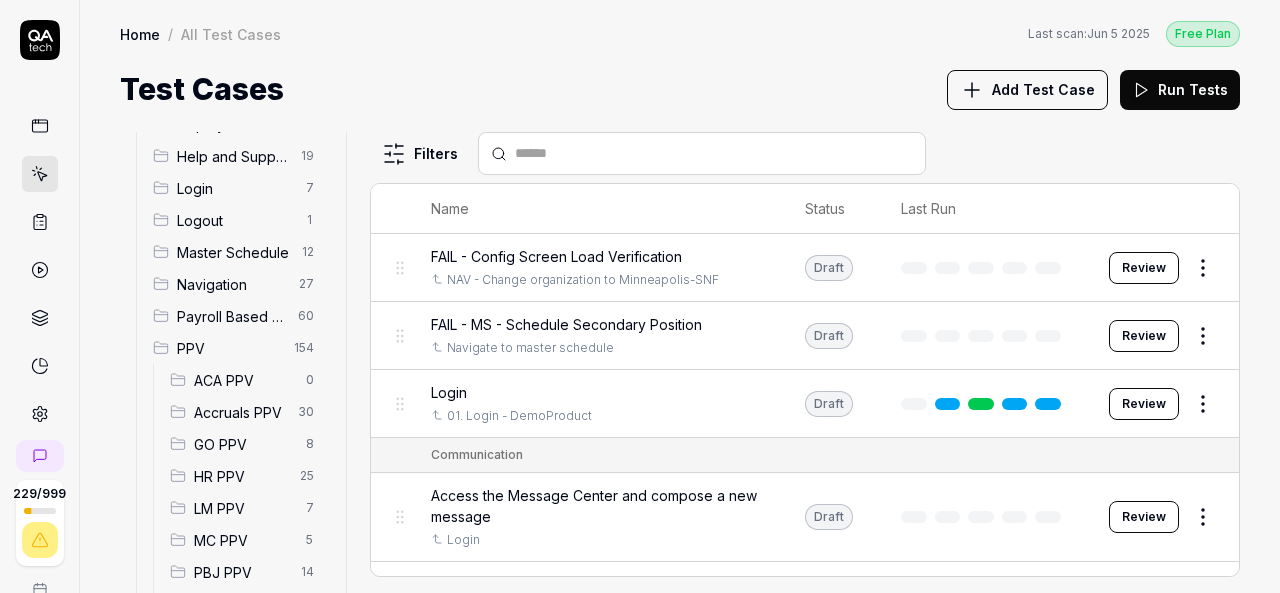 scroll, scrollTop: 312, scrollLeft: 0, axis: vertical 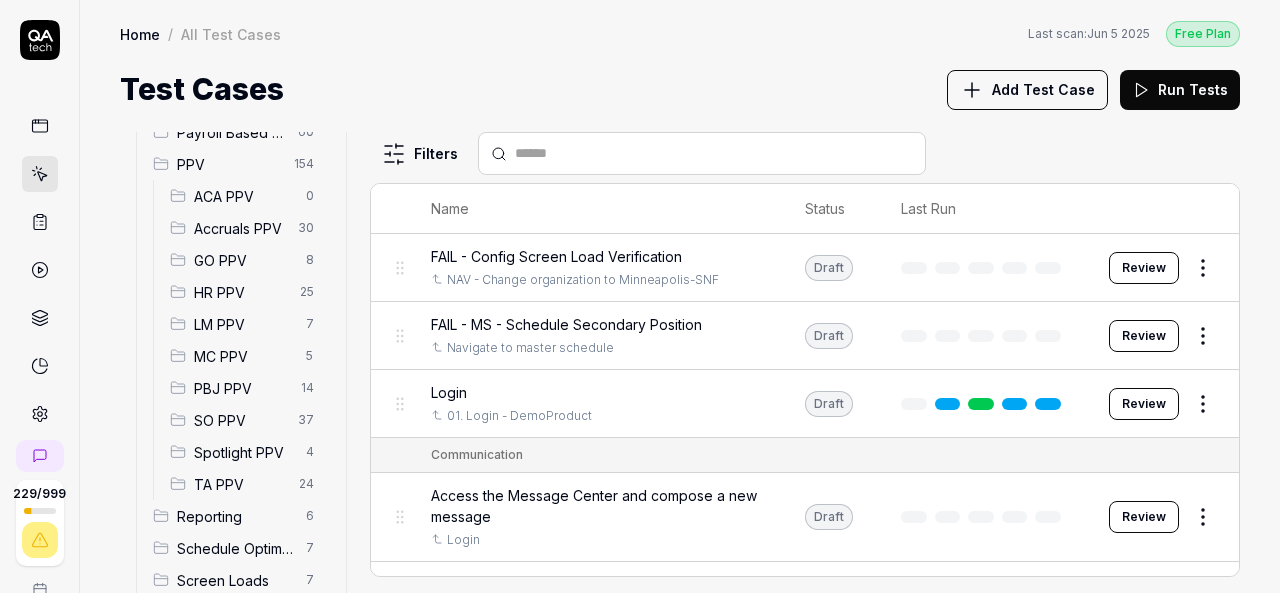click on "SO PPV" at bounding box center (240, 420) 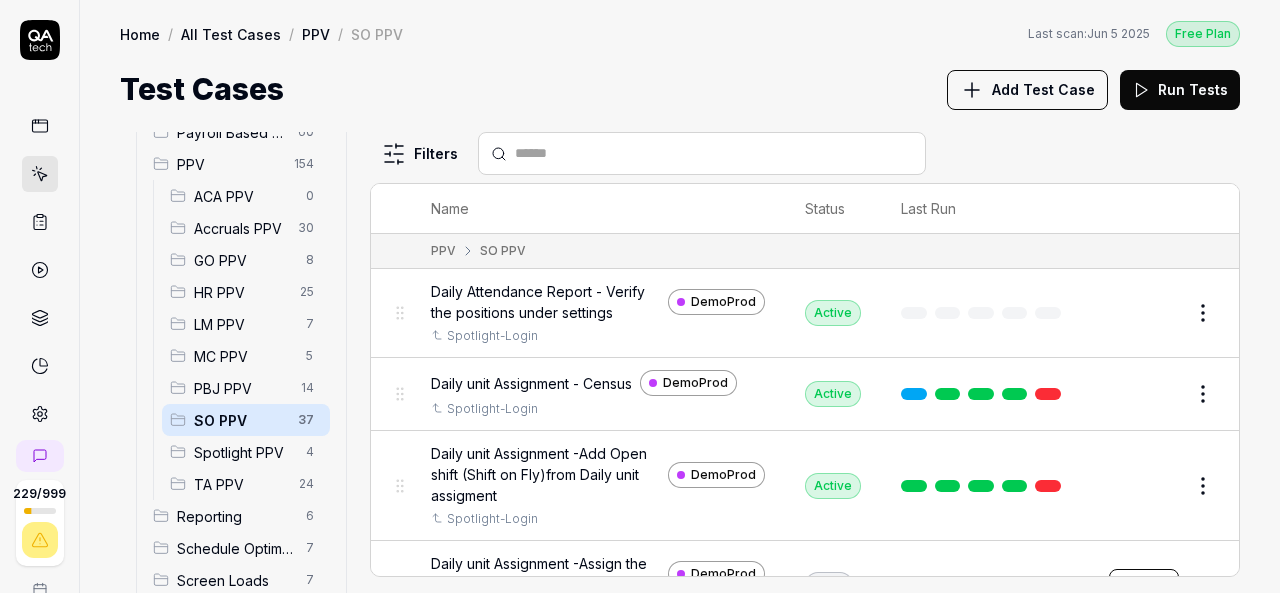 drag, startPoint x: 229, startPoint y: 415, endPoint x: 246, endPoint y: 414, distance: 17.029387 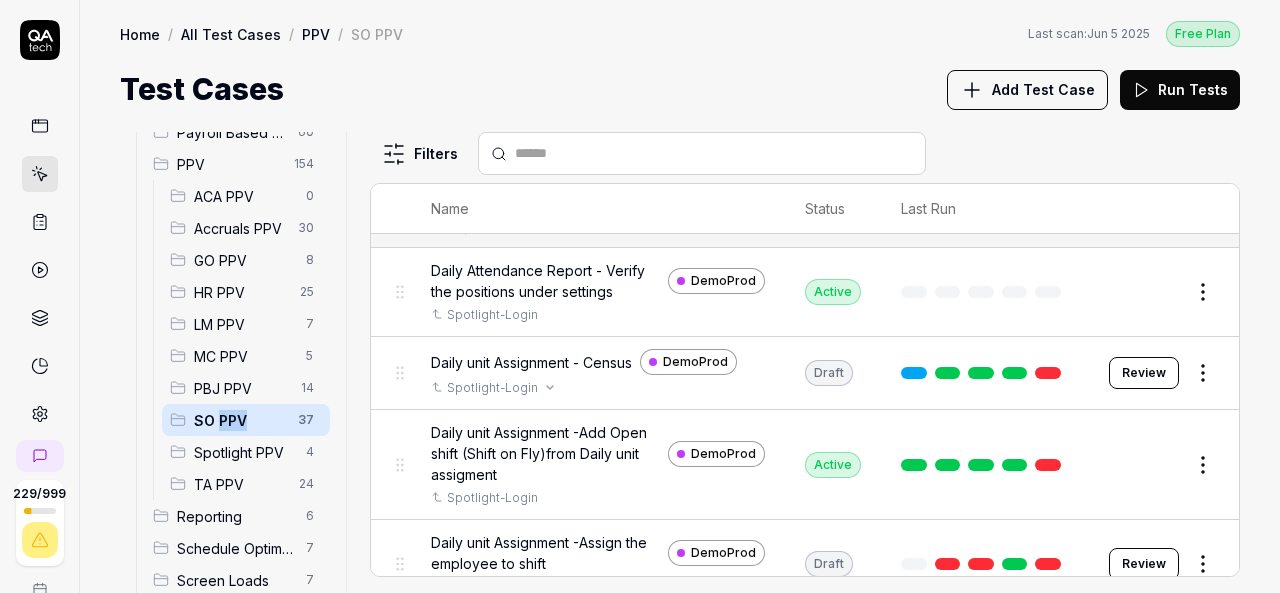 scroll, scrollTop: 0, scrollLeft: 0, axis: both 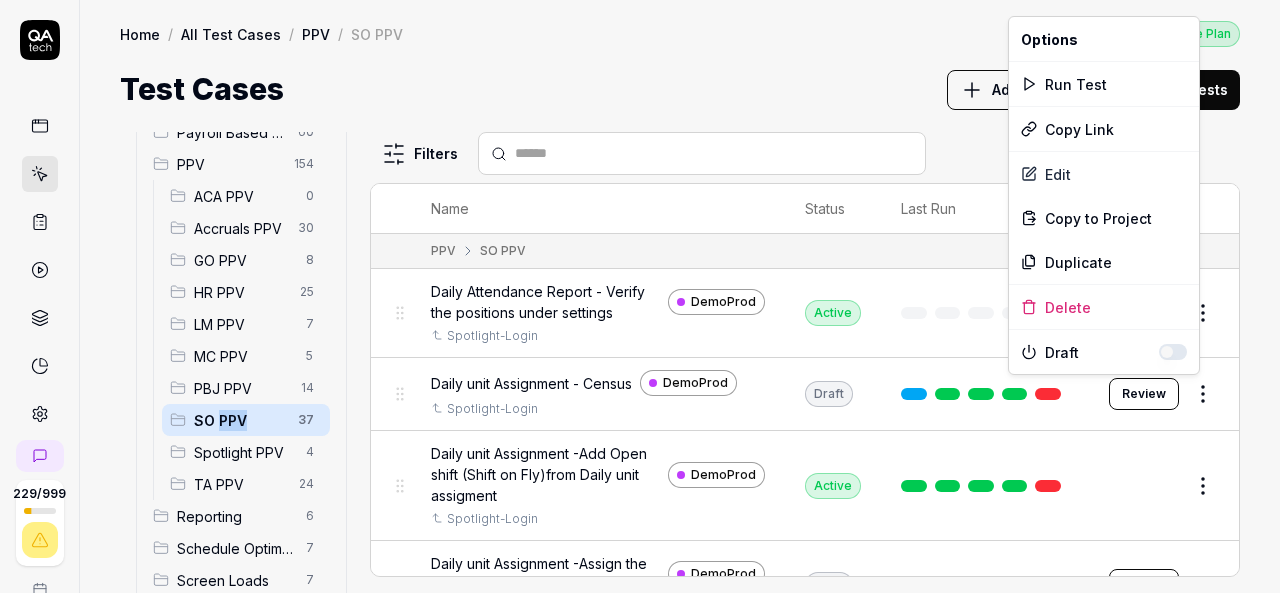 click on "229  /  999 k S Home / All Test Cases / PPV / SO PPV Free Plan Home / All Test Cases / PPV / SO PPV Last scan:  Jun 5 2025 Free Plan Test Cases Add Test Case Run Tests All Test Cases 597 Communication 46 Dashboard Management 13 Employee Management 42 Help and Support 19 Login 7 Logout 1 Master Schedule 12 Navigation 27 Payroll Based Journal 60 PPV 154 ACA PPV 0 Accruals PPV 30 GO PPV 8 HR PPV 25 LM PPV 7 MC PPV 5 PBJ PPV 14 SO PPV 37 Spotlight PPV 4 TA PPV 24 Reporting 6 Schedule Optimizer 7 Screen Loads 7 TestPPV 0 Time & Attendance 192 User Profile 1 Filters Name Status Last Run PPV SO PPV Daily Attendance Report - Verify the positions under settings DemoProd Spotlight-Login Active Edit Daily unit Assignment - Census DemoProd Spotlight-Login Draft Review Daily unit Assignment -Add Open shift (Shift on Fly)from Daily unit assigment DemoProd Spotlight-Login Active Edit Daily unit Assignment -Assign the employee to shift DemoProd Spotlight-Login Draft Review DemoProd Spotlight-Login Draft Review DemoProd Edit" at bounding box center [640, 296] 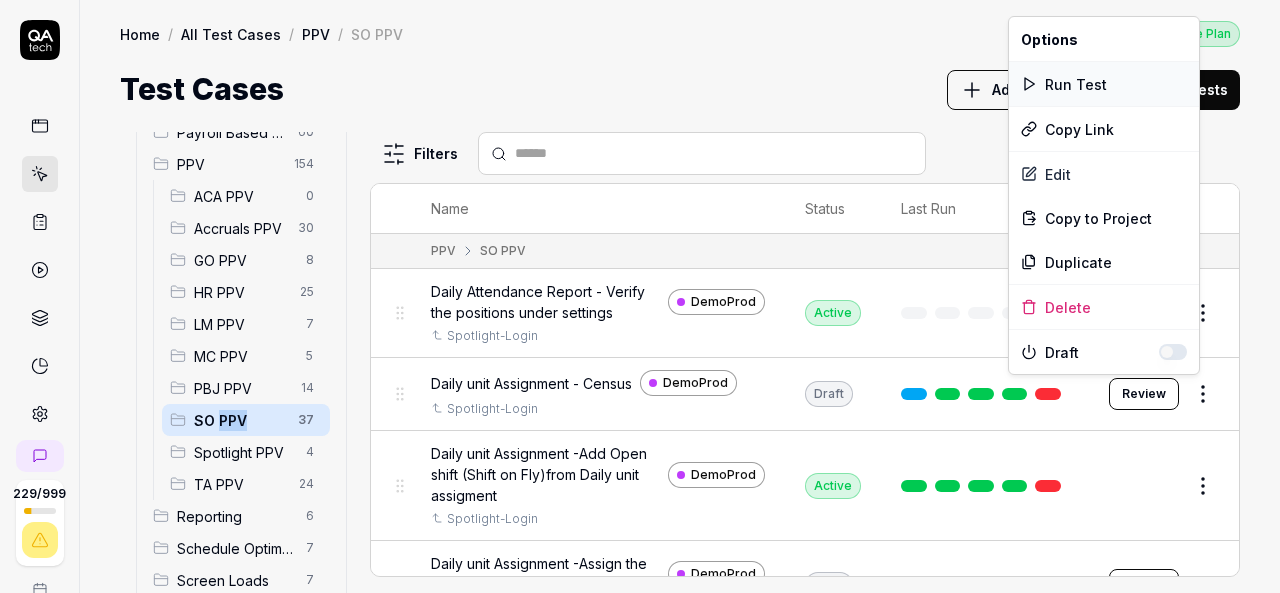 click on "Run Test" at bounding box center [1104, 84] 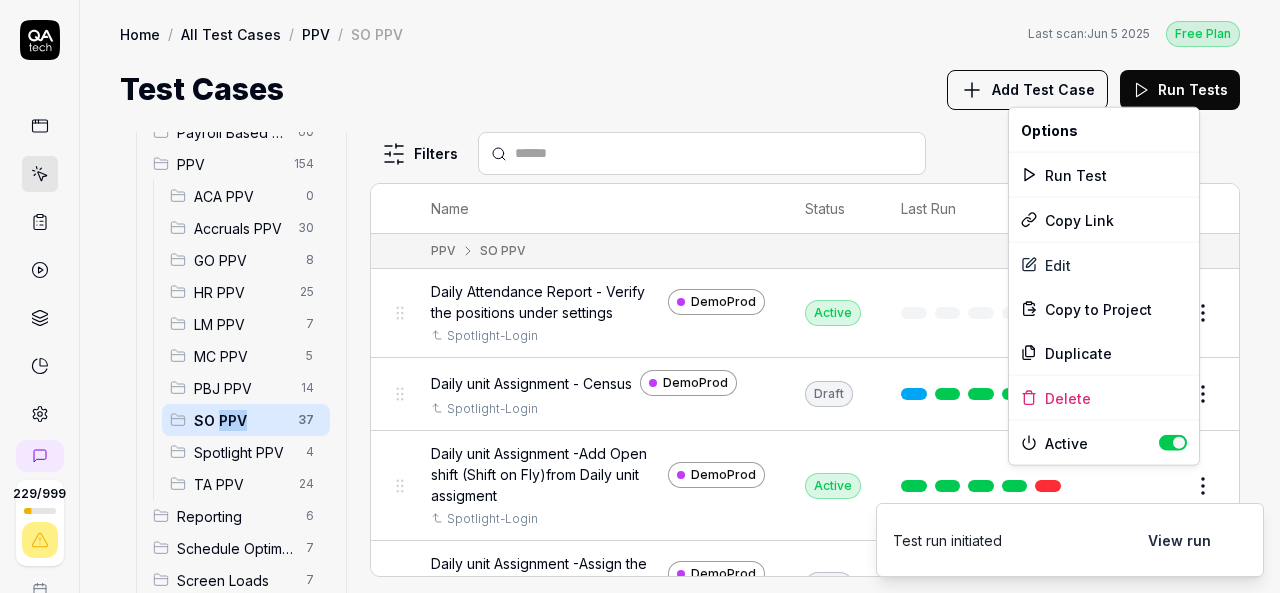 click on "229  /  999 k S Home / All Test Cases / PPV / SO PPV Free Plan Home / All Test Cases / PPV / SO PPV Last scan:  Jun 5 2025 Free Plan Test Cases Add Test Case Run Tests All Test Cases 597 Communication 46 Dashboard Management 13 Employee Management 42 Help and Support 19 Login 7 Logout 1 Master Schedule 12 Navigation 27 Payroll Based Journal 60 PPV 154 ACA PPV 0 Accruals PPV 30 GO PPV 8 HR PPV 25 LM PPV 7 MC PPV 5 PBJ PPV 14 SO PPV 37 Spotlight PPV 4 TA PPV 24 Reporting 6 Schedule Optimizer 7 Screen Loads 7 TestPPV 0 Time & Attendance 192 User Profile 1 Filters Name Status Last Run PPV SO PPV Daily Attendance Report - Verify the positions under settings DemoProd Spotlight-Login Active Edit Daily unit Assignment - Census DemoProd Spotlight-Login Draft Review Daily unit Assignment -Add Open shift (Shift on Fly)from Daily unit assigment DemoProd Spotlight-Login Active Edit Daily unit Assignment -Assign the employee to shift DemoProd Spotlight-Login Draft Review DemoProd Spotlight-Login Draft Review DemoProd Edit" at bounding box center [640, 296] 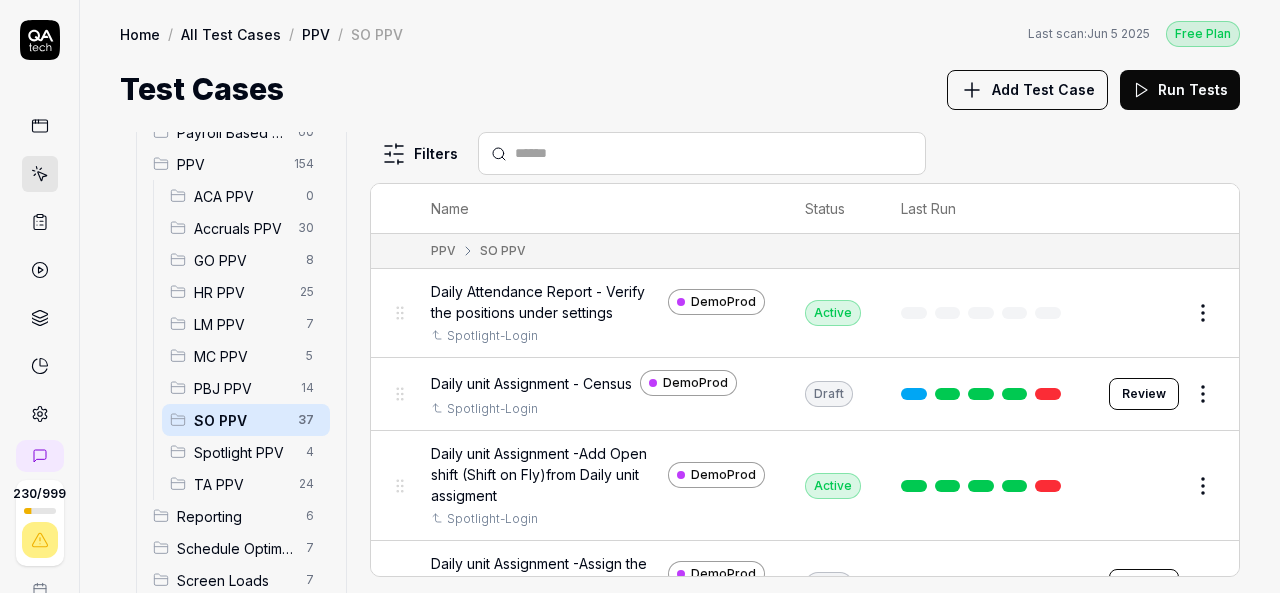 click on "230  /  999 k S Home / All Test Cases / PPV / SO PPV Free Plan Home / All Test Cases / PPV / SO PPV Last scan:  Jun 5 2025 Free Plan Test Cases Add Test Case Run Tests All Test Cases 597 Communication 46 Dashboard Management 13 Employee Management 42 Help and Support 19 Login 7 Logout 1 Master Schedule 12 Navigation 27 Payroll Based Journal 60 PPV 154 ACA PPV 0 Accruals PPV 30 GO PPV 8 HR PPV 25 LM PPV 7 MC PPV 5 PBJ PPV 14 SO PPV 37 Spotlight PPV 4 TA PPV 24 Reporting 6 Schedule Optimizer 7 Screen Loads 7 TestPPV 0 Time & Attendance 192 User Profile 1 Filters Name Status Last Run PPV SO PPV Daily Attendance Report - Verify the positions under settings DemoProd Spotlight-Login Active Edit Daily unit Assignment - Census DemoProd Spotlight-Login Draft Review Daily unit Assignment -Add Open shift (Shift on Fly)from Daily unit assigment DemoProd Spotlight-Login Active Edit Daily unit Assignment -Assign the employee to shift DemoProd Spotlight-Login Draft Review DemoProd Spotlight-Login Draft Review DemoProd Edit" at bounding box center [640, 296] 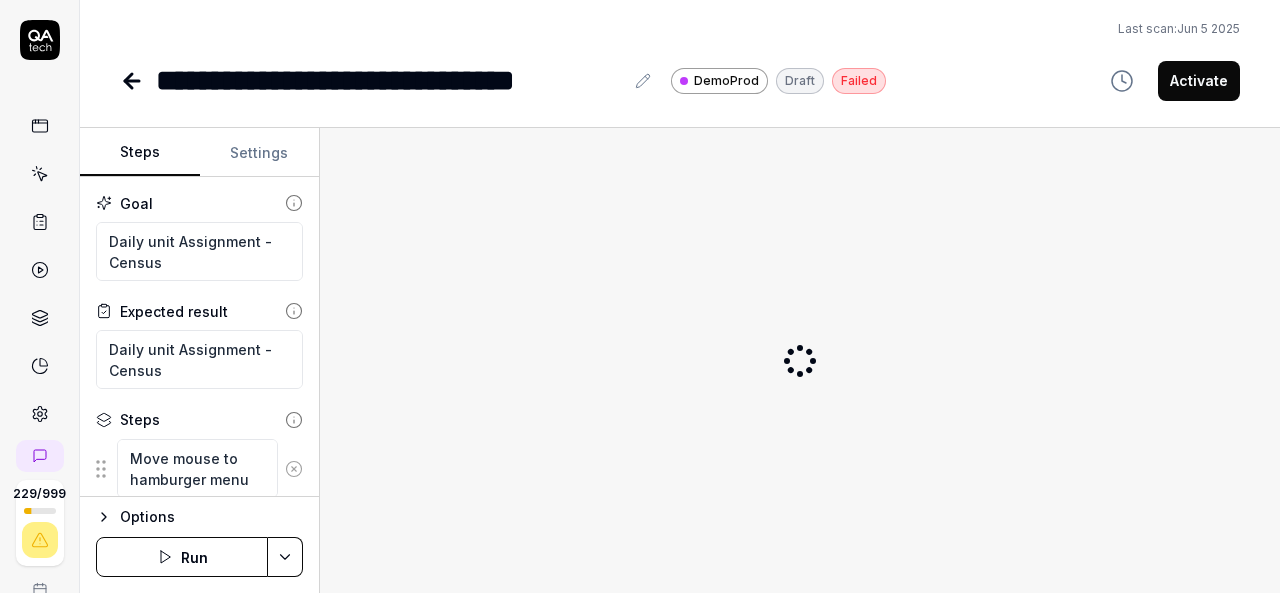 scroll, scrollTop: 0, scrollLeft: 0, axis: both 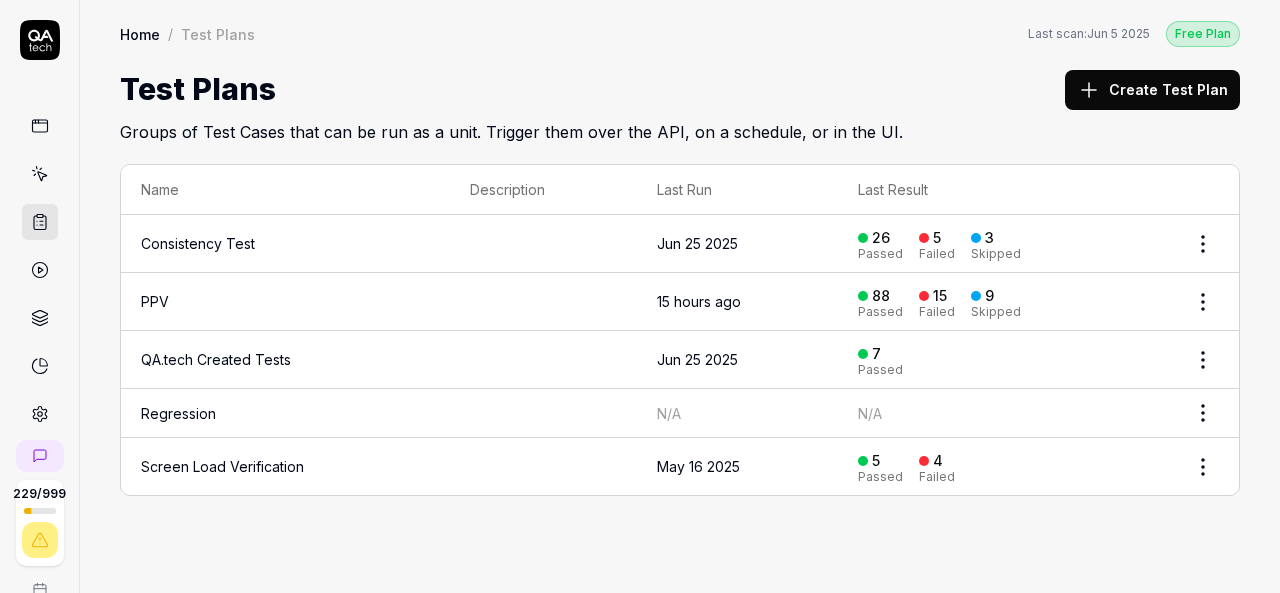 click on "PPV" at bounding box center [285, 302] 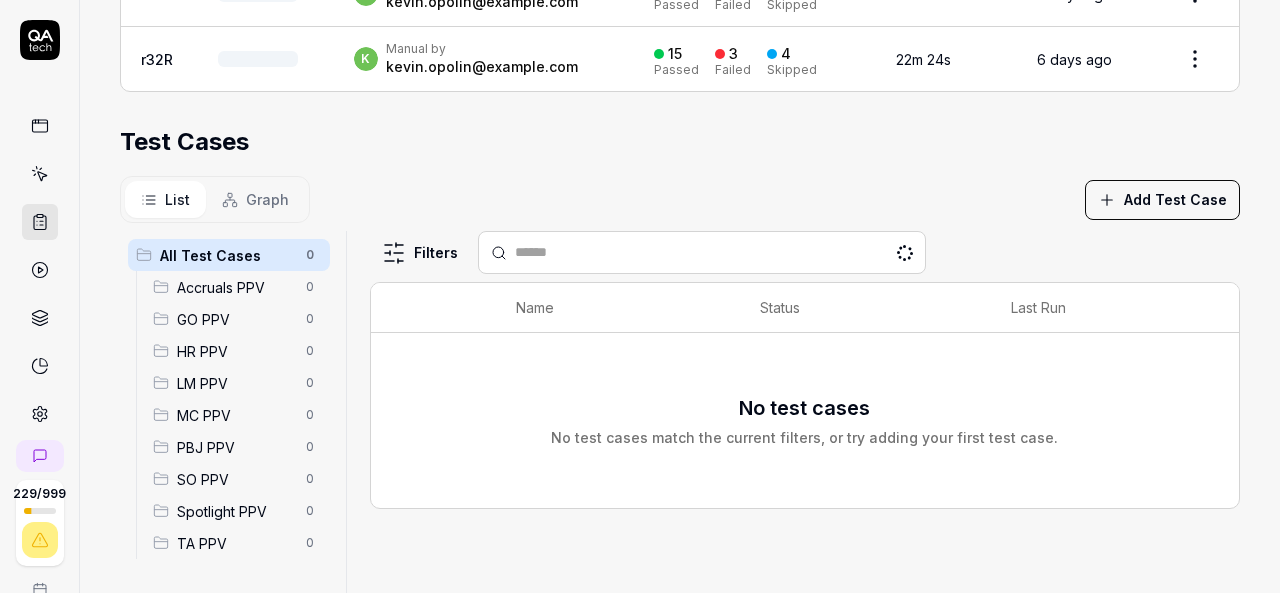 scroll, scrollTop: 760, scrollLeft: 0, axis: vertical 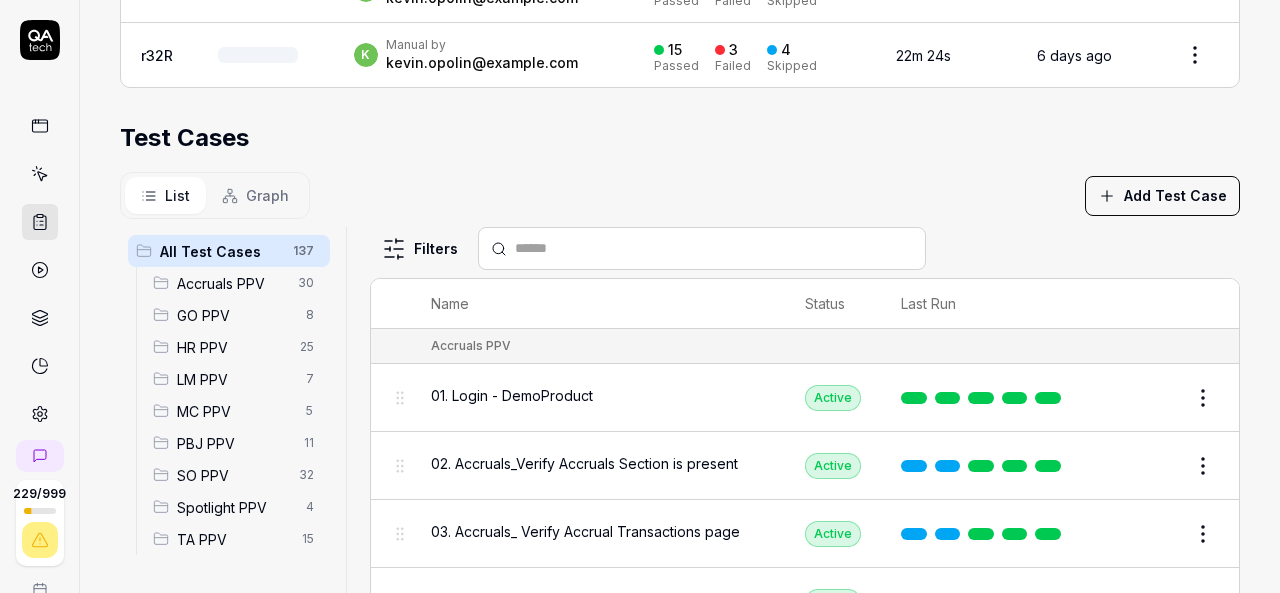 click on "Accruals PPV" at bounding box center (231, 283) 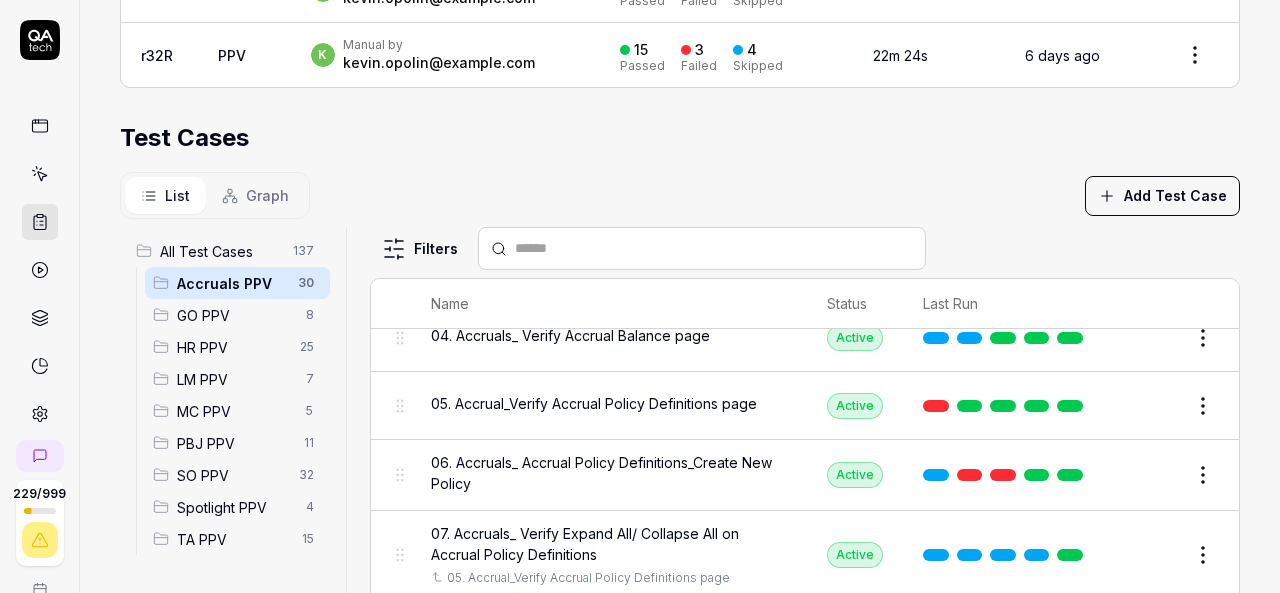 scroll, scrollTop: 263, scrollLeft: 0, axis: vertical 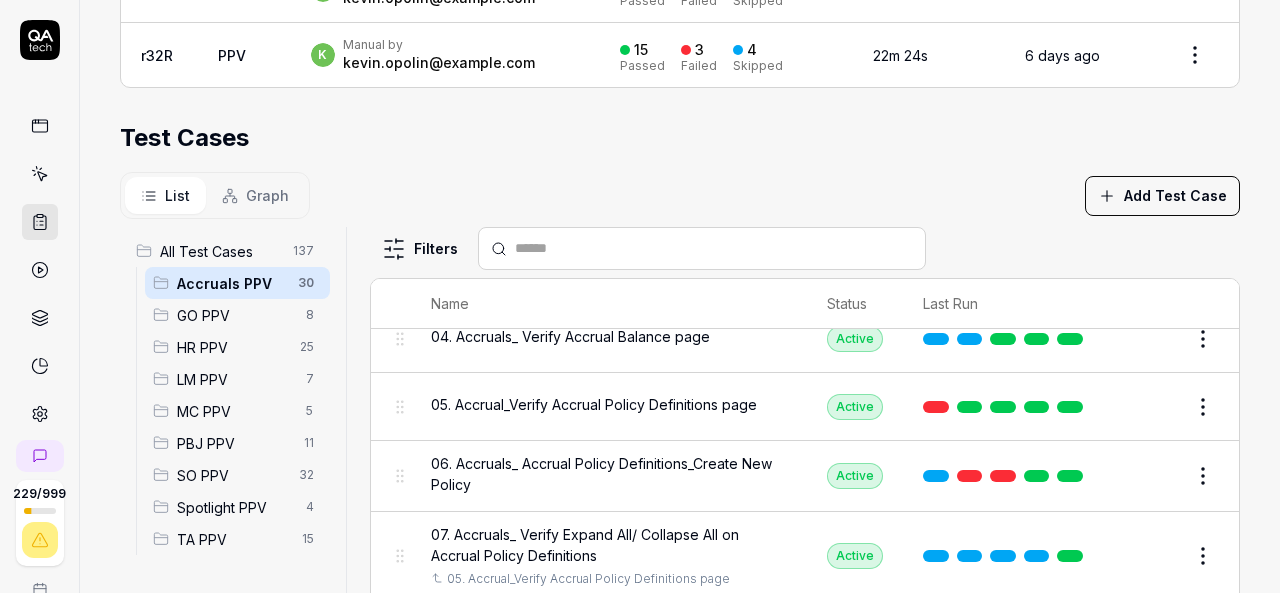 click on "06. Accruals_ Accrual Policy Definitions_Create New Policy" at bounding box center [609, 474] 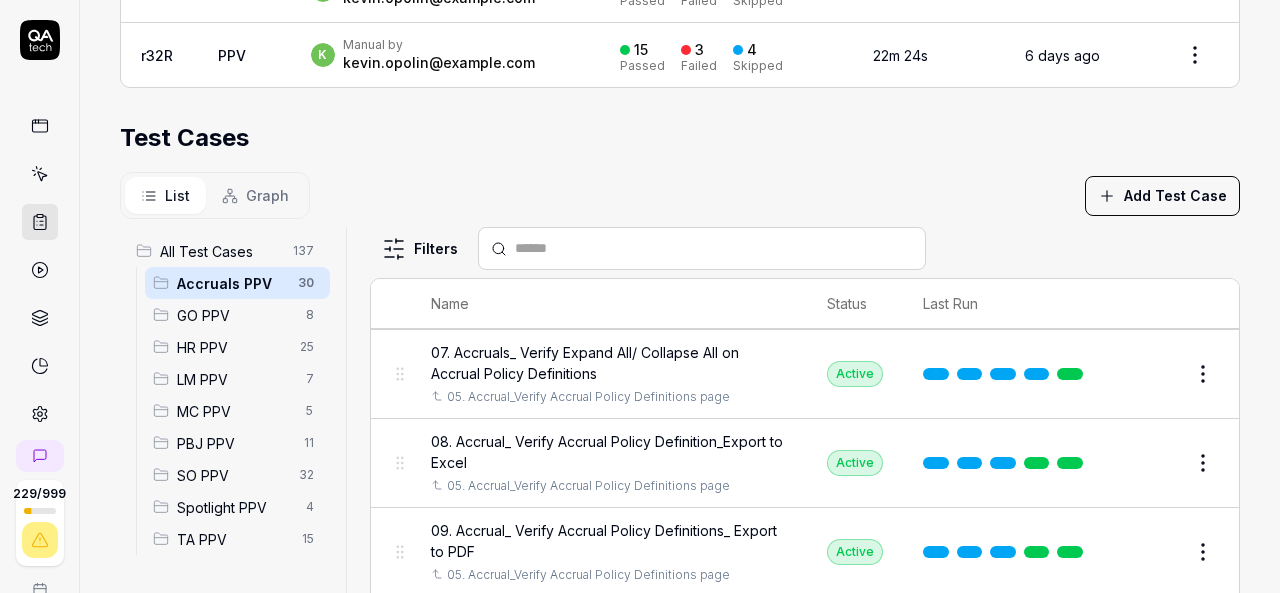 scroll, scrollTop: 446, scrollLeft: 0, axis: vertical 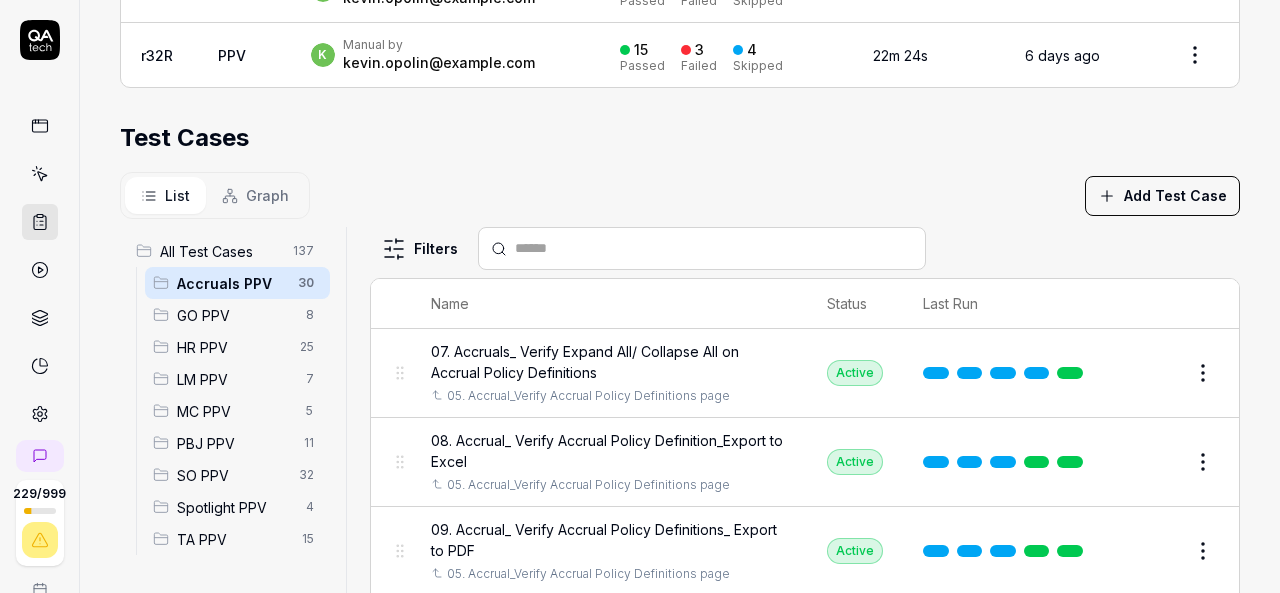 click on "08. Accrual_ Verify Accrual Policy Definition_Export to Excel" at bounding box center [609, 451] 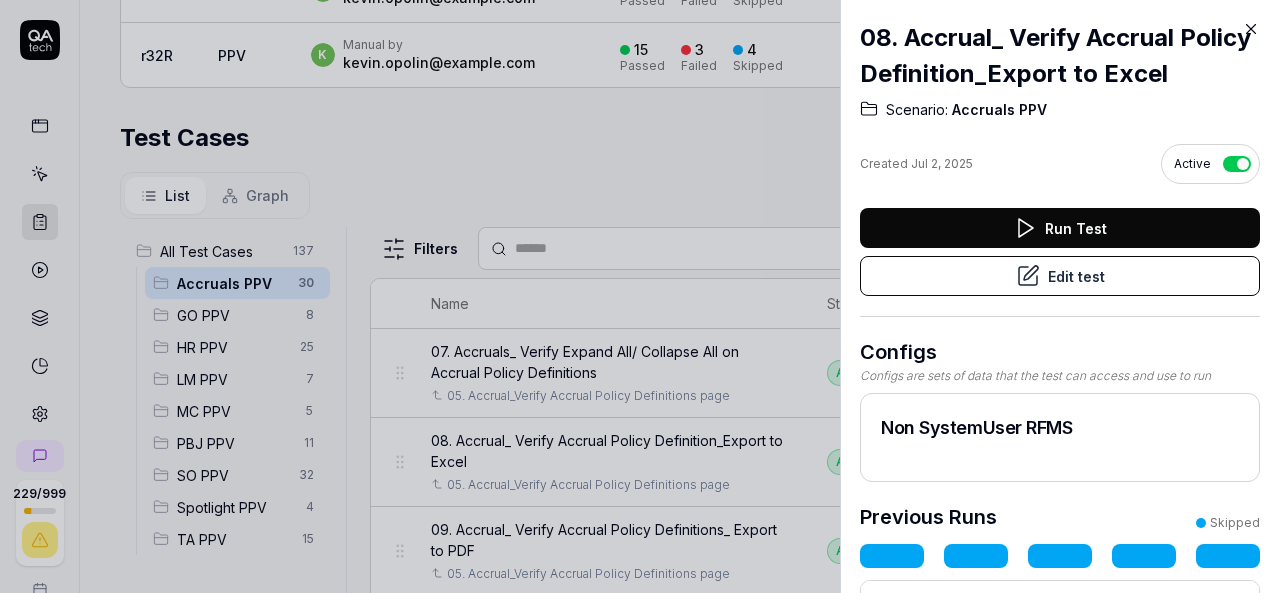 click on "Edit test" at bounding box center (1060, 276) 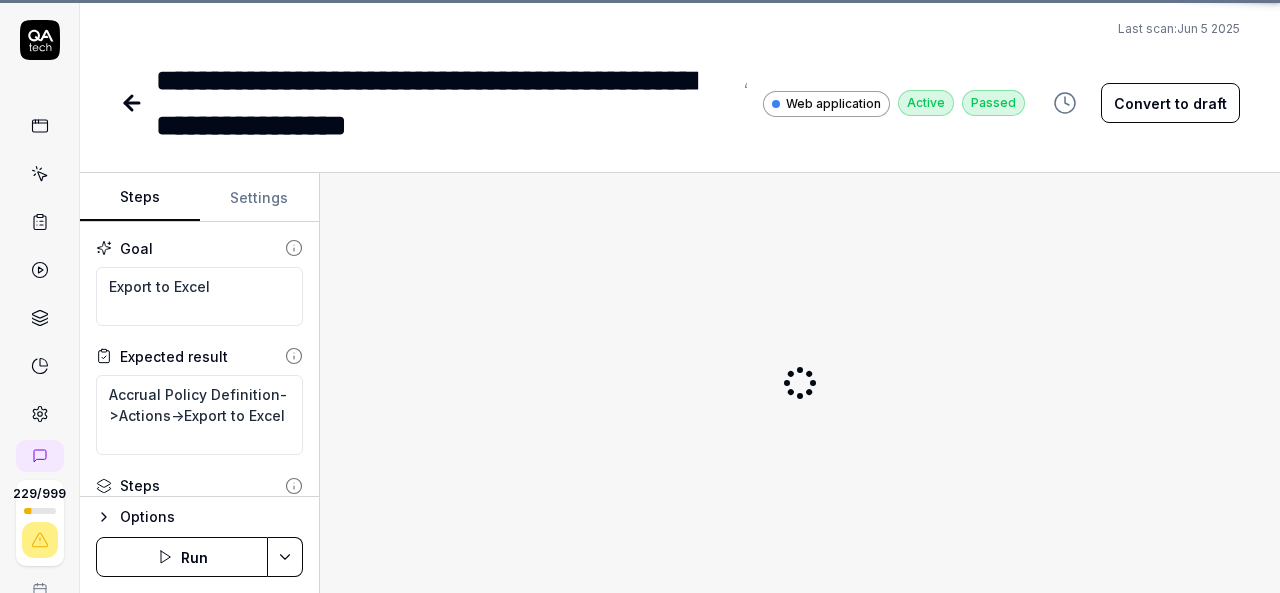 scroll, scrollTop: 0, scrollLeft: 0, axis: both 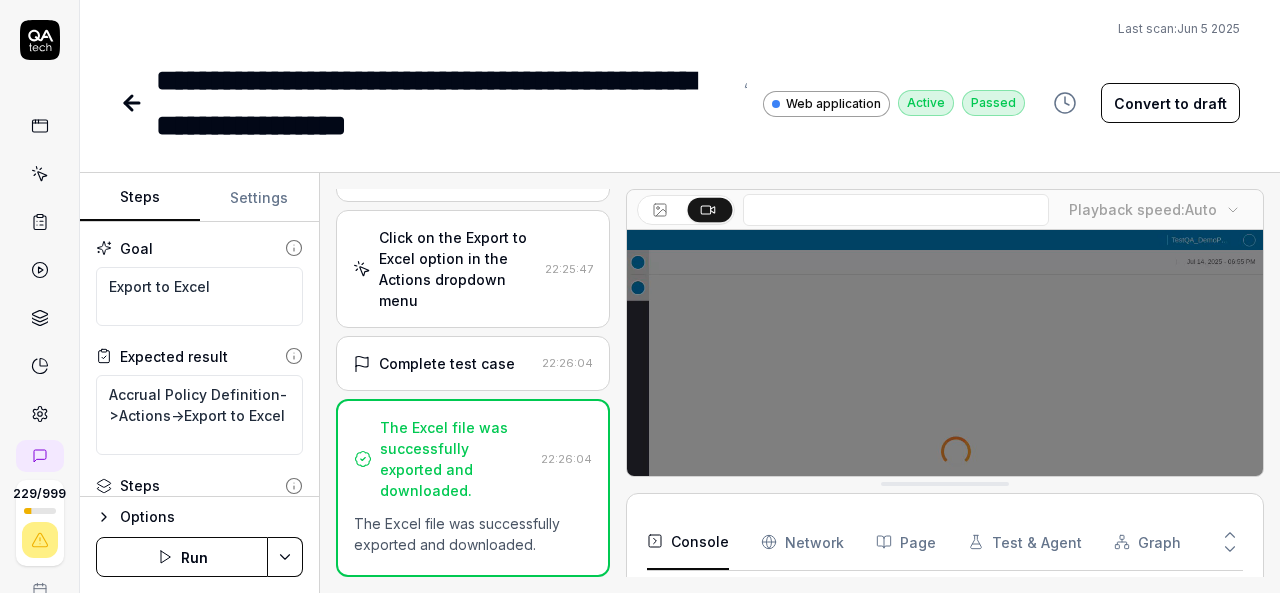 click 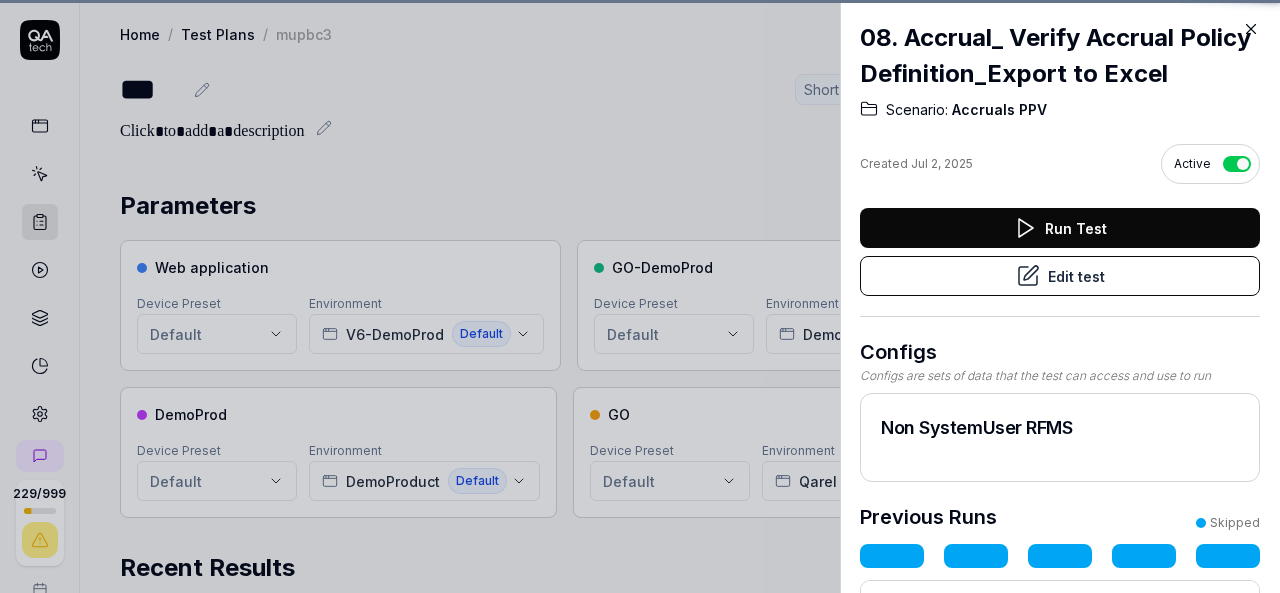 scroll, scrollTop: 706, scrollLeft: 0, axis: vertical 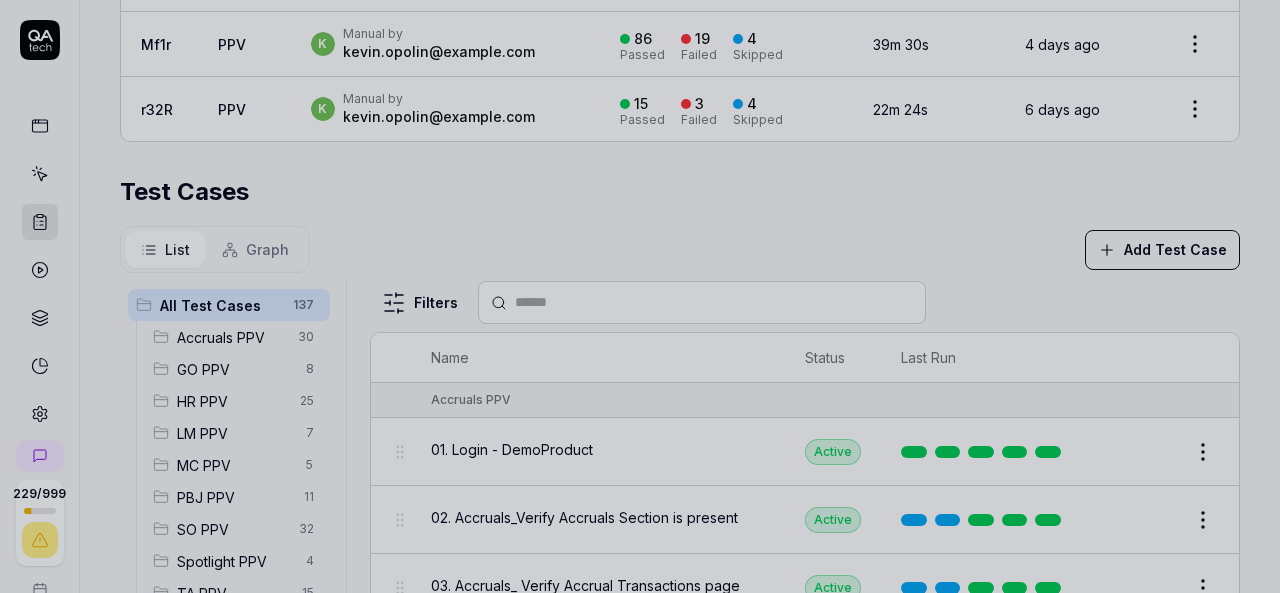 click at bounding box center [640, 296] 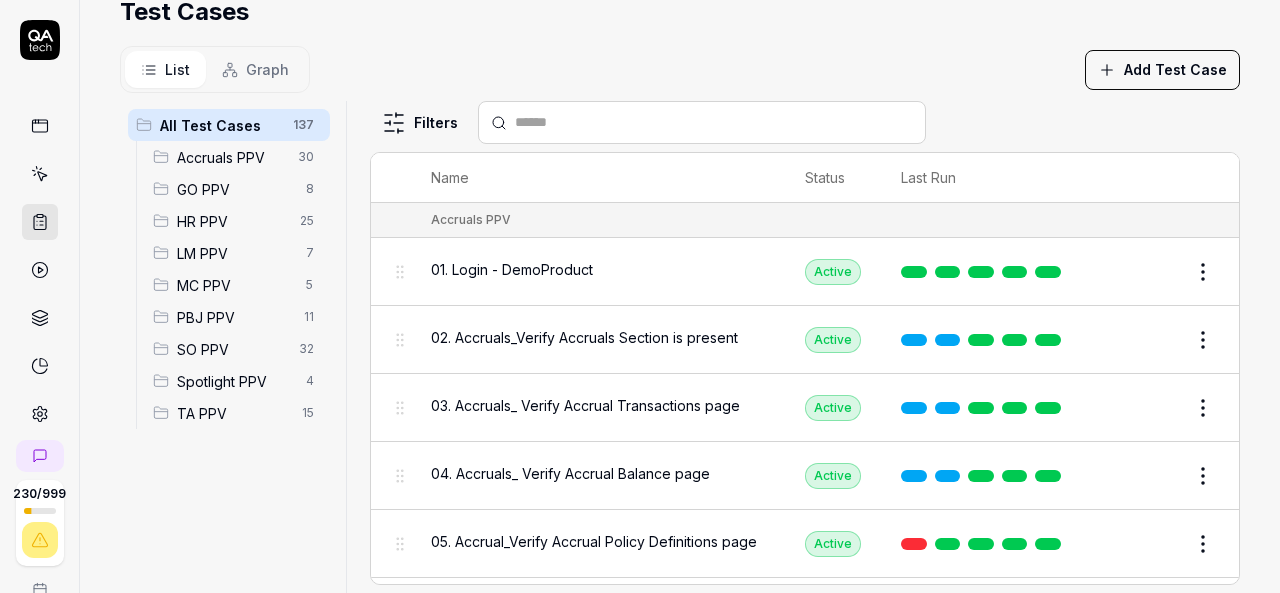 scroll, scrollTop: 892, scrollLeft: 0, axis: vertical 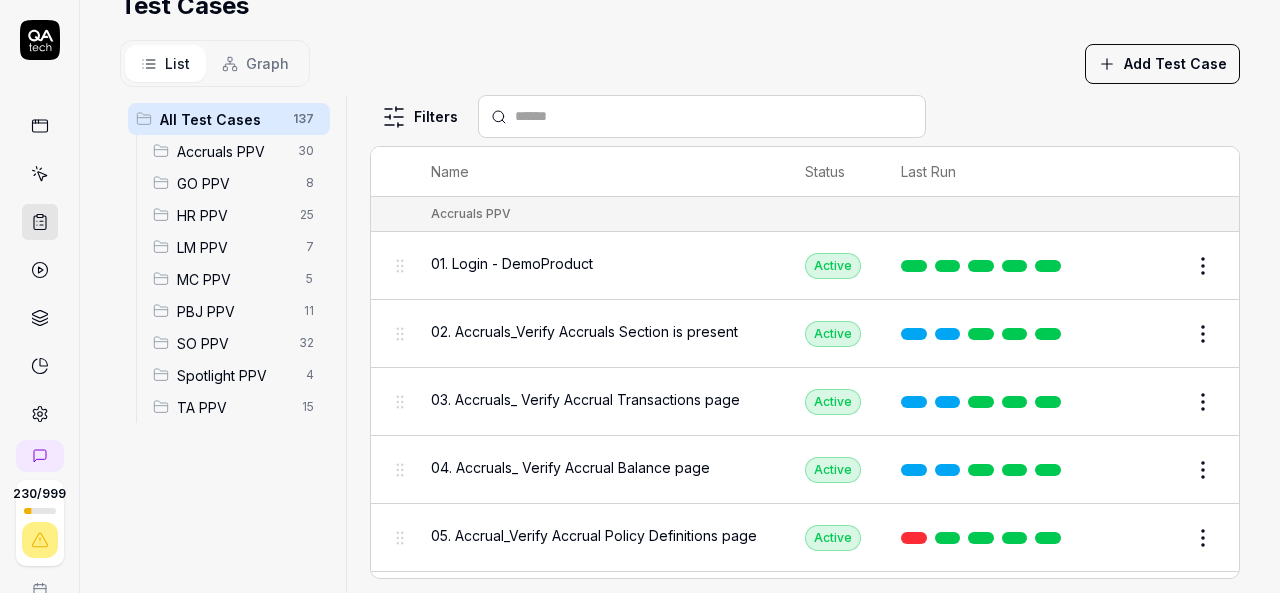 click on "SO PPV" at bounding box center [232, 343] 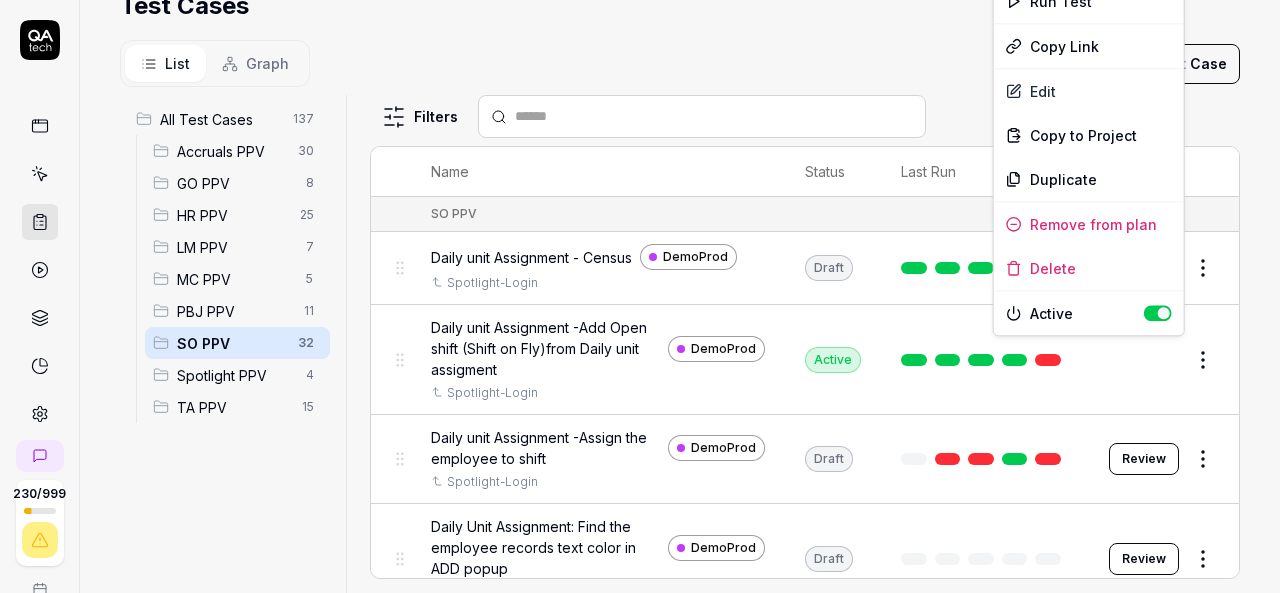 click on "230  /  999 k S Home / Test Plans / mupbc3 Free Plan Home / Test Plans / mupbc3 Last scan:  Jun 5 2025 Free Plan *** Short ID: mupbc3 API Integration Run Tests Parameters Web application Device Preset Default Environment V6-DemoProd Default GO-DemoProd Device Preset Default Environment DemoProd Default DemoProd Device Preset Default Environment DemoProduct Default GO Device Preset Default Environment Qarel Default Recent Results See all ID Title Trigger Result Duration Started 2LmF PPV k Manual by kevin.opolin@smartlinx.com 88 Passed 15 Failed 9 Skipped 2h 17m 37s 16 hours ago Mf1r PPV k Manual by kevin.opolin@smartlinx.com 86 Passed 19 Failed 4 Skipped 39m 30s 4 days ago r32R PPV k Manual by kevin.opolin@smartlinx.com 15 Passed 3 Failed 4 Skipped 22m 24s 6 days ago Test Cases List Graph Add Test Case All Test Cases 137 Accruals PPV 30 GO PPV 8 HR PPV 25 LM PPV 7 MC PPV 5 PBJ PPV 11 SO PPV 32 Spotlight PPV 4 TA PPV 15 Filters Name Status Last Run SO PPV Daily unit Assignment - Census DemoProd Spotlight-Login" at bounding box center [640, 296] 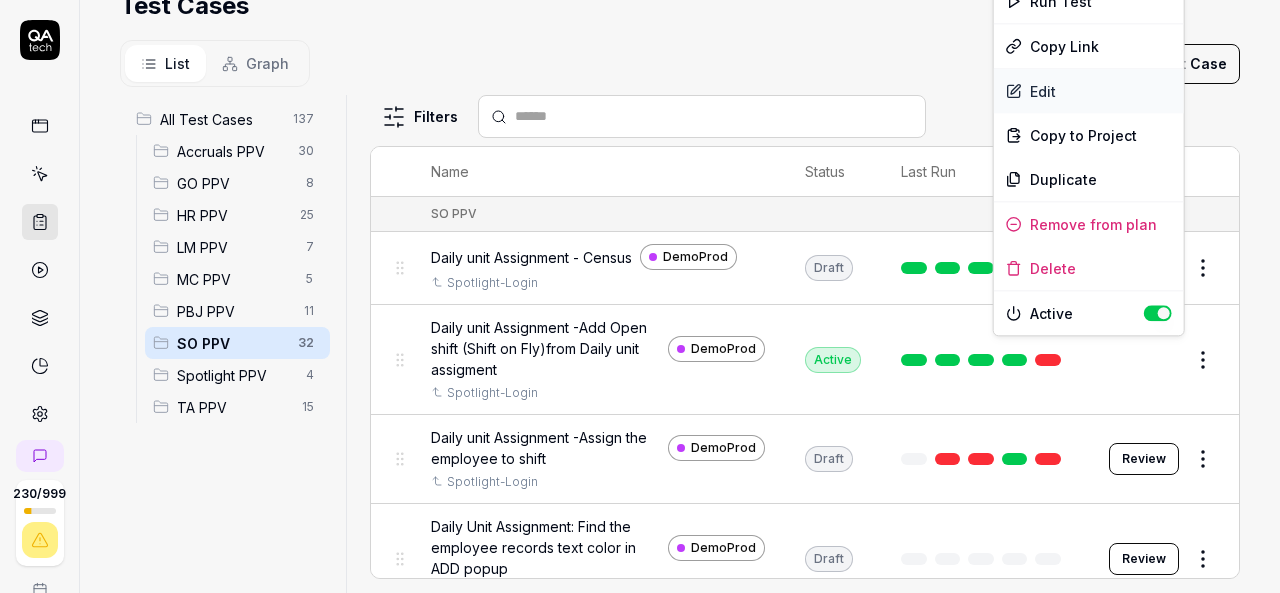 click on "Edit" at bounding box center (1089, 91) 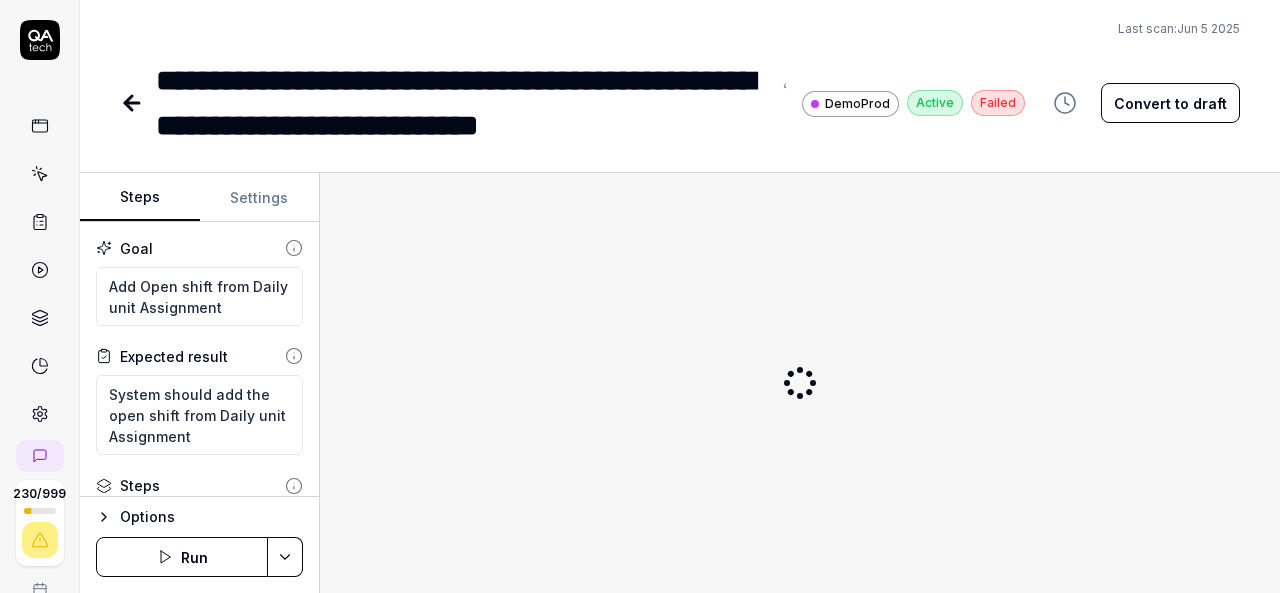 scroll, scrollTop: 0, scrollLeft: 0, axis: both 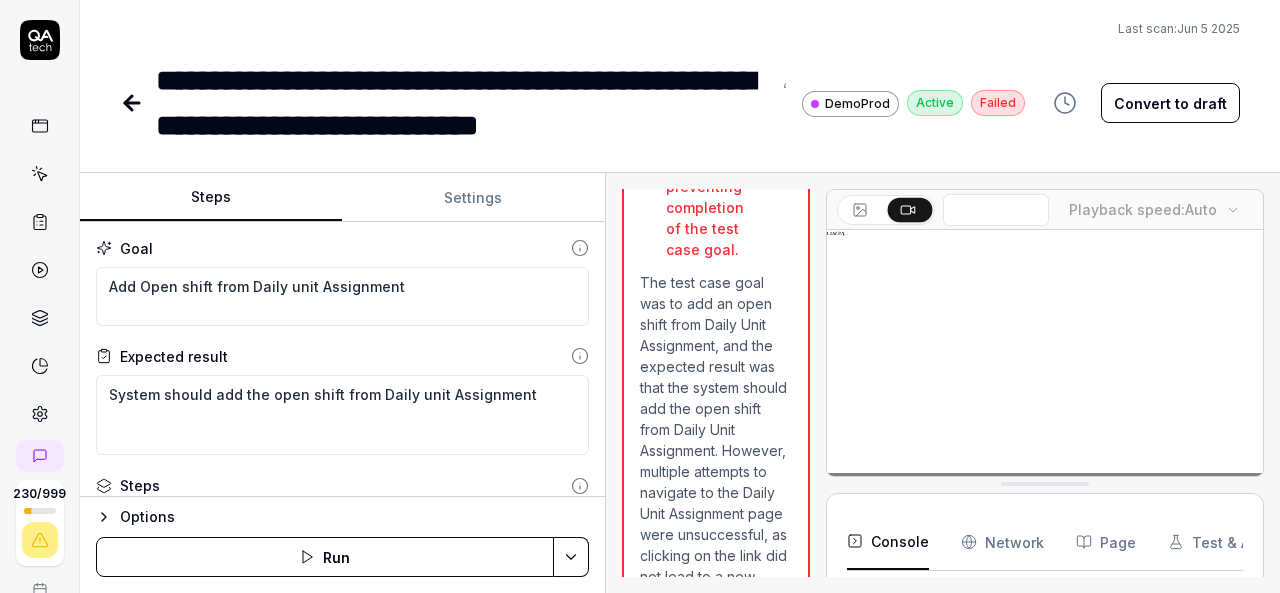click on "Steps Settings Goal Add Open shift from Daily unit Assignment Expected result System should add the open shift from Daily unit Assignment Steps Enter the username in the username field Enter the password in the password field Click the Login button Move mouse to hamburger menu Click the  hamburger-container slx-navigation-menu-ignore Move mouse to Schedule Optimizer Click on Schedule Optimizer Move mouse to Schedule Click Schedule Move mouse to Daily Unit Assignment Click on Daily Unit Assignment Move mouse to Add Open shift button beside date picker Click on Add Open shift button Move mouse to Position Drop down Click on Position Dropdown Select position from Dropdown Move mouse to Shift Drop down Click on Shift Dropdown Select the shift from dropdown Move mouse to Unit Dropdown Click Unit dropdown Select the unit from drop down Mouse move to Number of Shifts Enter the number in Number of Shifts Mouse move to Add shift button Click on Add Shift button Mouse move to Add Selected Shift(s) Options Run 00:18:06" at bounding box center [680, 383] 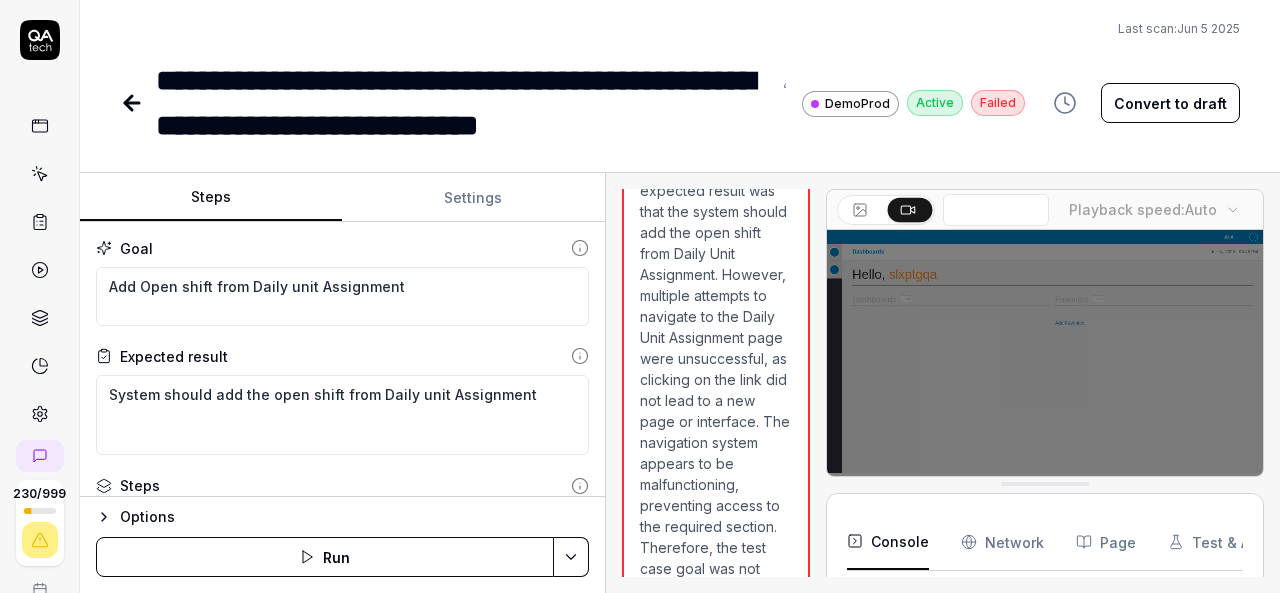 scroll, scrollTop: 1830, scrollLeft: 0, axis: vertical 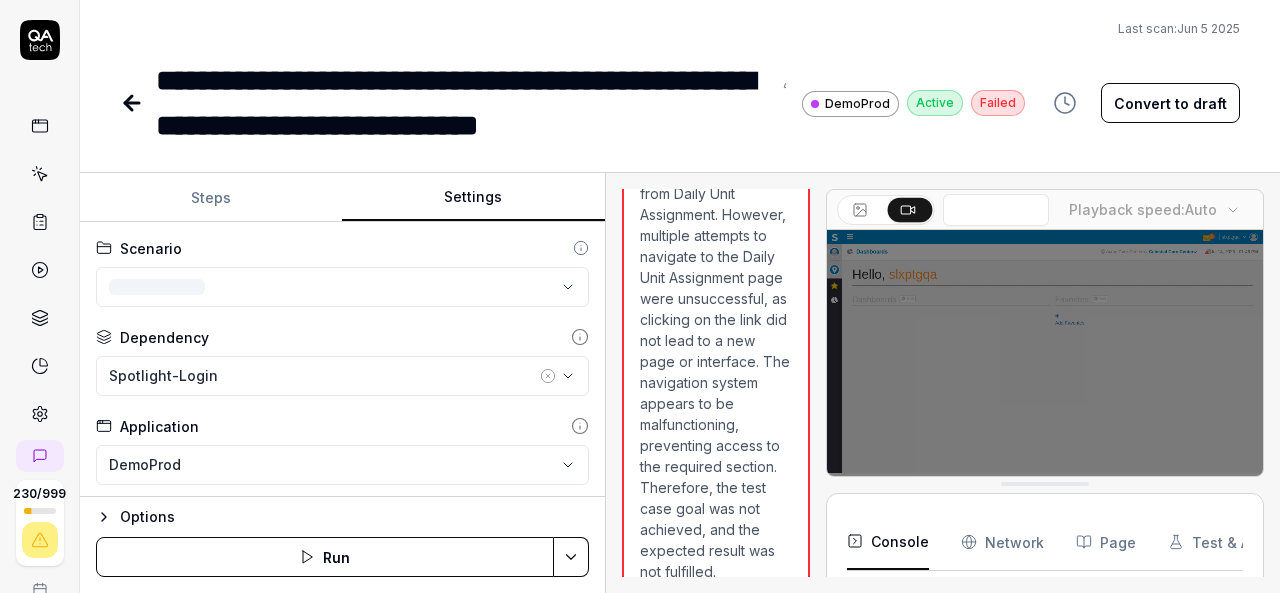 click on "Settings" at bounding box center [473, 198] 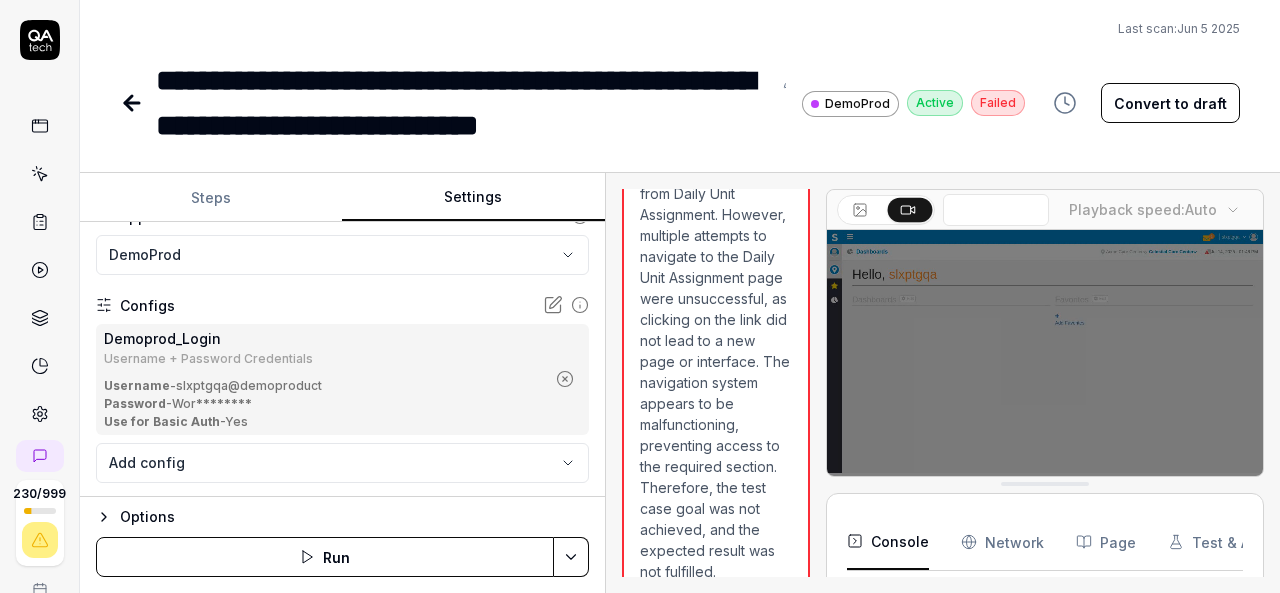 scroll, scrollTop: 0, scrollLeft: 0, axis: both 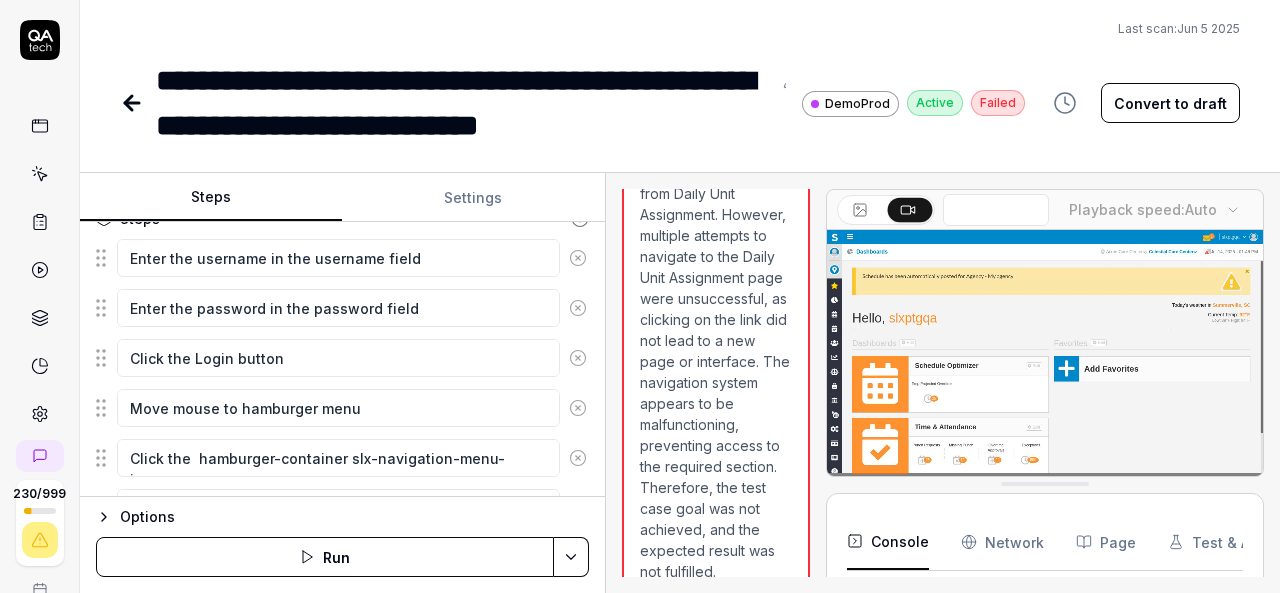 click on "Steps" at bounding box center [211, 198] 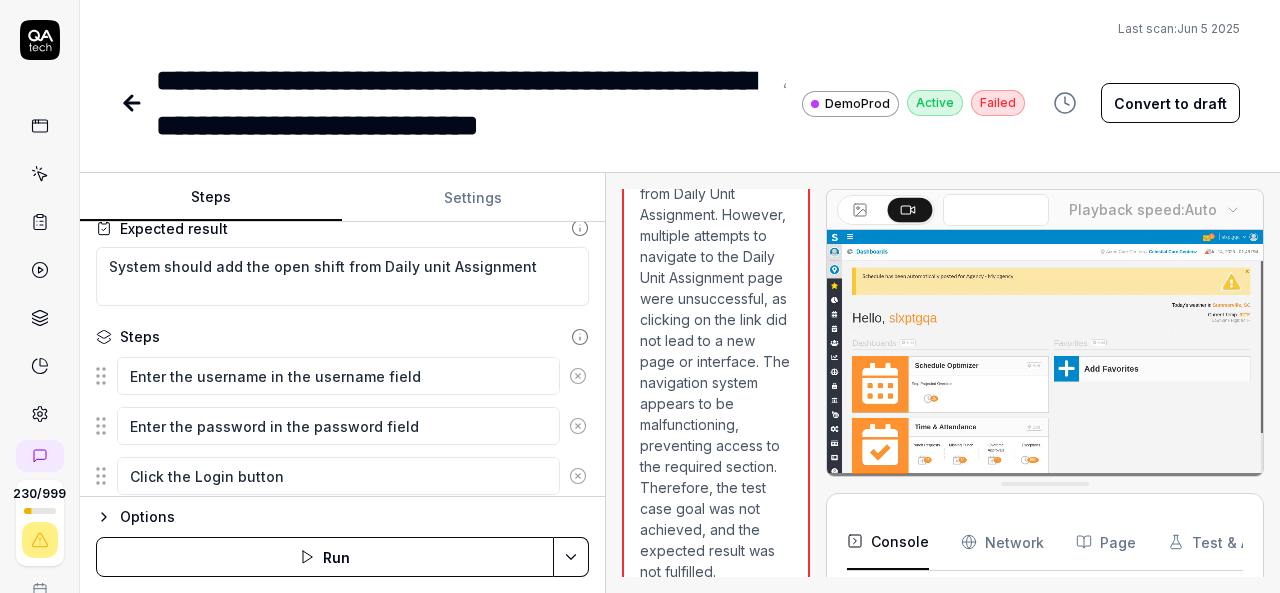 scroll, scrollTop: 128, scrollLeft: 0, axis: vertical 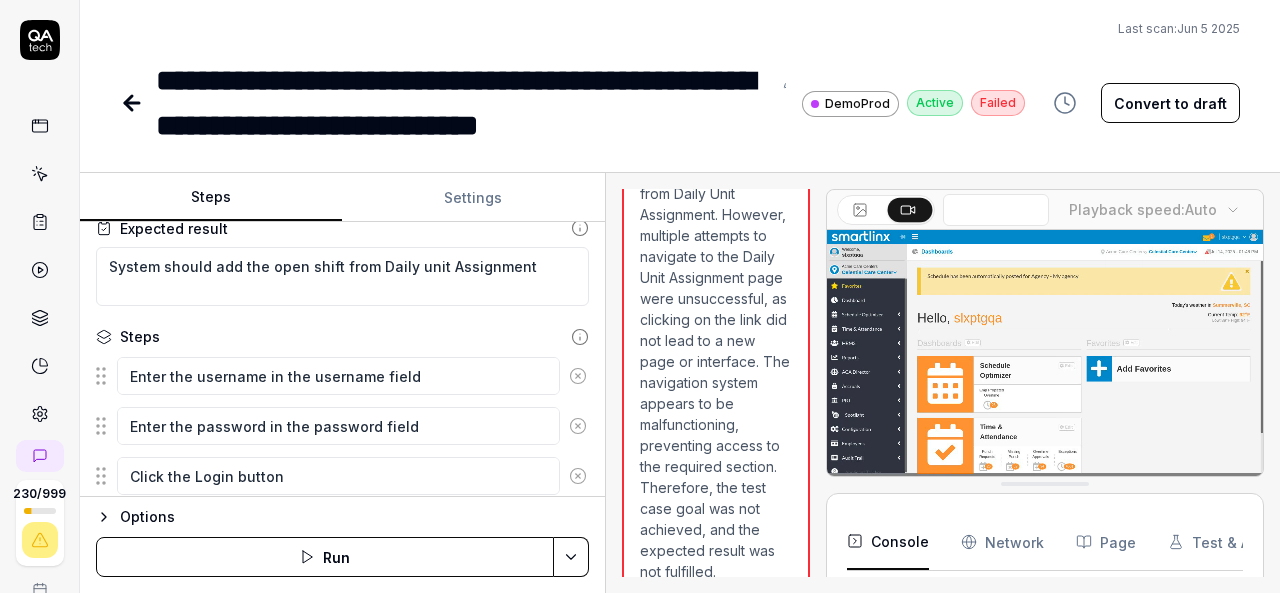 click 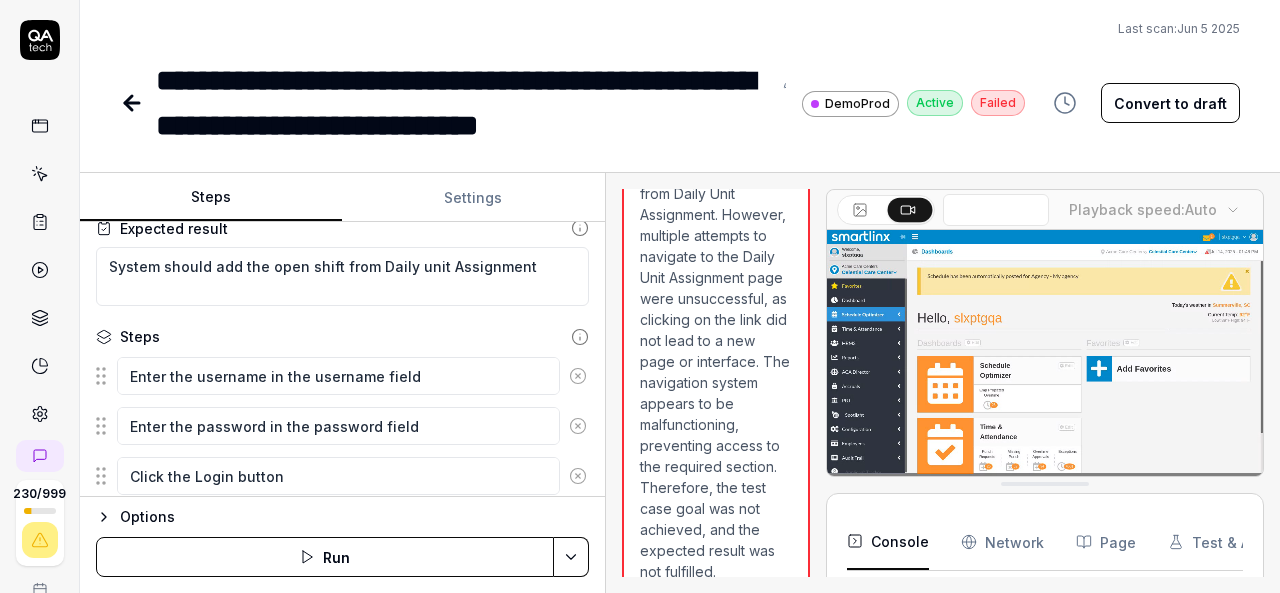 scroll, scrollTop: 24, scrollLeft: 0, axis: vertical 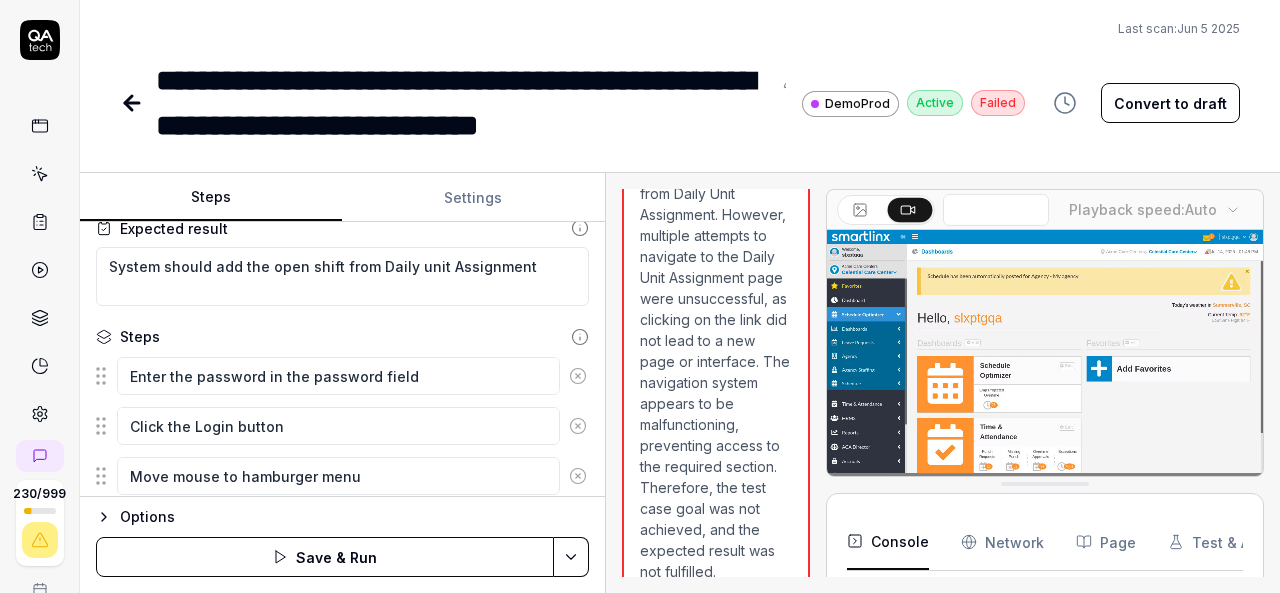 click 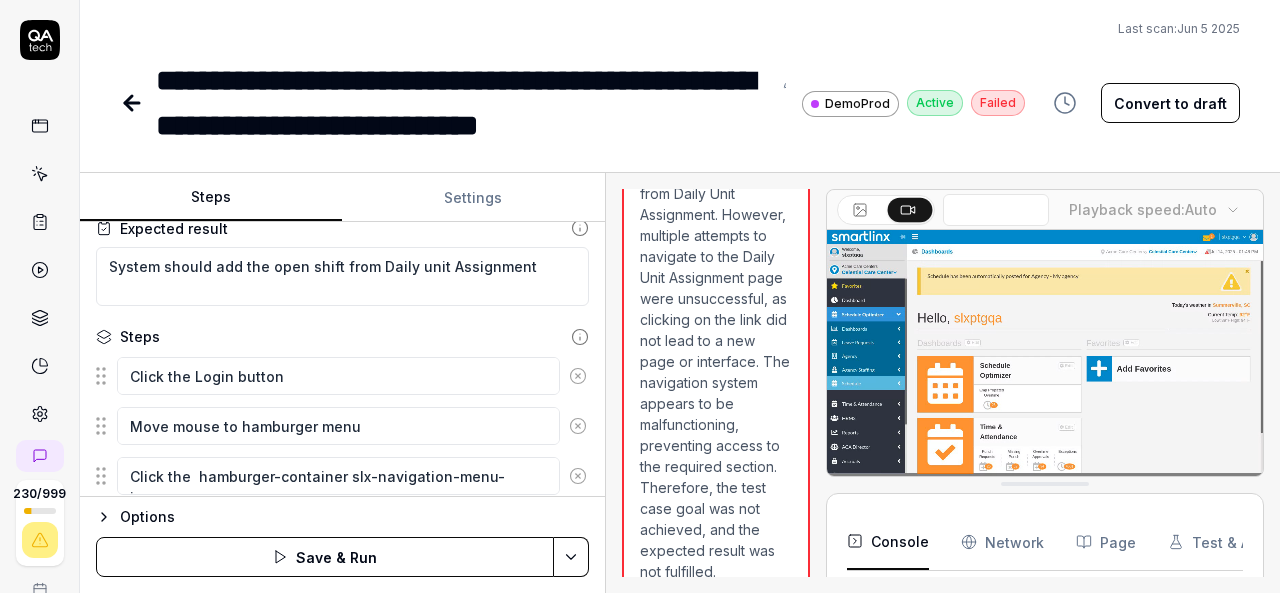 click 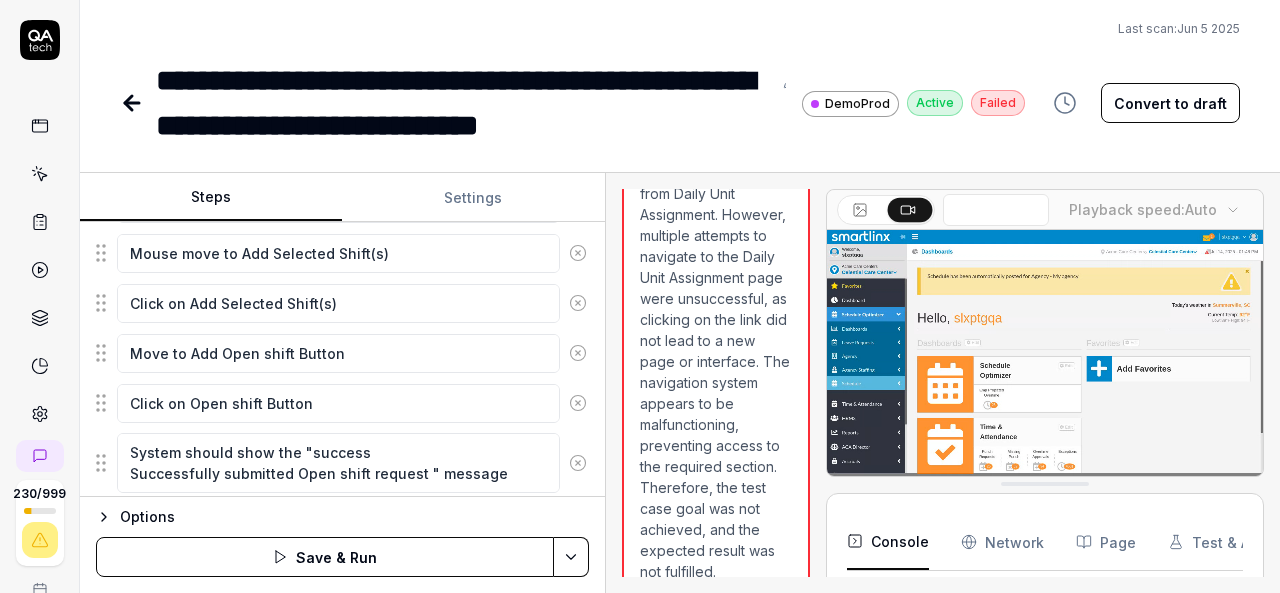 scroll, scrollTop: 1600, scrollLeft: 0, axis: vertical 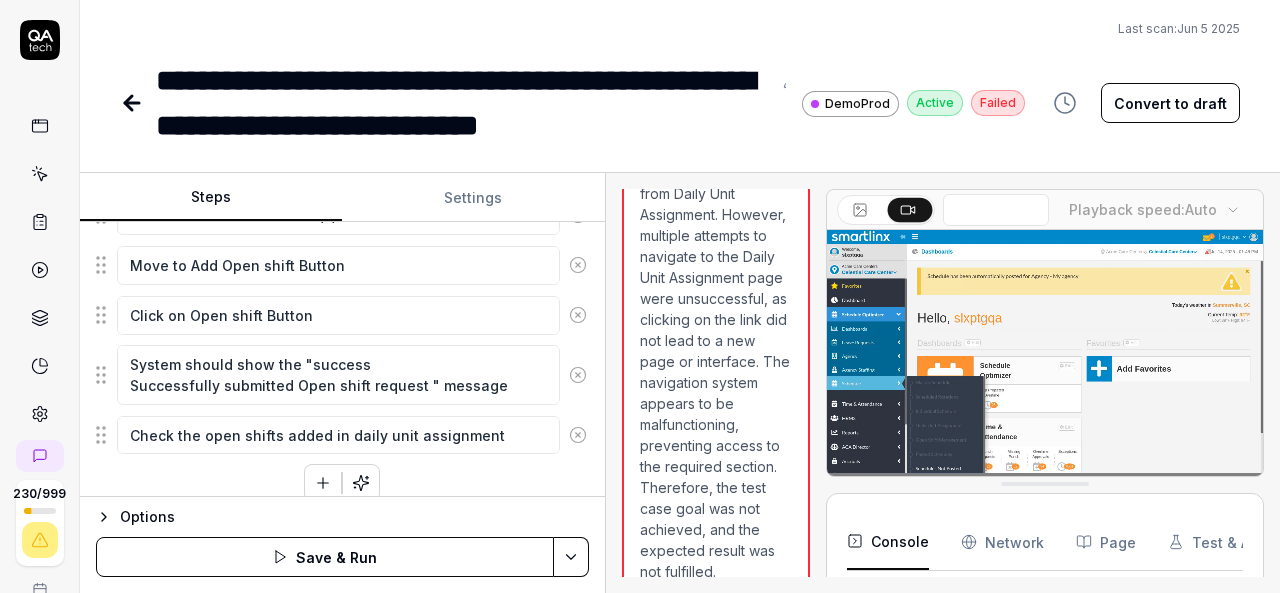 click 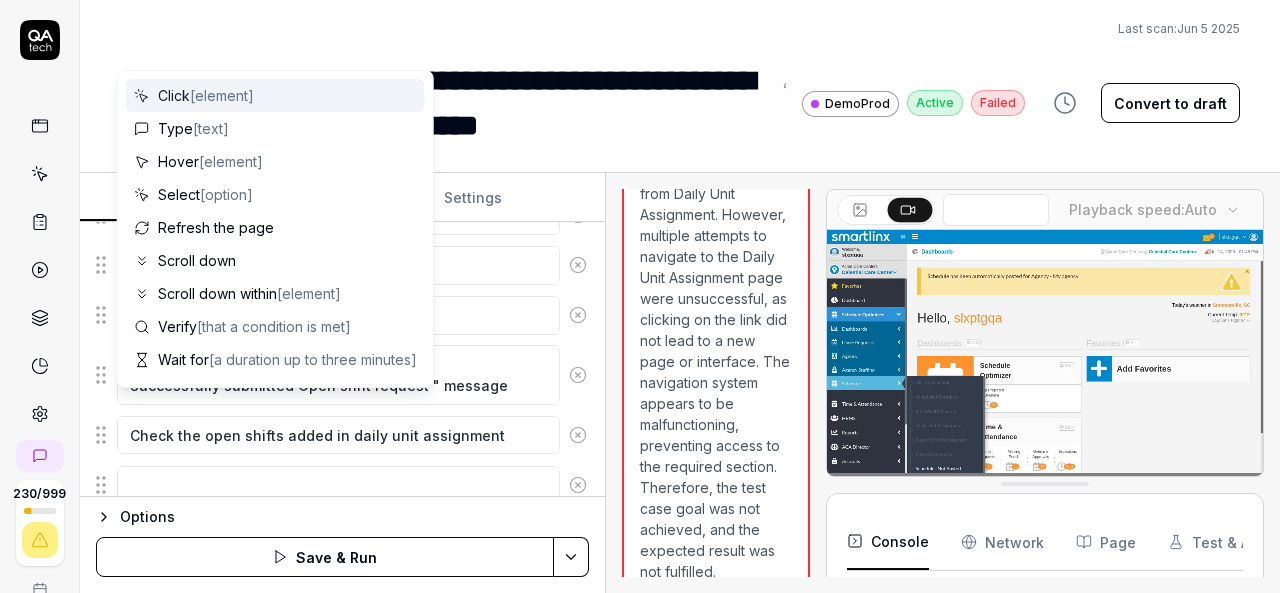 scroll, scrollTop: 1649, scrollLeft: 0, axis: vertical 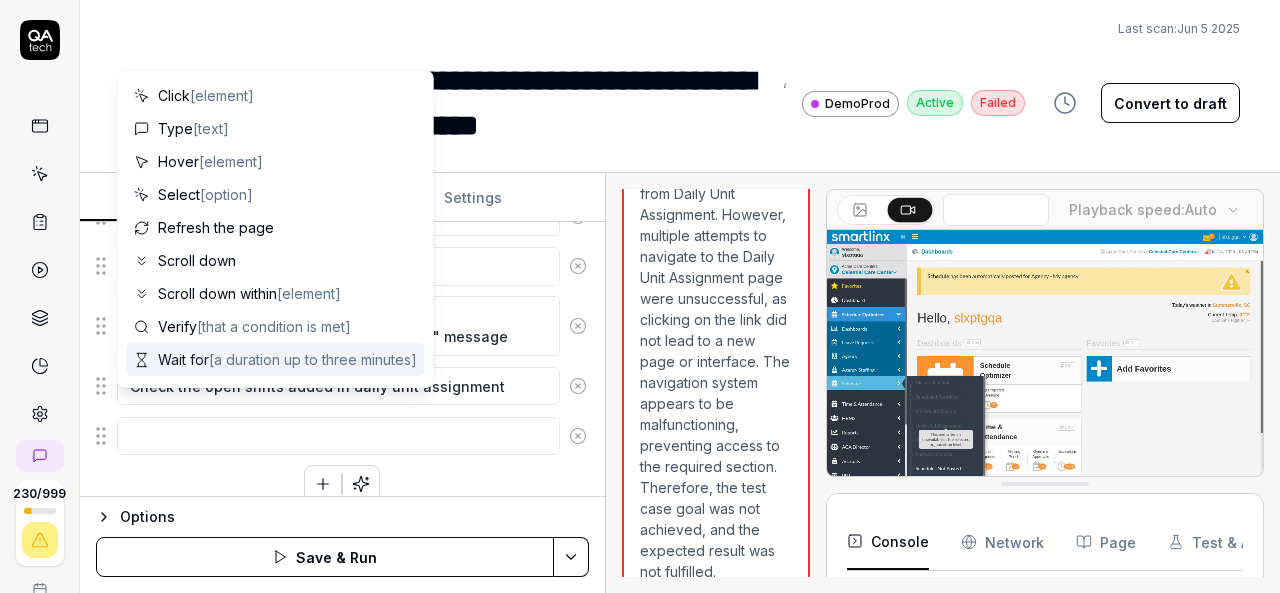 click at bounding box center (338, 436) 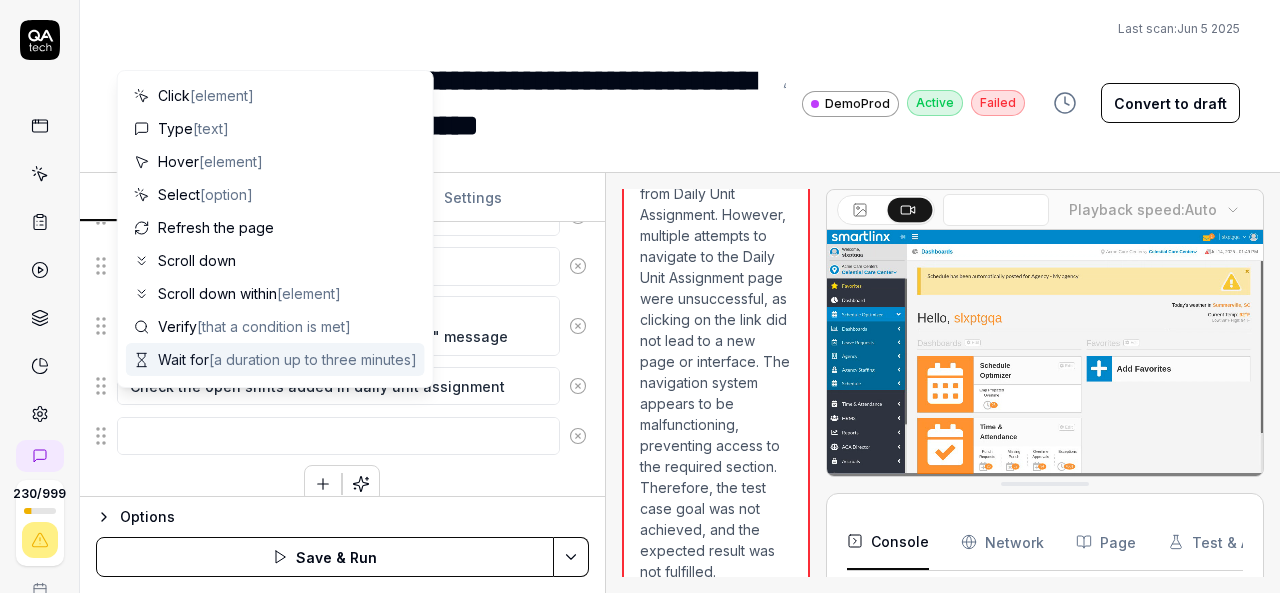 type on "*" 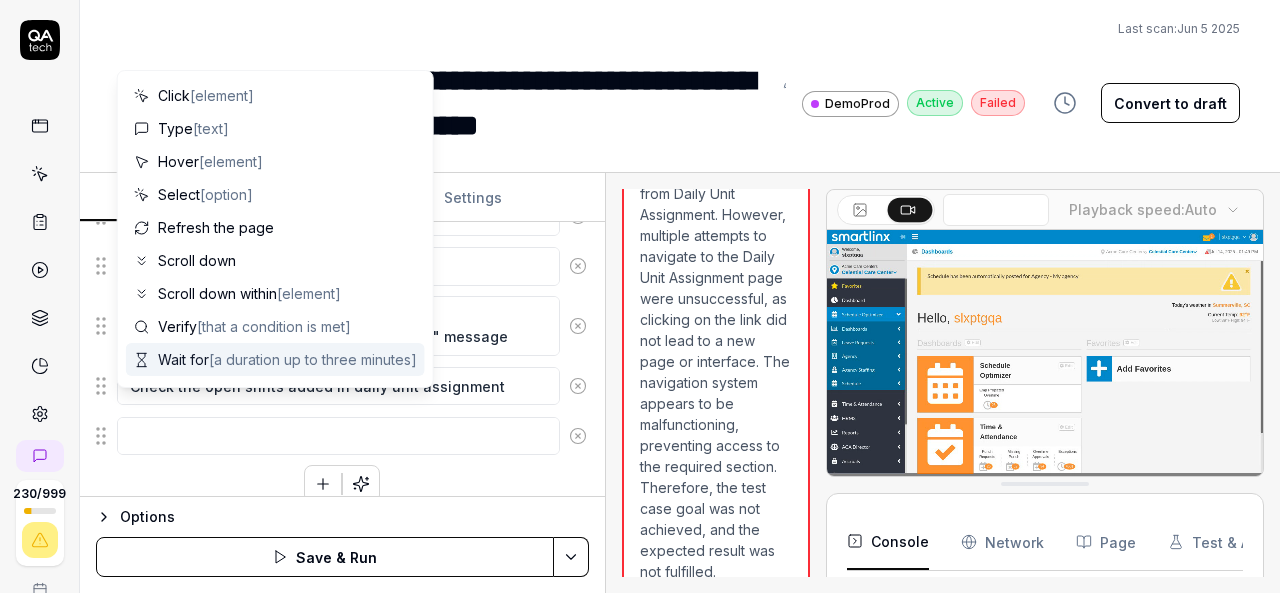 type on "M" 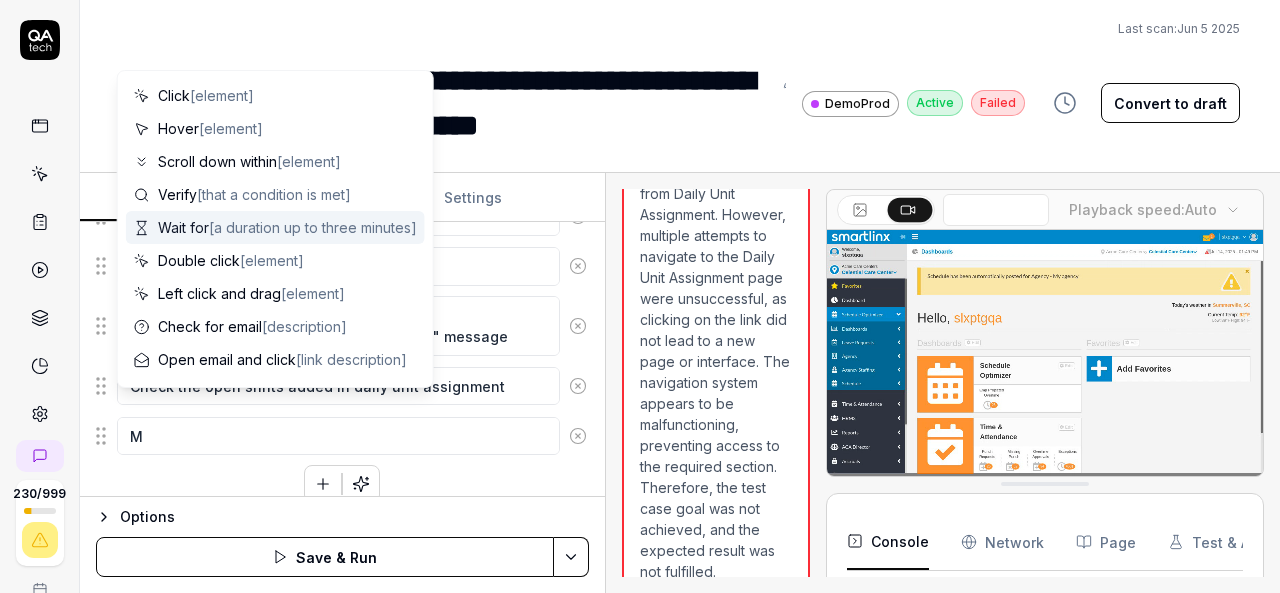 type on "*" 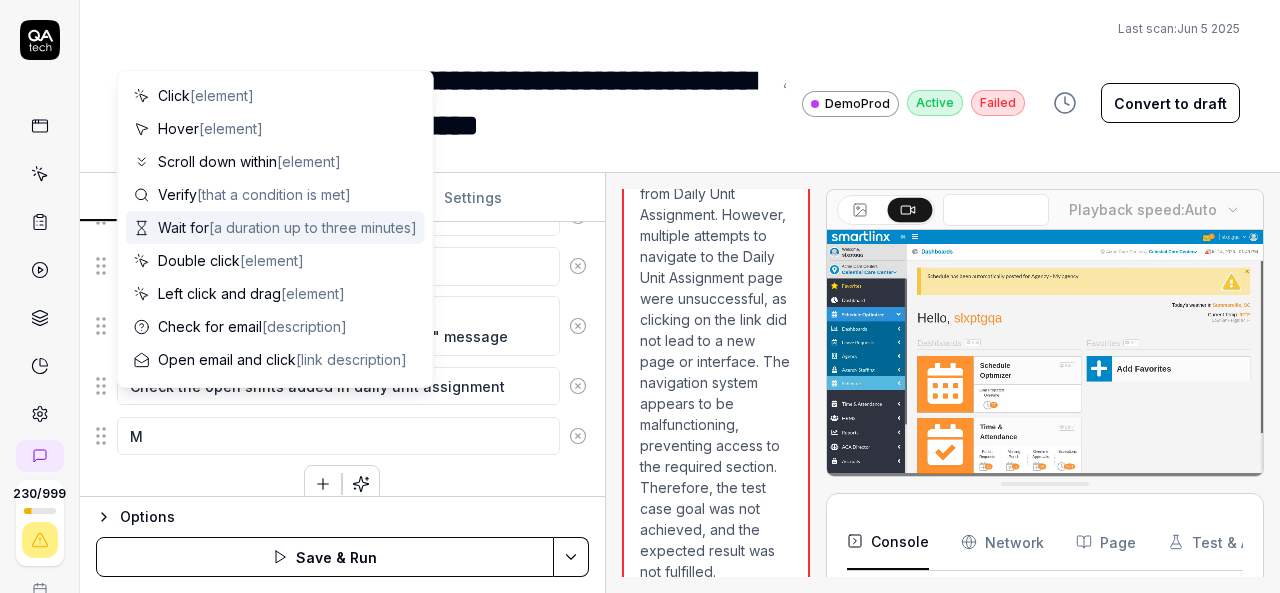 type on "Mo" 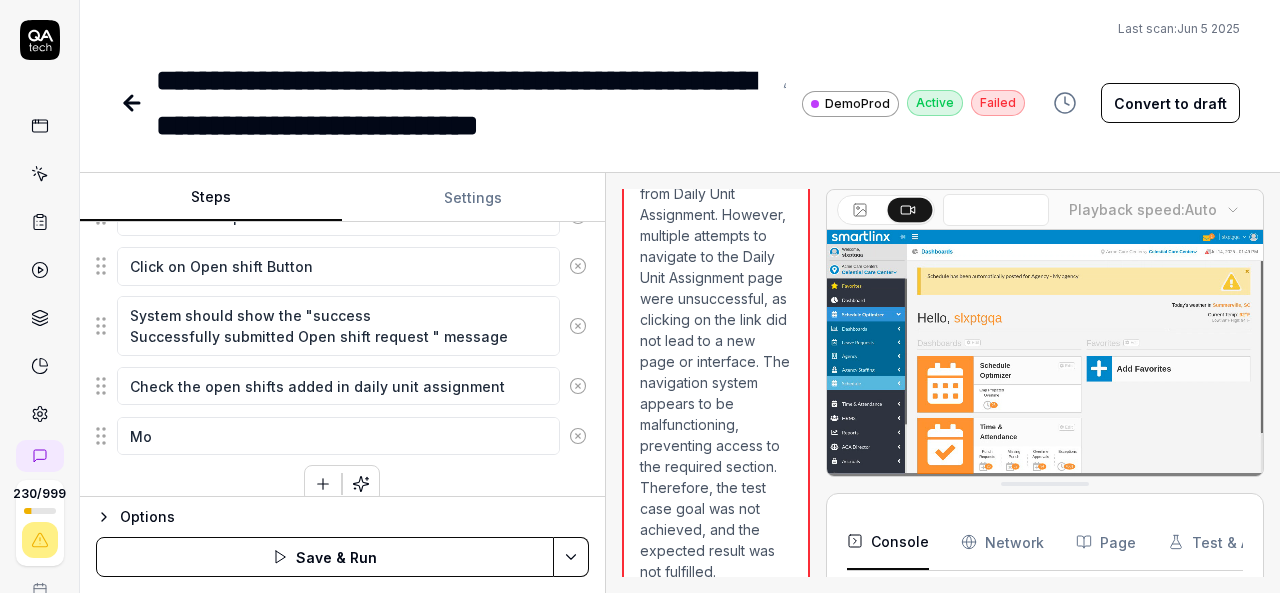 type on "*" 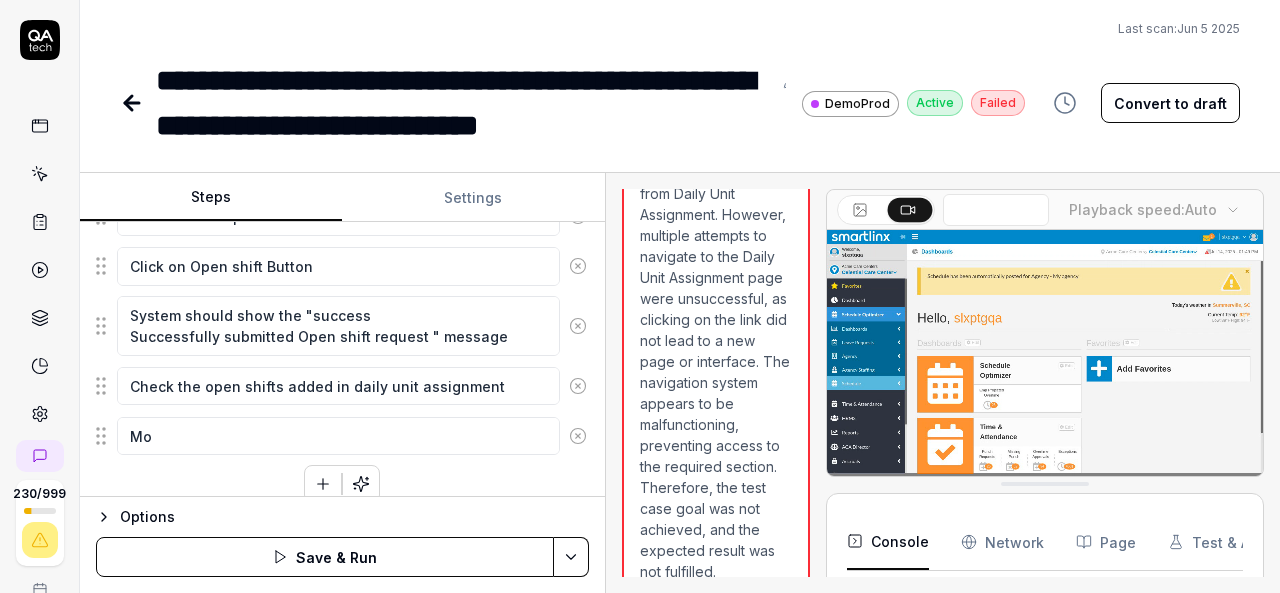 type on "Mou" 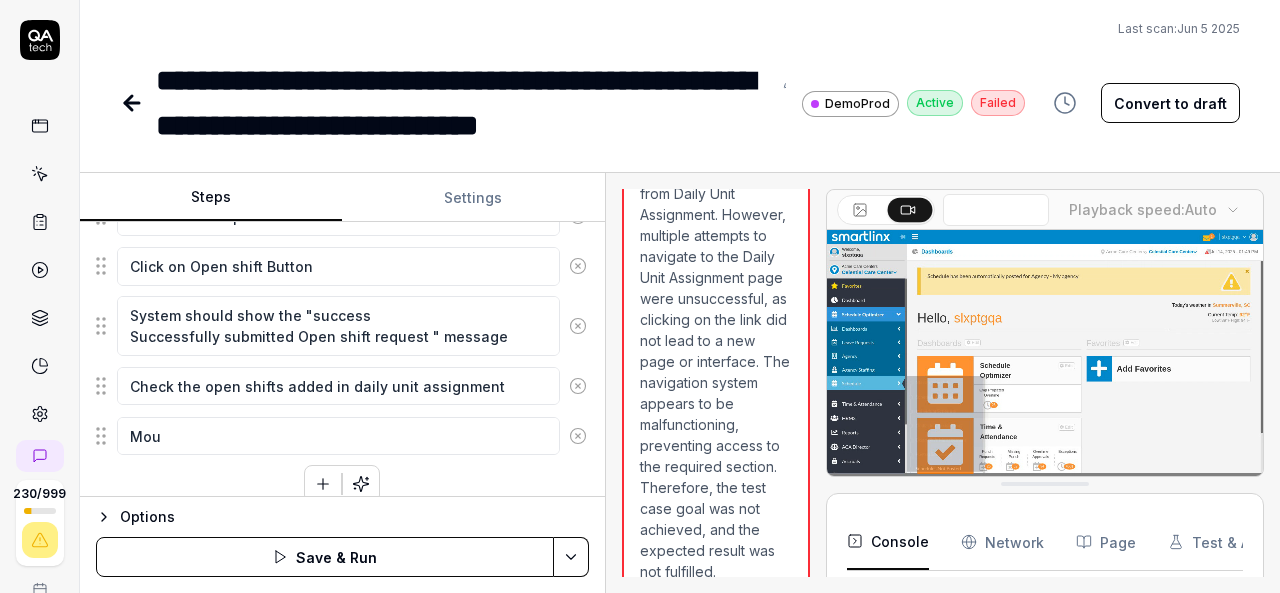type on "*" 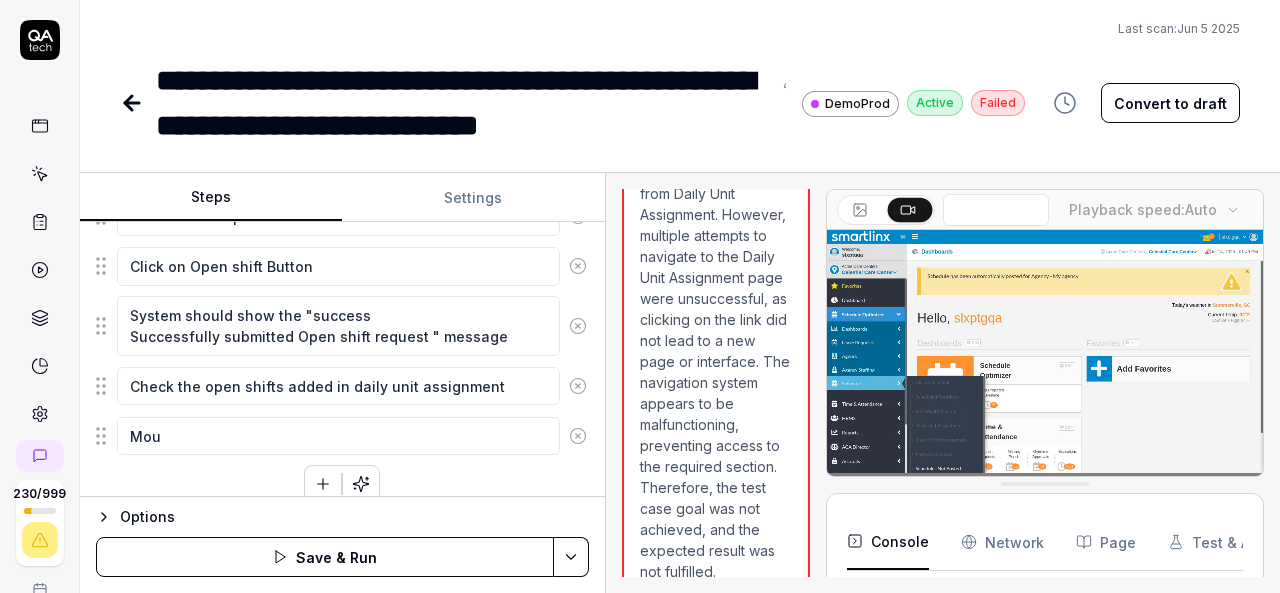 type on "Mous" 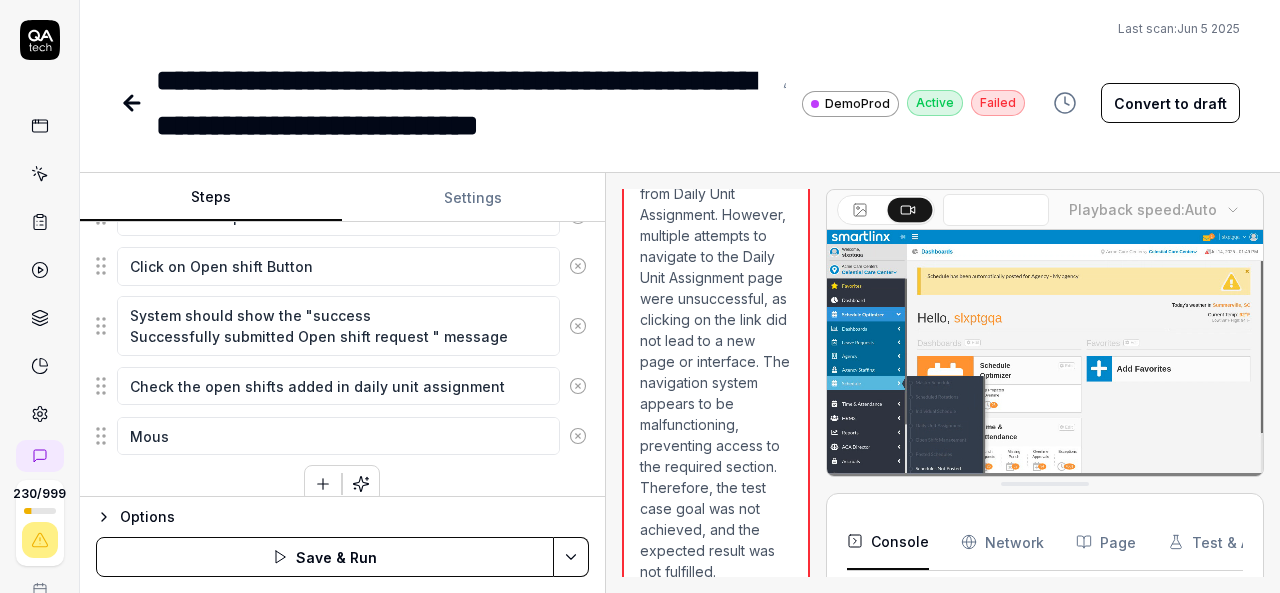 type on "*" 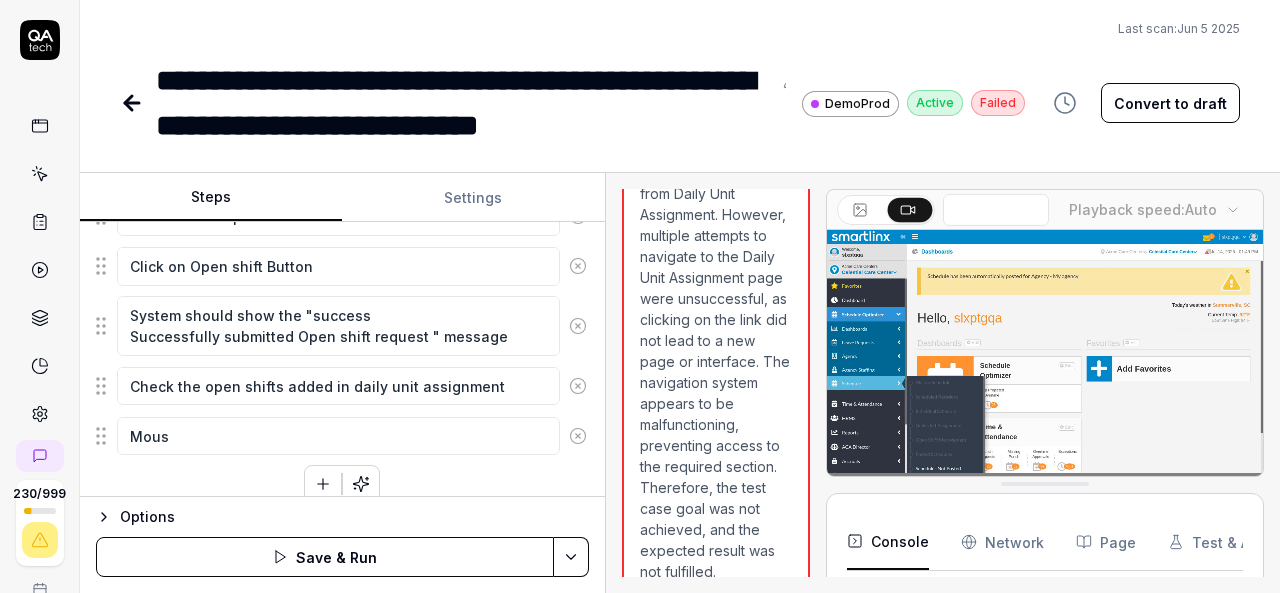 type on "Mouse" 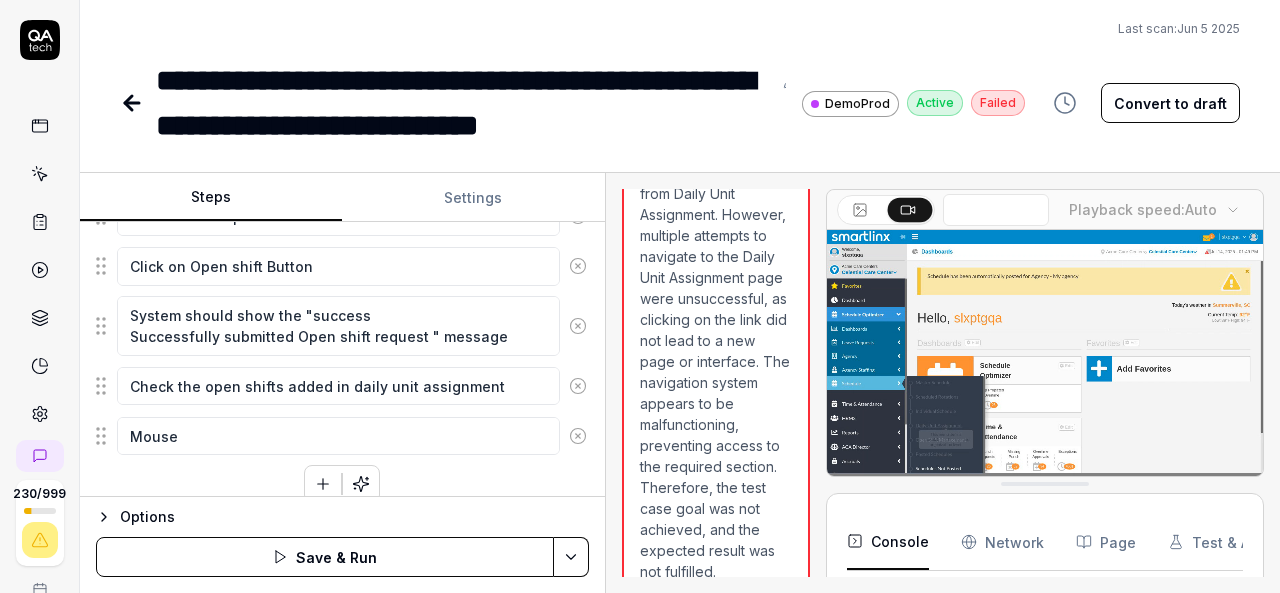 type on "*" 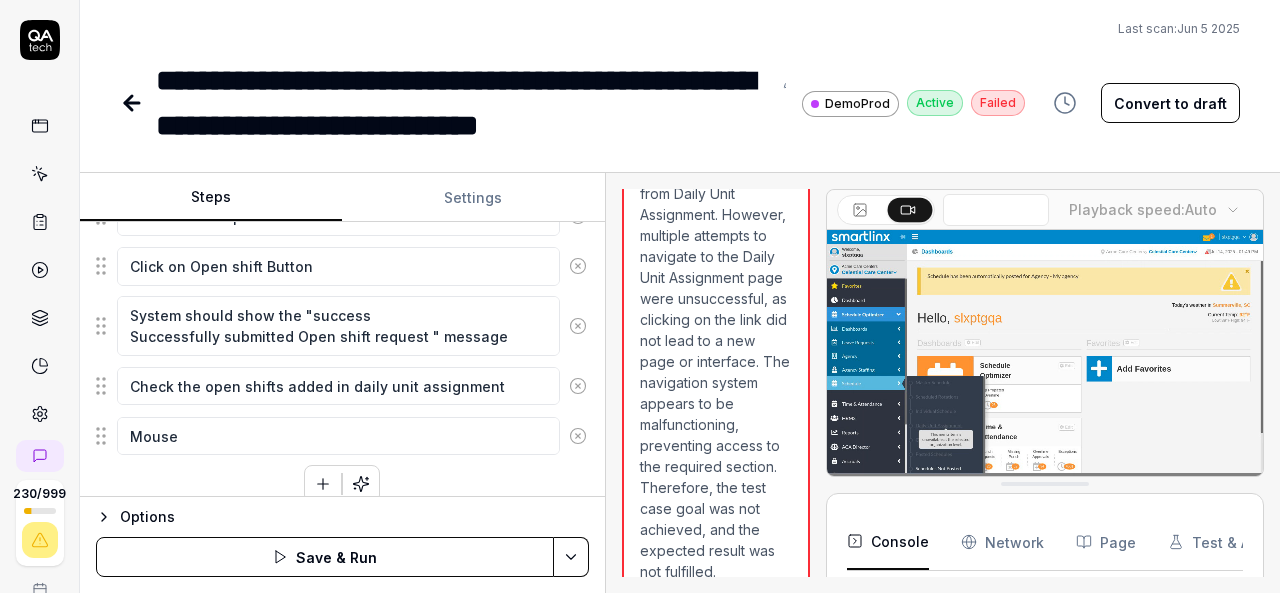 type on "Mouse" 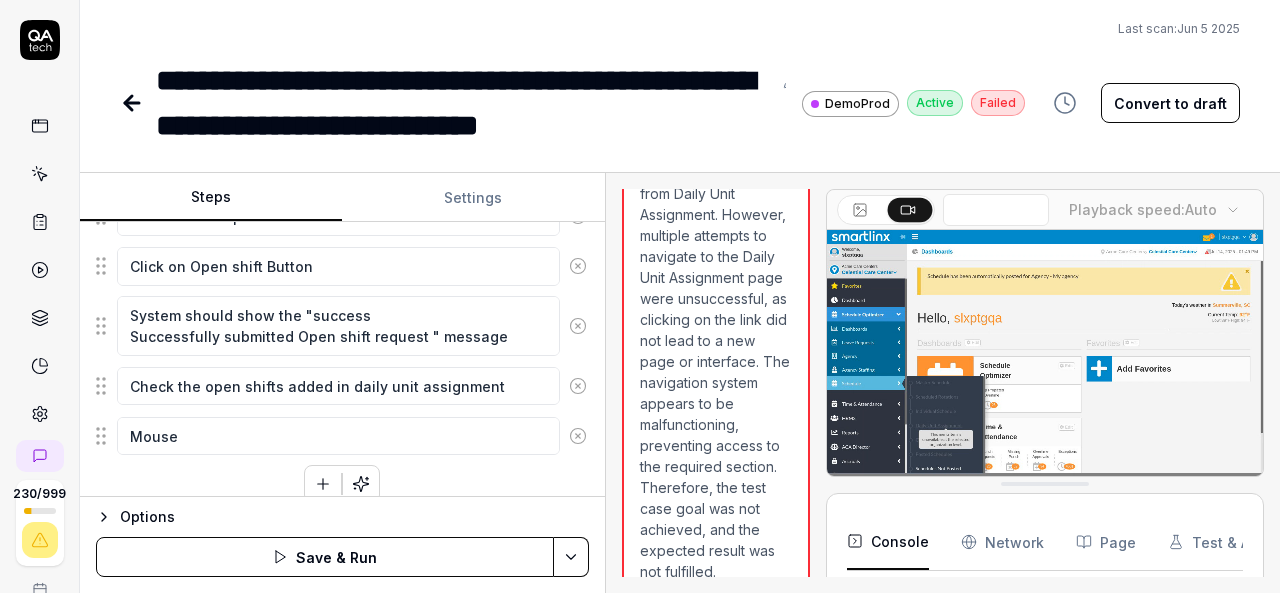 type on "*" 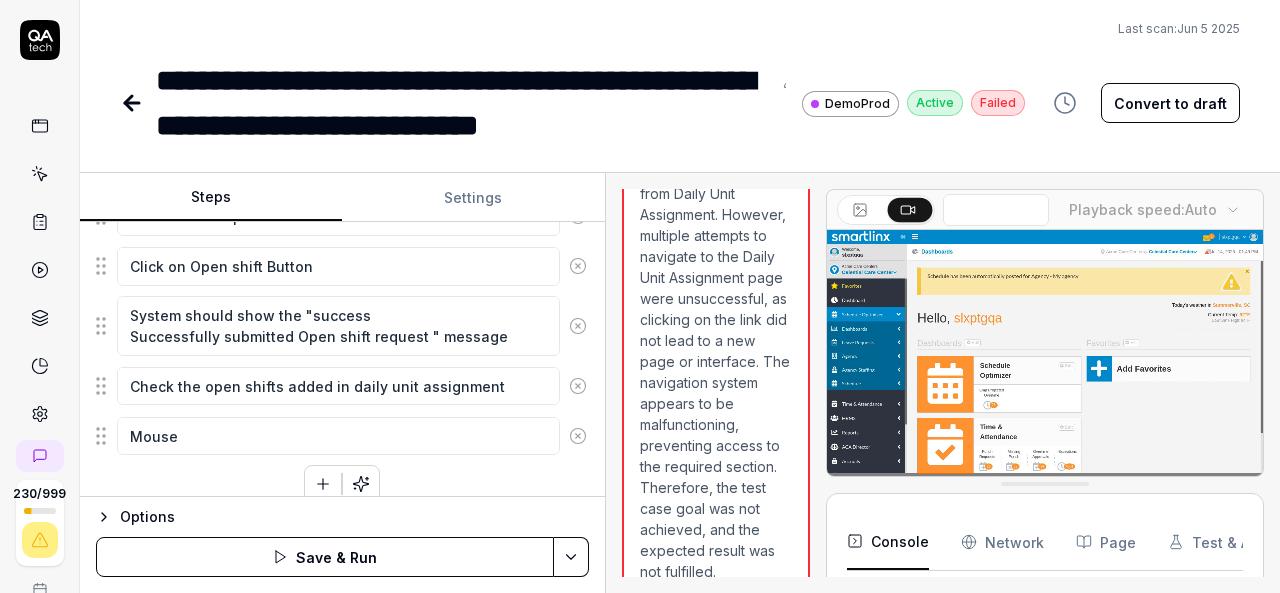 type on "Mouse M" 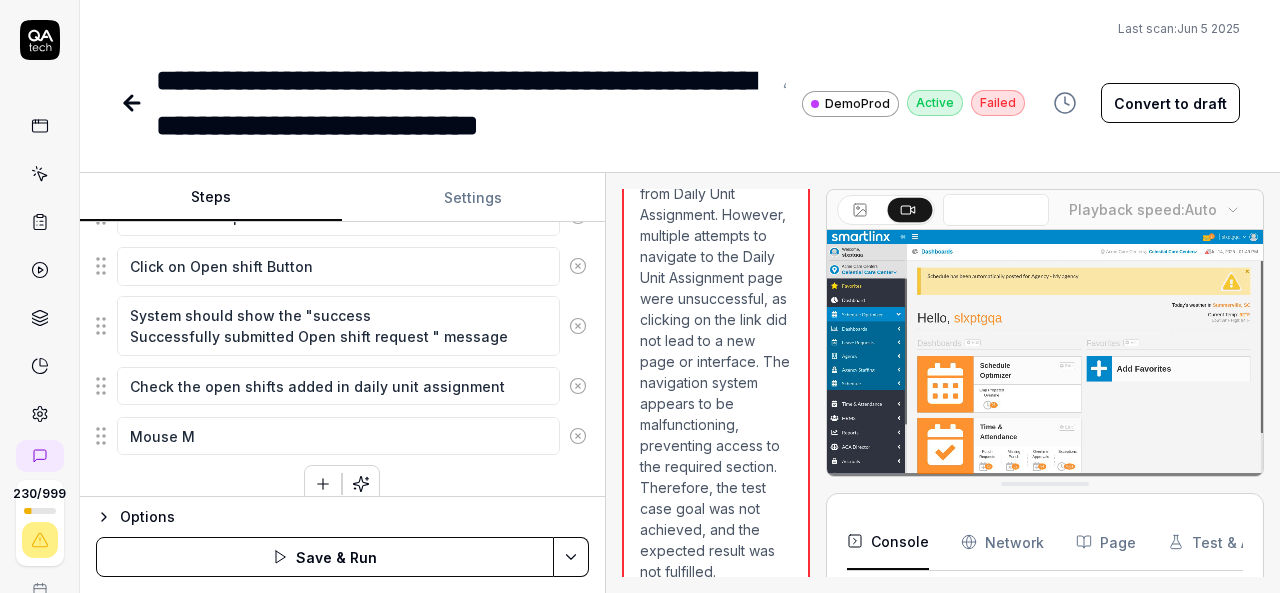 type on "*" 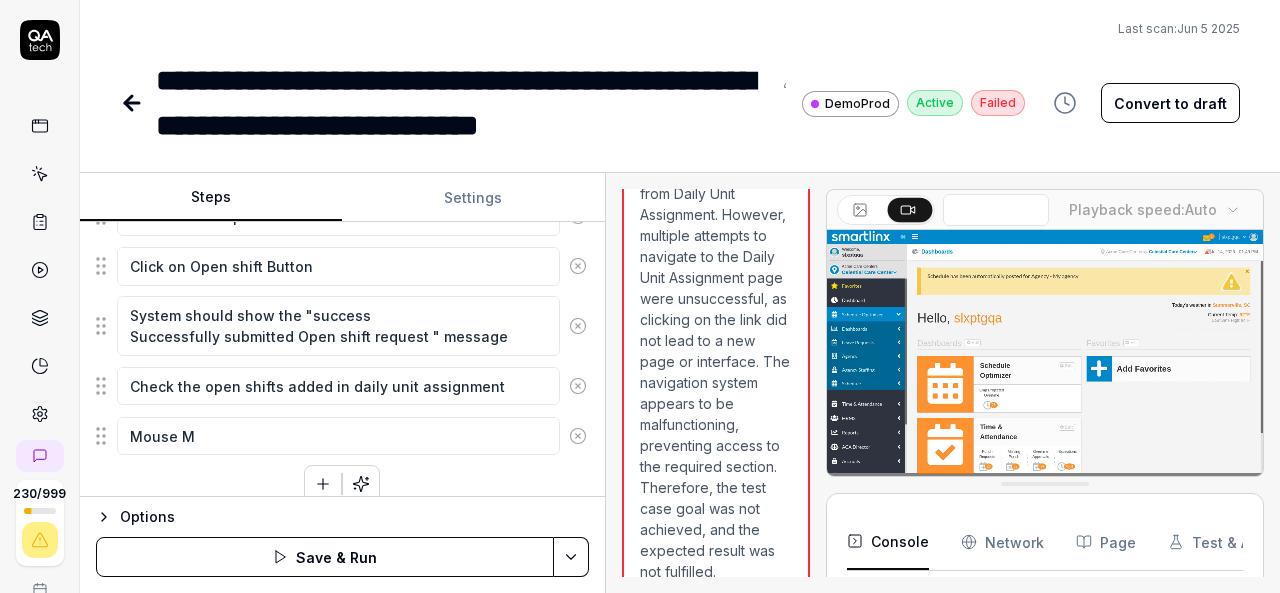type on "Mouse Mo" 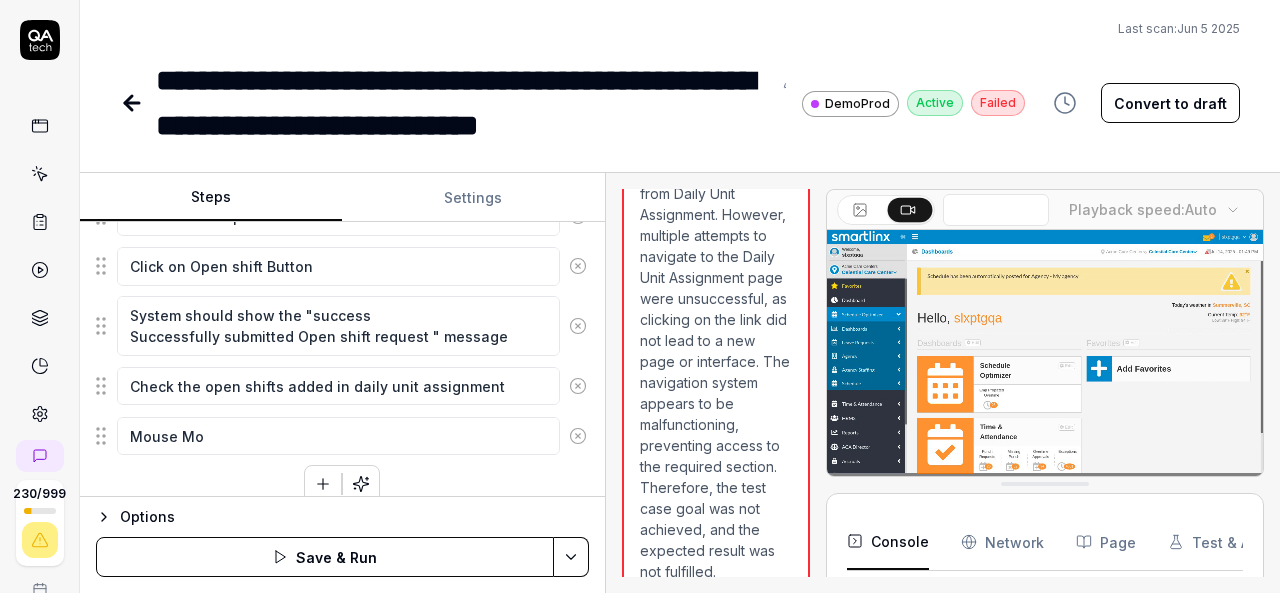 type on "*" 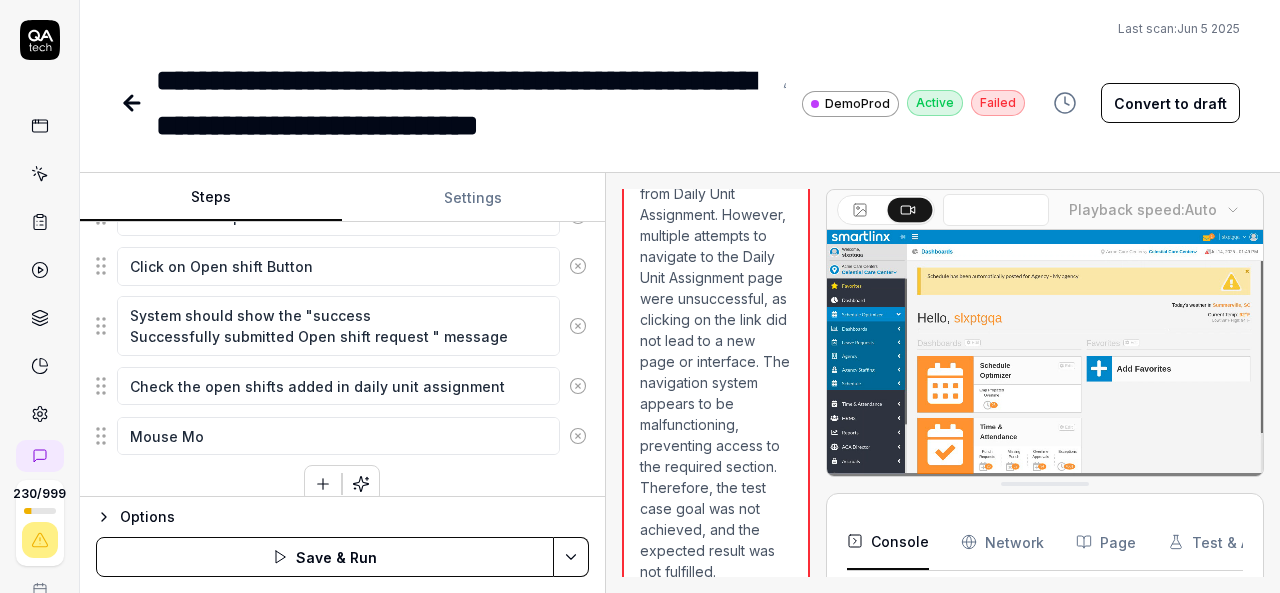 type on "Mouse Mov" 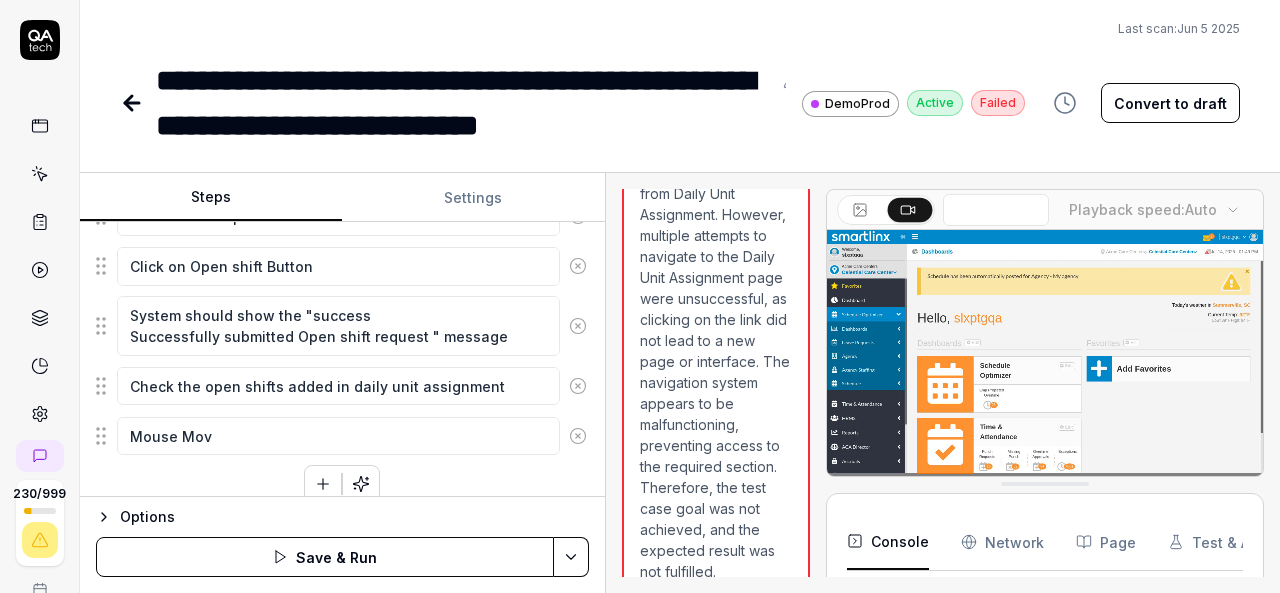 type on "*" 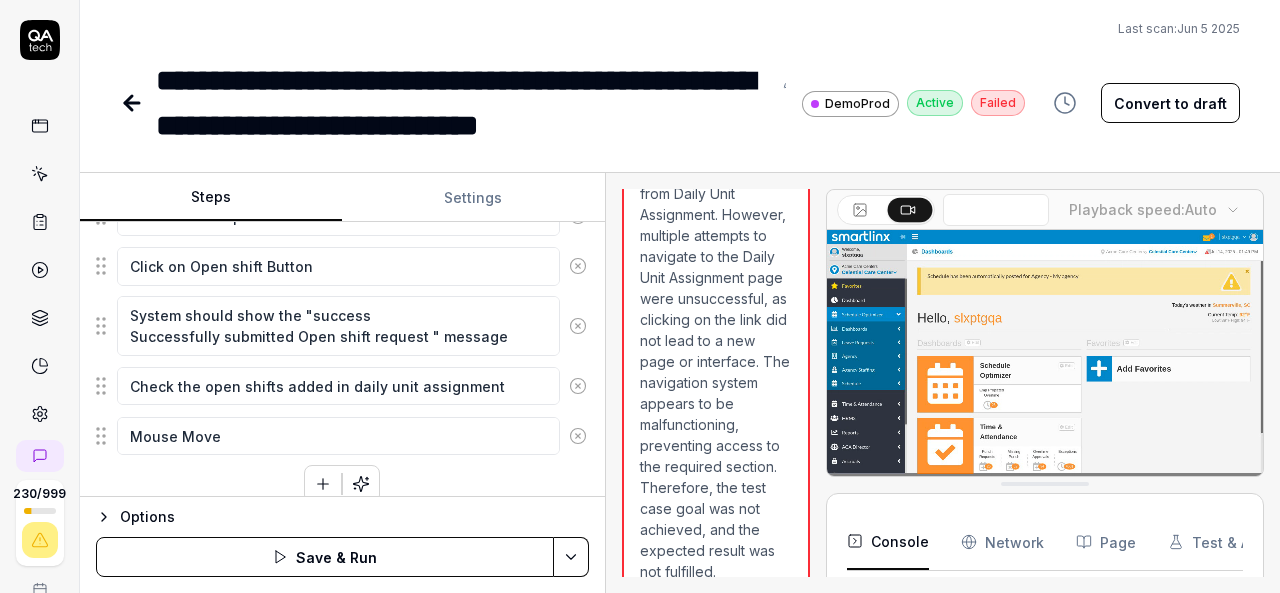 type on "*" 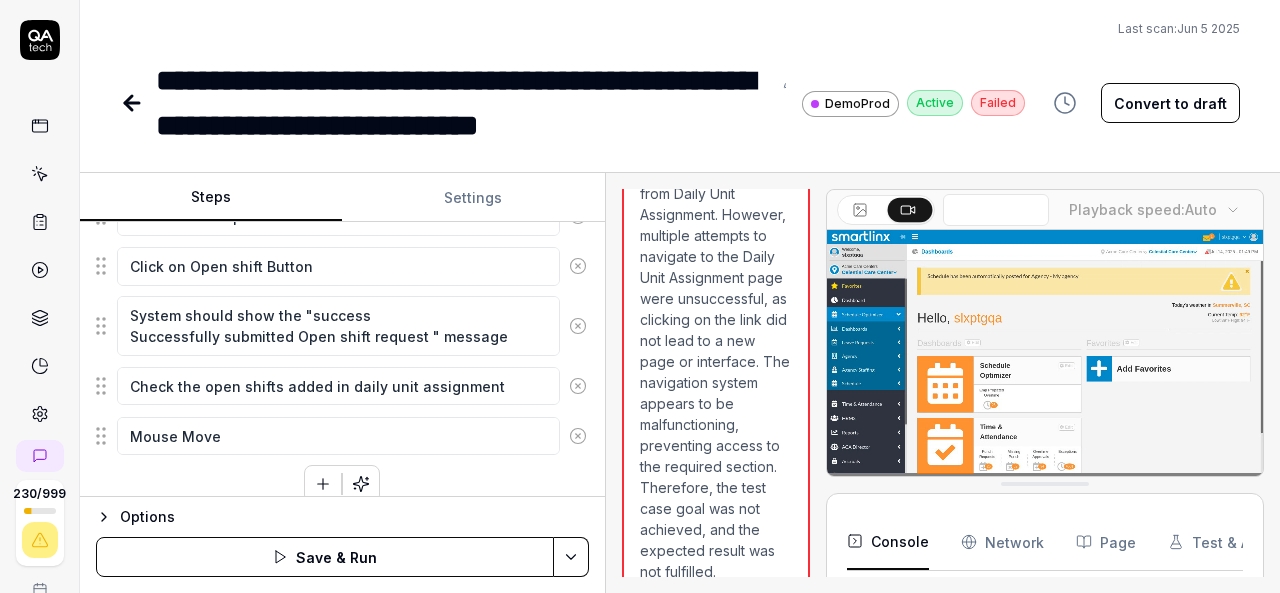 type on "Mouse Move" 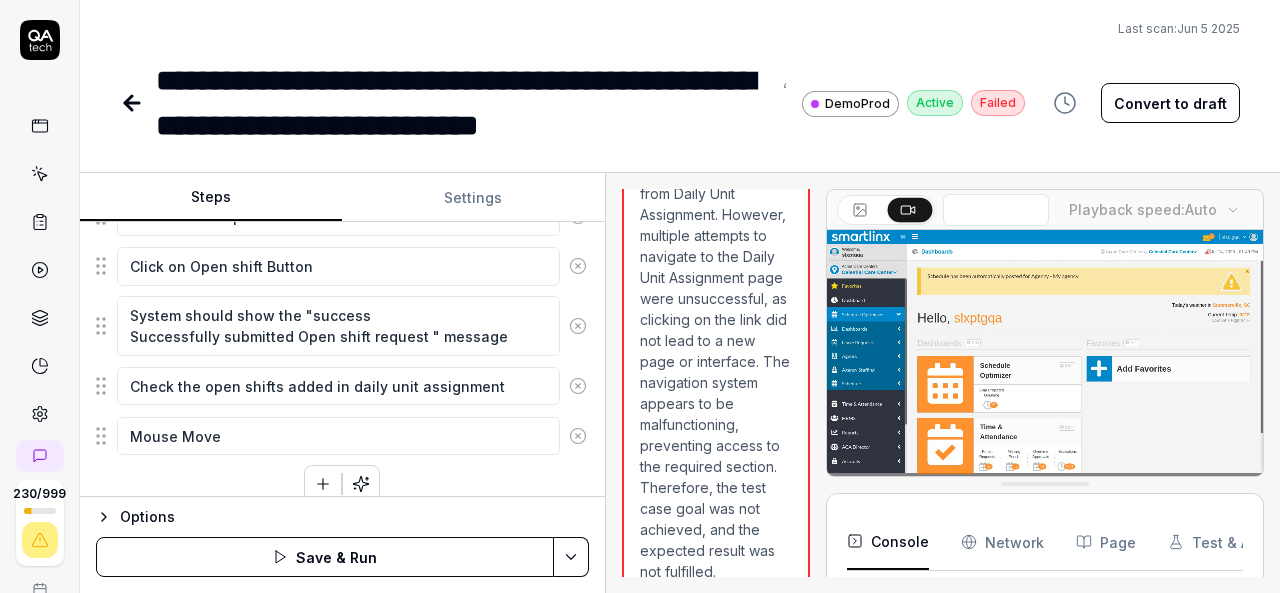 type on "*" 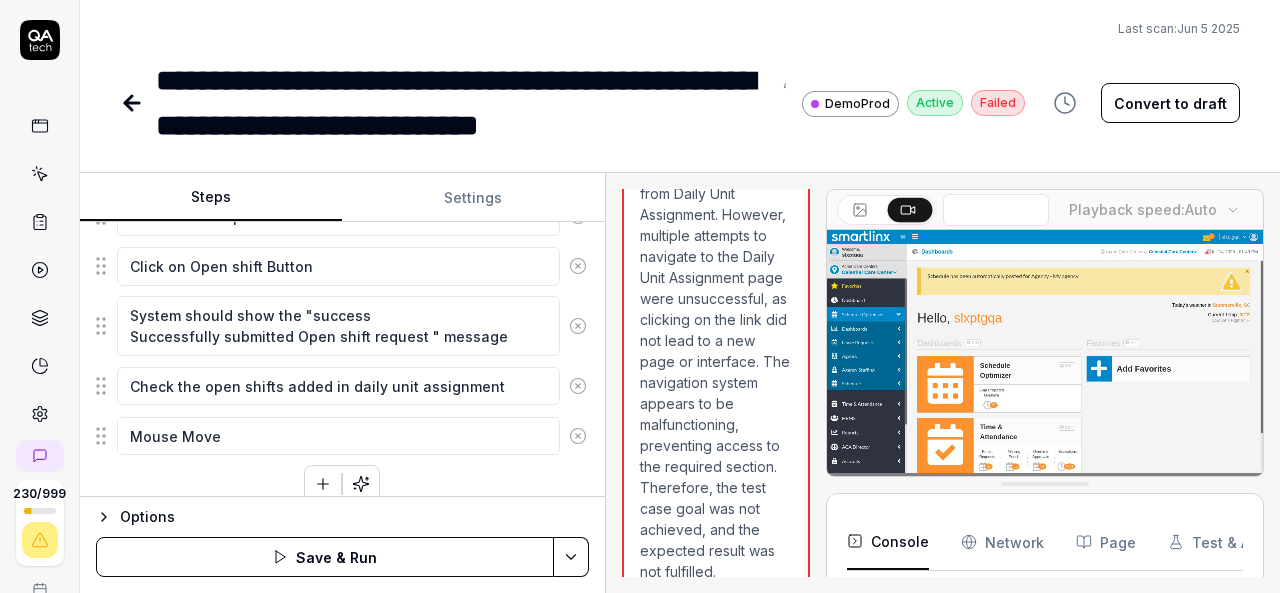 type on "Mouse Move t" 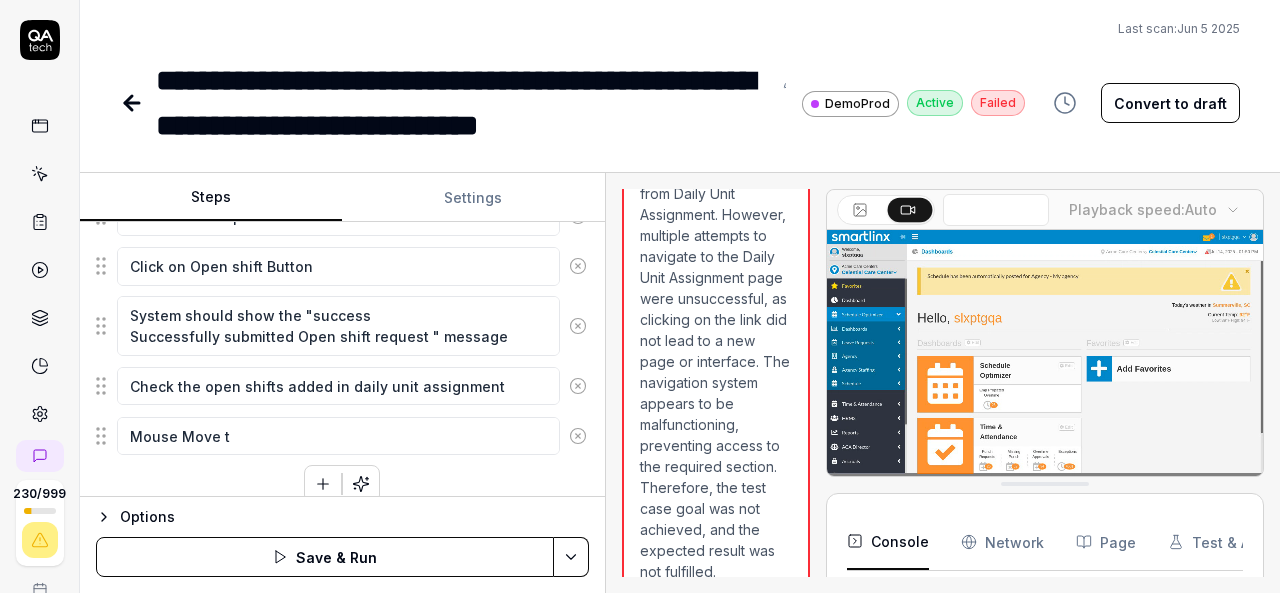 type on "*" 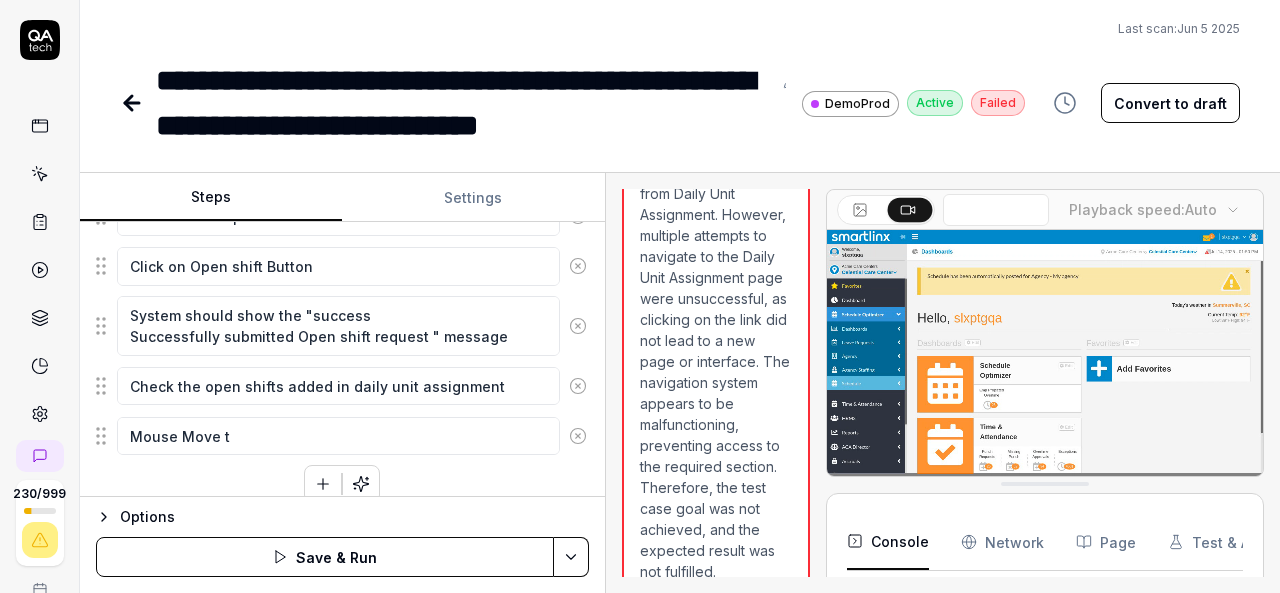 type on "Mouse Move to" 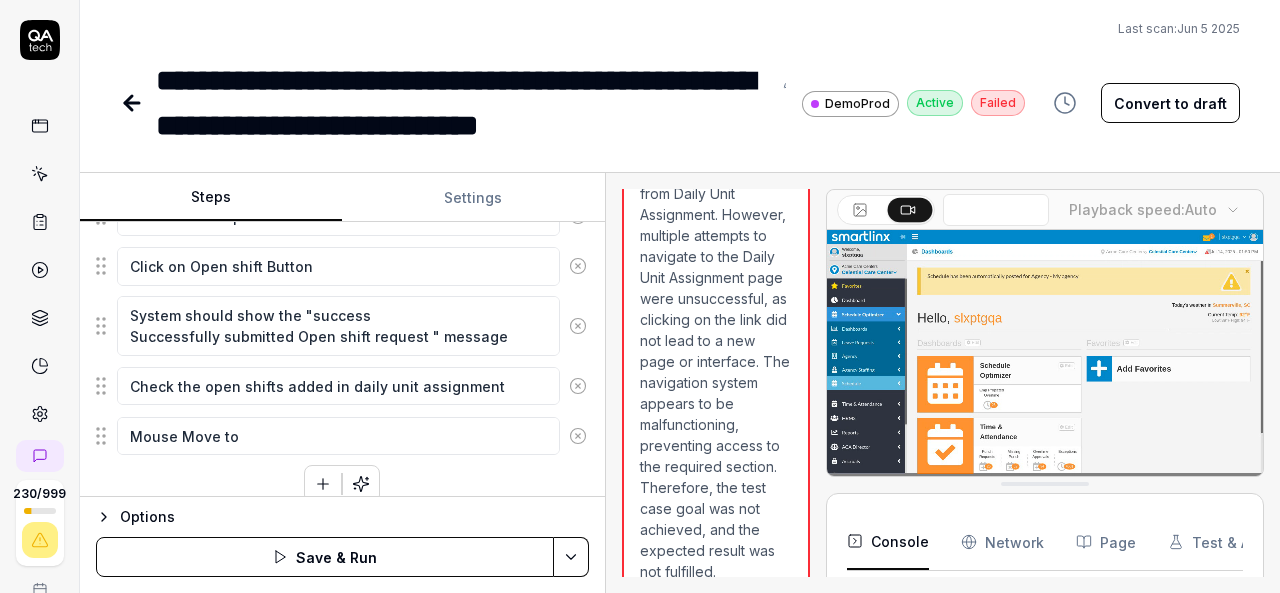type on "*" 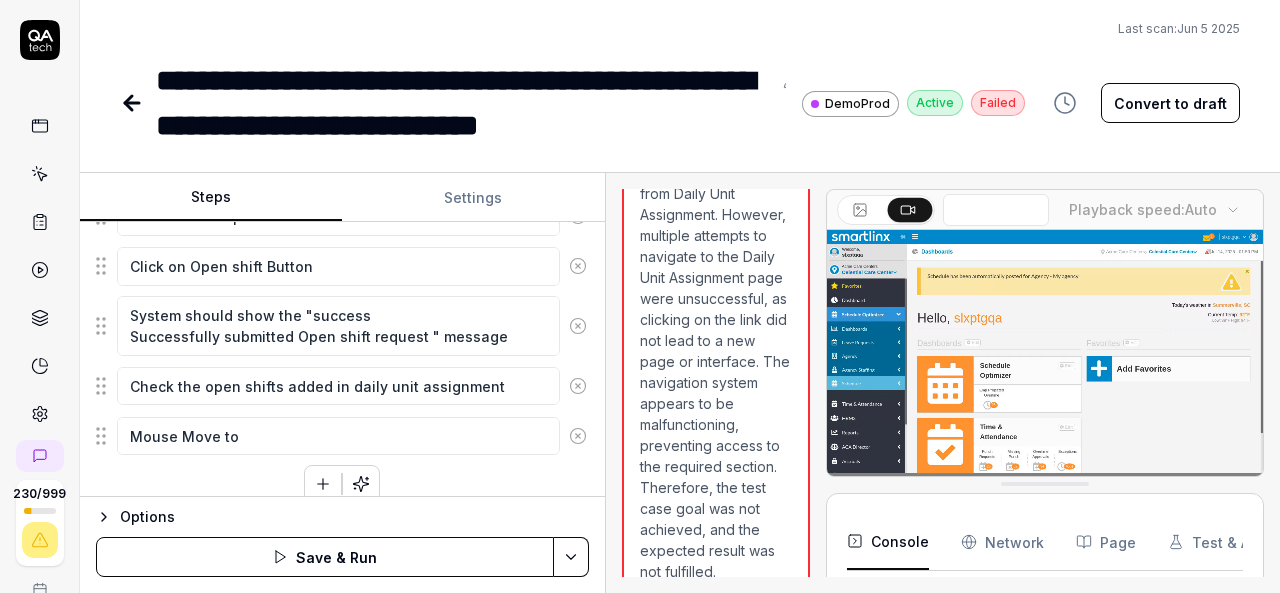 type on "Mouse Move to" 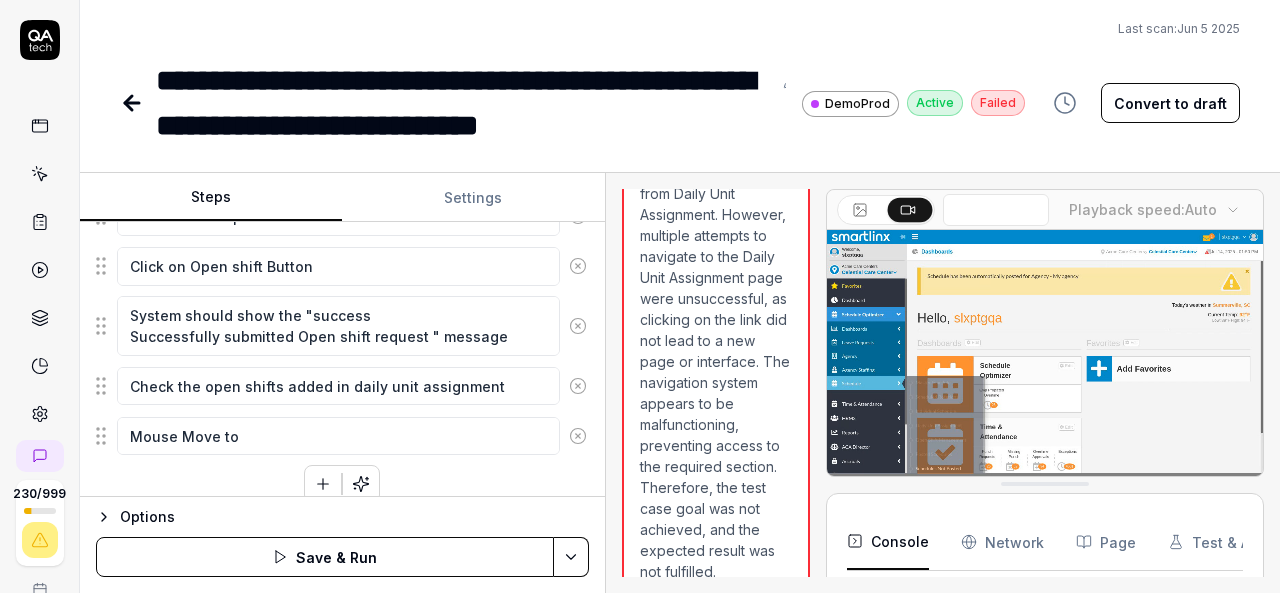 type on "*" 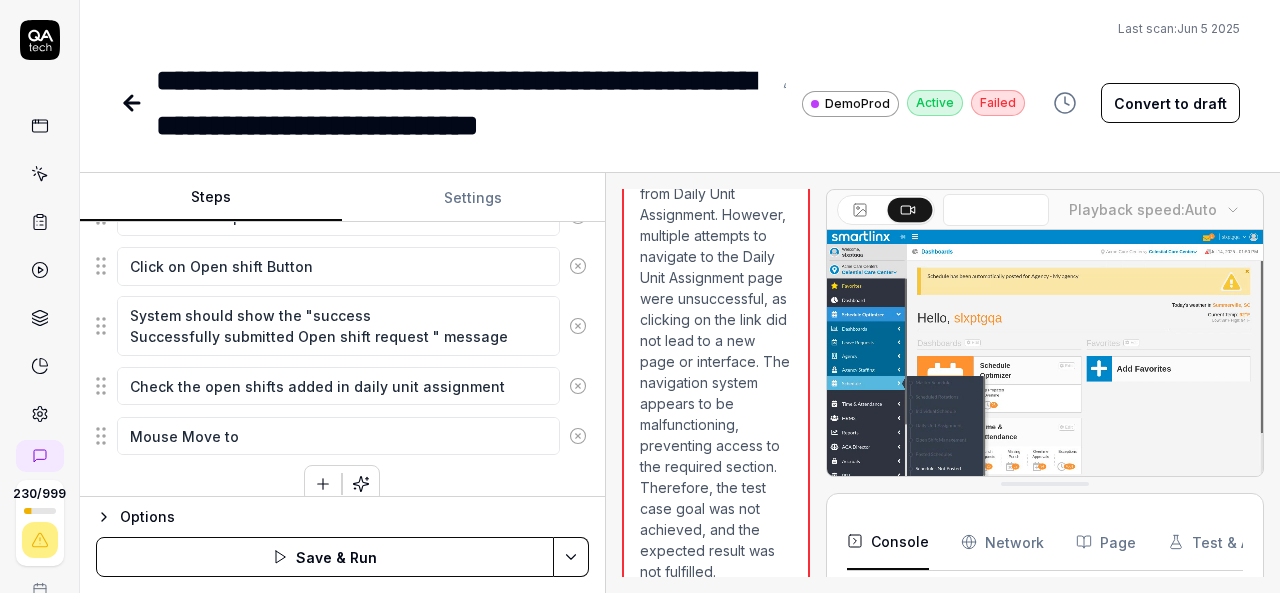 type on "Mouse Move to O" 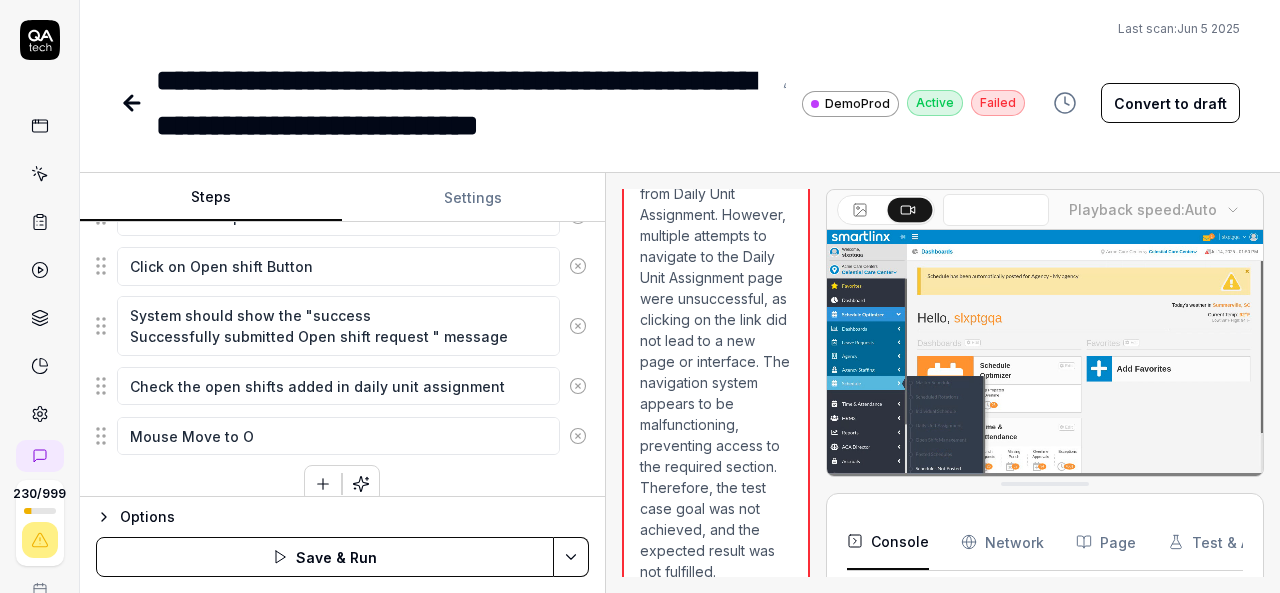type on "*" 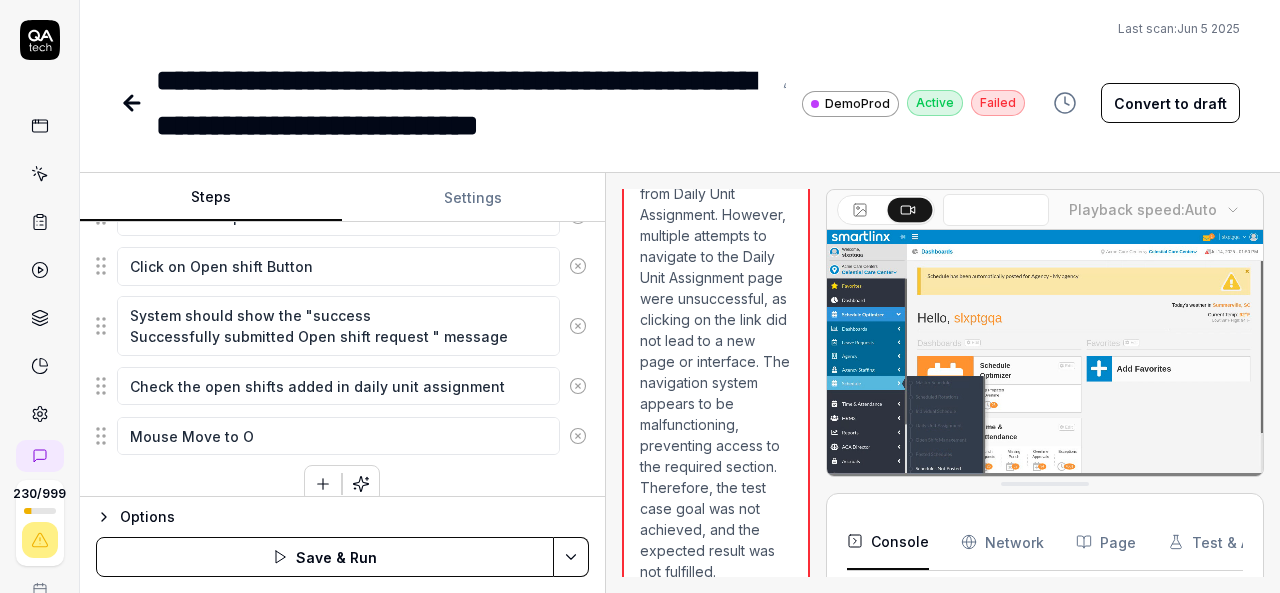 type on "Mouse Move to Or" 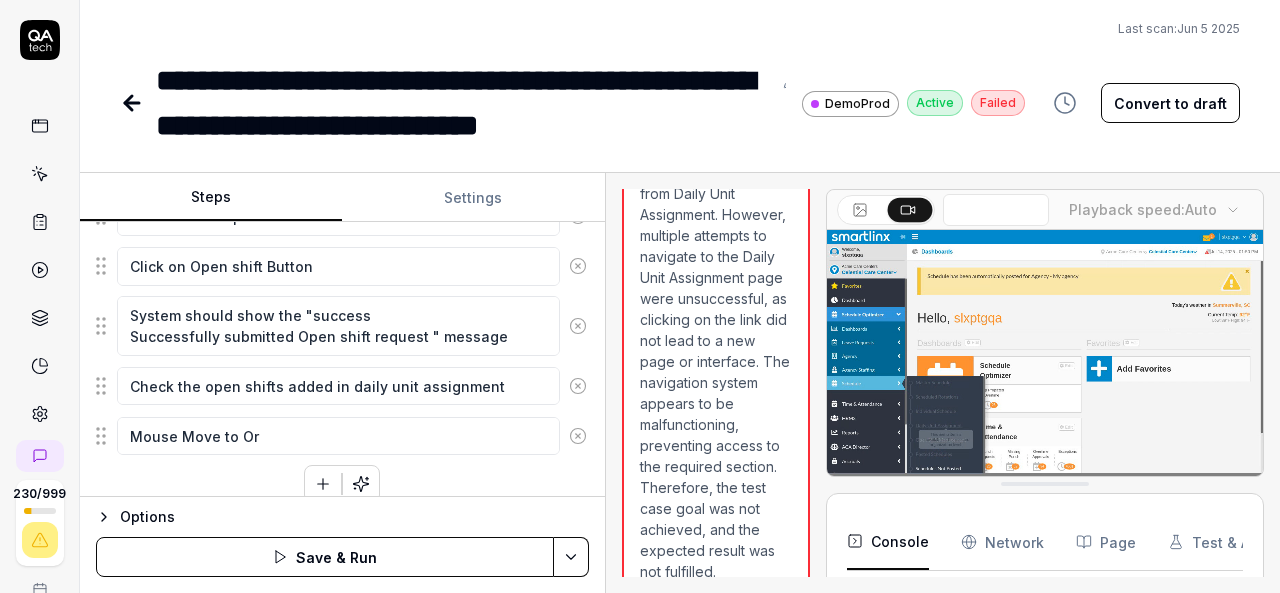type on "*" 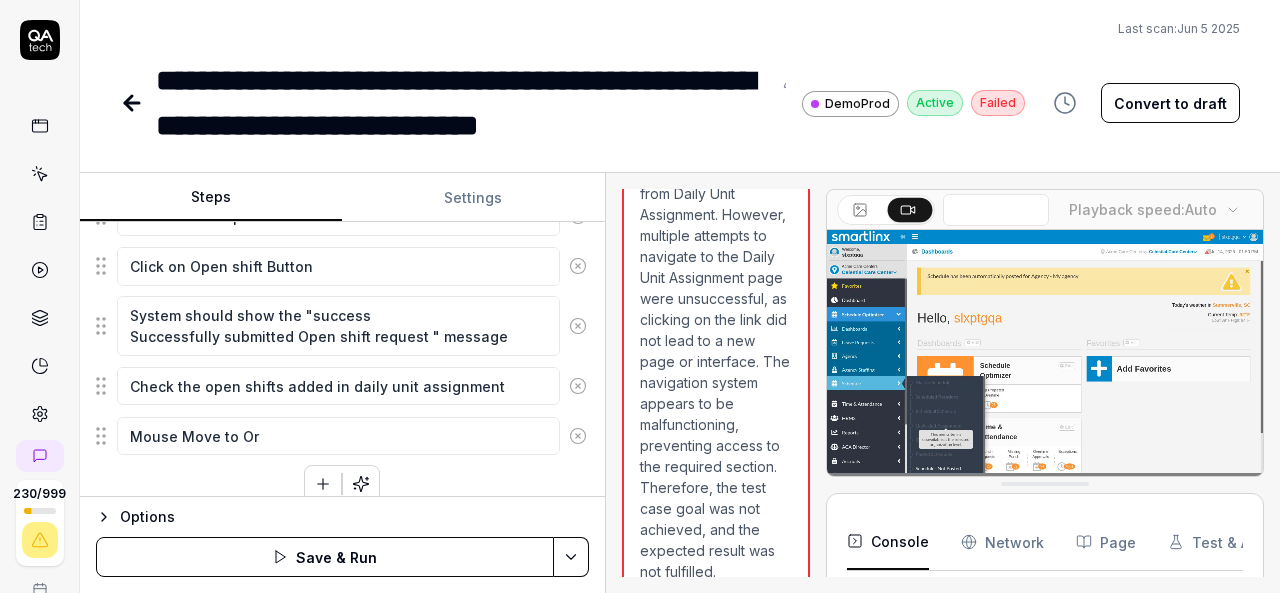 type on "Mouse Move to Org" 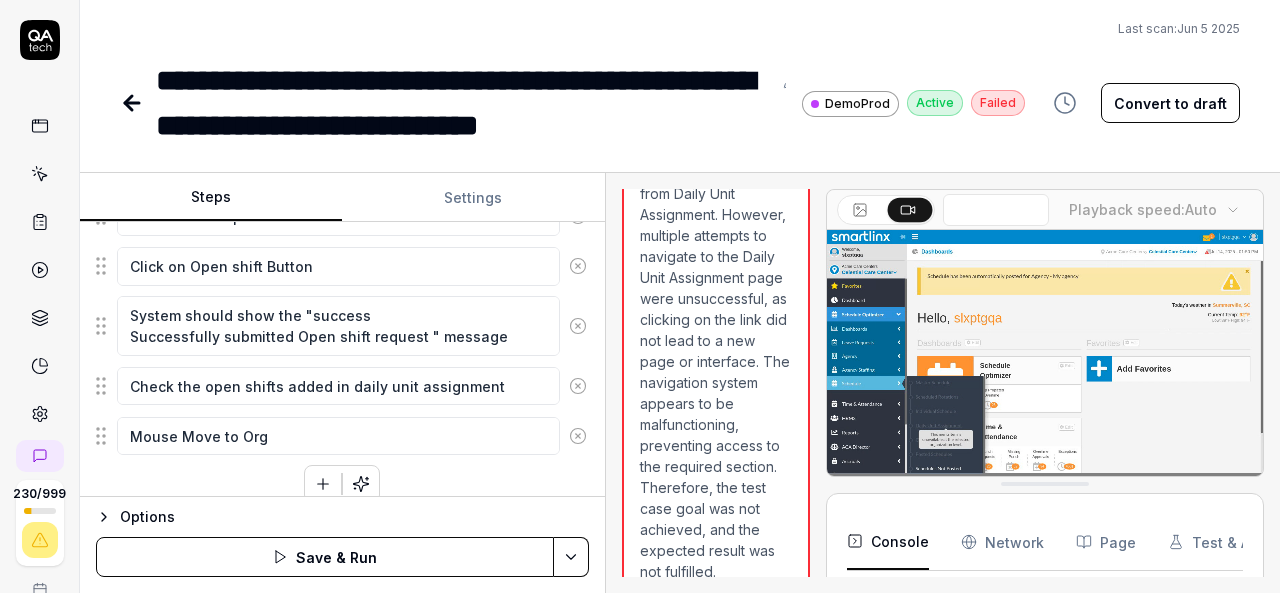 type on "*" 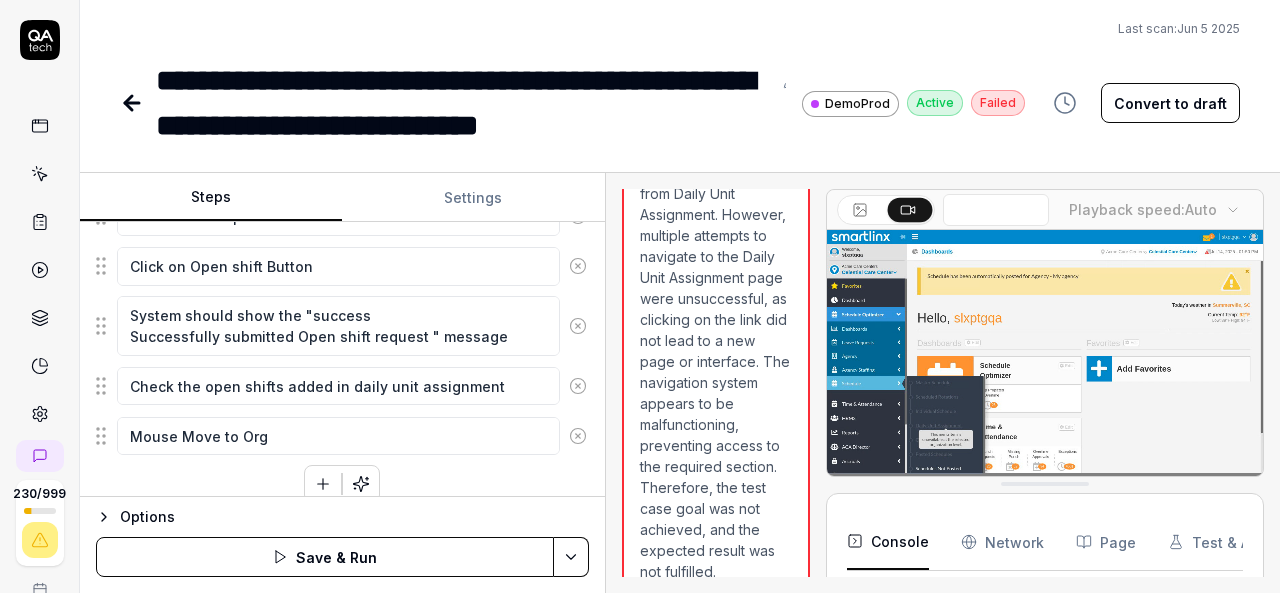 type on "Mouse Move to Orgh" 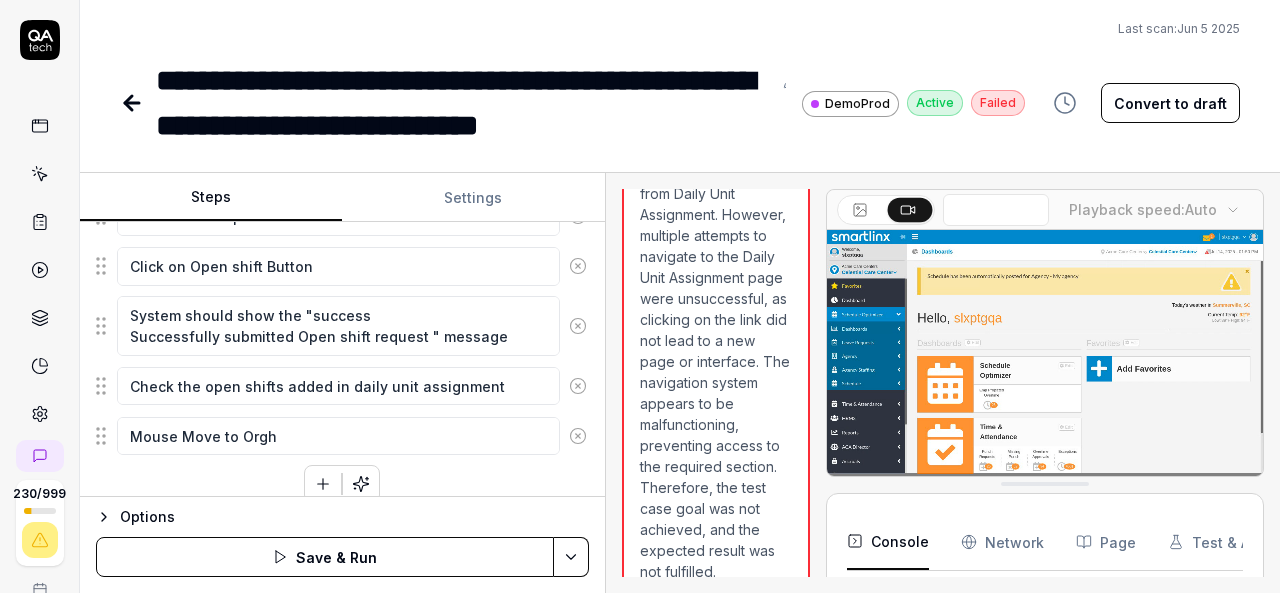 type on "*" 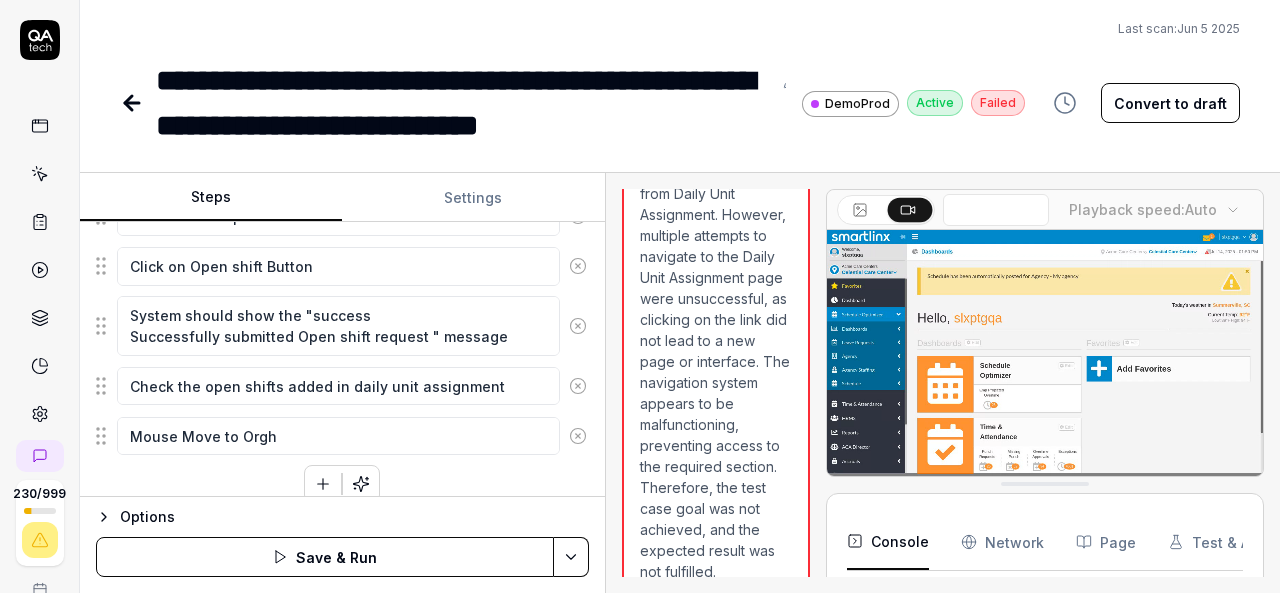 type on "Mouse Move to Orgha" 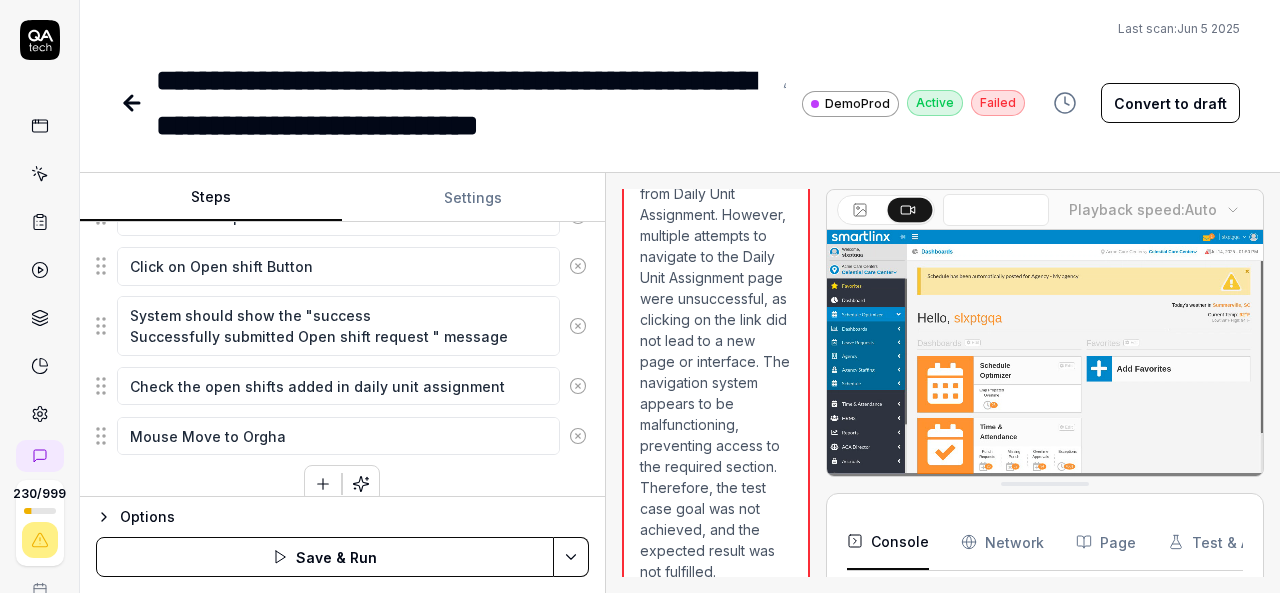type on "*" 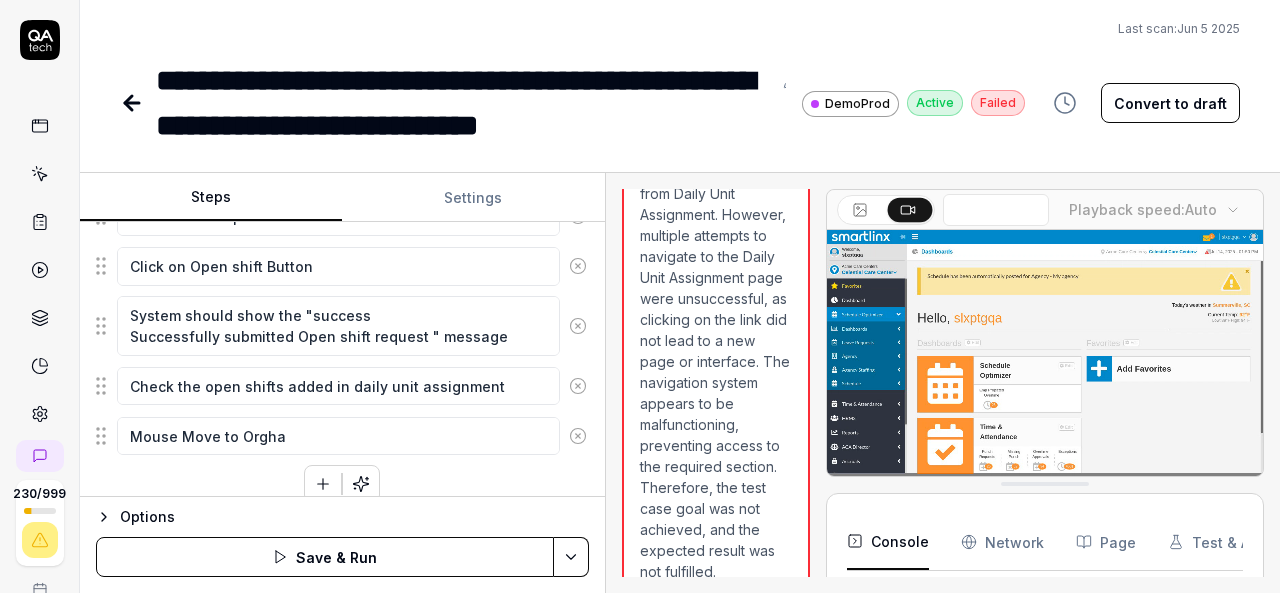 type on "Mouse Move to Orghan" 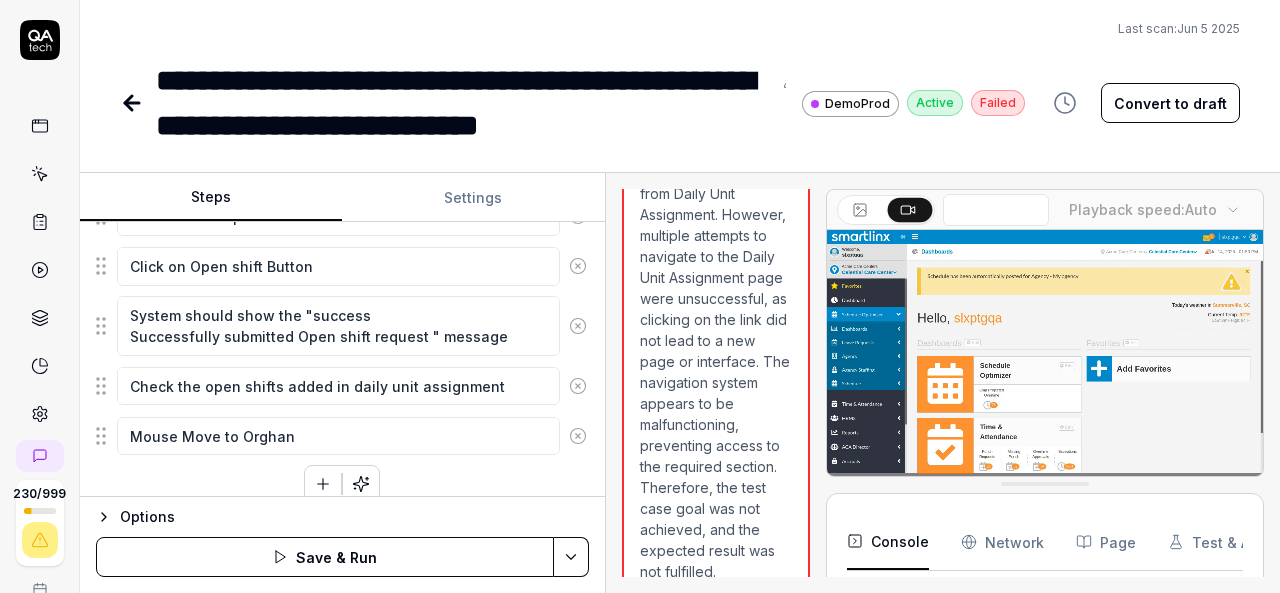 type on "*" 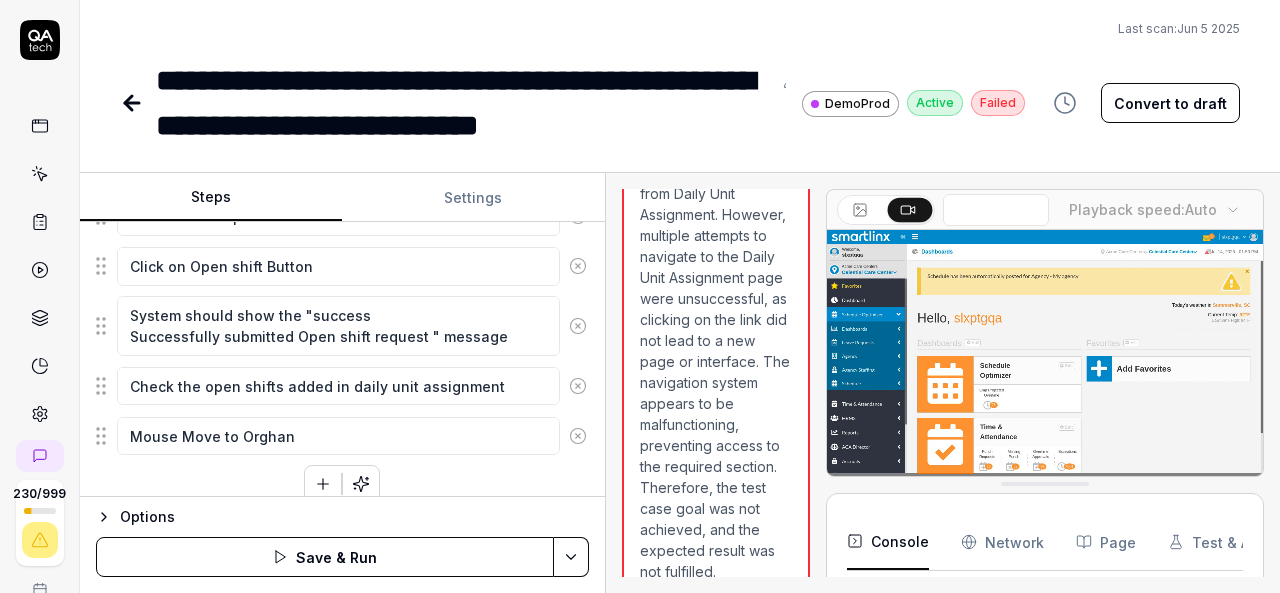 type on "Mouse Move to Orghani" 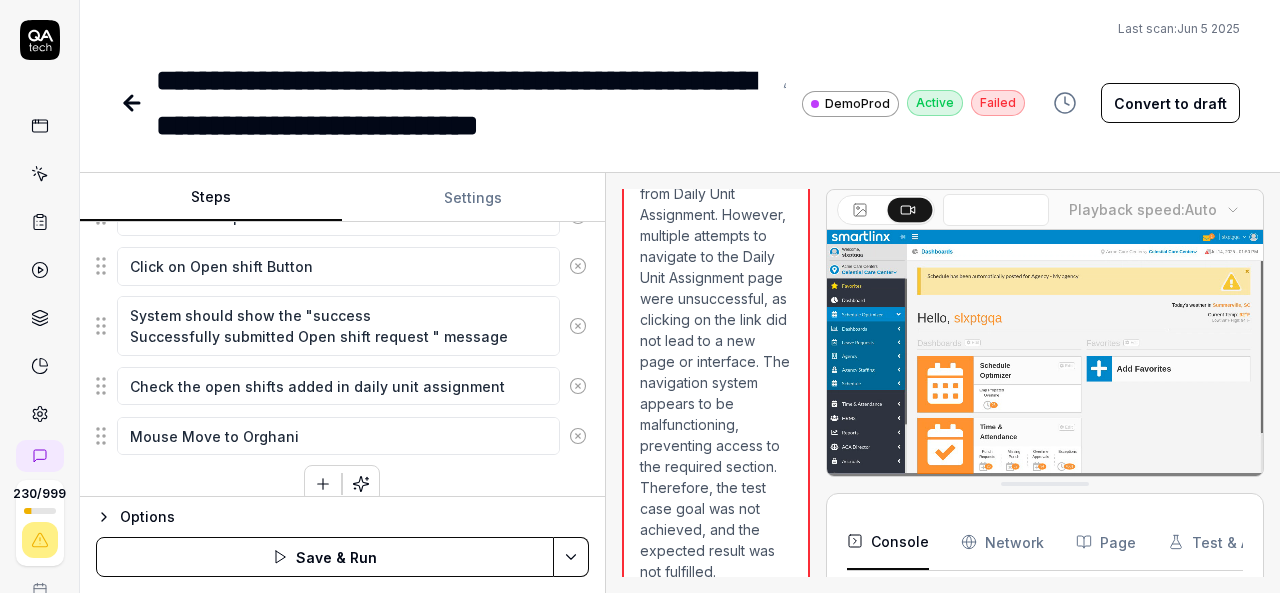 type on "*" 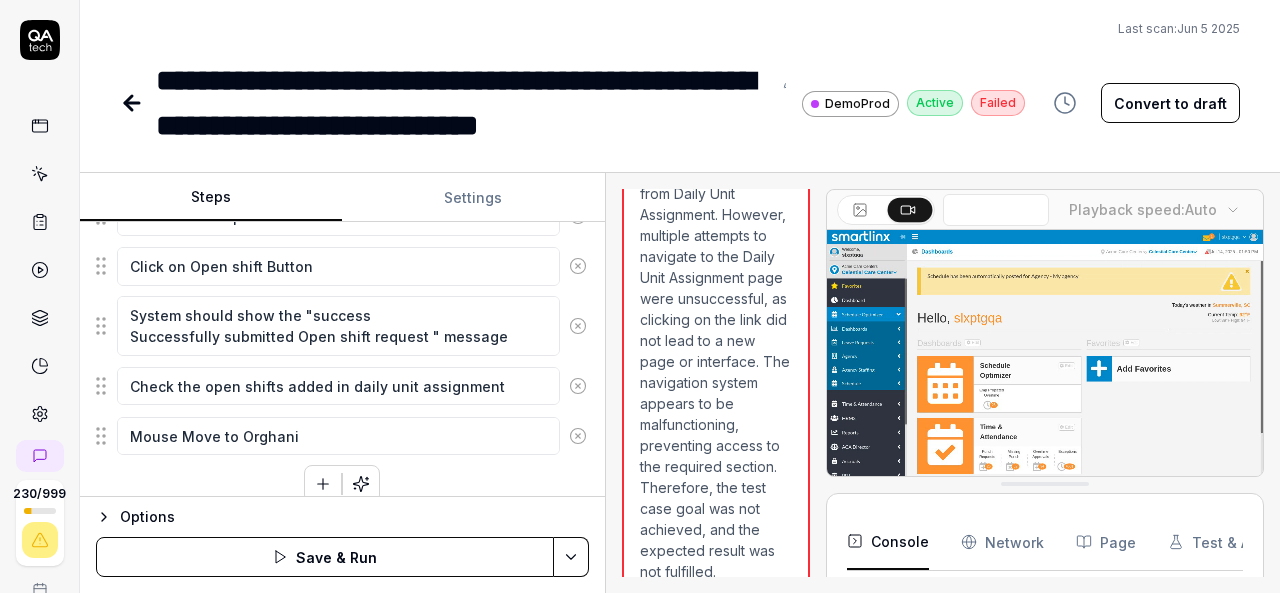 type on "Mouse Move to Orghaniz" 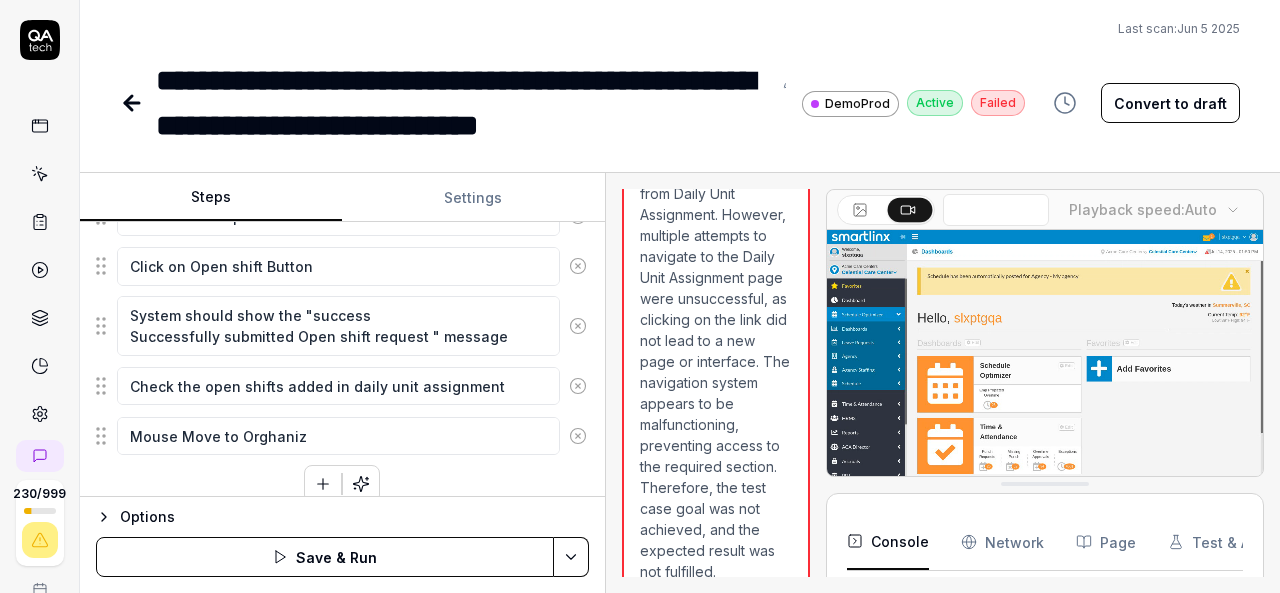 type on "*" 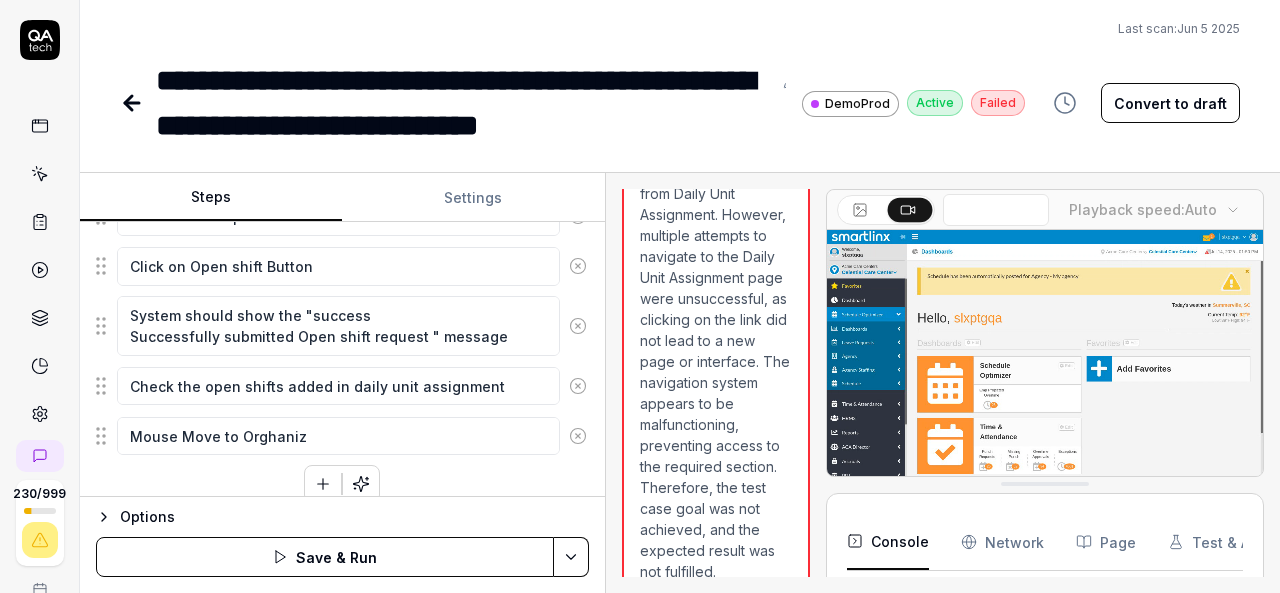 type on "Mouse Move to Orghaniza" 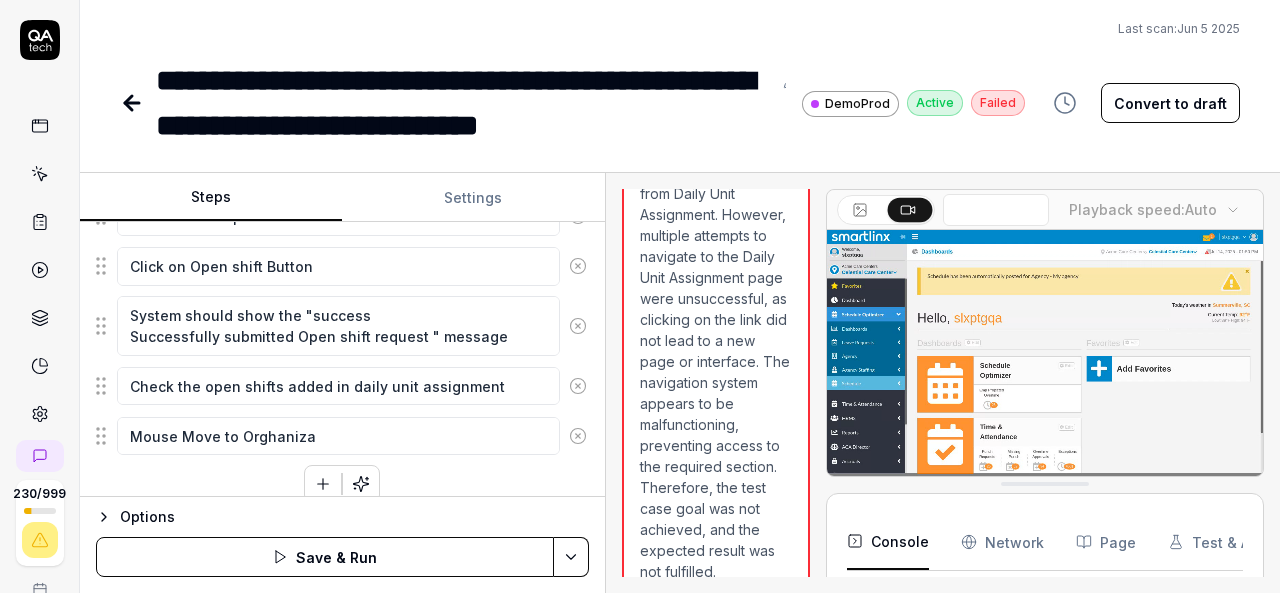 type on "*" 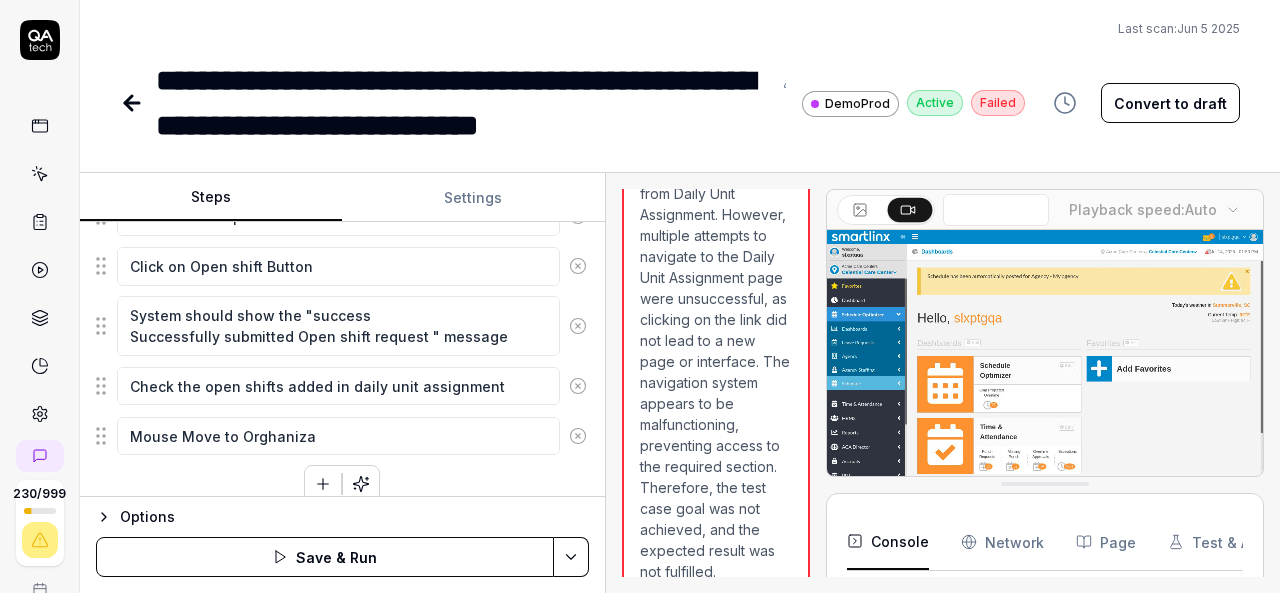 type on "Mouse Move to Orghanizat" 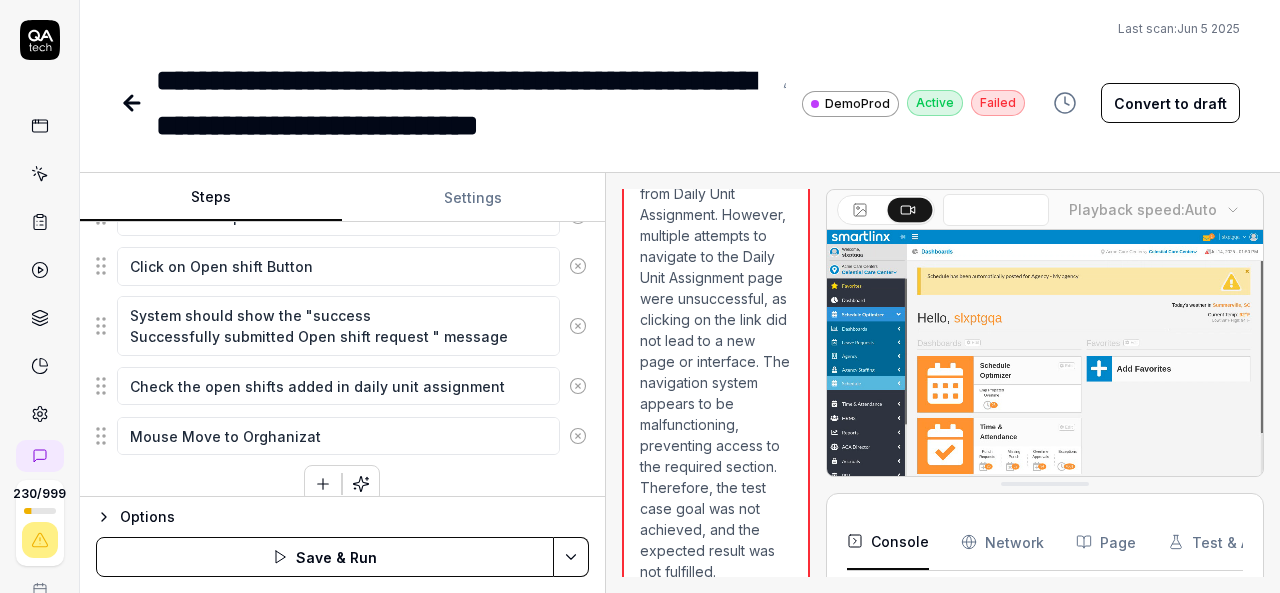 type on "*" 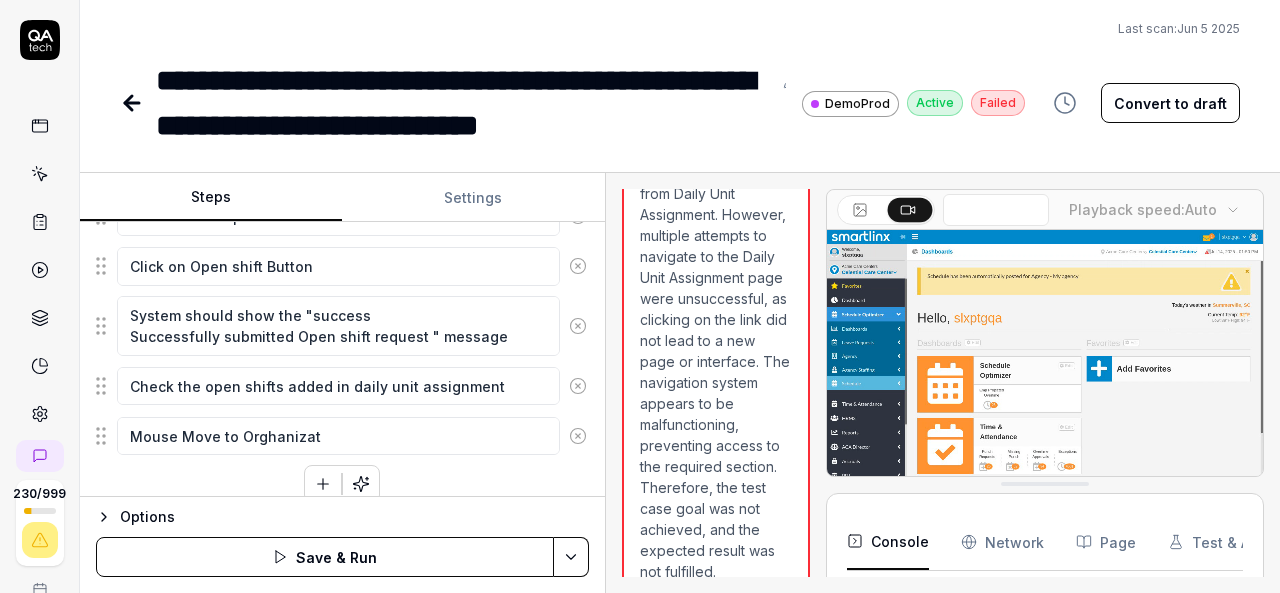 type on "Mouse Move to Orghanizati" 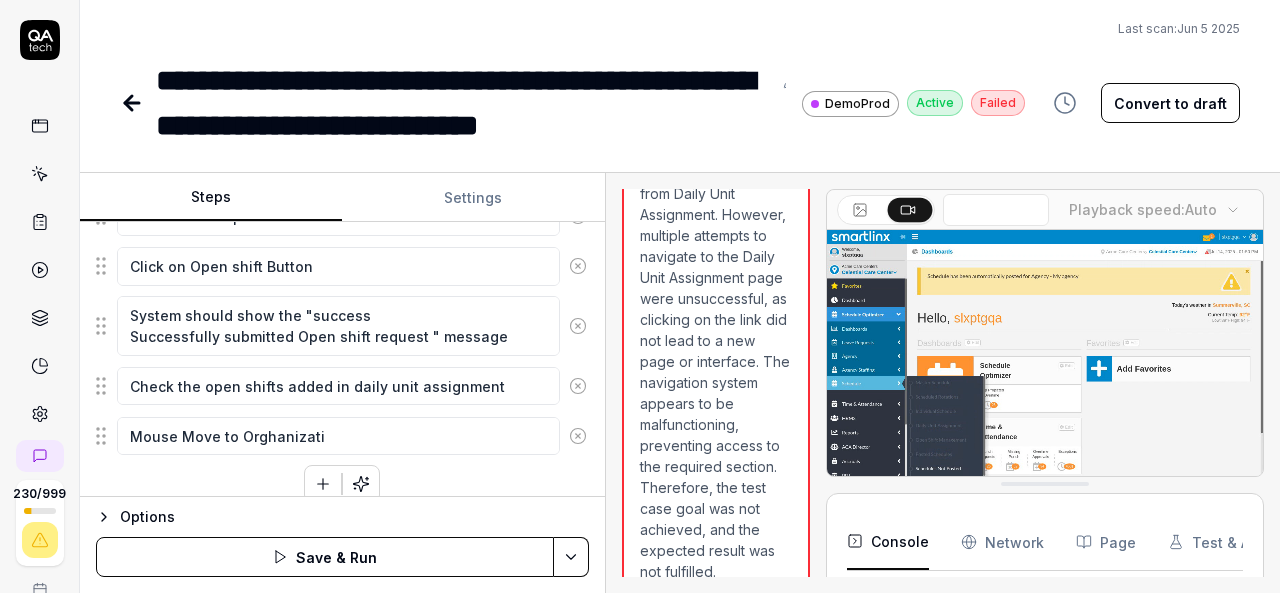 type on "*" 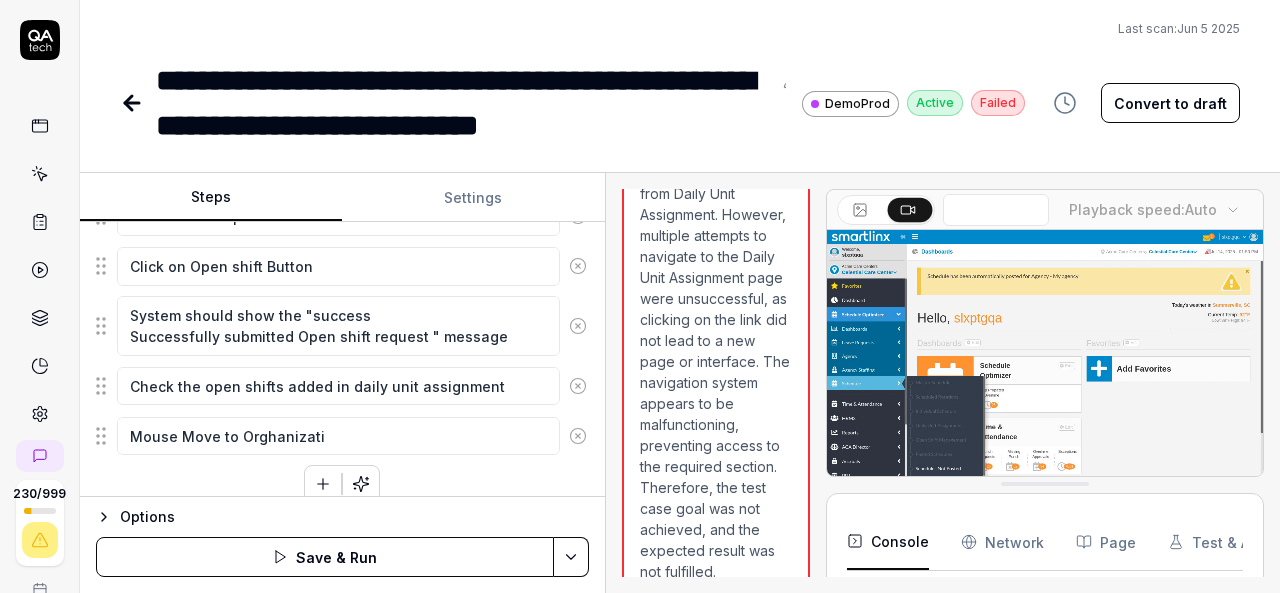 type on "Mouse Move to Orghanizatio" 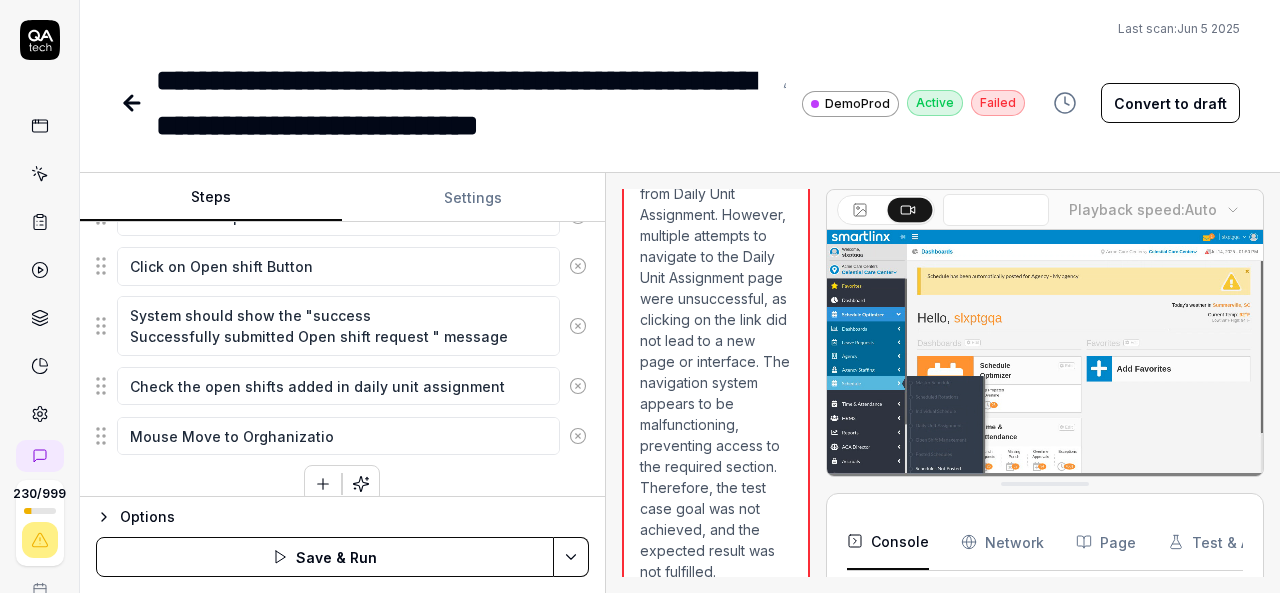 type on "*" 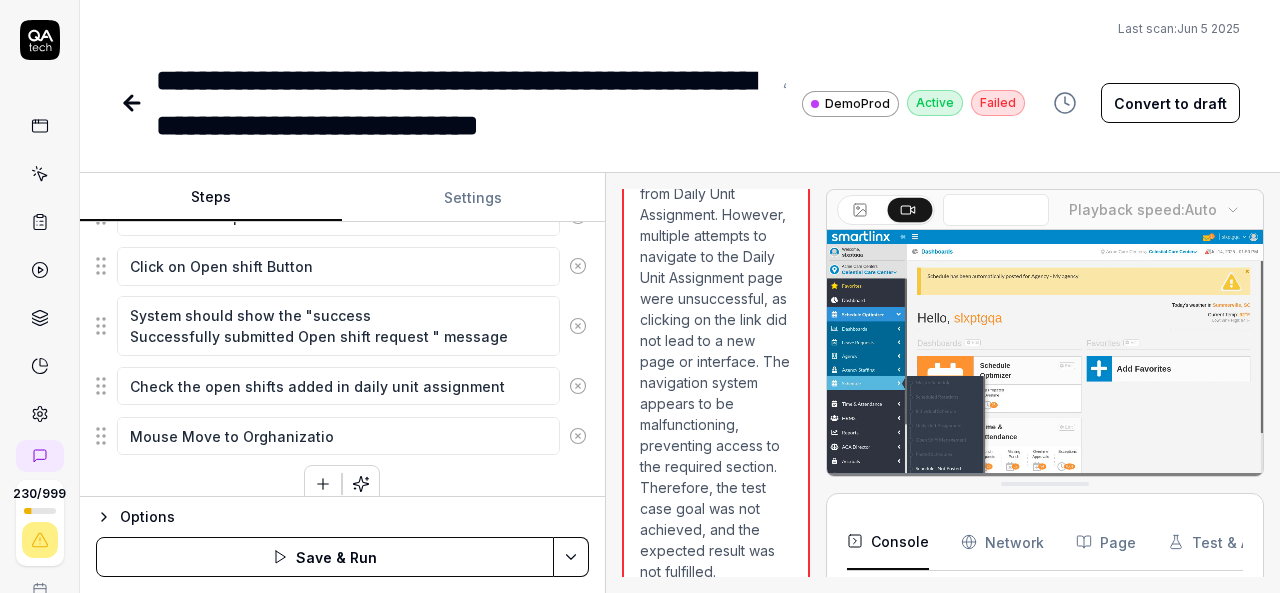 type on "Mouse Move to Orghanization" 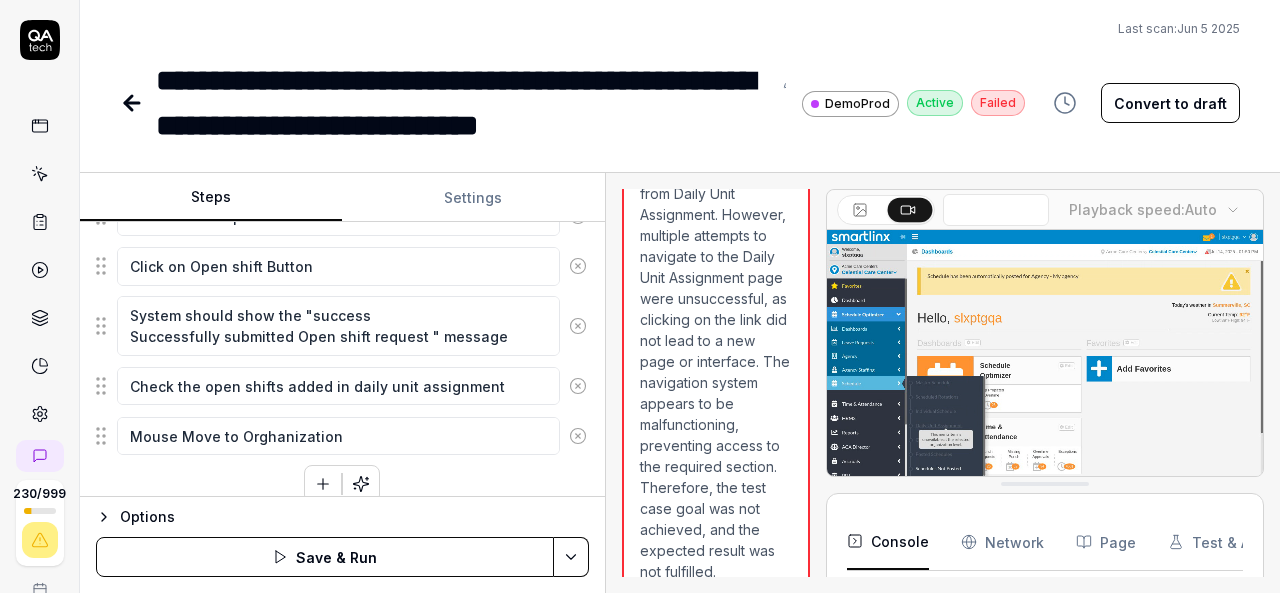 type on "*" 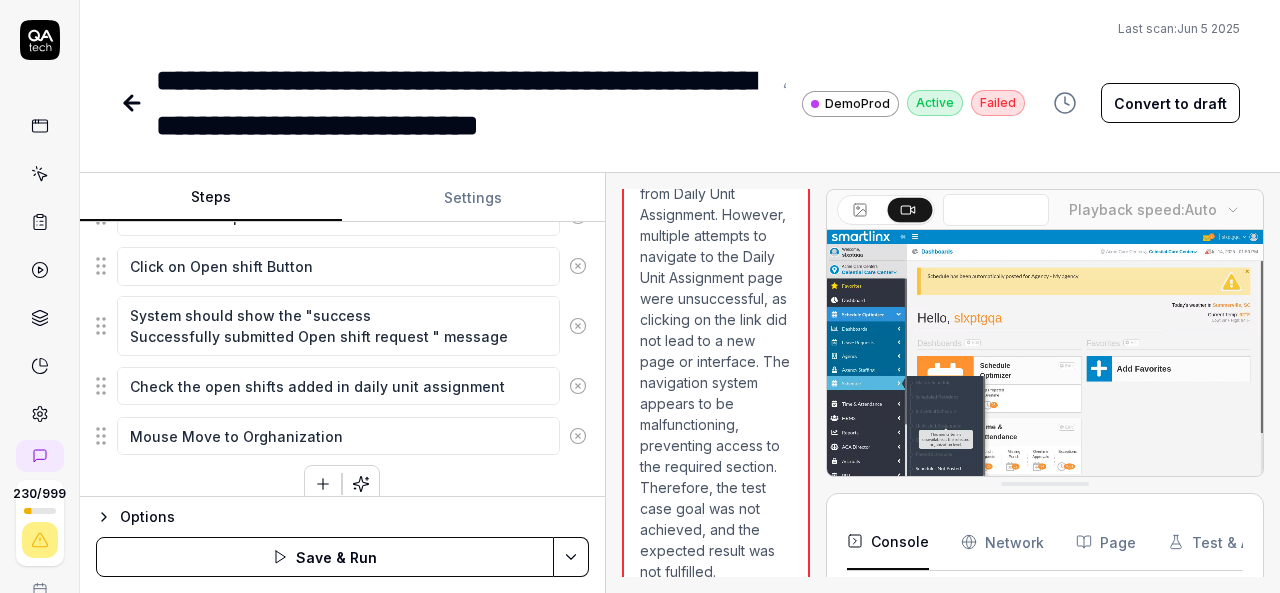 type on "Mouse Move to Orghanization" 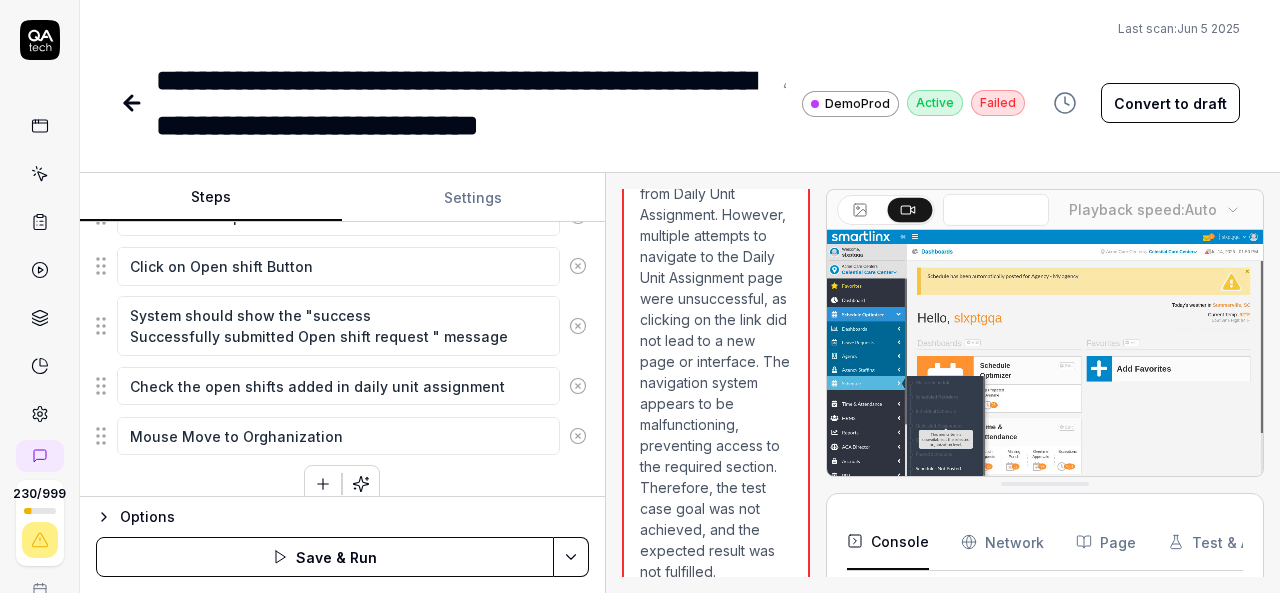 type on "*" 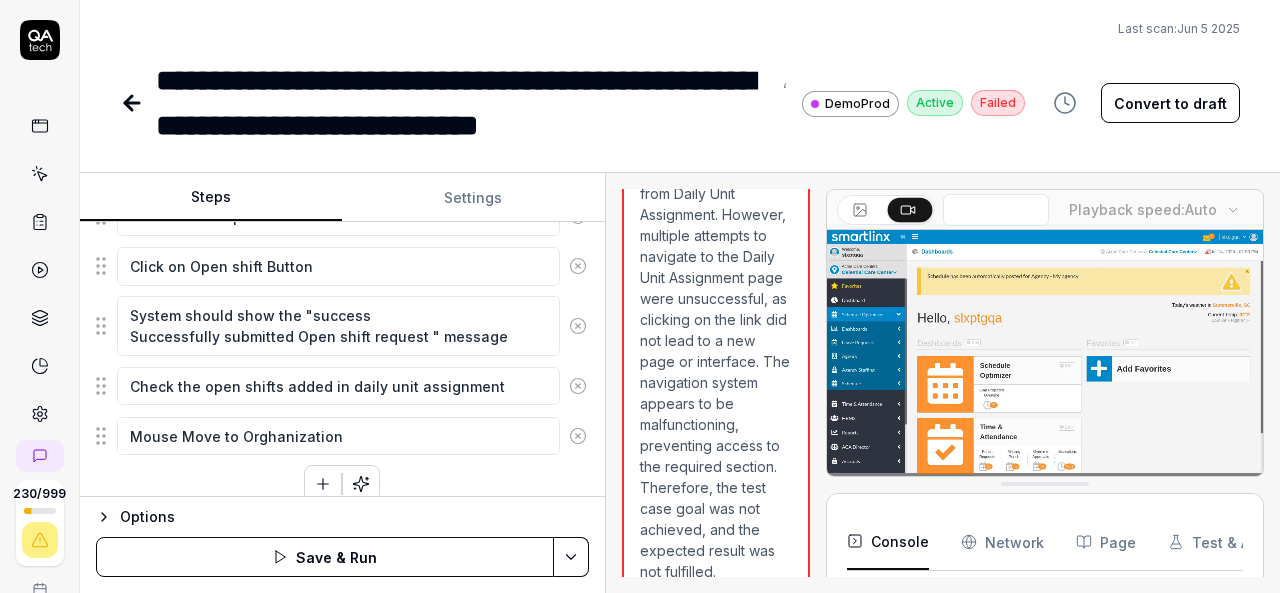 type on "Mouse Move to Orghanization b" 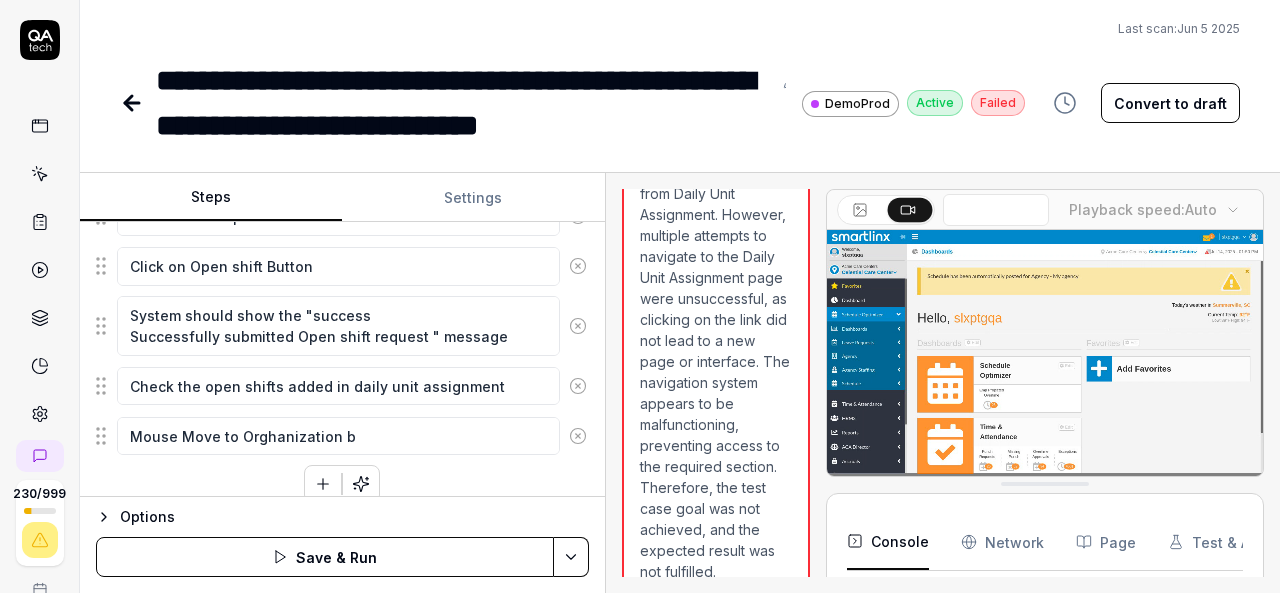 type on "*" 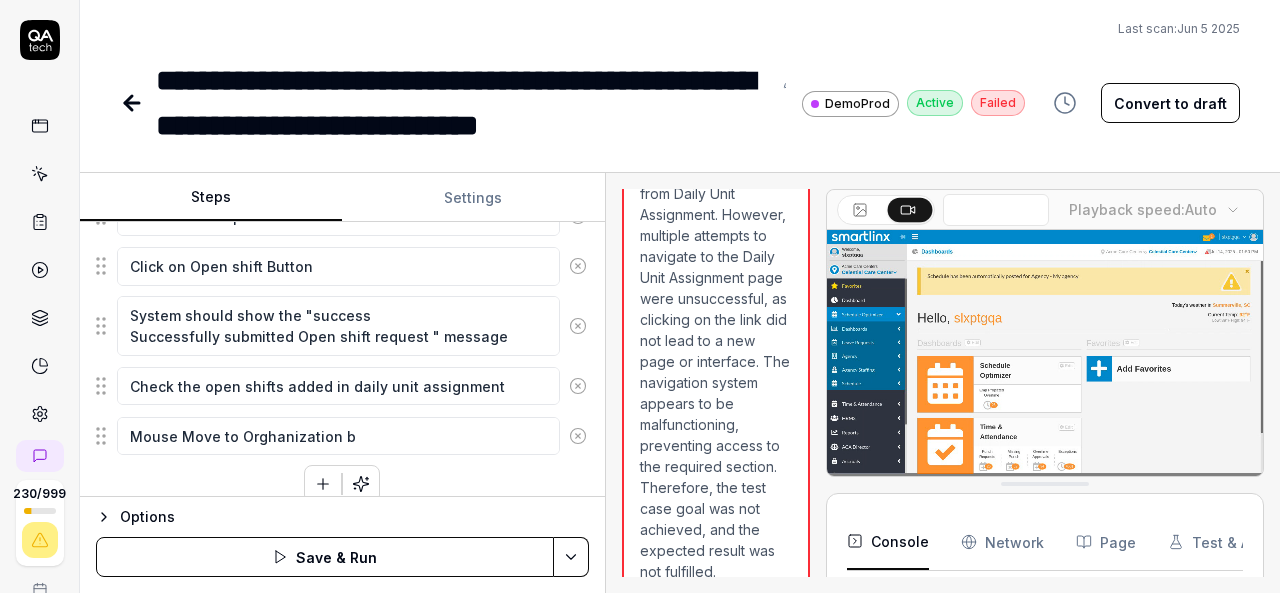 type on "Mouse Move to Orghanization br" 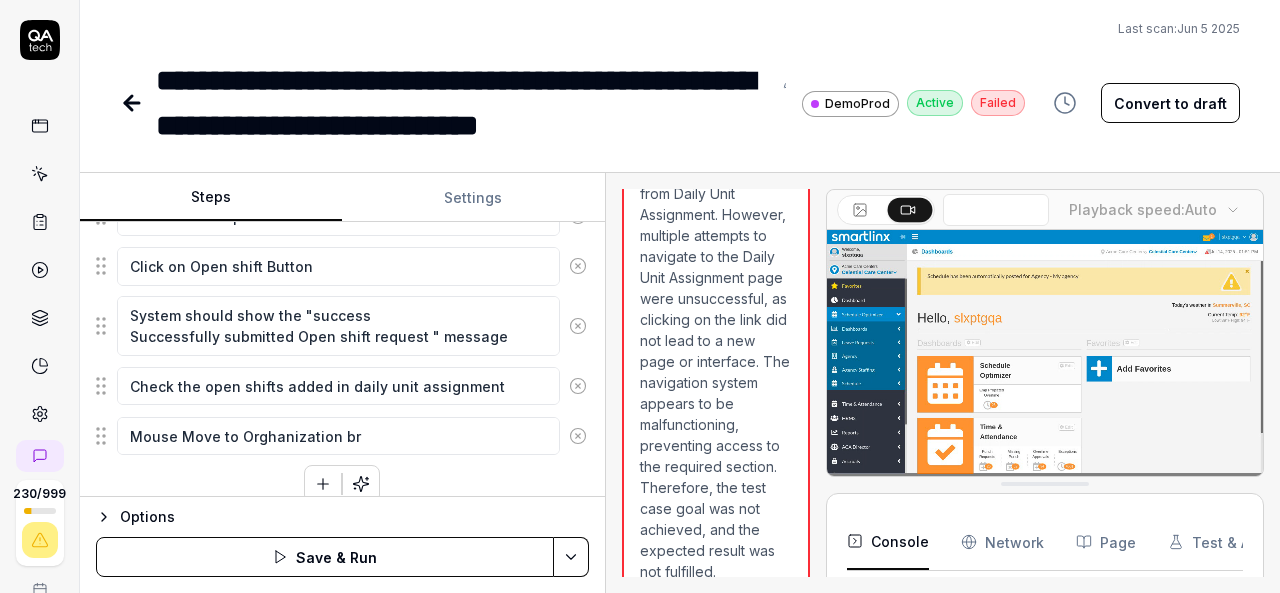type on "*" 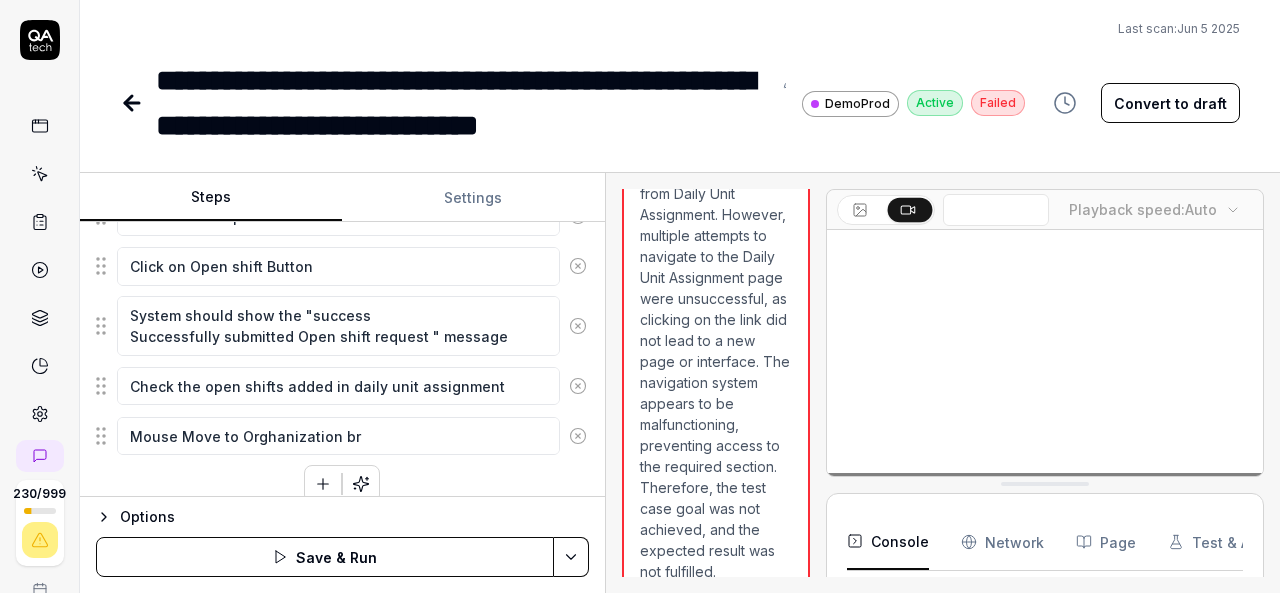 type on "Mouse Move to Orghanization bre" 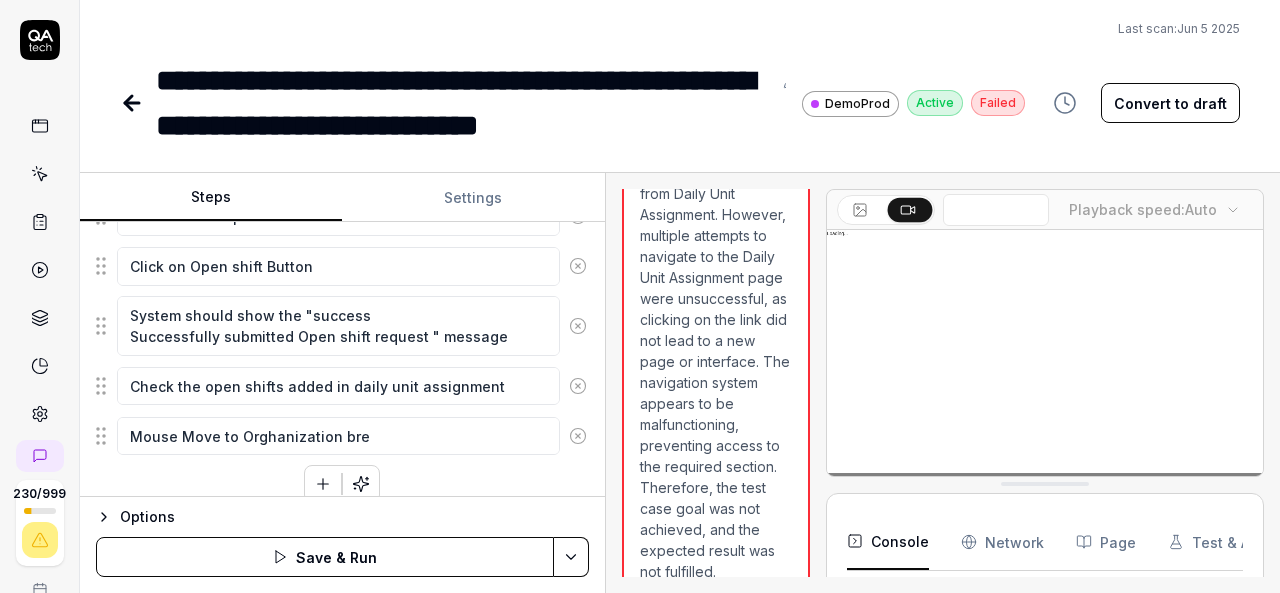 type on "*" 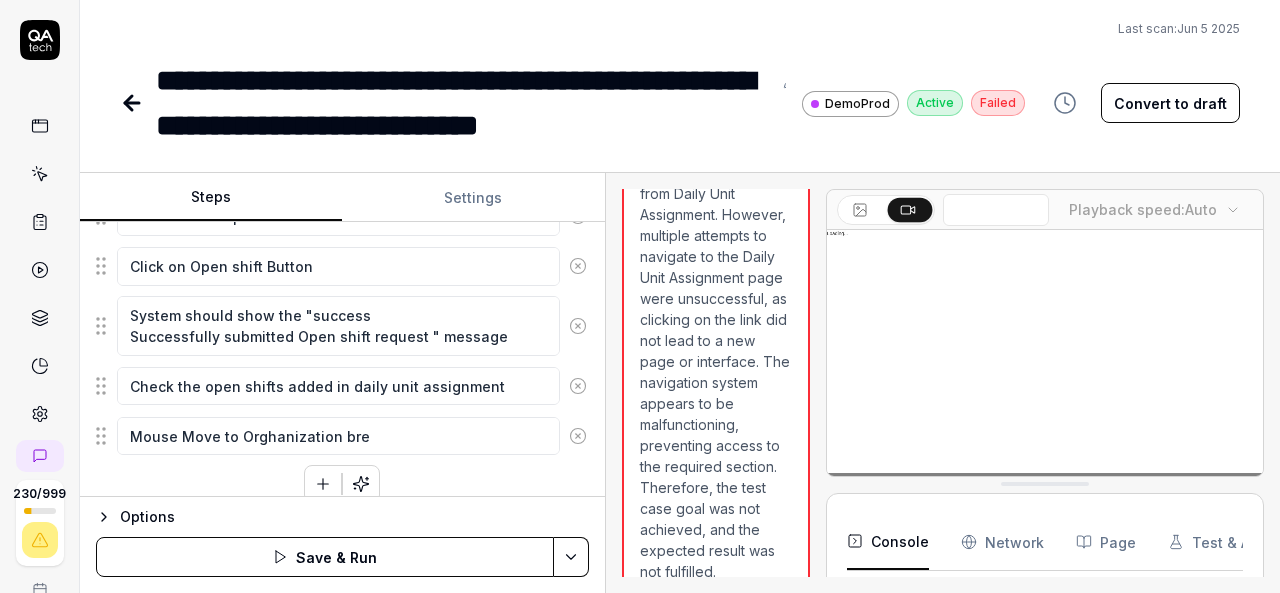 type on "Mouse Move to Orghanization brea" 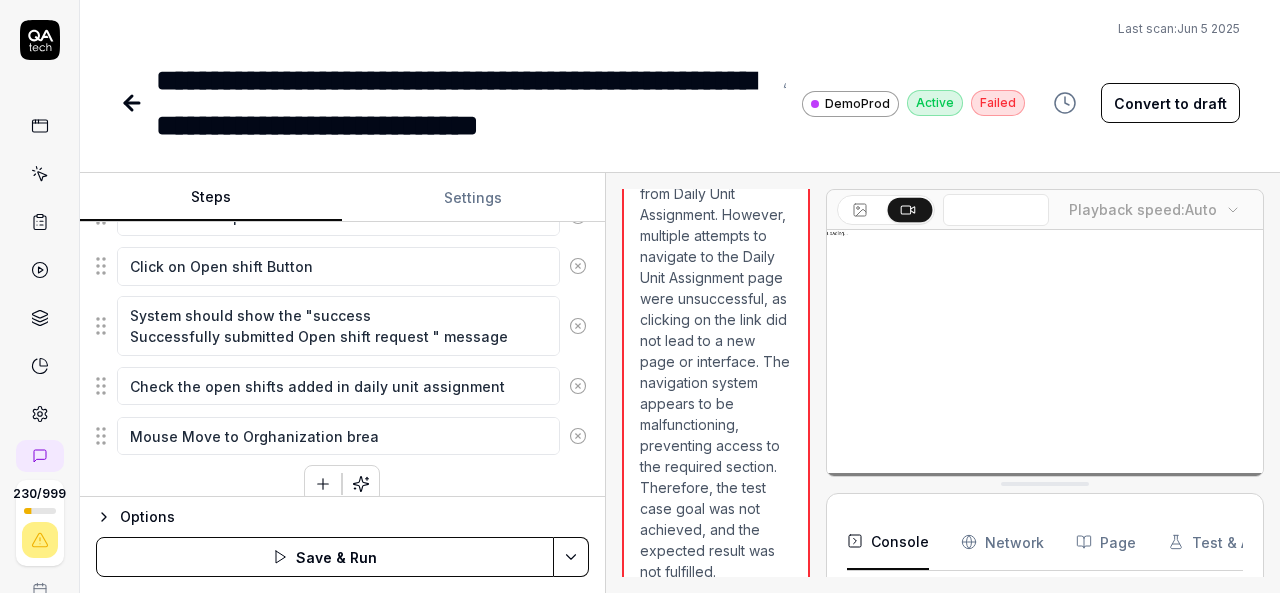 type on "*" 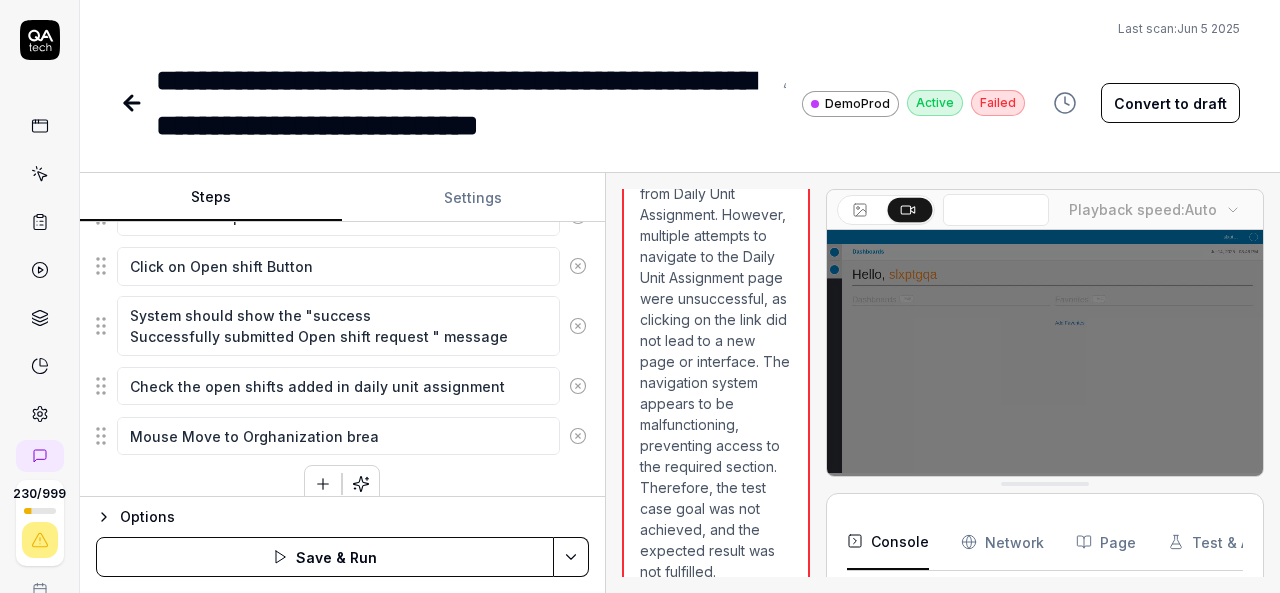 type on "Mouse Move to Orghanization bread" 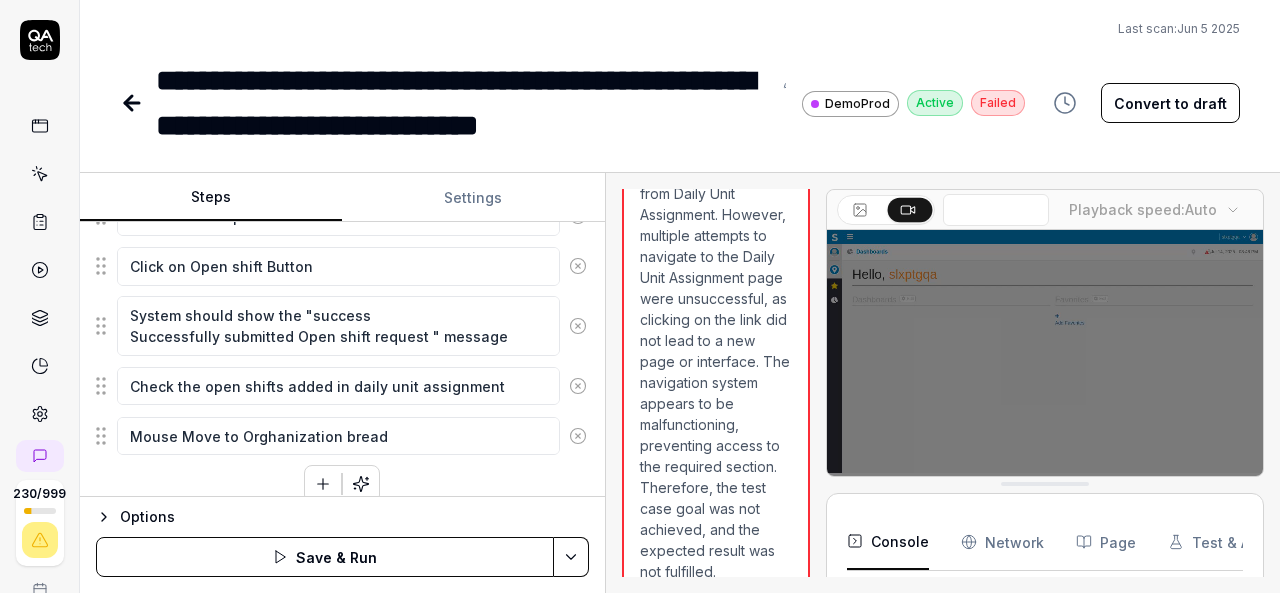 type on "*" 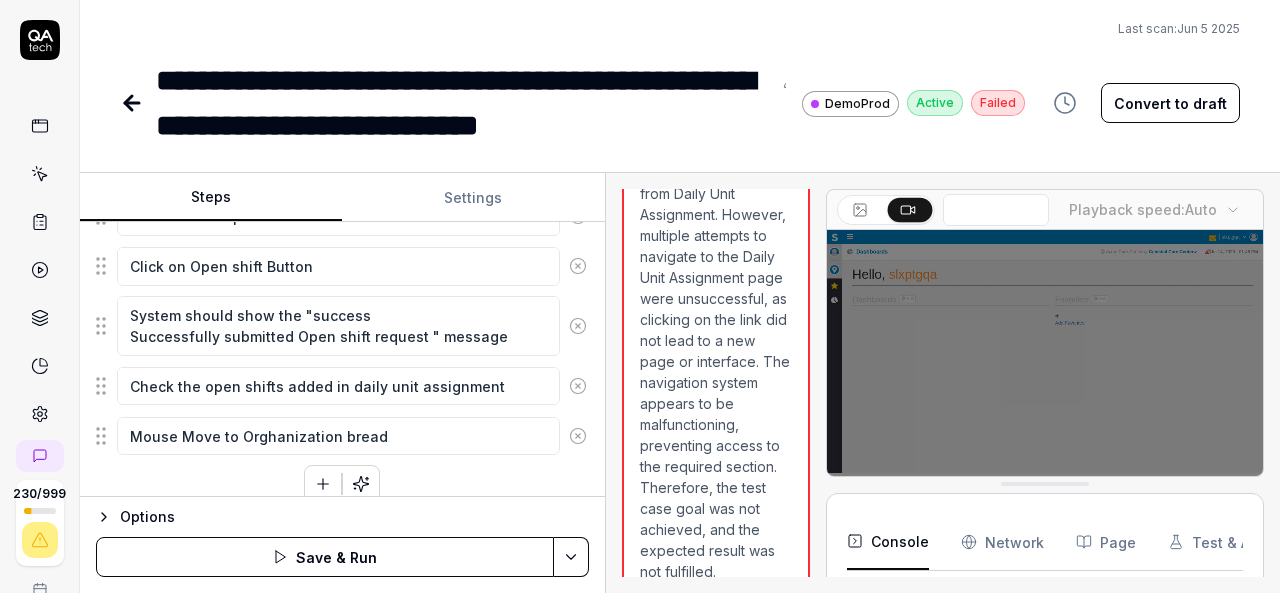 type on "Mouse Move to Orghanization bread" 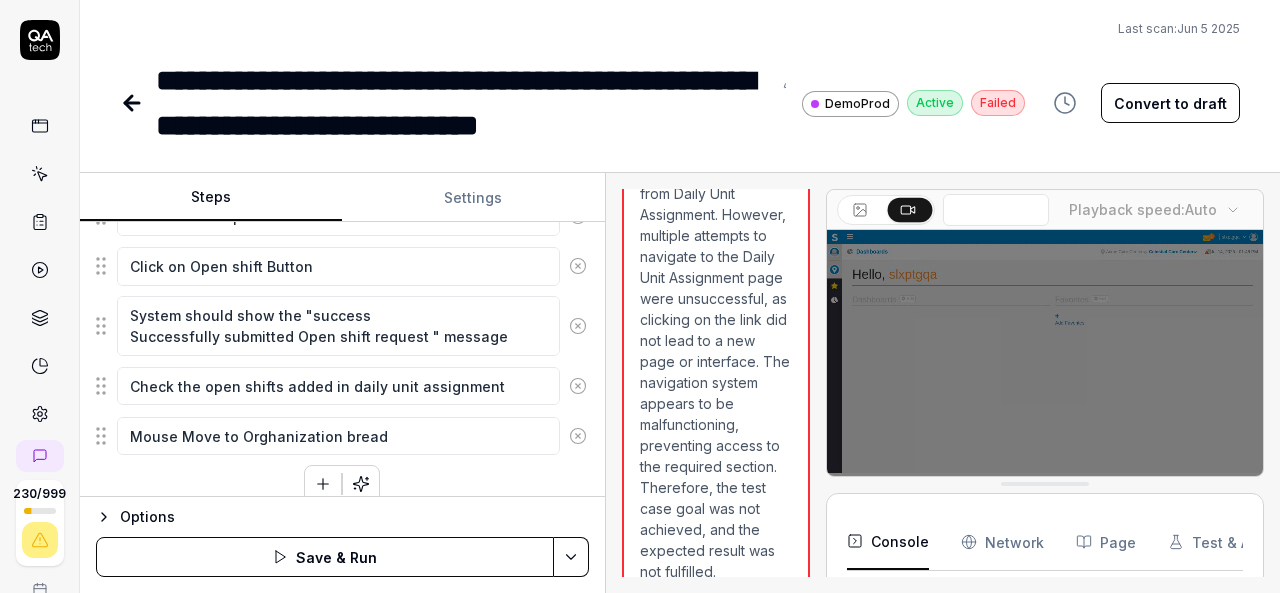 click on "Mouse Move to Orghanization bread" at bounding box center (338, 436) 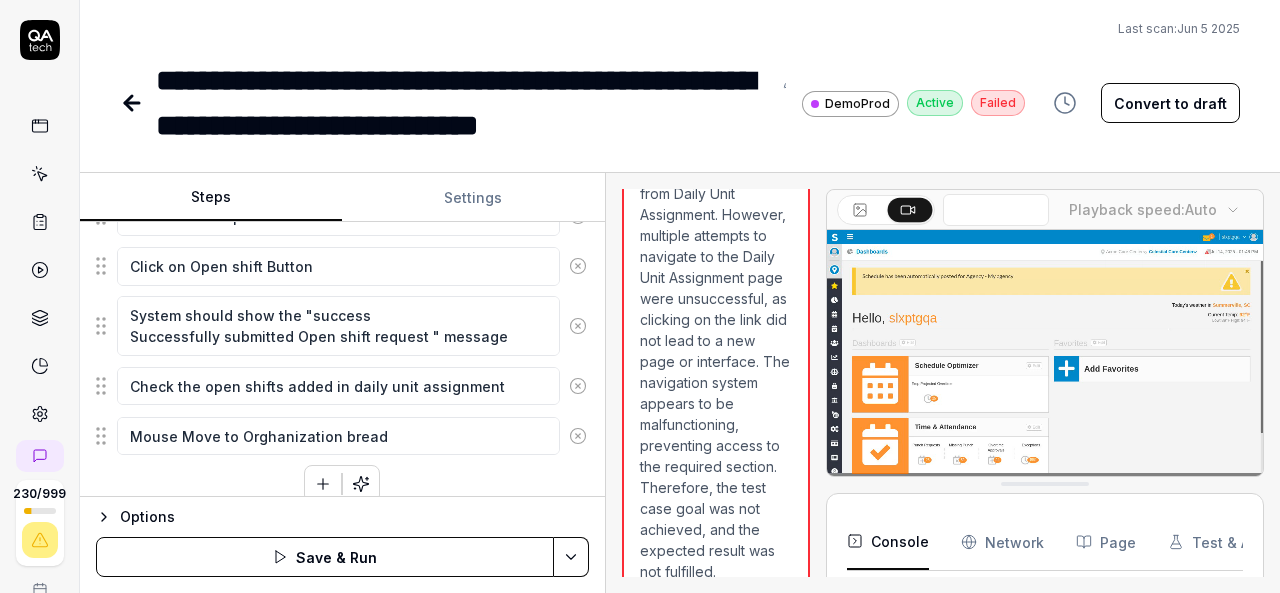 type on "*" 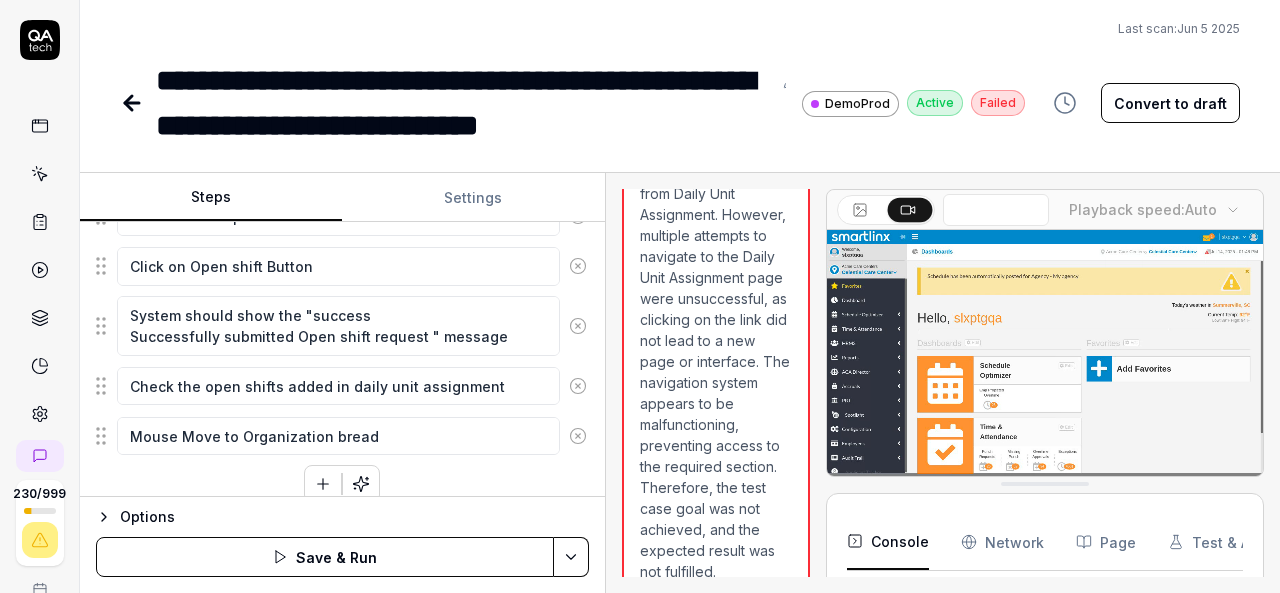 click on "Mouse Move to Organization bread" at bounding box center (338, 436) 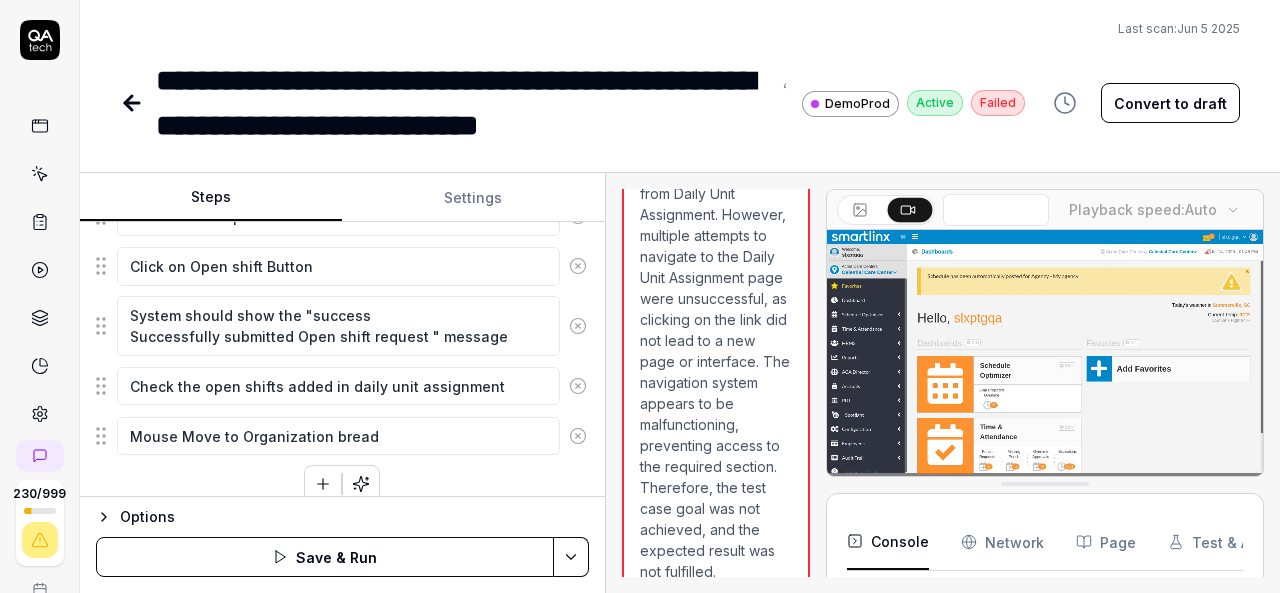 type on "*" 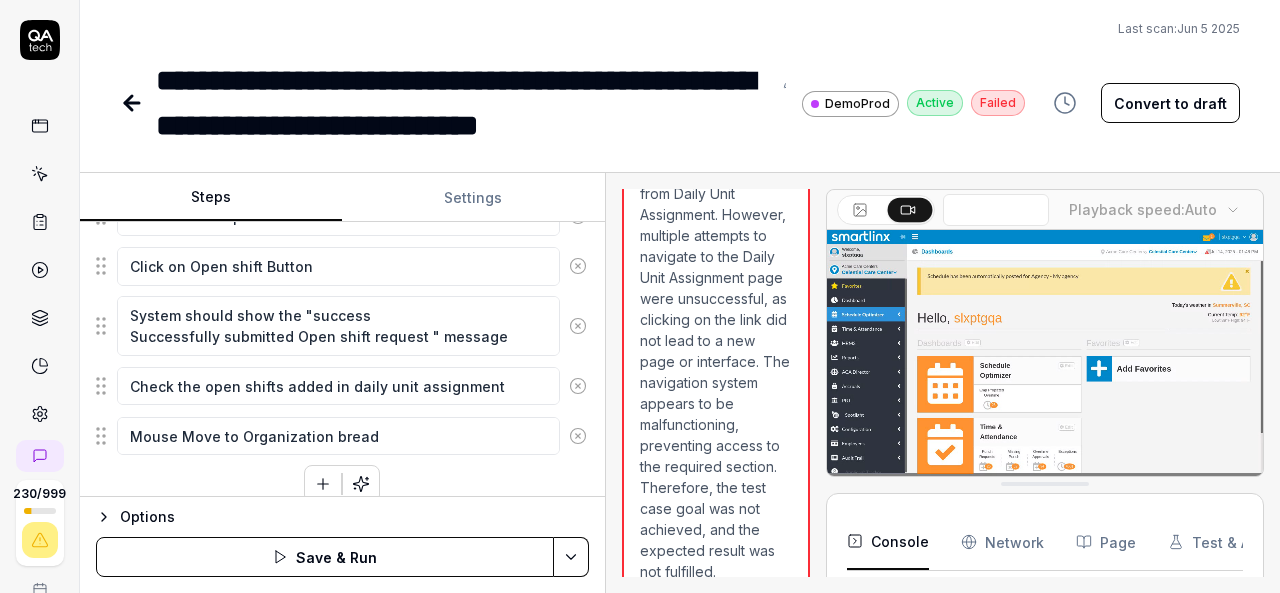 type on "Mouse Move to Organization bread" 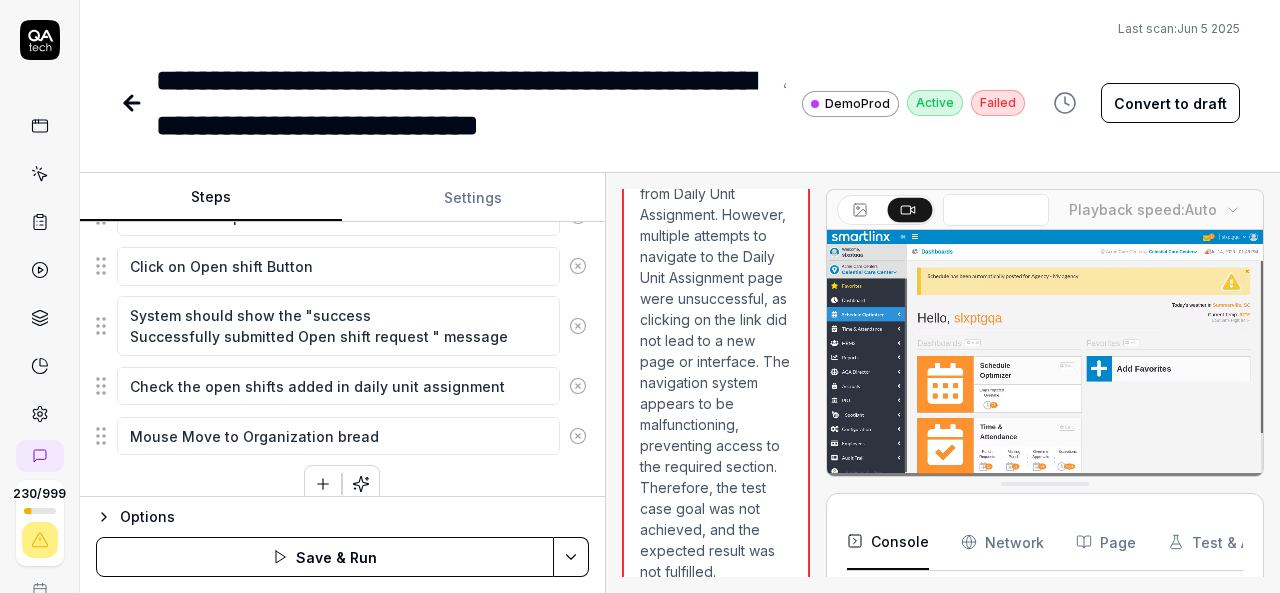 type on "*" 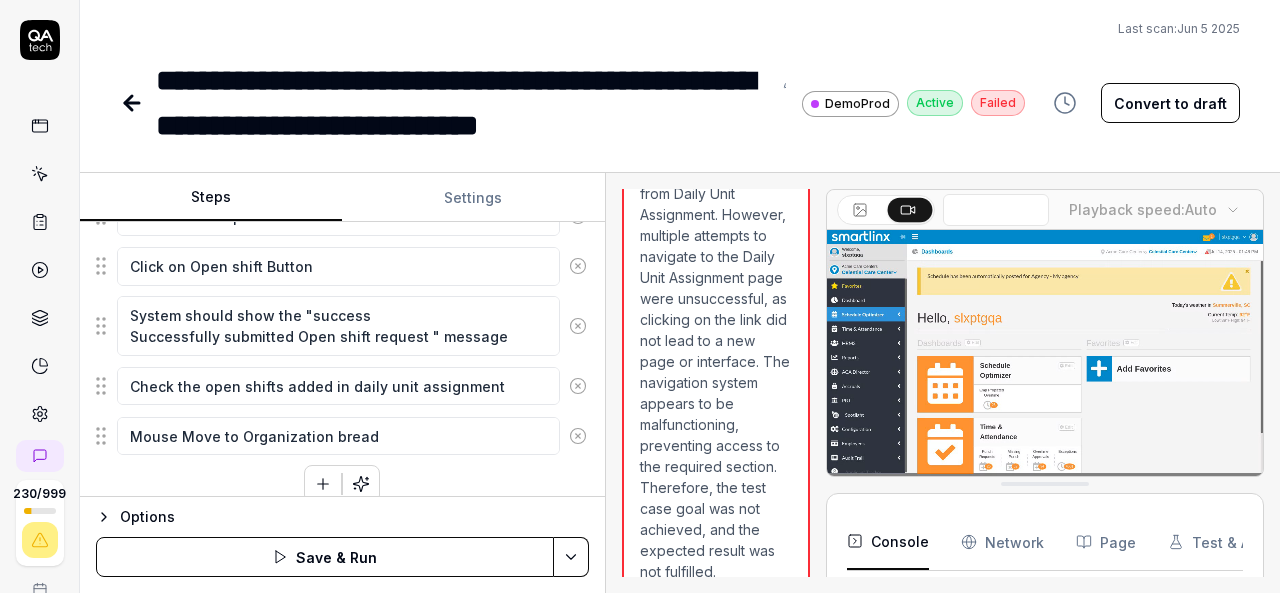 type on "Mouse Move to Organization breadc" 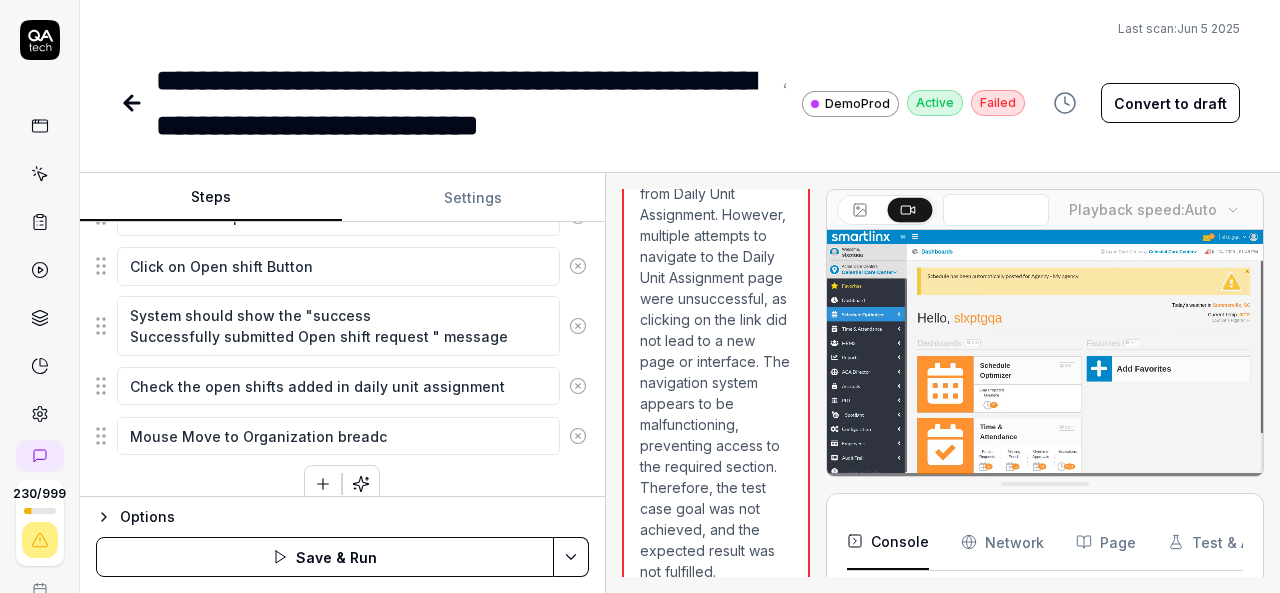 type on "*" 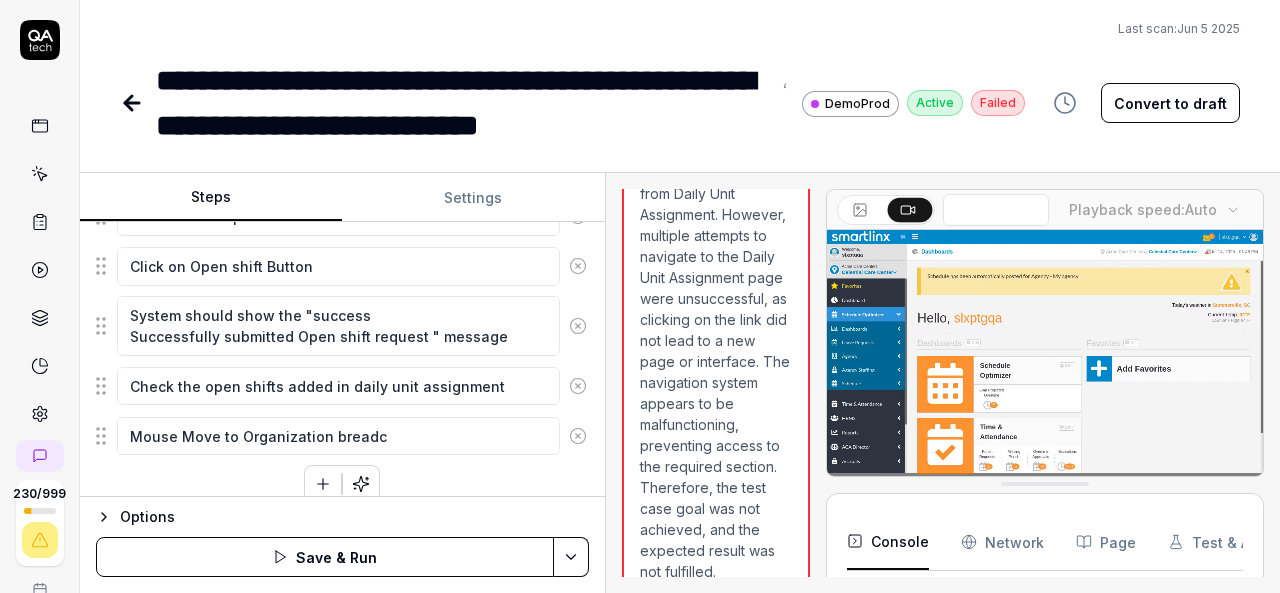 type on "Mouse Move to Organization breadcr" 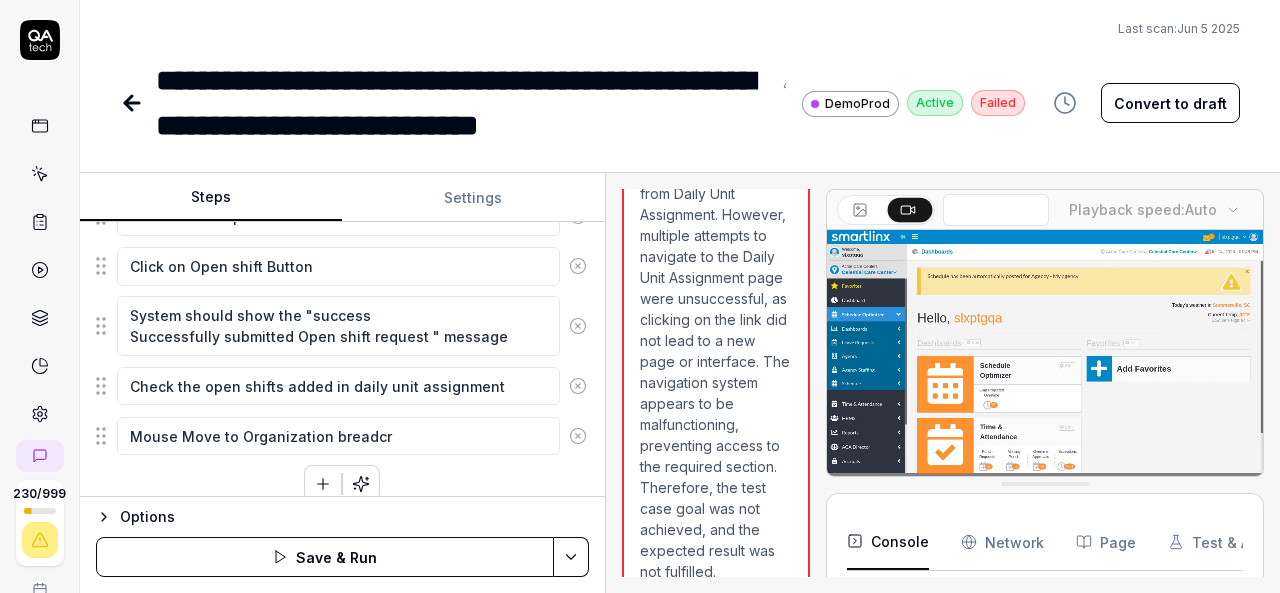 type on "*" 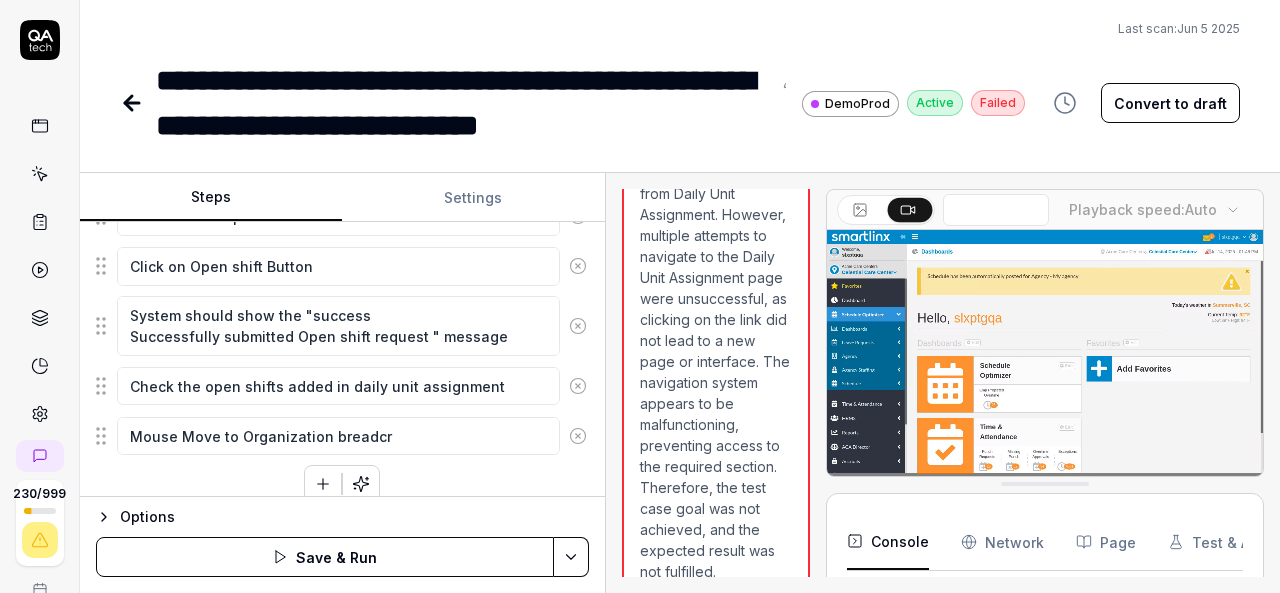 type on "Mouse Move to Organization breadcru" 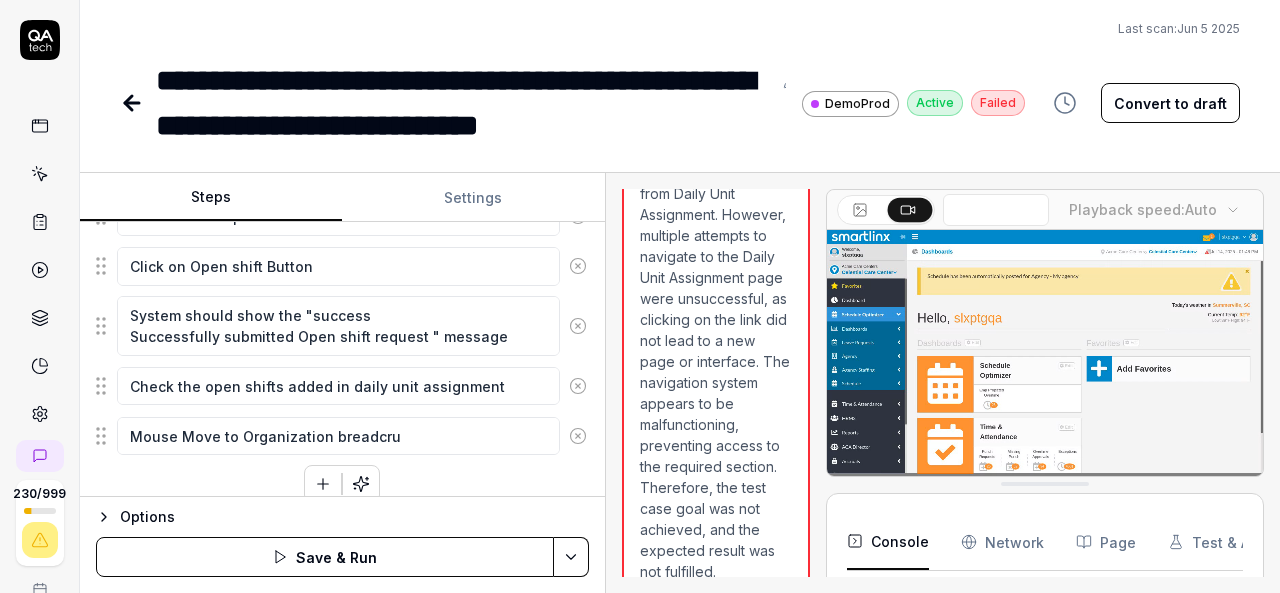 type on "*" 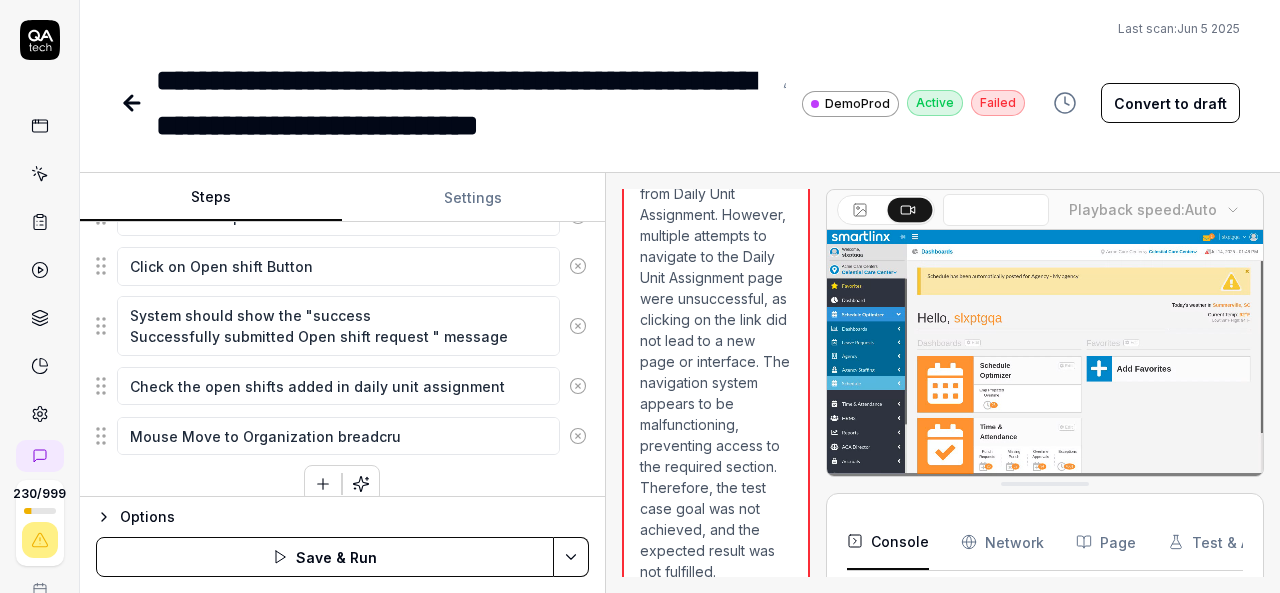 type on "Mouse Move to Organization breadcrum" 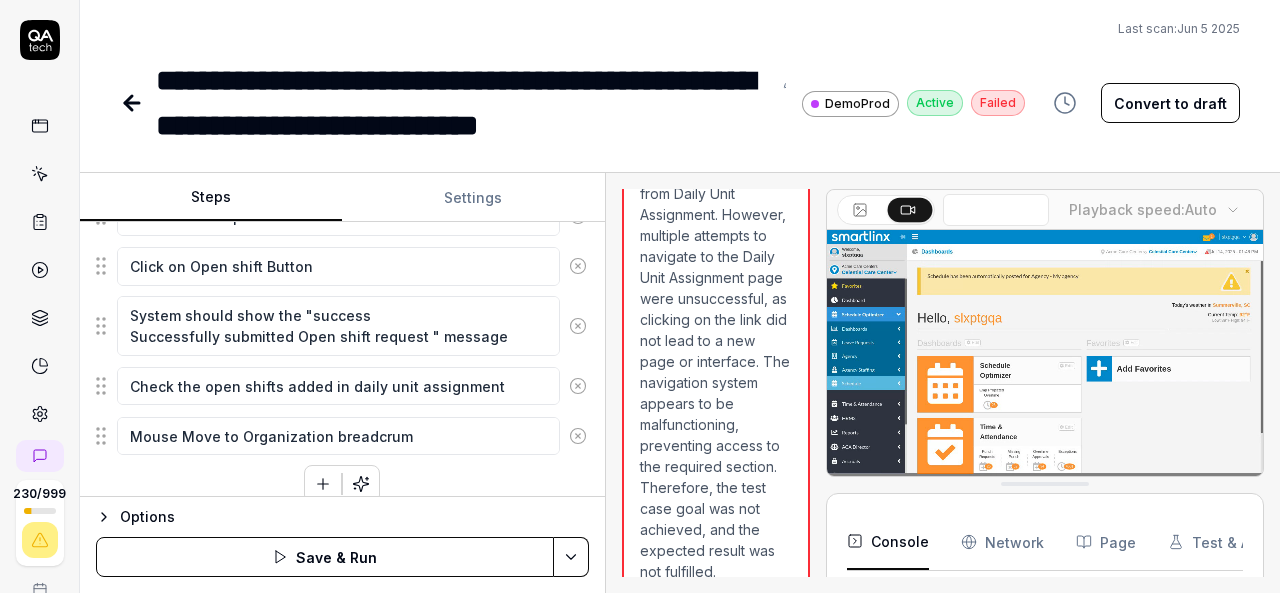 type on "*" 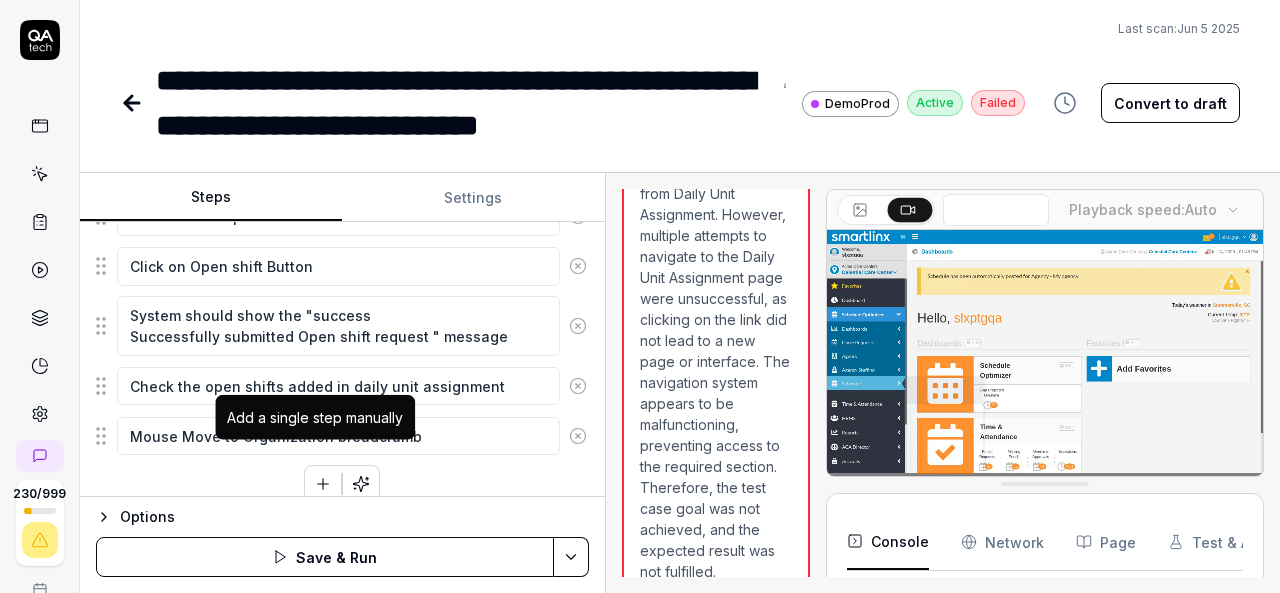 type on "Mouse Move to Organization breadcrumb" 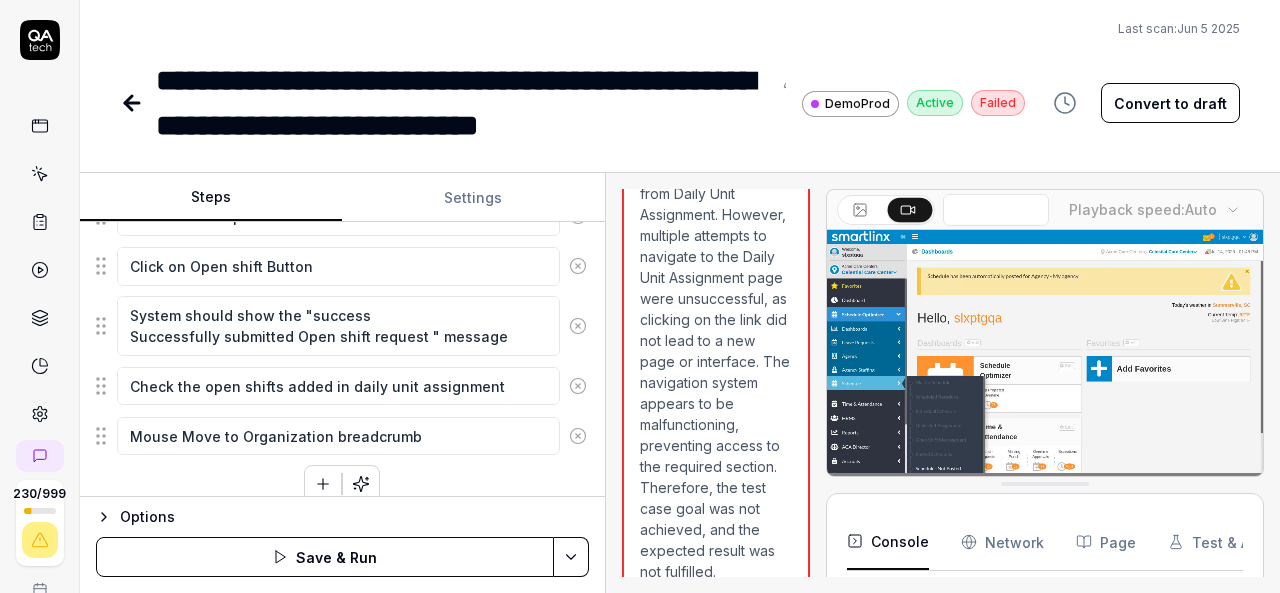 click 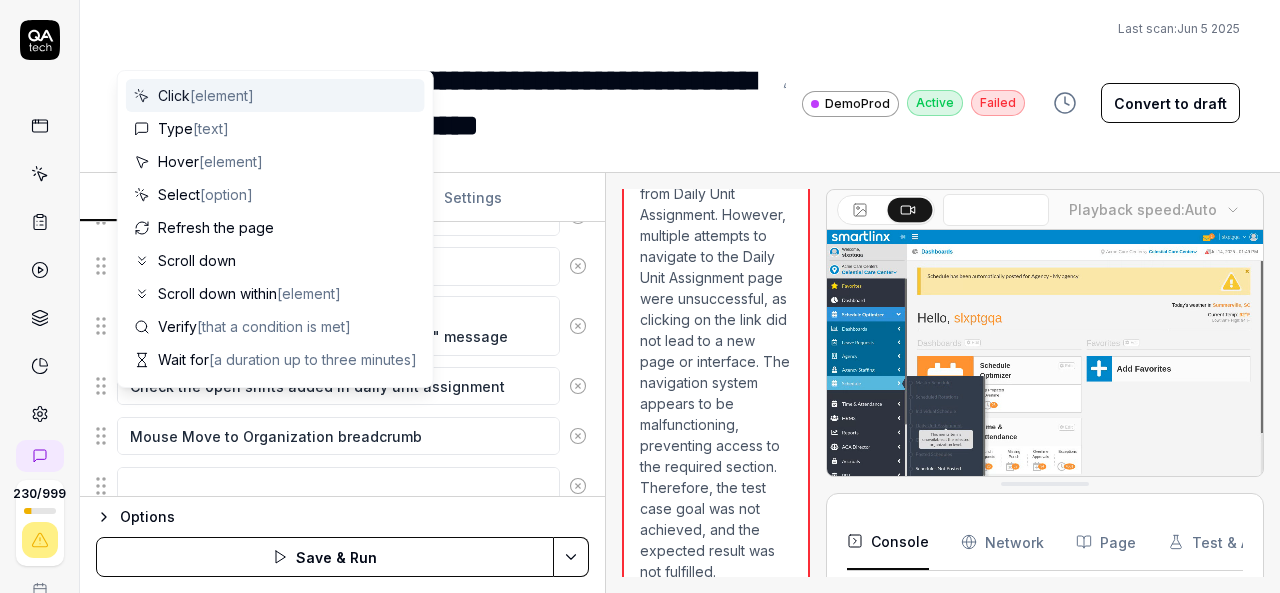 scroll, scrollTop: 1698, scrollLeft: 0, axis: vertical 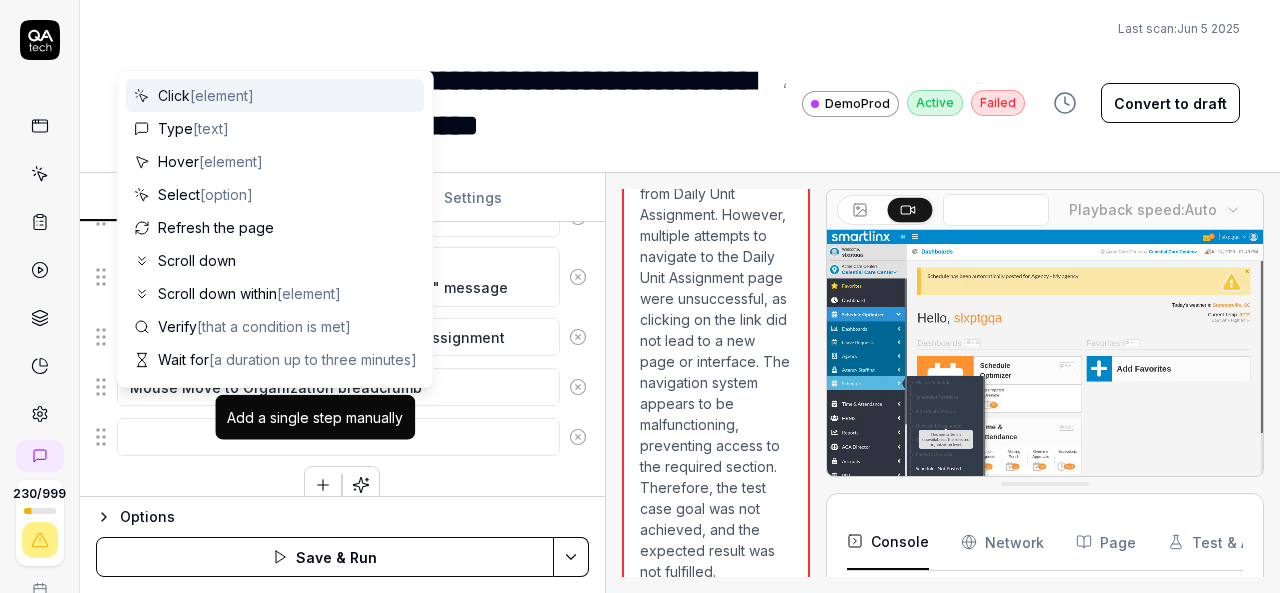 type on "*" 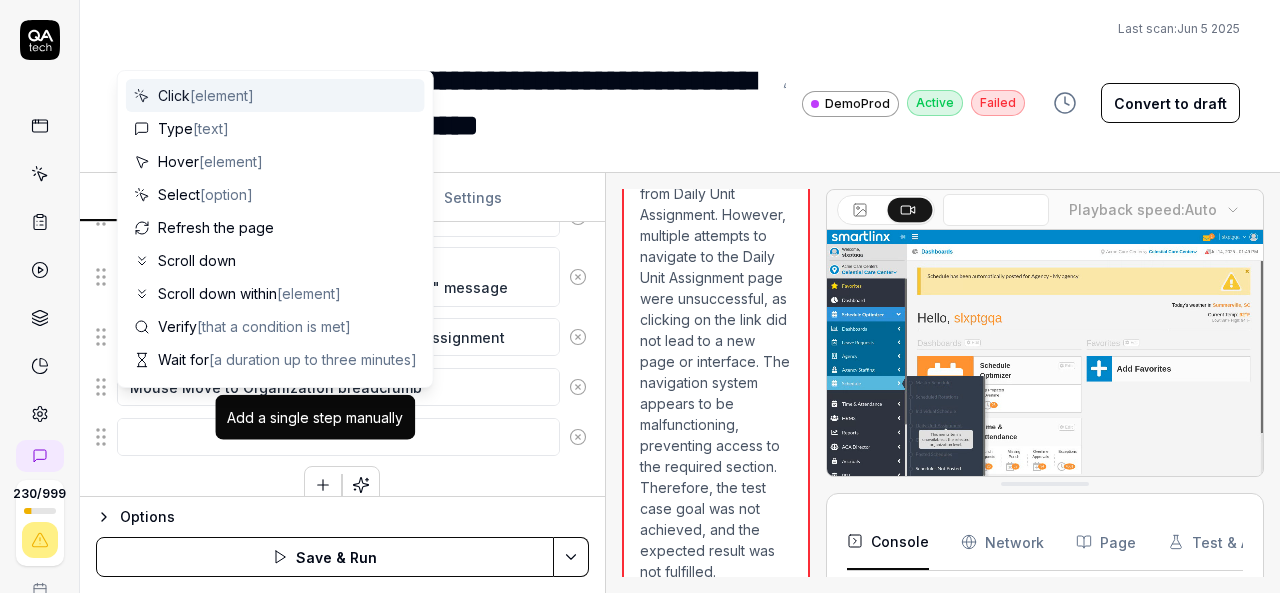 type on "C" 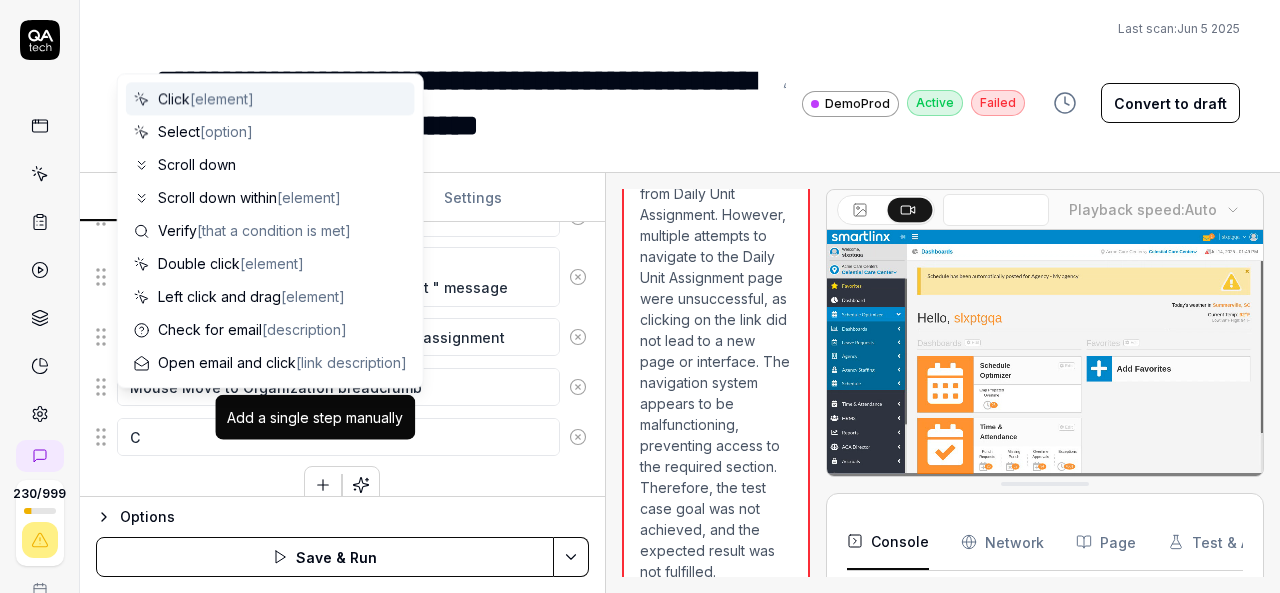 type on "*" 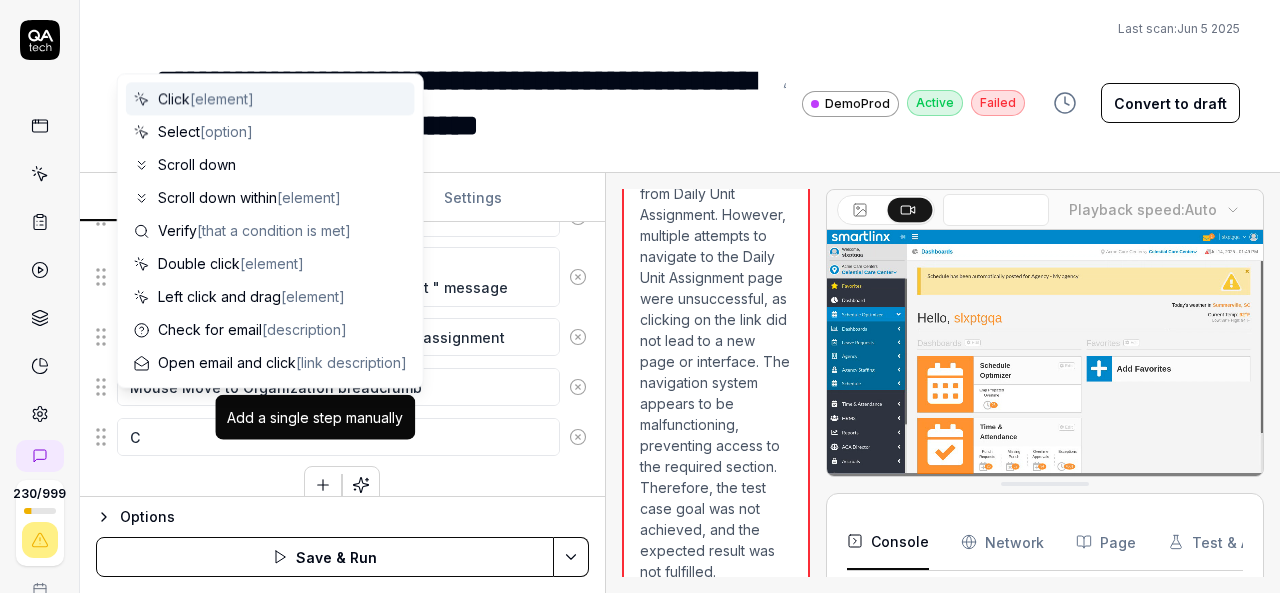 type on "Cl" 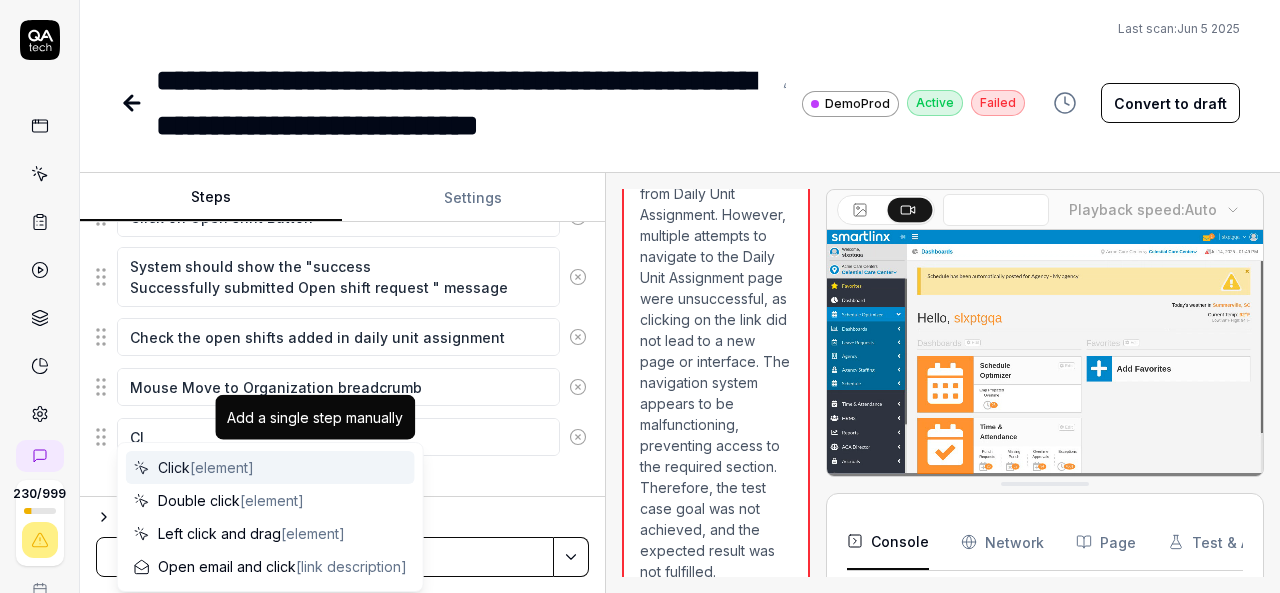 type on "*" 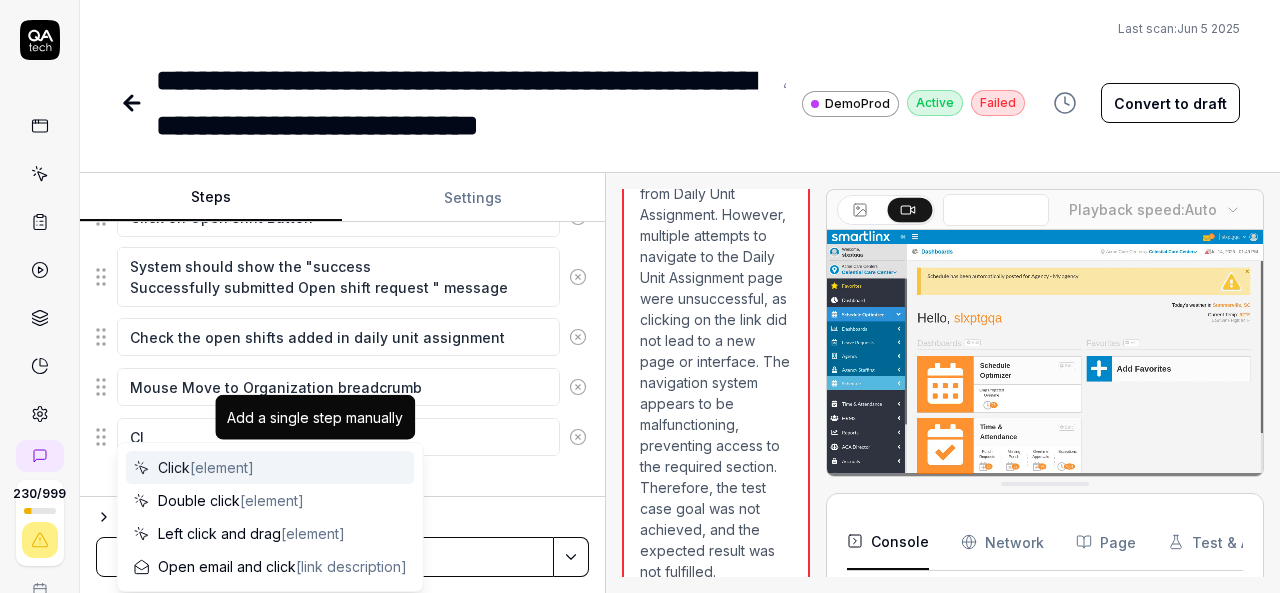 type on "Clc" 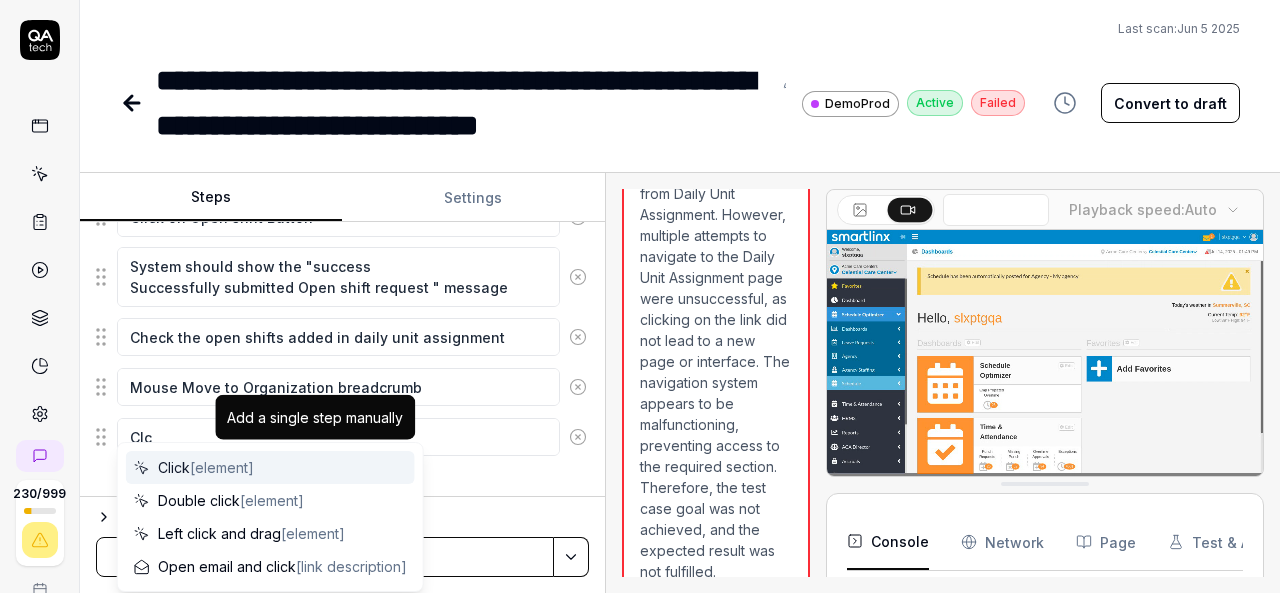 type on "*" 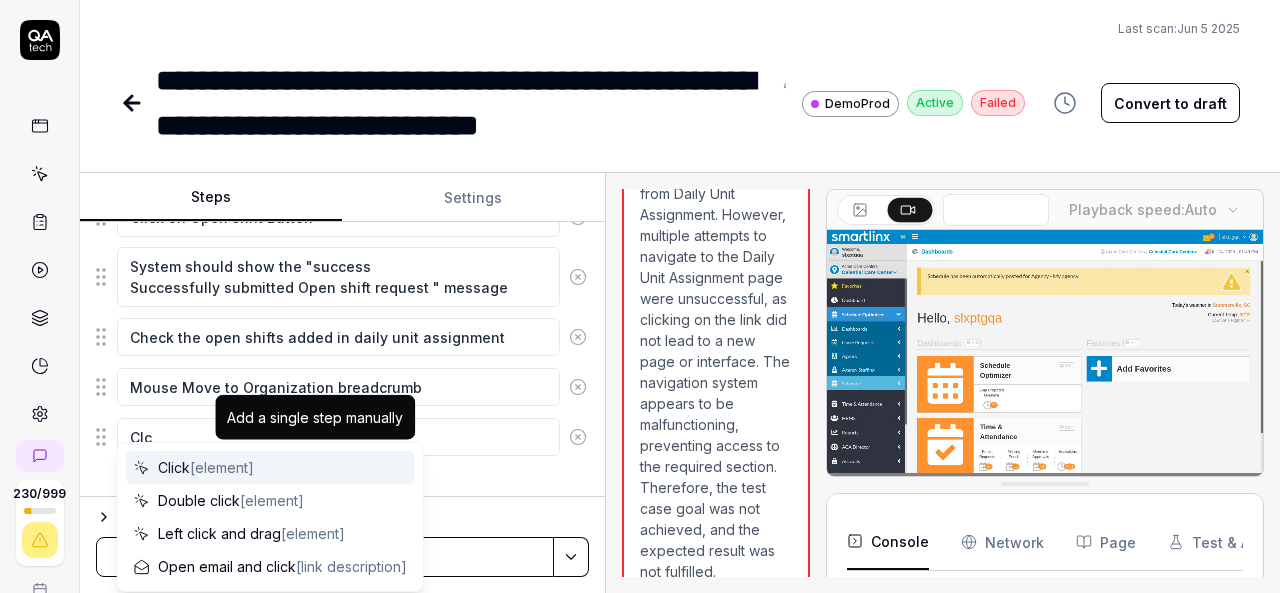type on "Clci" 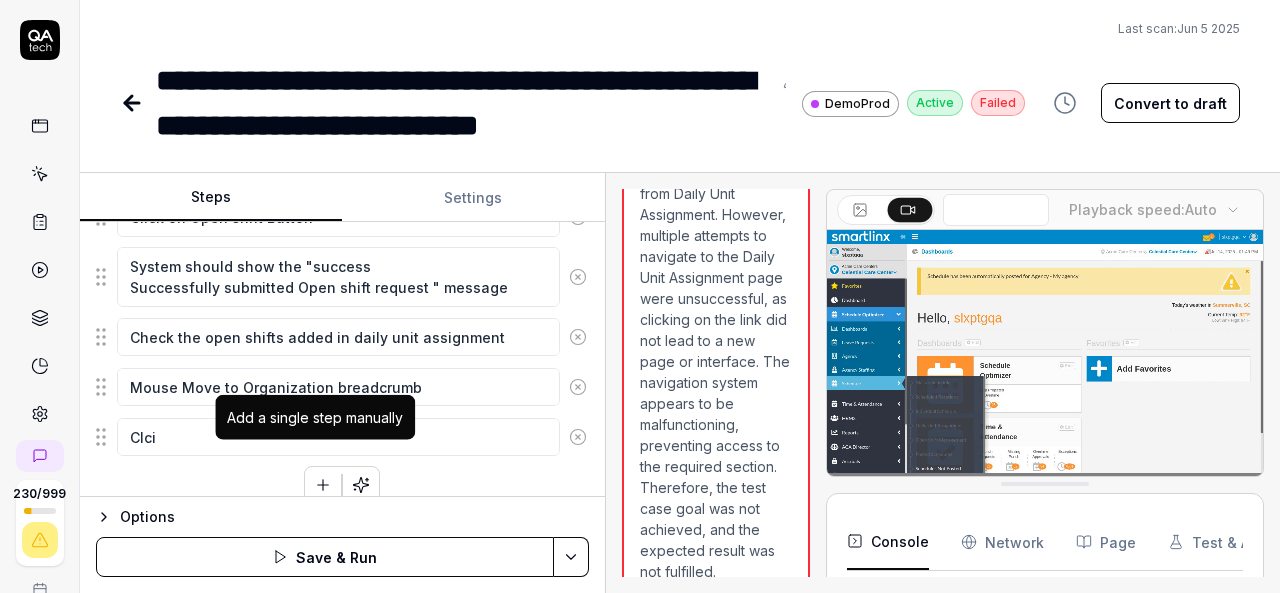 type on "*" 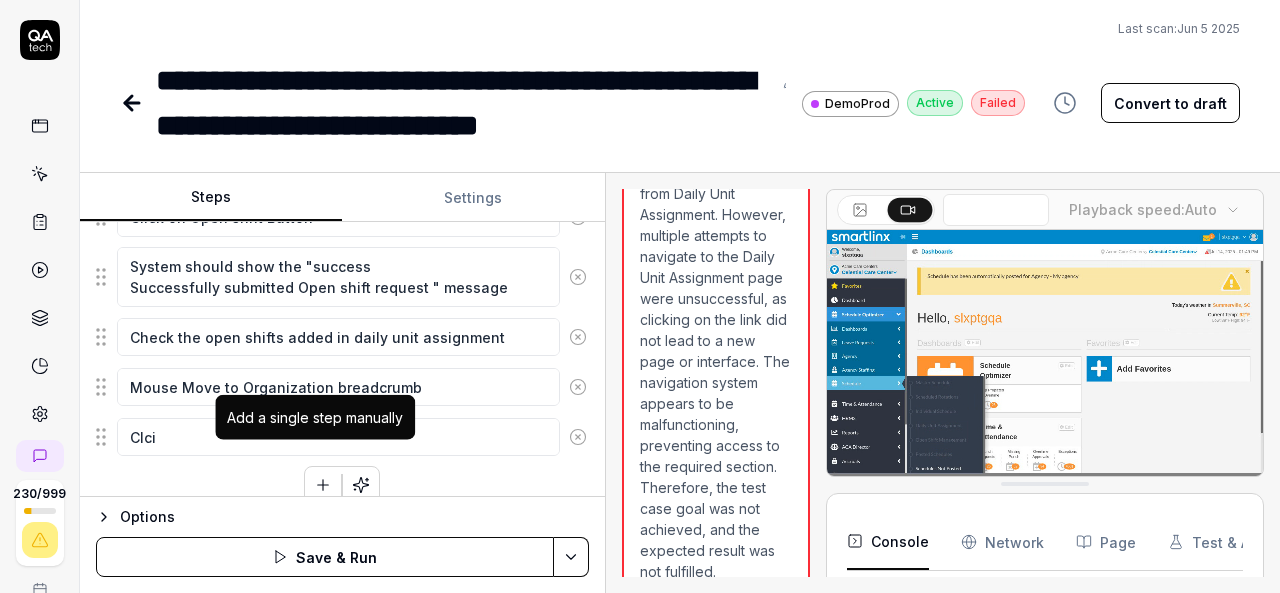 type on "Clcik" 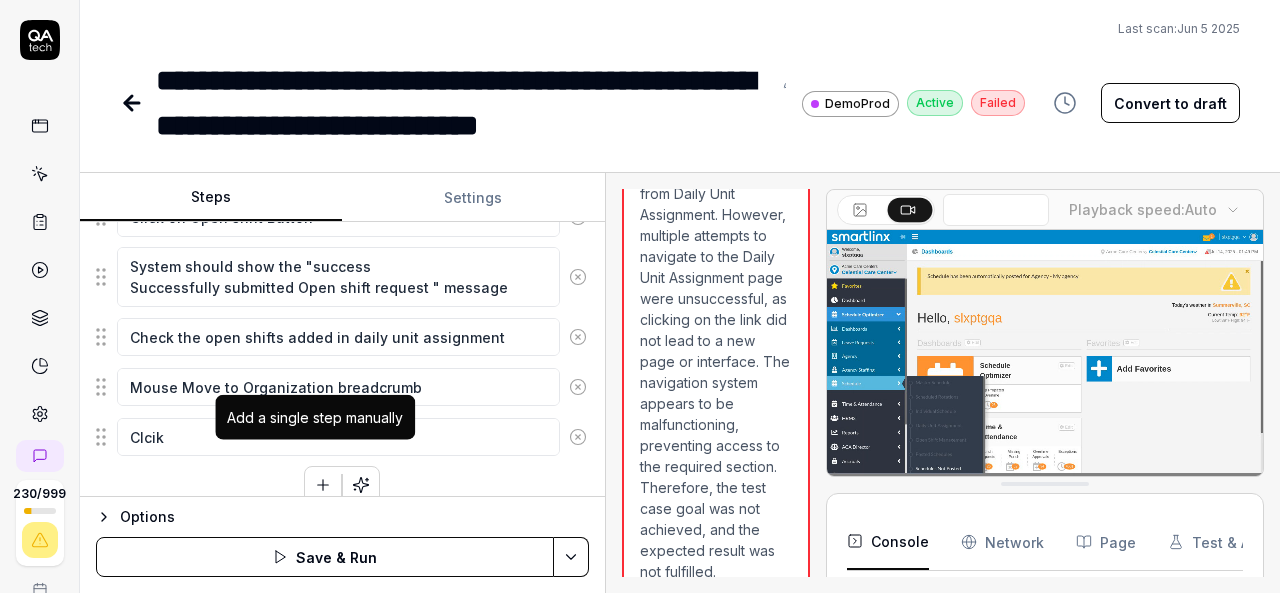 type on "*" 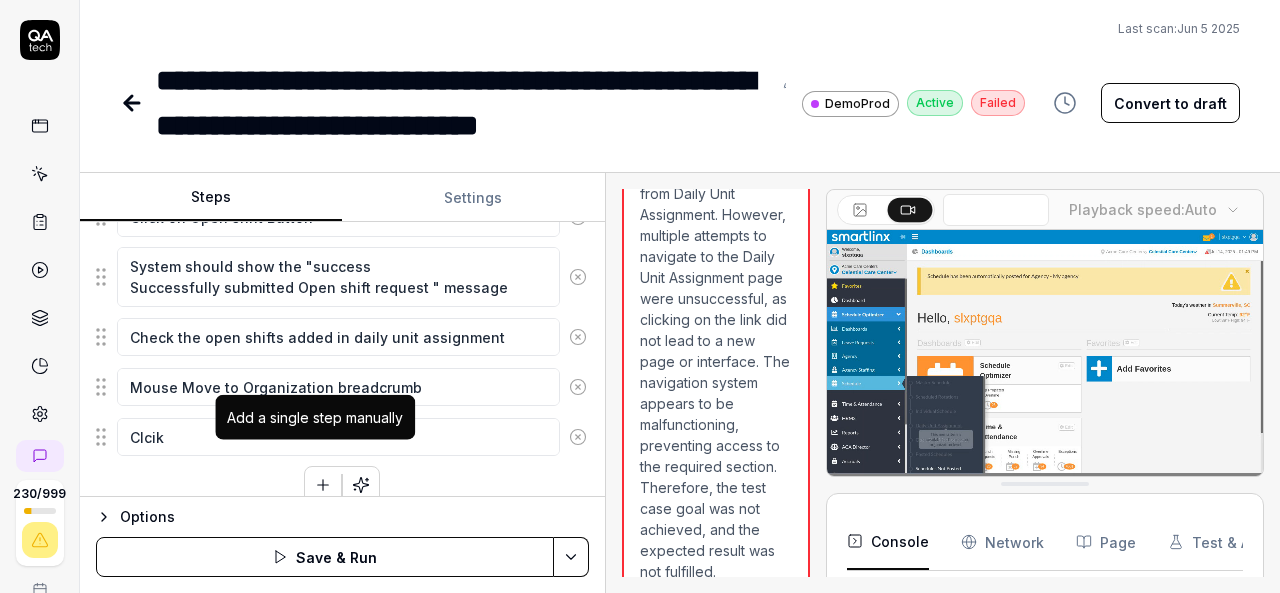 type on "Clci" 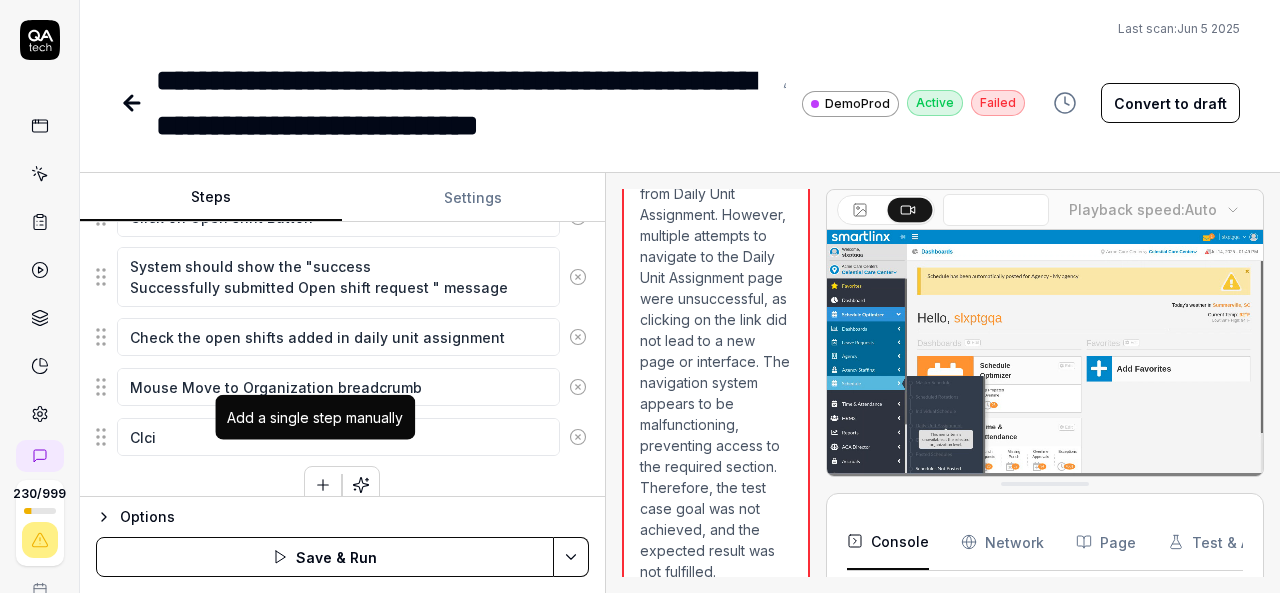 type on "*" 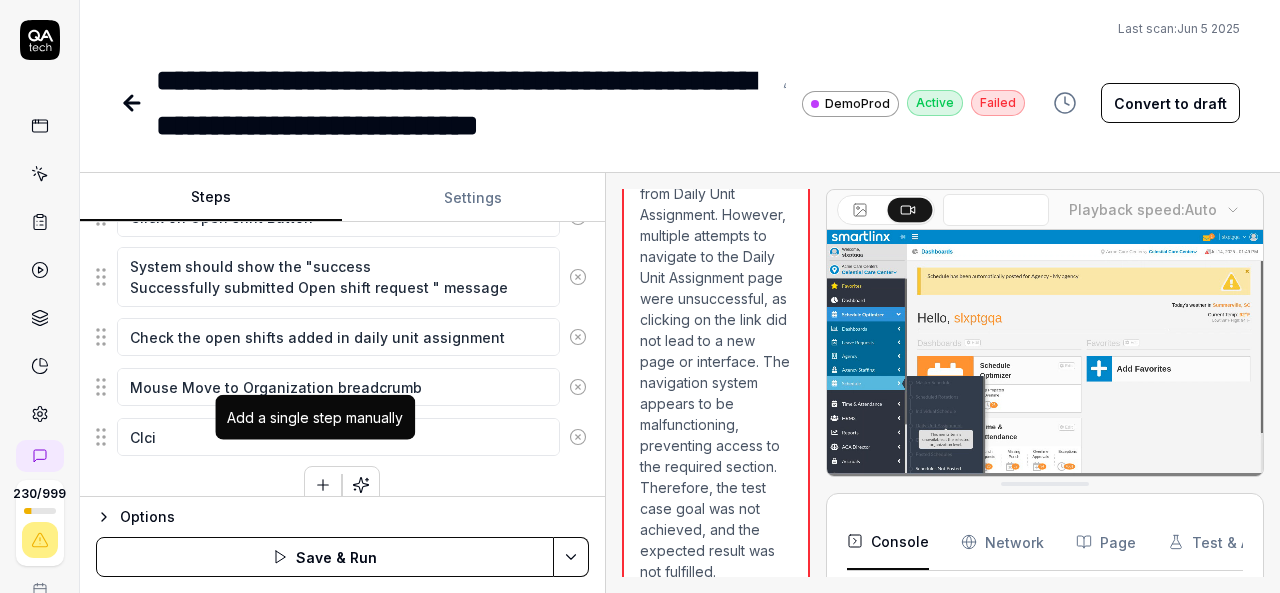 type on "Clc" 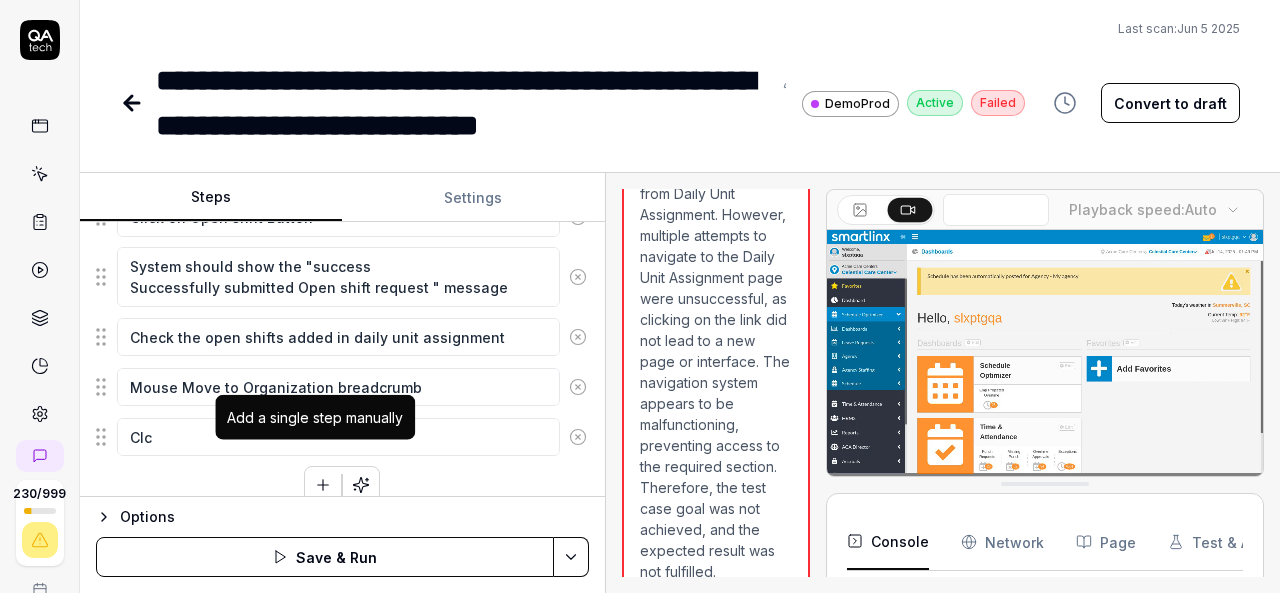 type on "*" 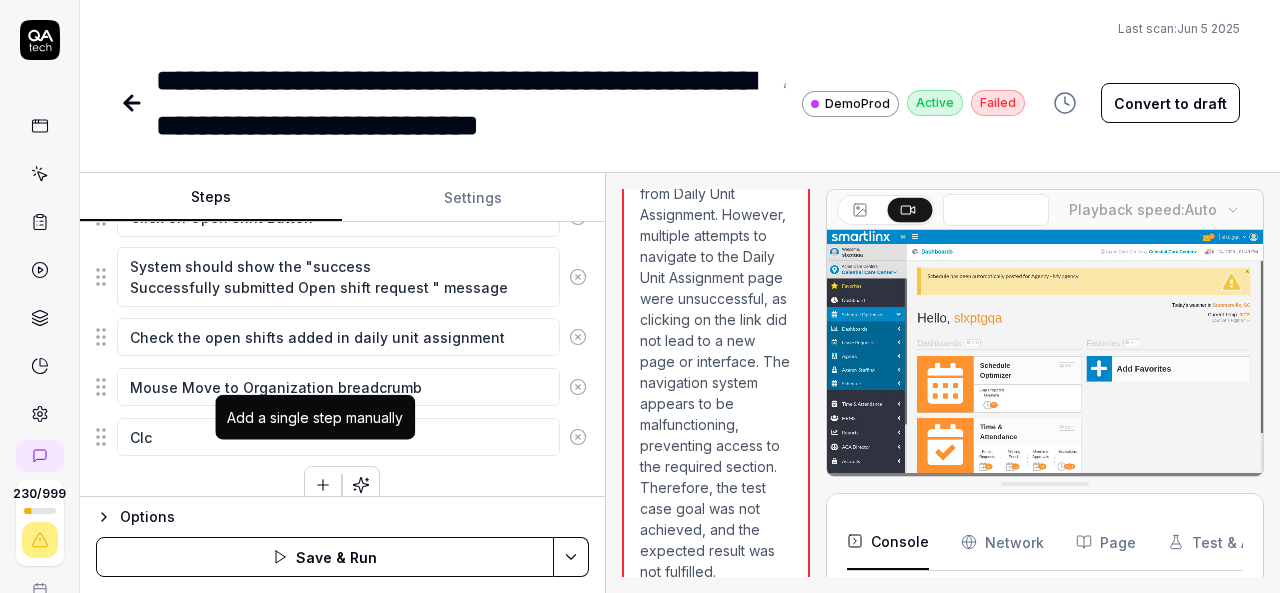 type on "Cl" 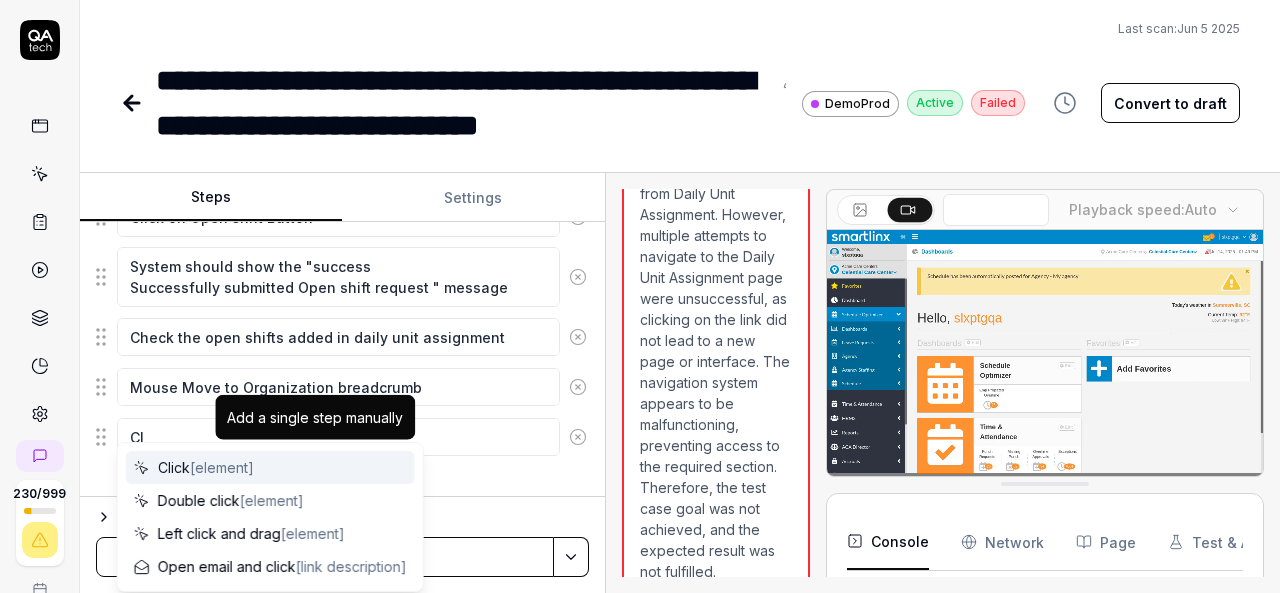 type on "*" 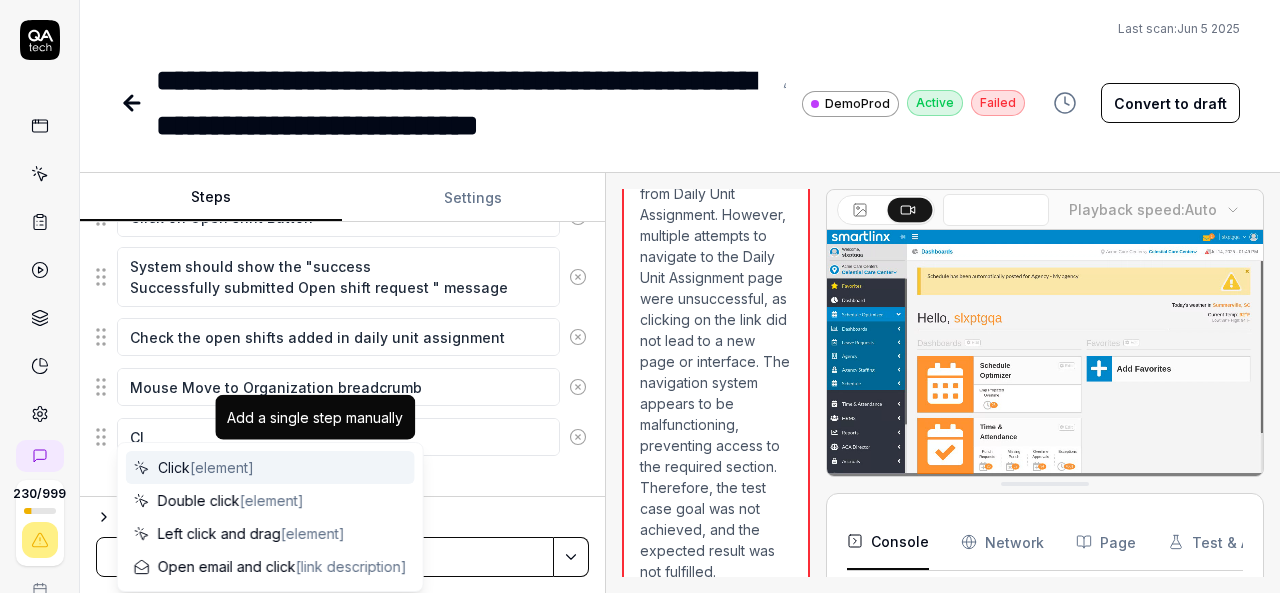 type on "Cli" 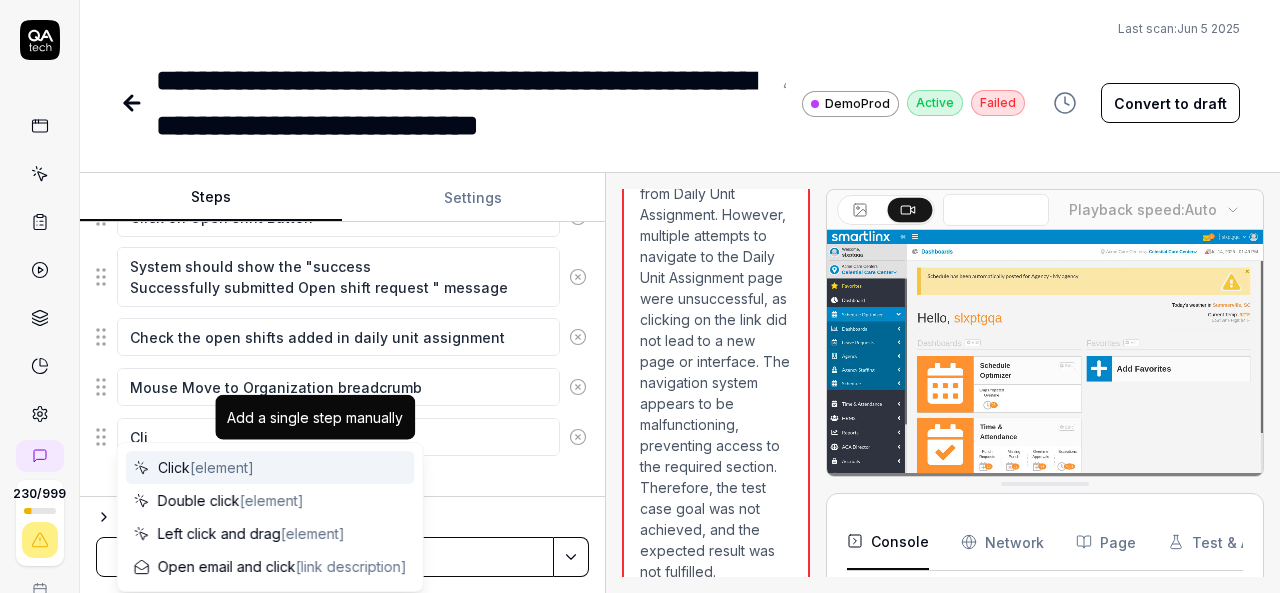 type on "*" 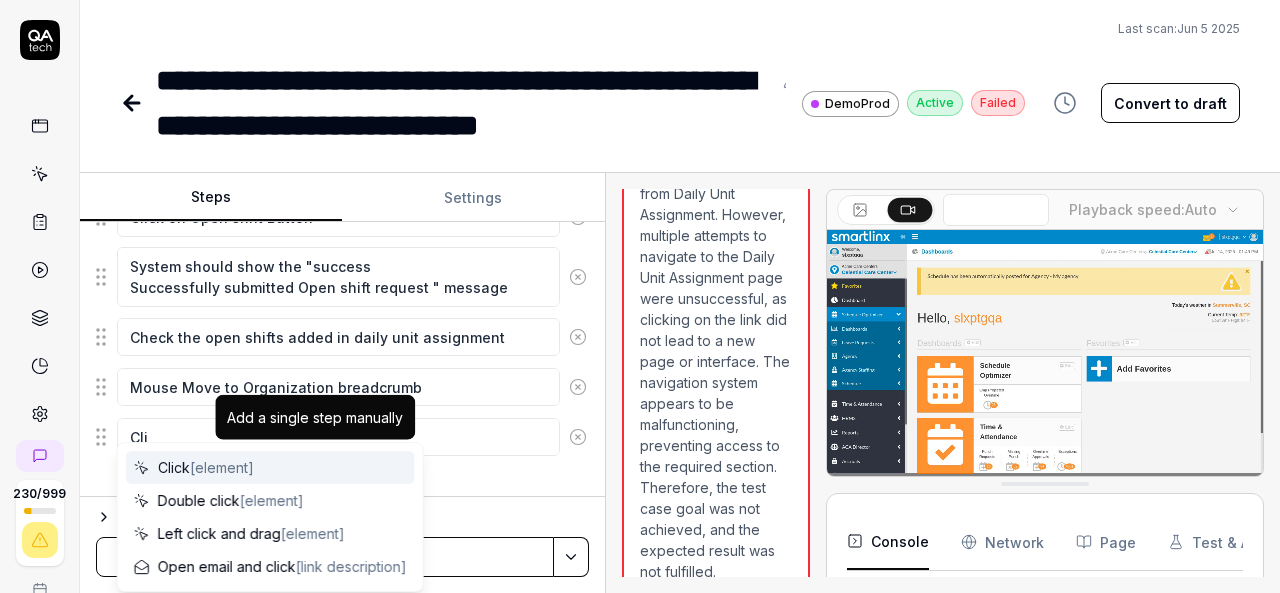 type on "Clic" 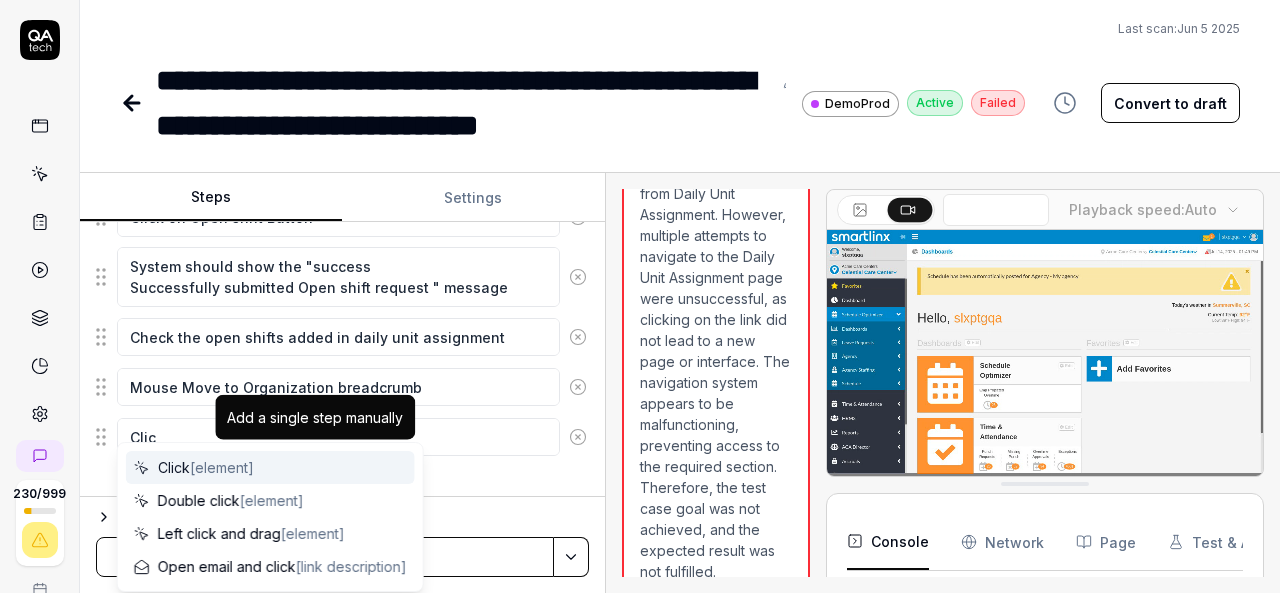 type on "*" 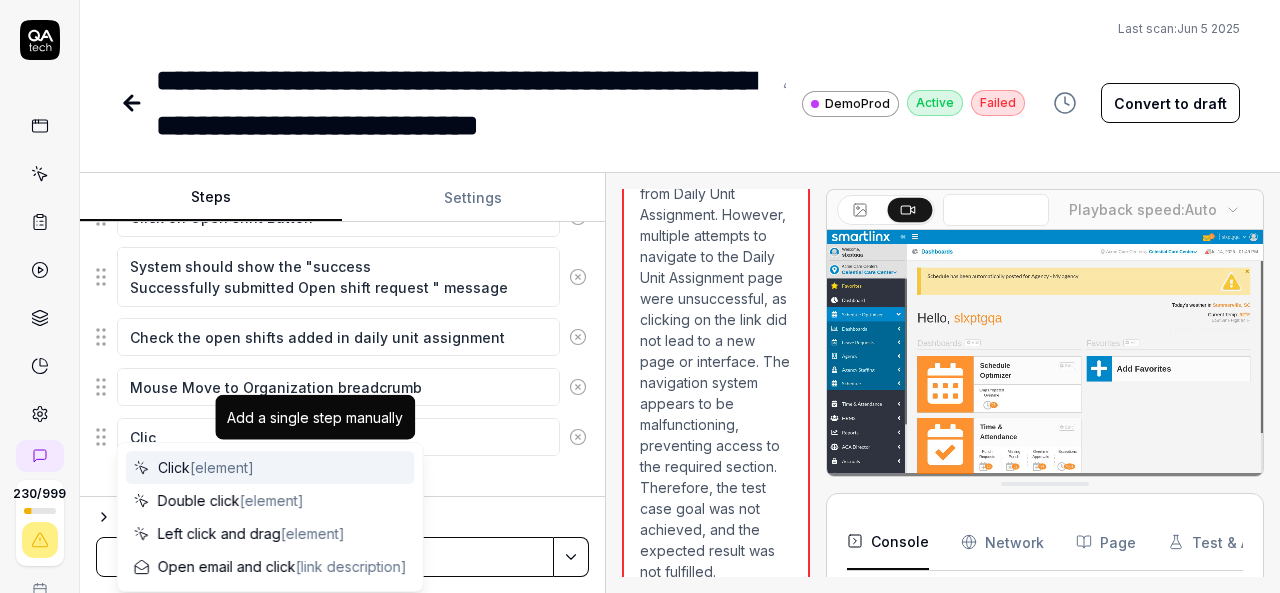 type on "Click" 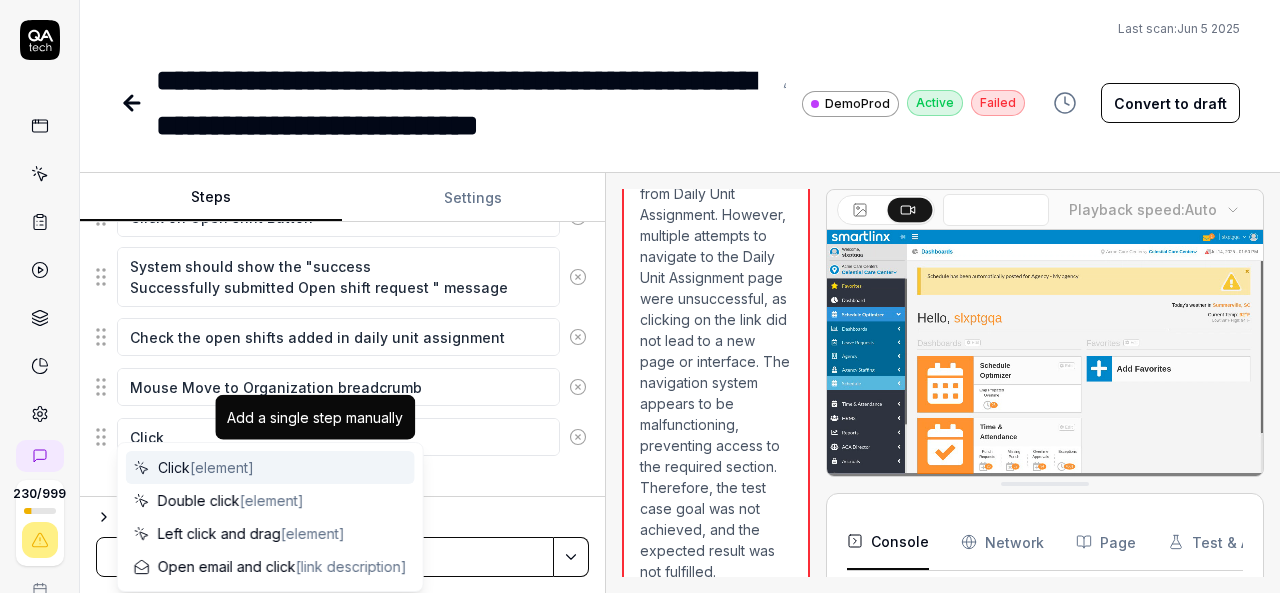 type on "*" 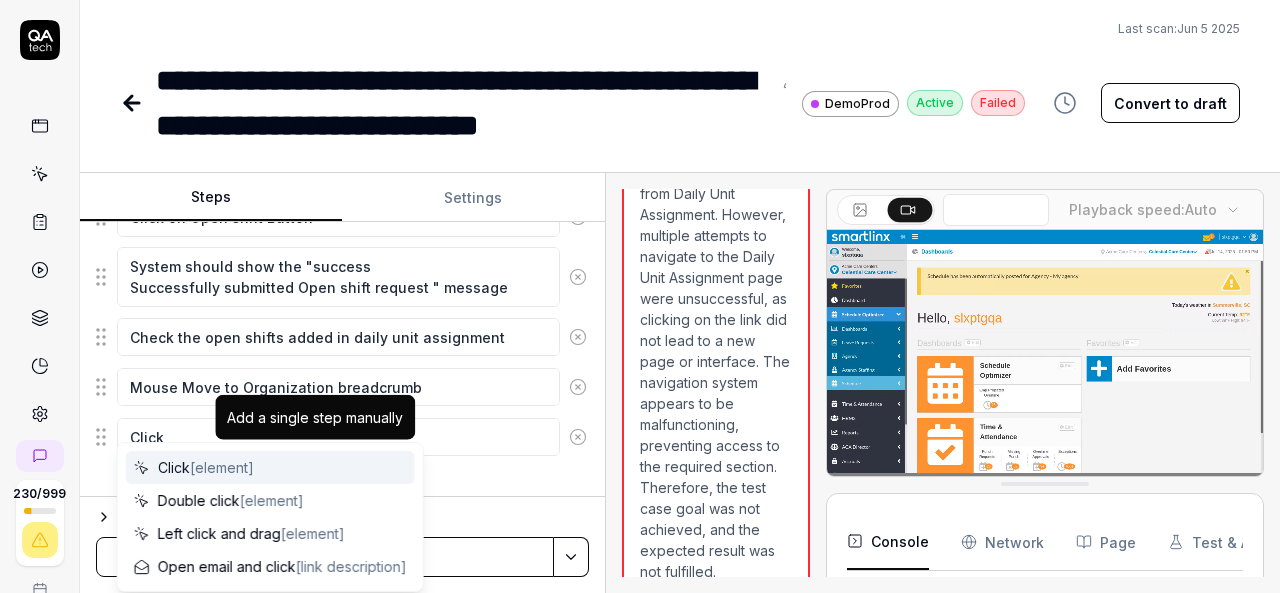 type on "Click" 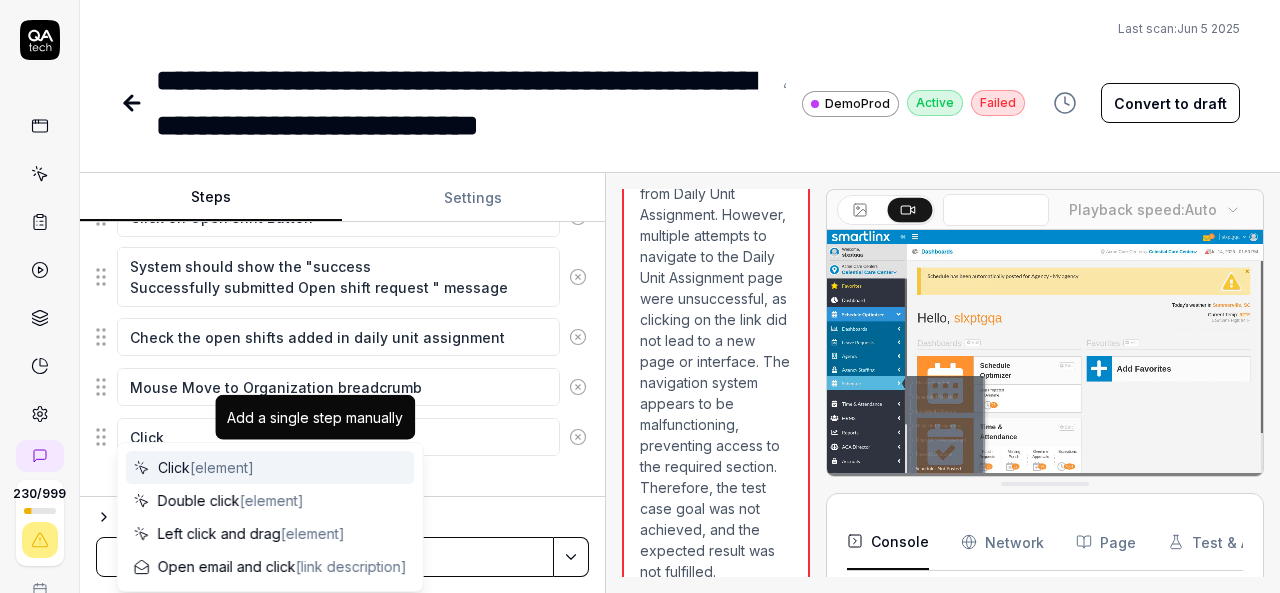 type on "*" 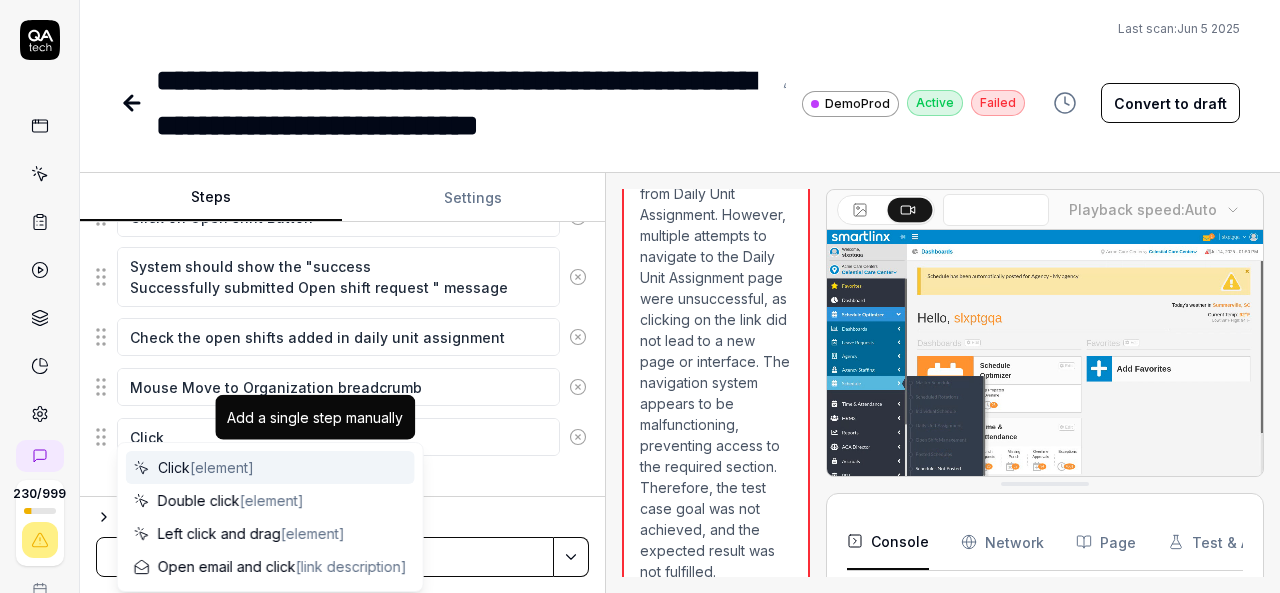type on "Click o" 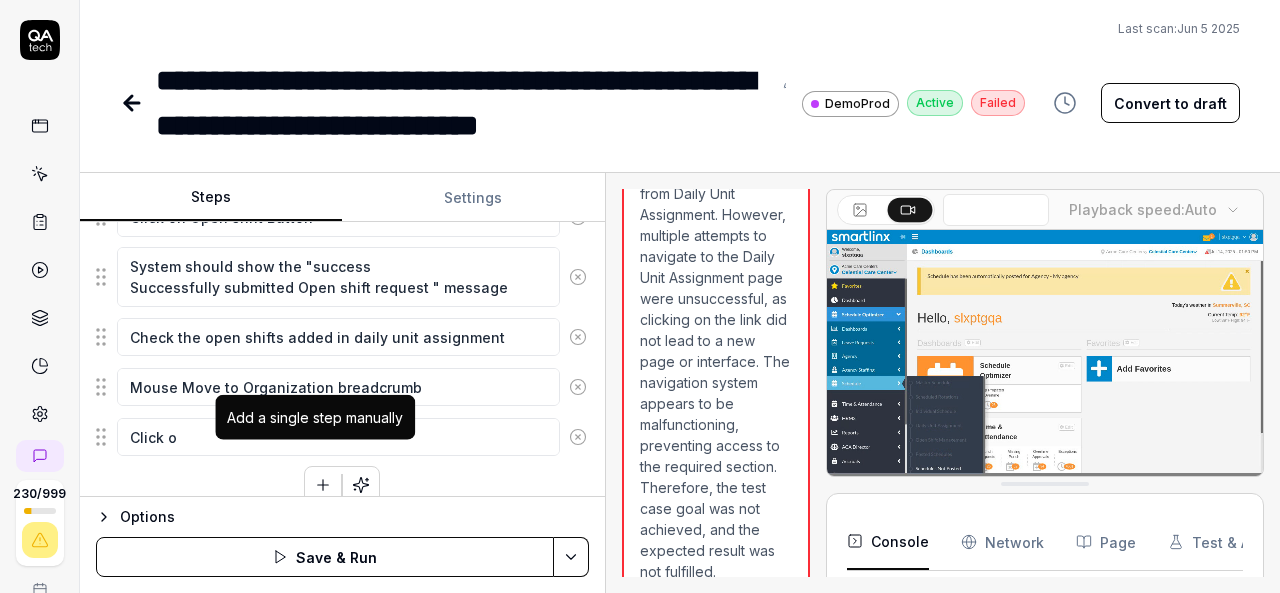 type on "*" 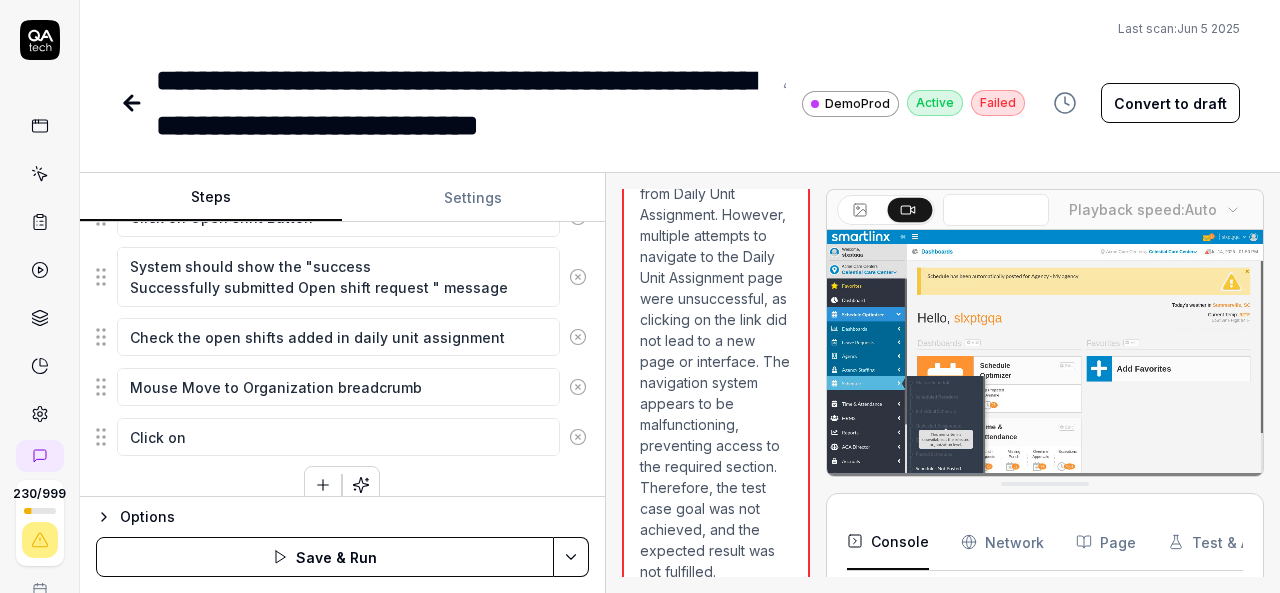 type on "Click on" 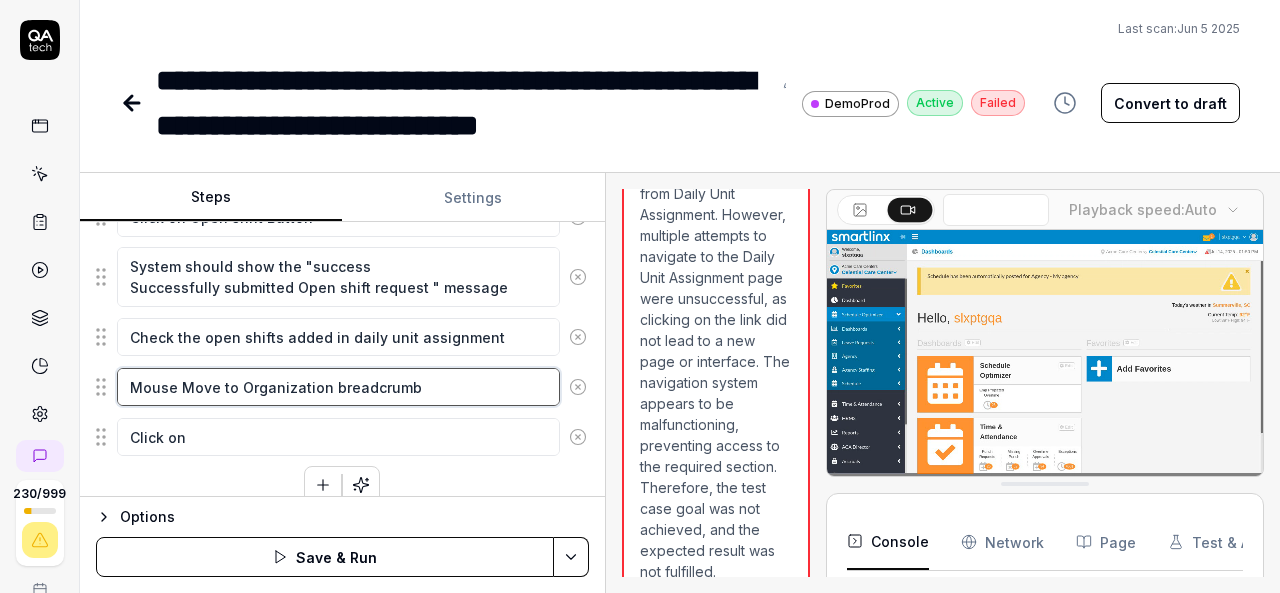 click on "Mouse Move to Organization breadcrumb" at bounding box center [338, 387] 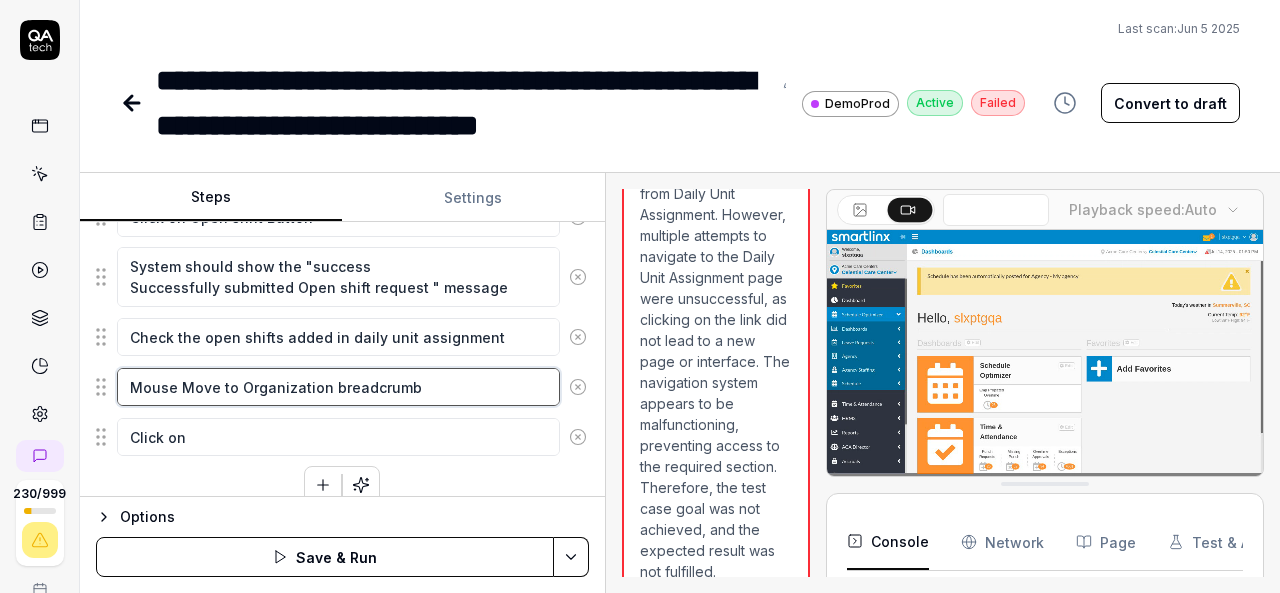 click on "Mouse Move to Organization breadcrumb" at bounding box center (338, 387) 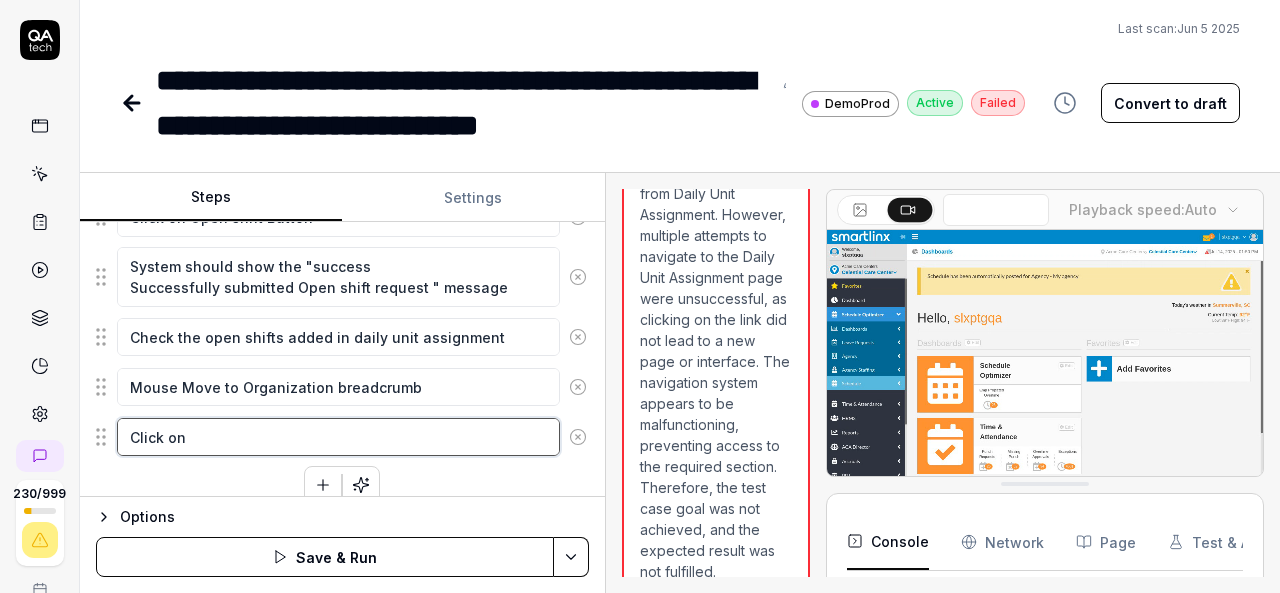 click on "Click on" at bounding box center (338, 437) 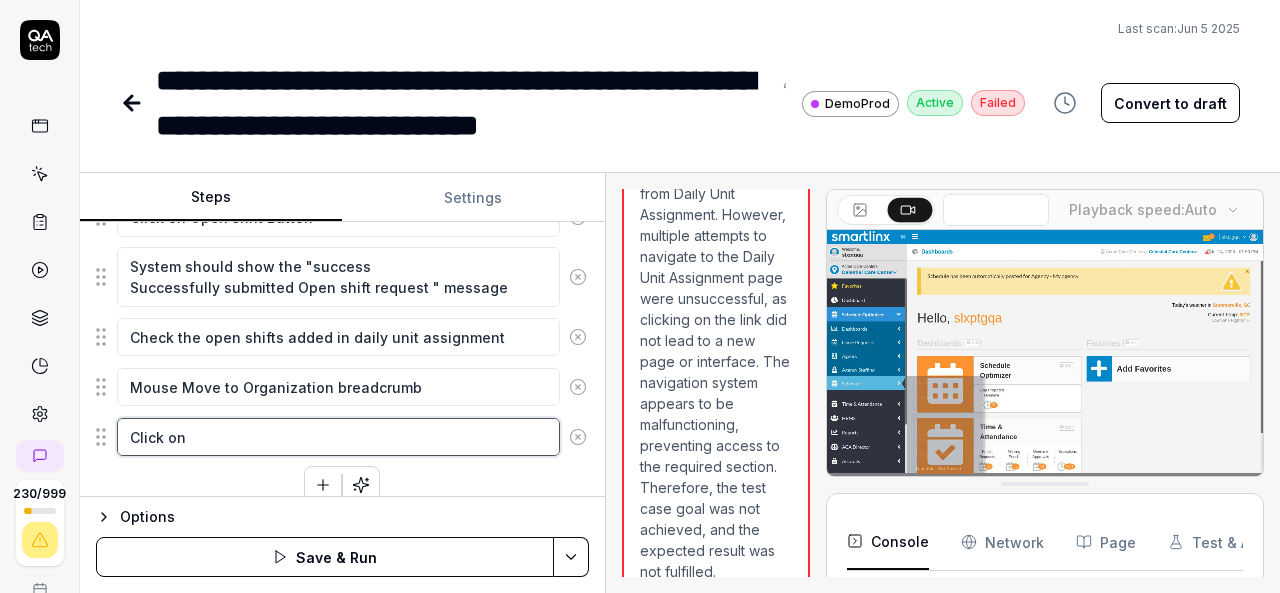 type on "*" 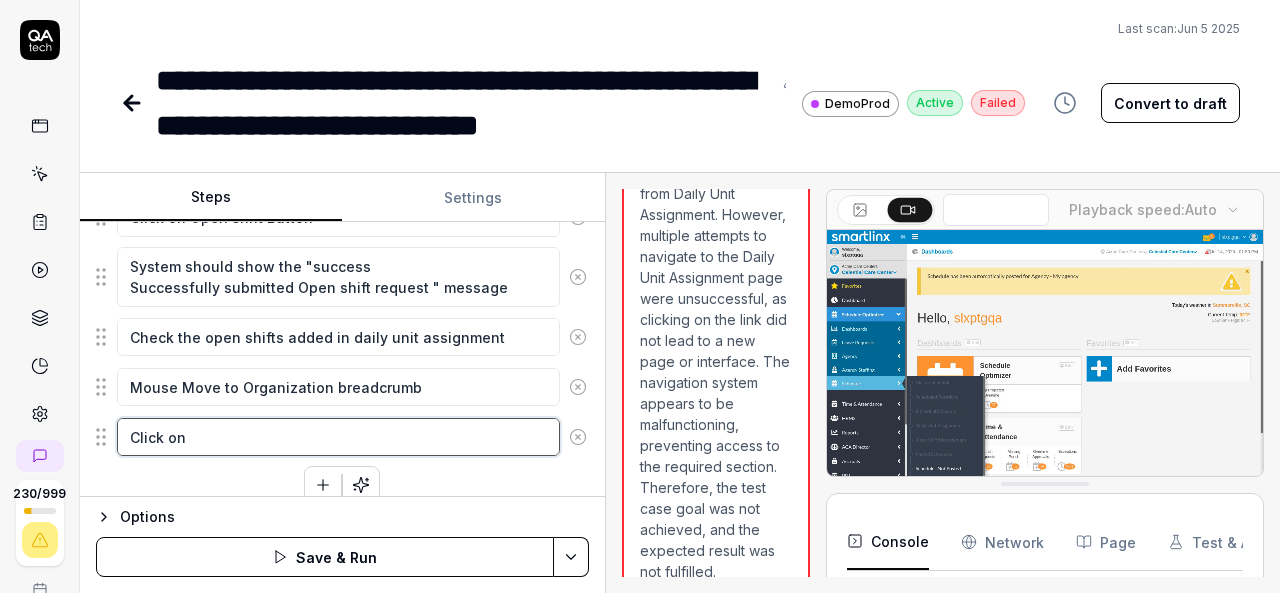 type on "Click on" 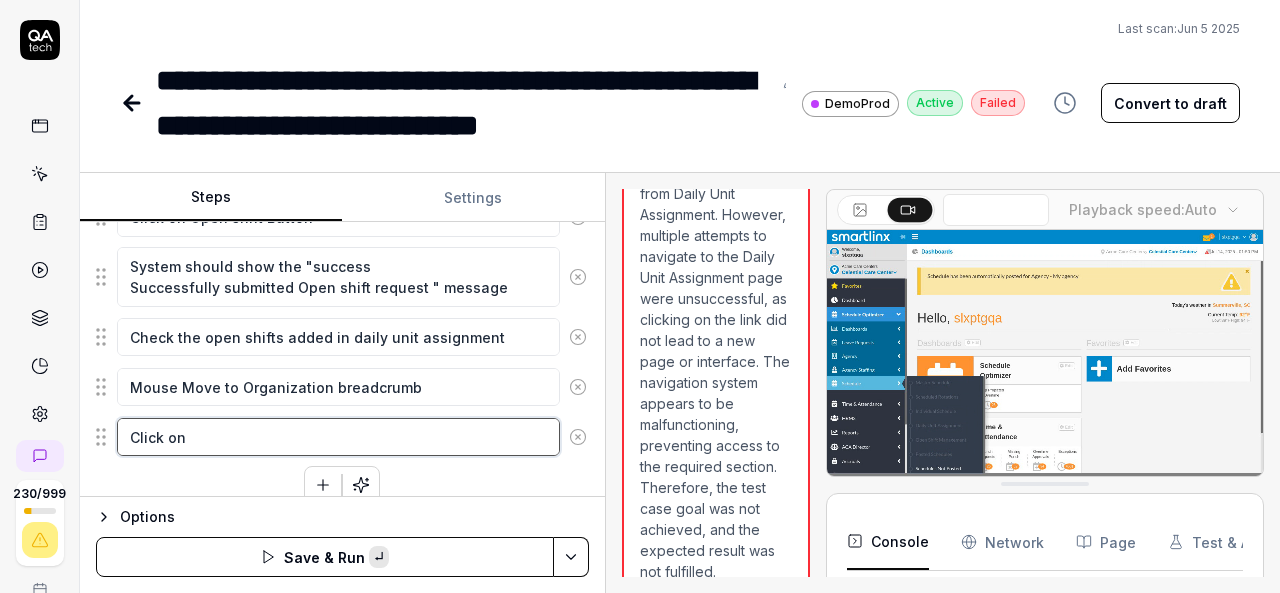 paste on "Organization breadcrumb" 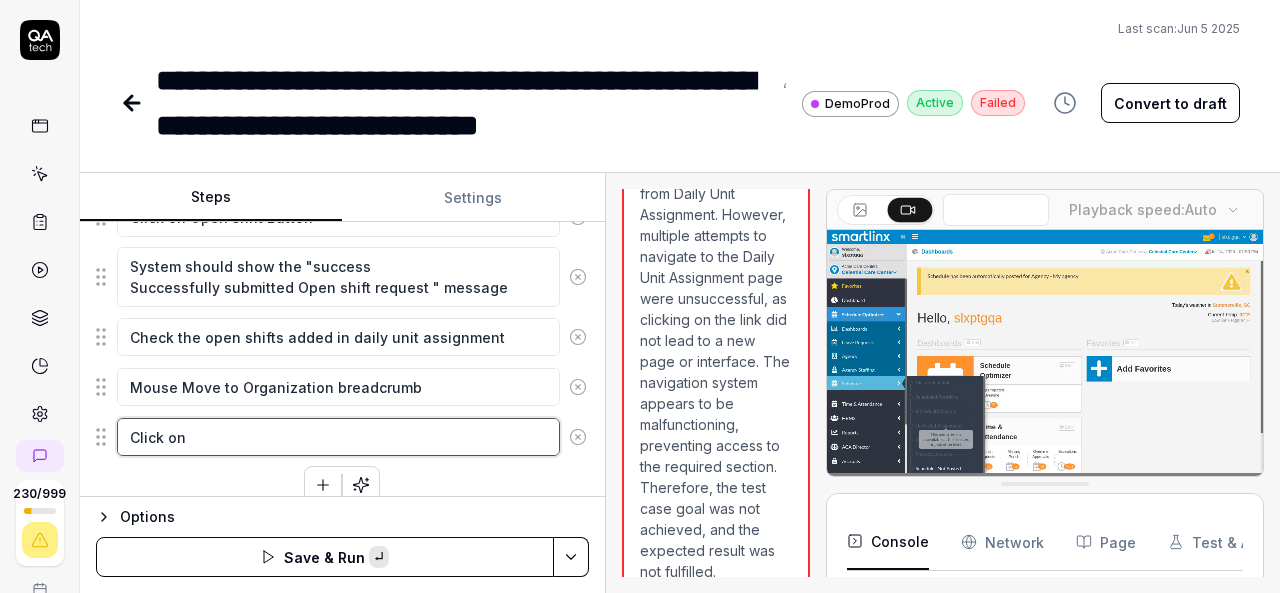 type on "*" 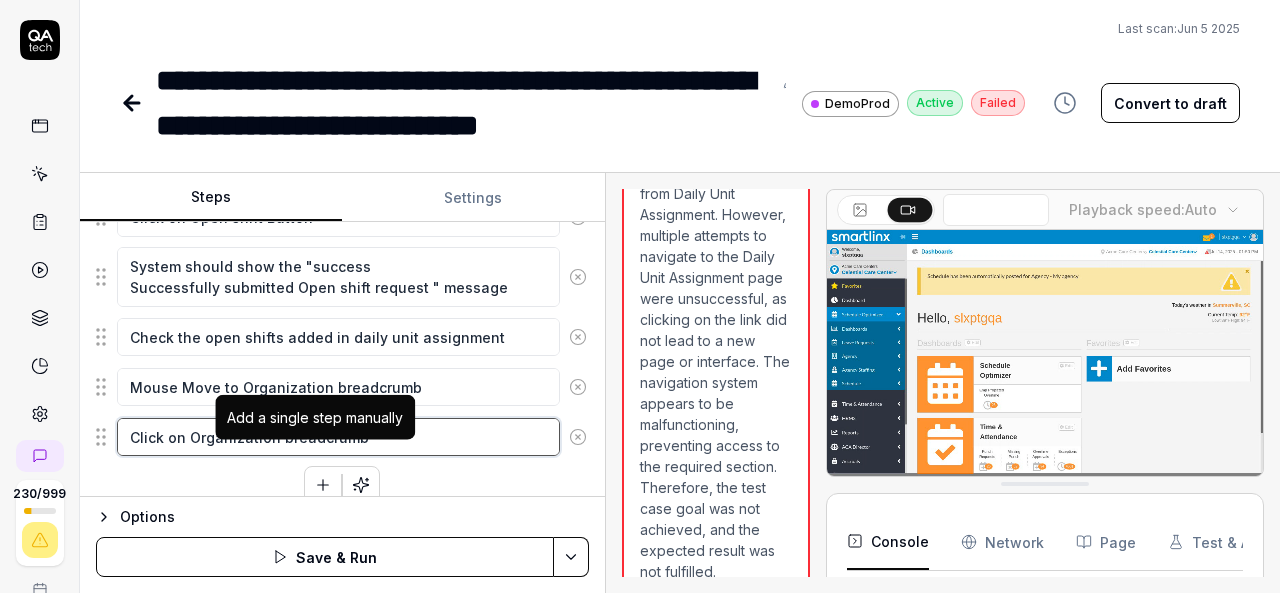 type on "Click on Organization breadcrumb" 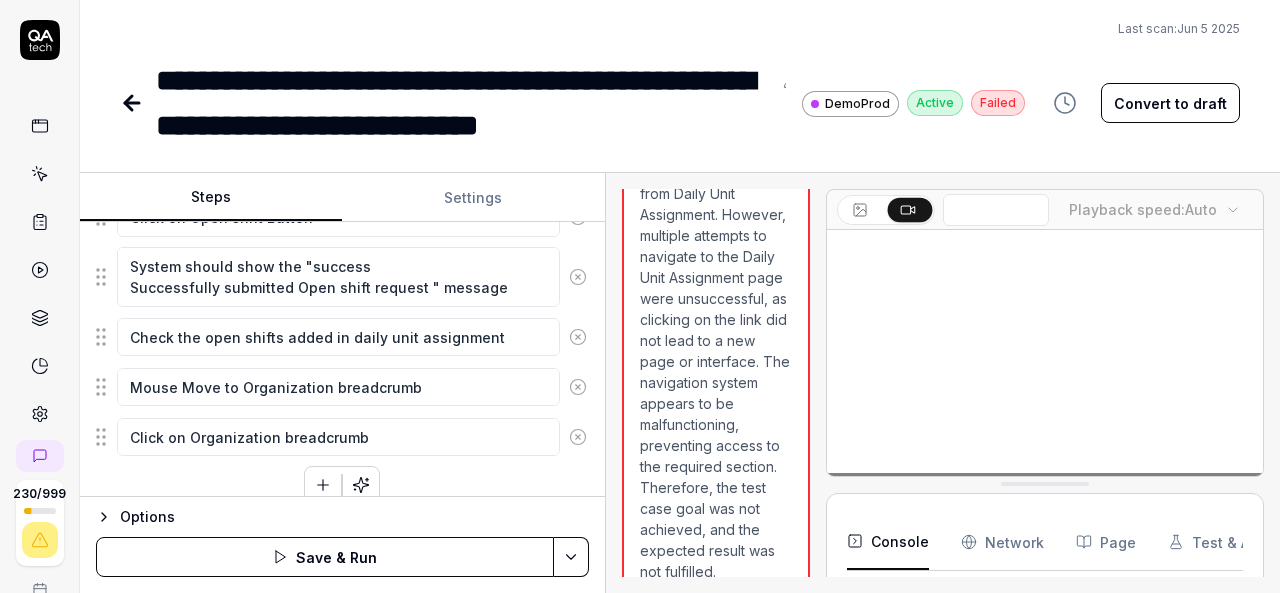 click at bounding box center [323, 485] 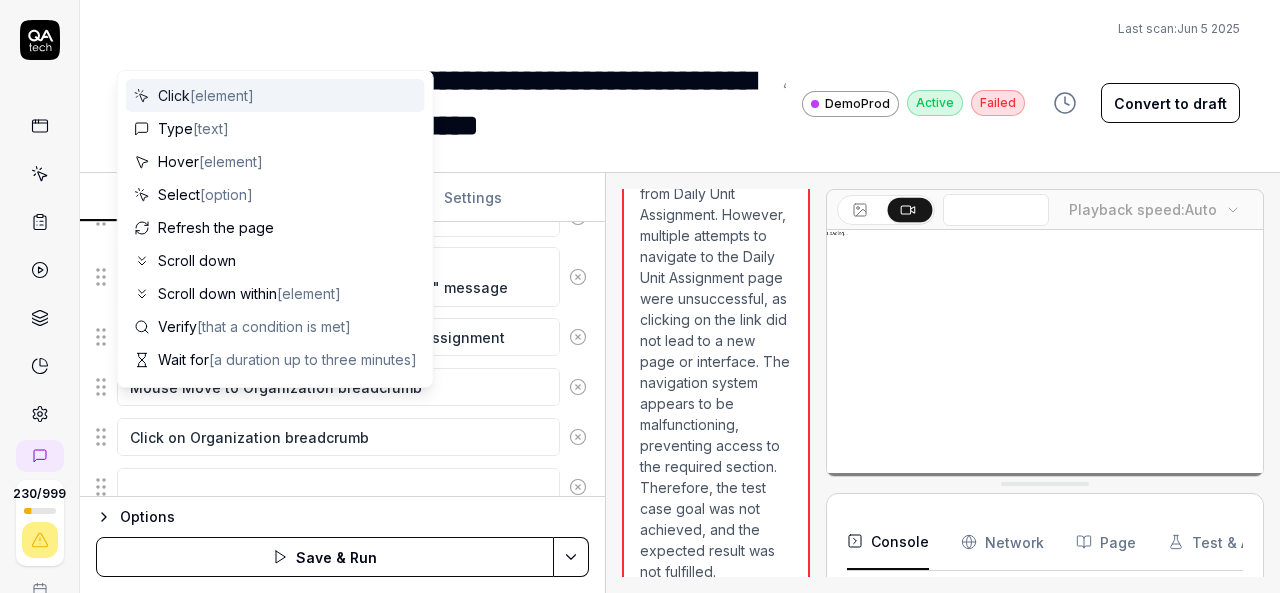 scroll, scrollTop: 1748, scrollLeft: 0, axis: vertical 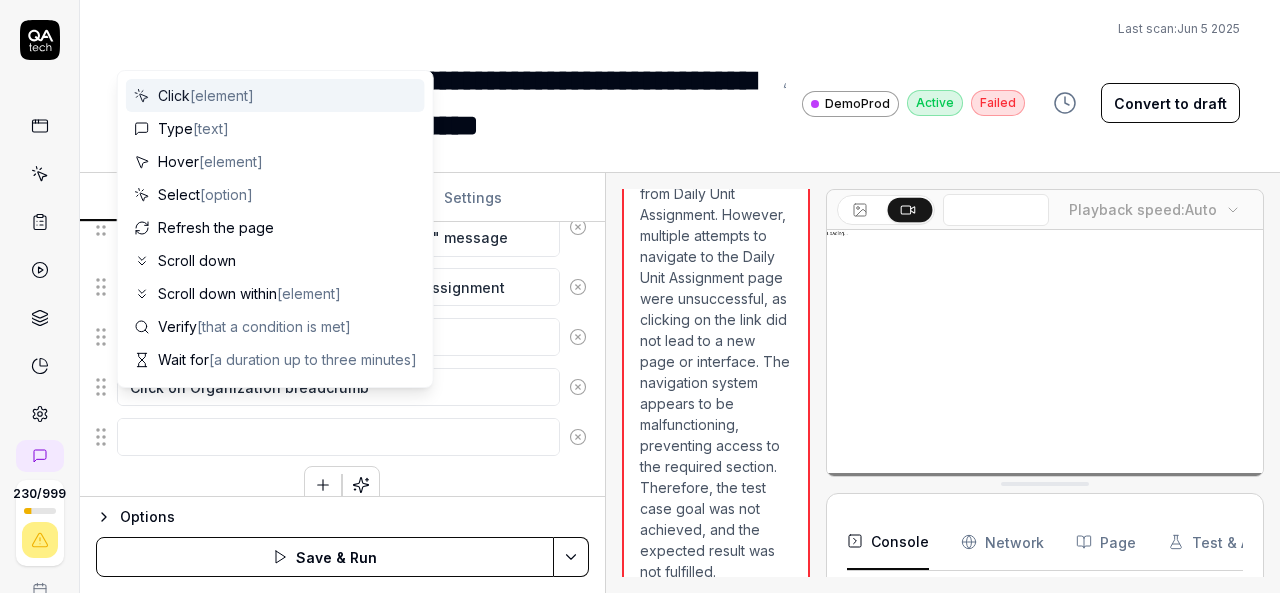 type on "*" 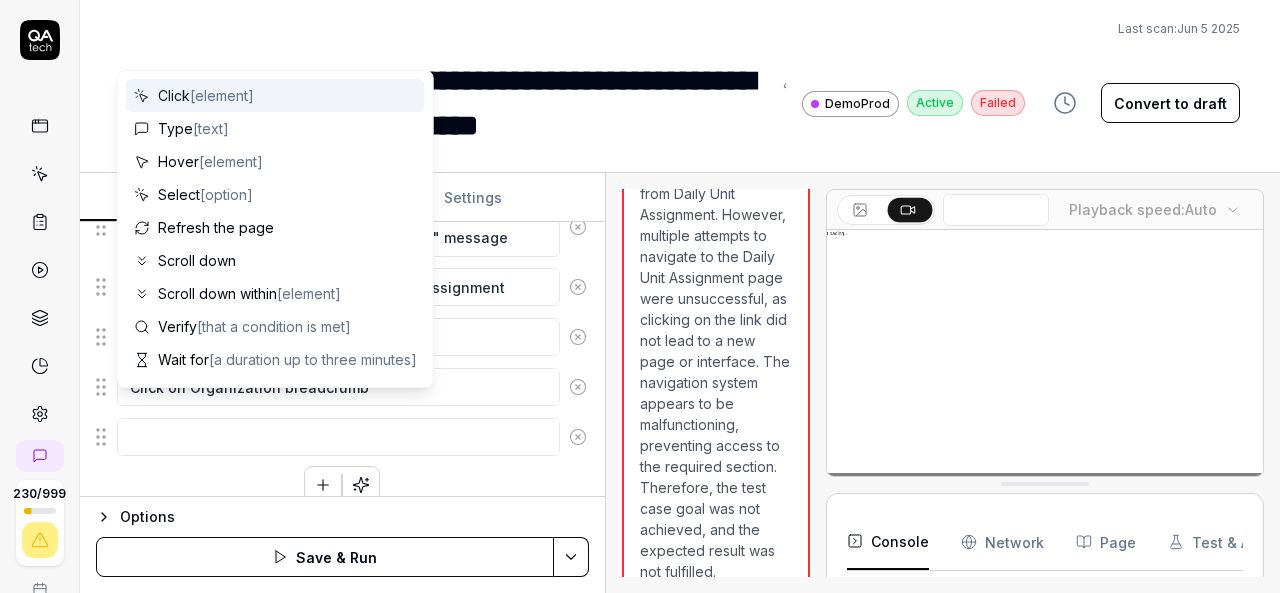 type on "S" 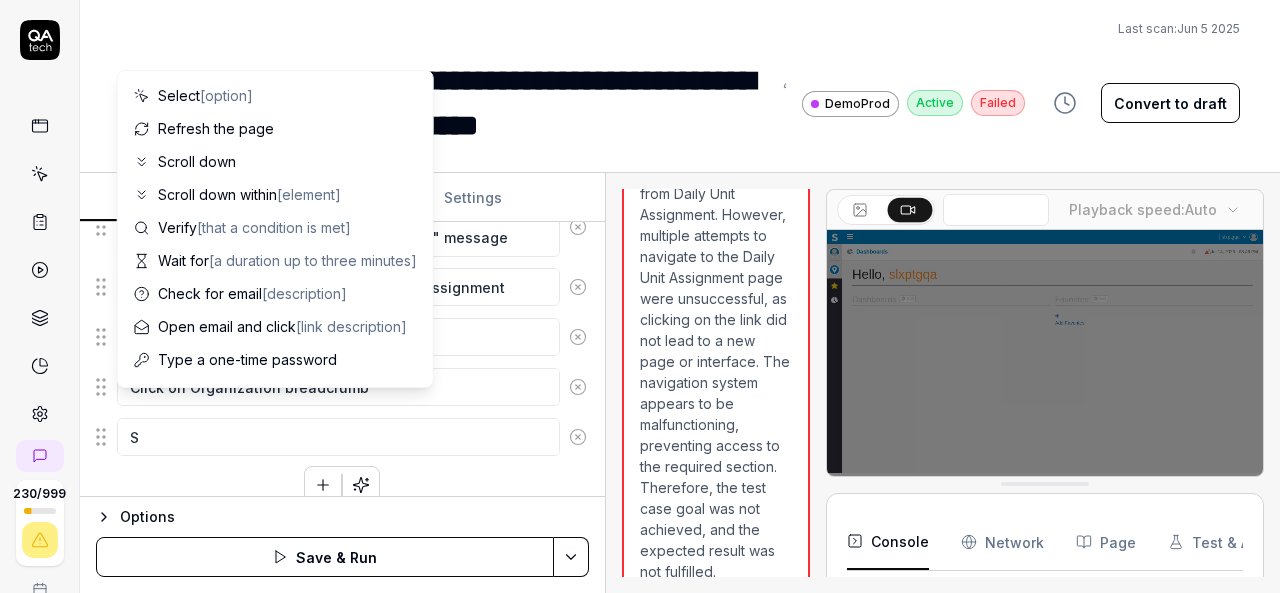 type on "*" 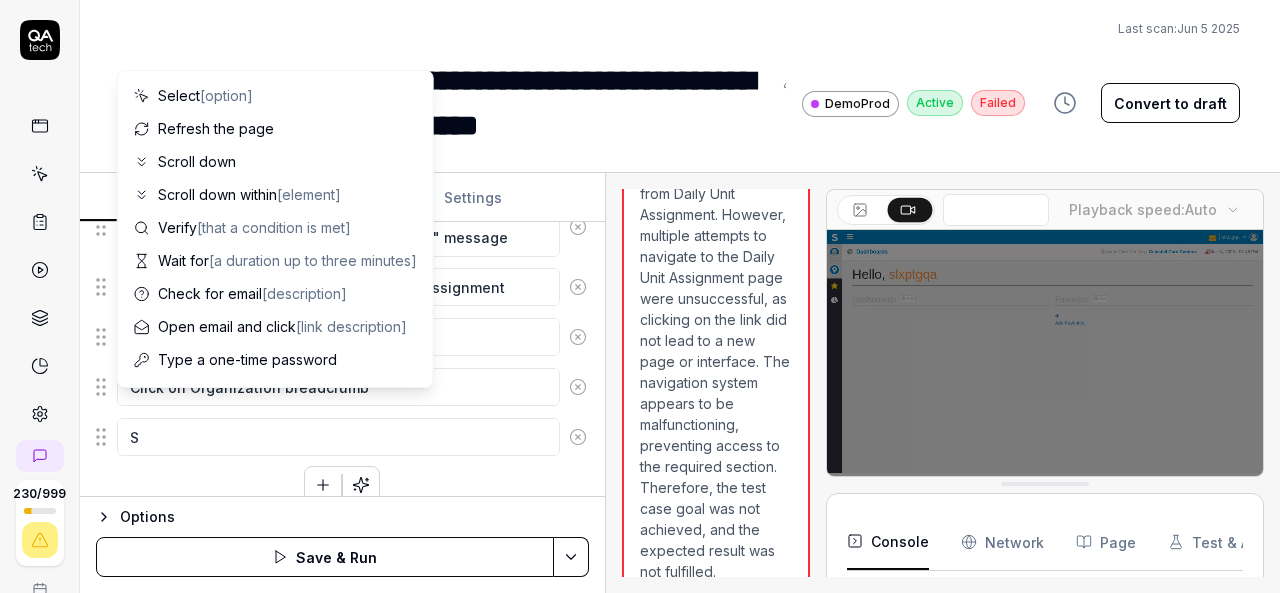 type on "Se" 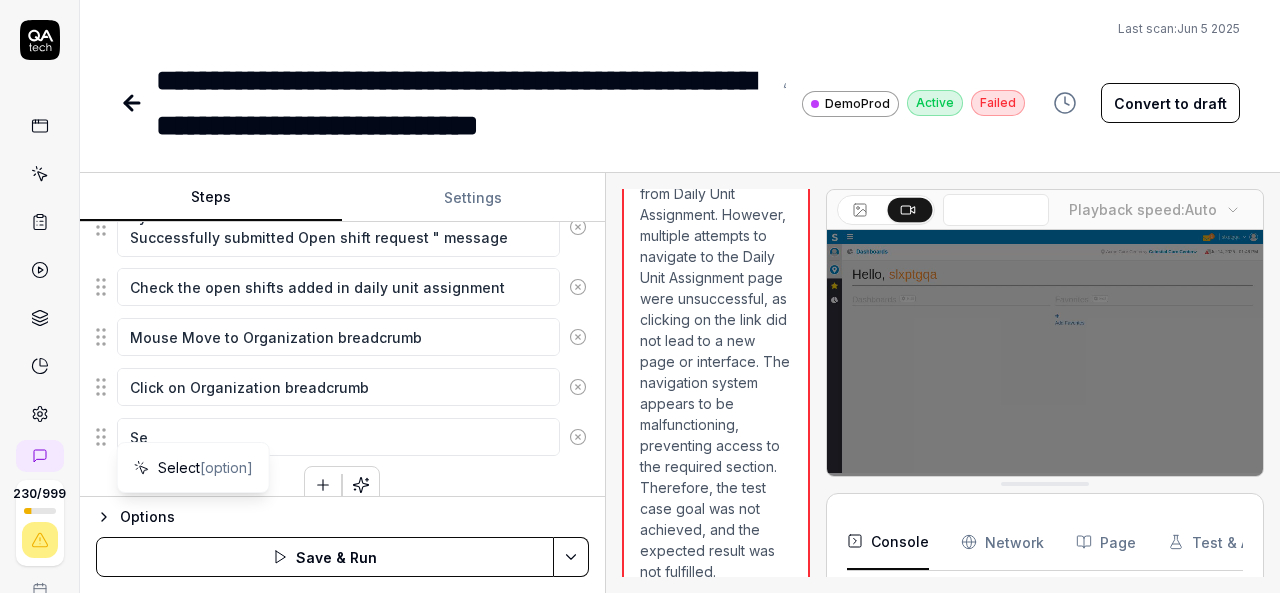 type on "*" 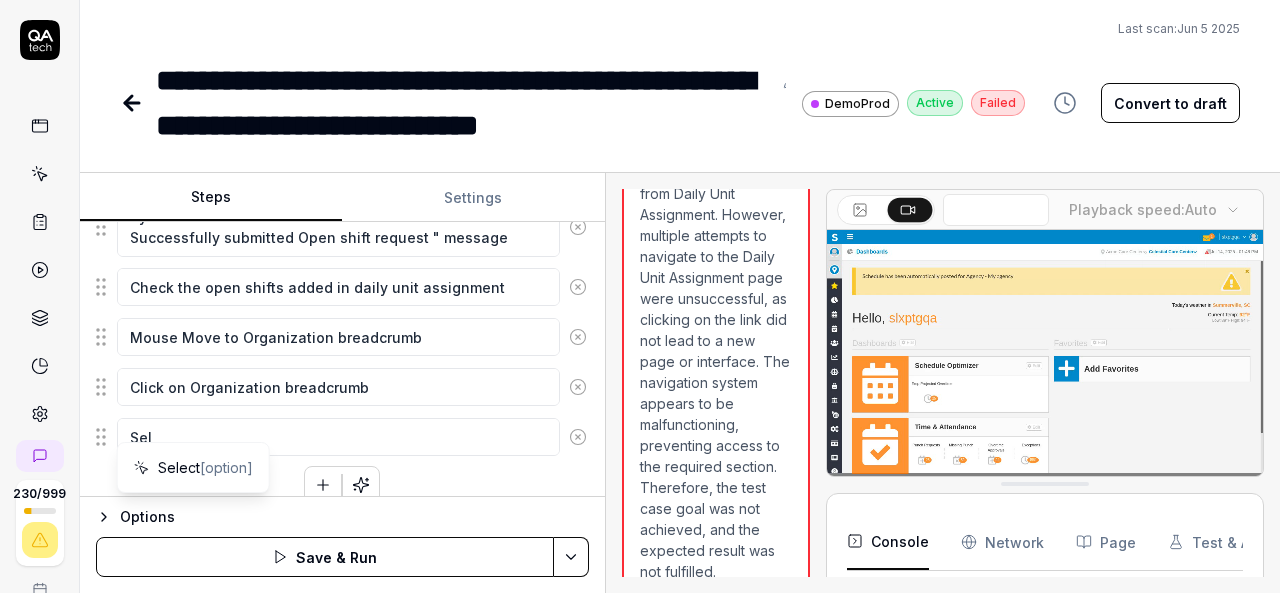 type on "Sele" 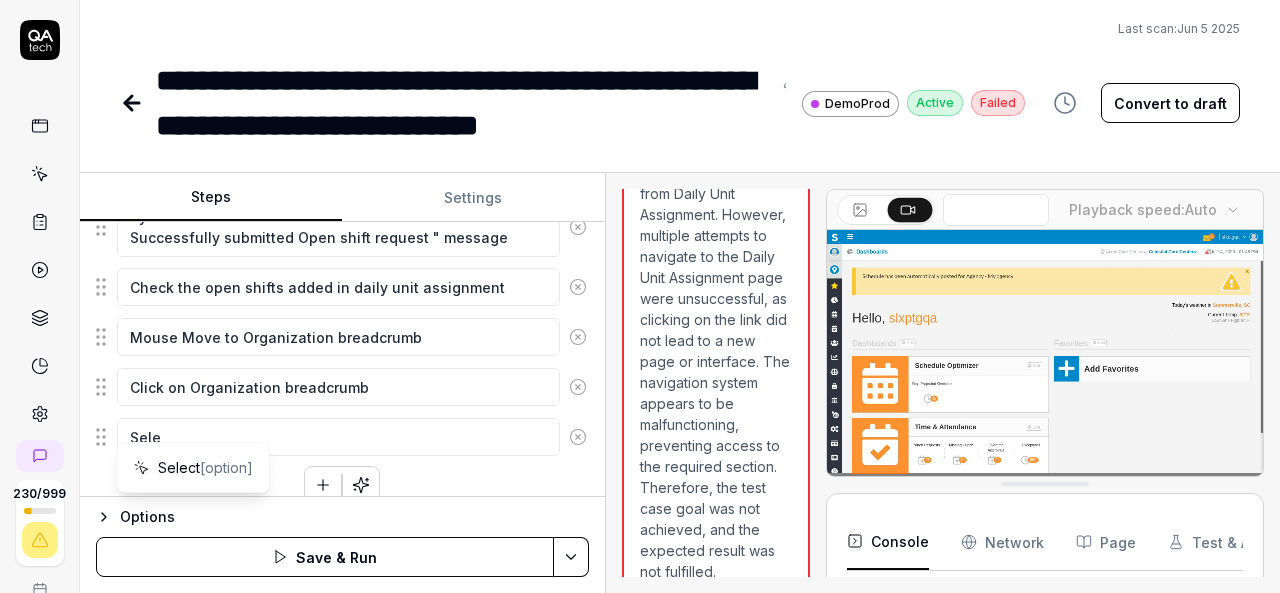 type on "*" 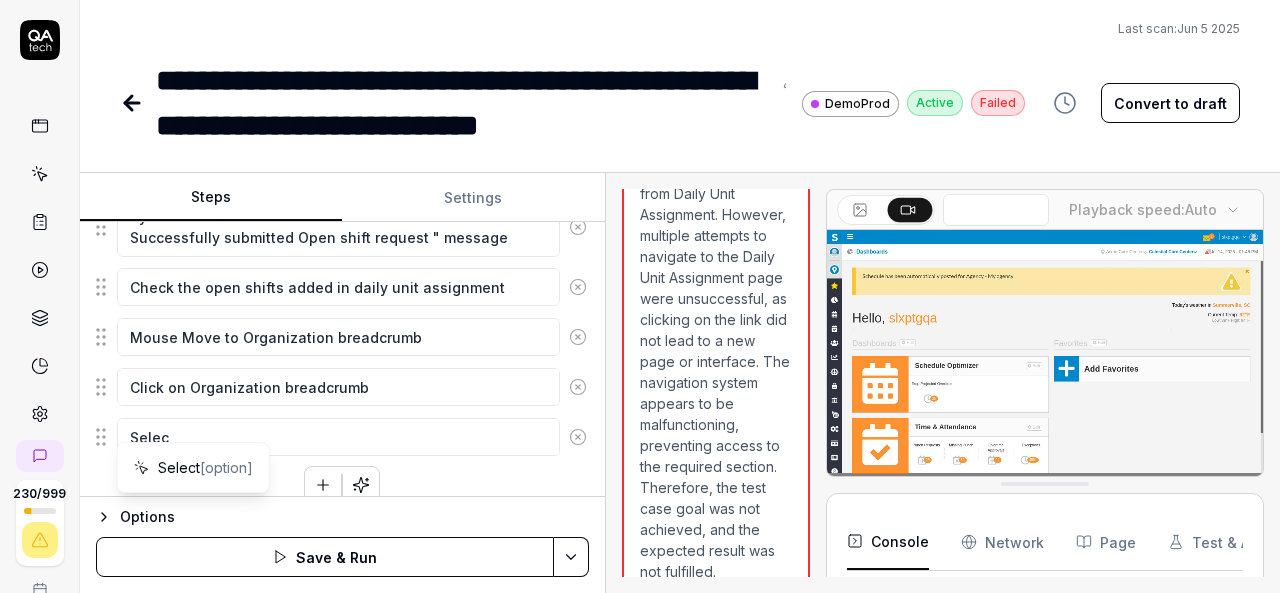 type on "*" 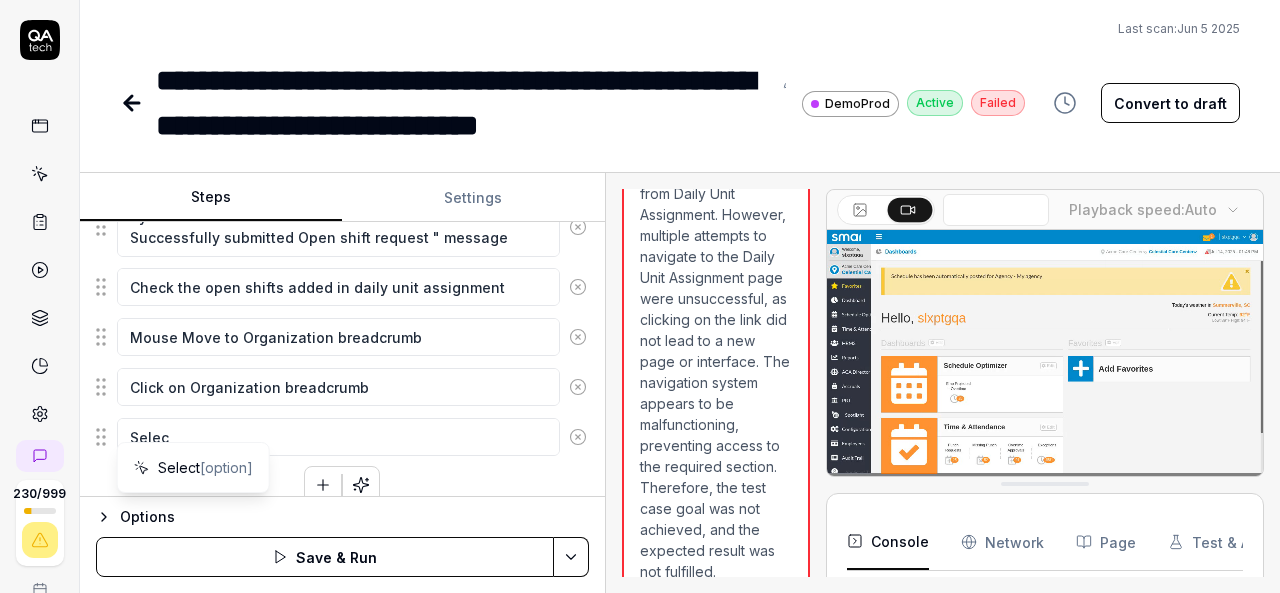 type on "Select" 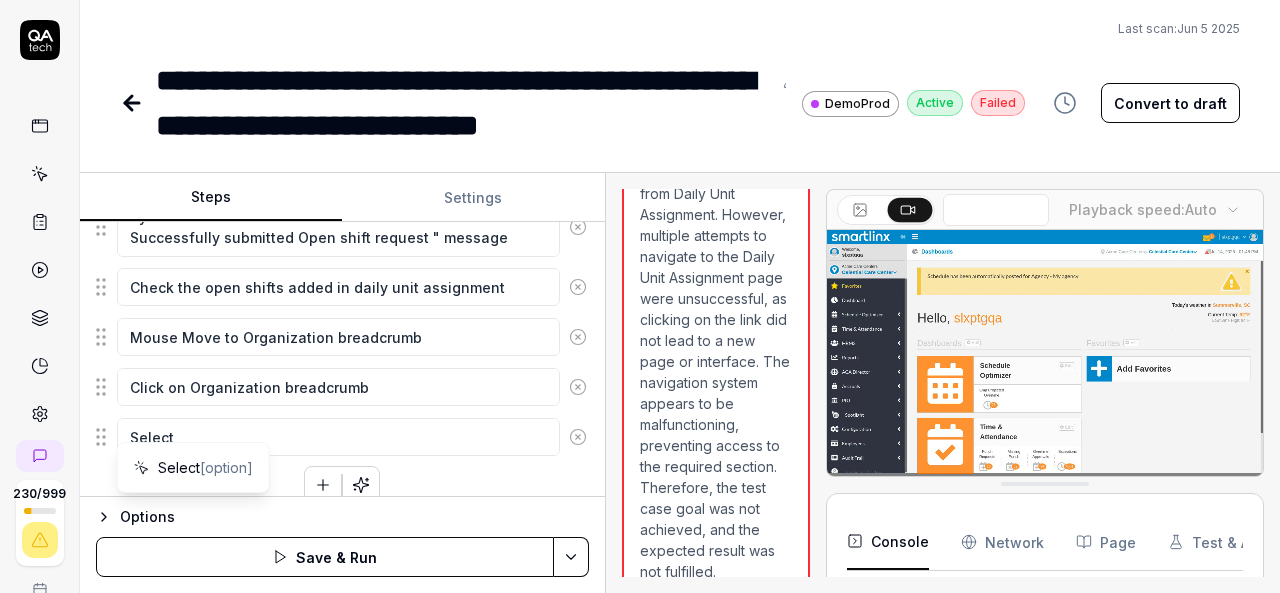 type on "*" 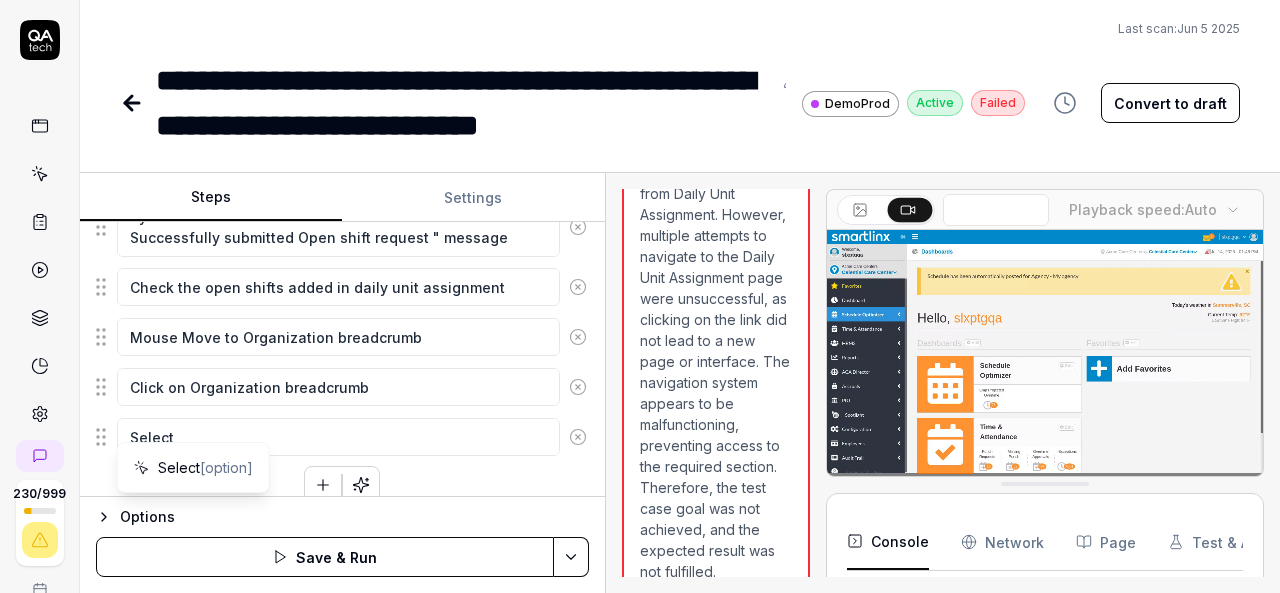 type on "Select" 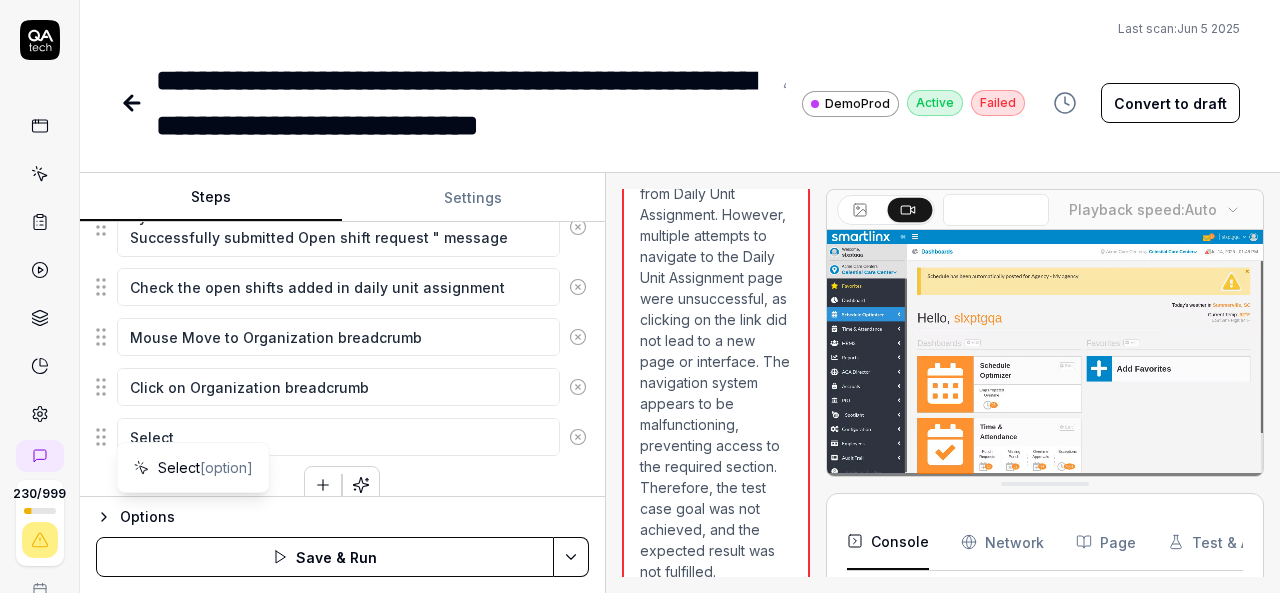 type on "*" 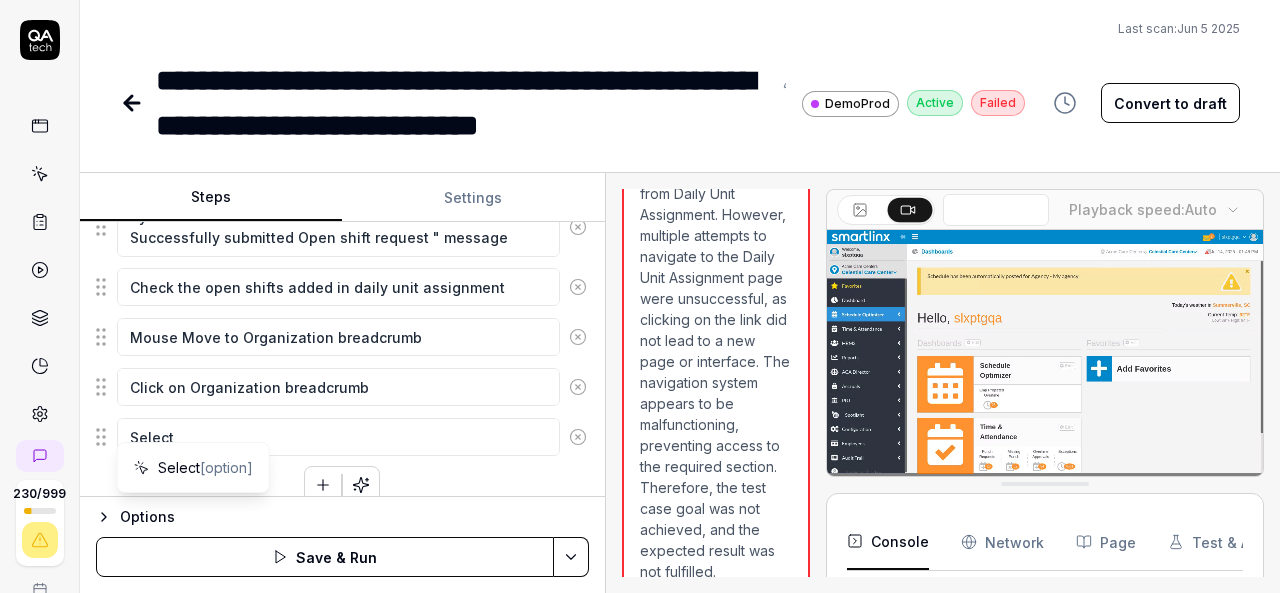type on "Select t" 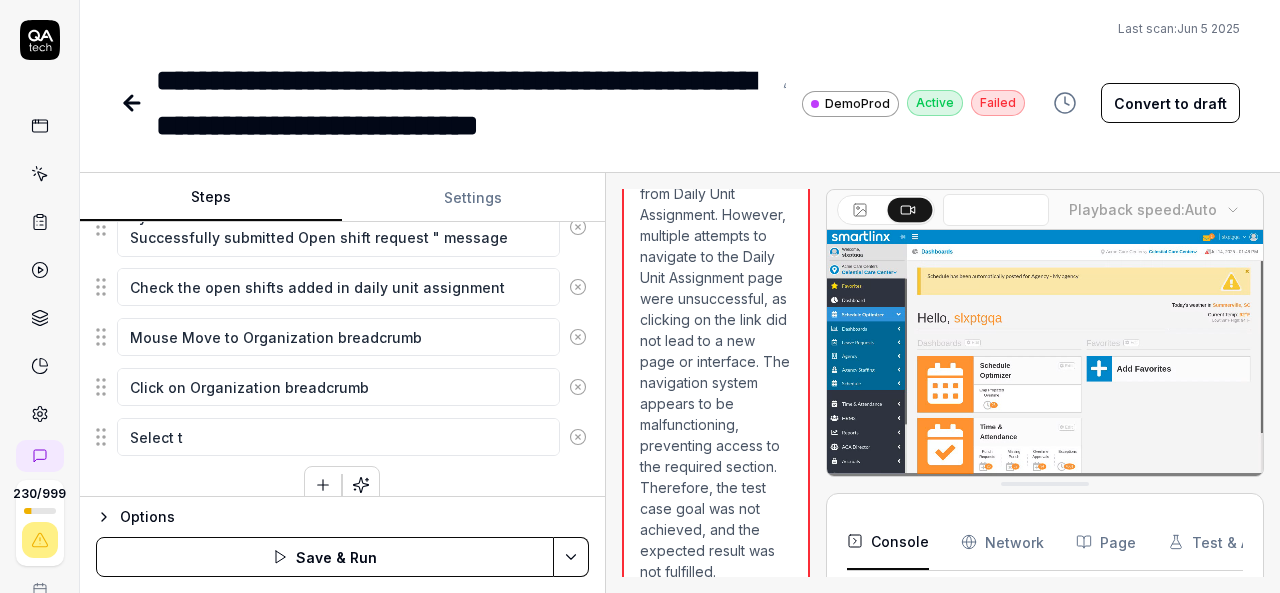 type on "*" 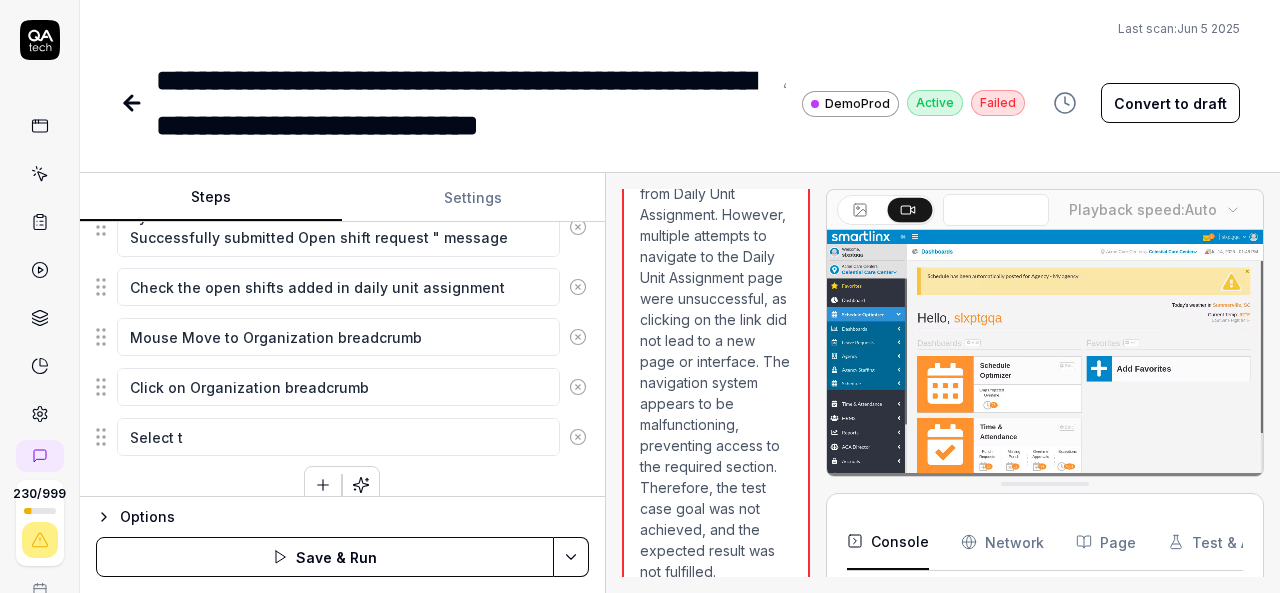 type on "Select th" 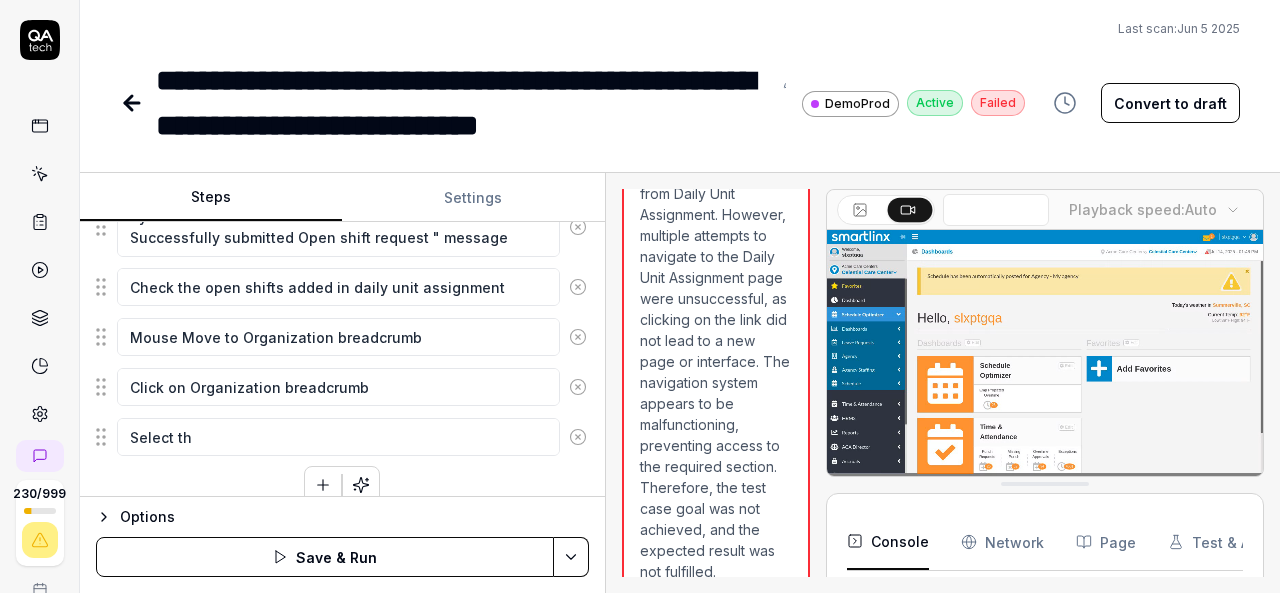 type on "*" 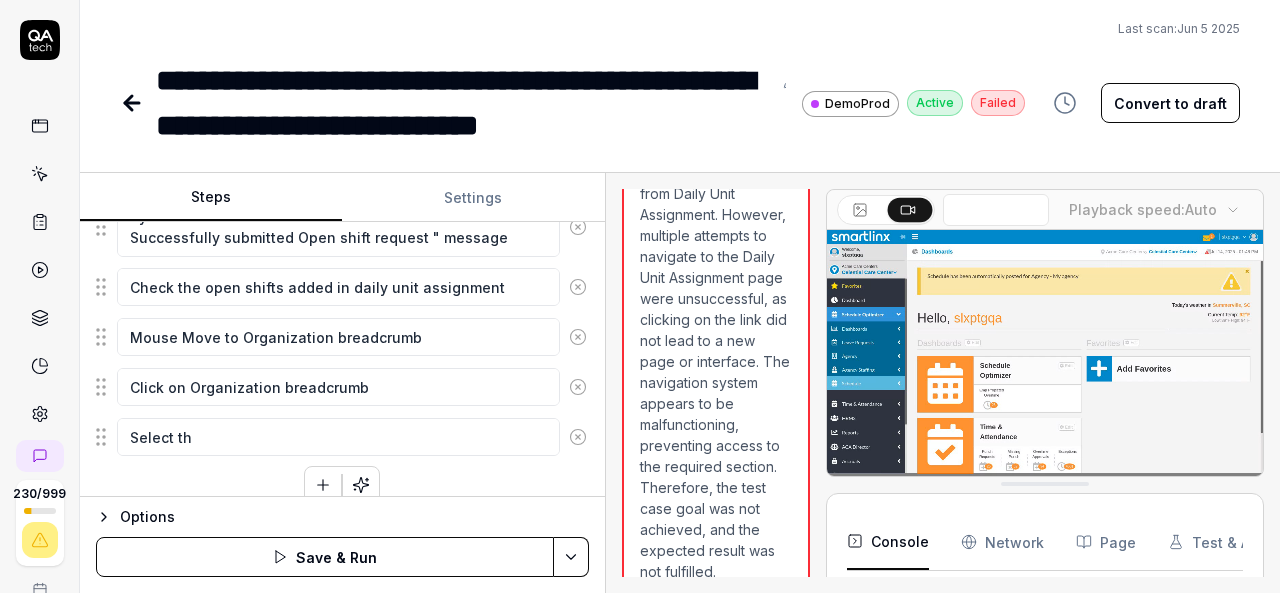 type on "Select the" 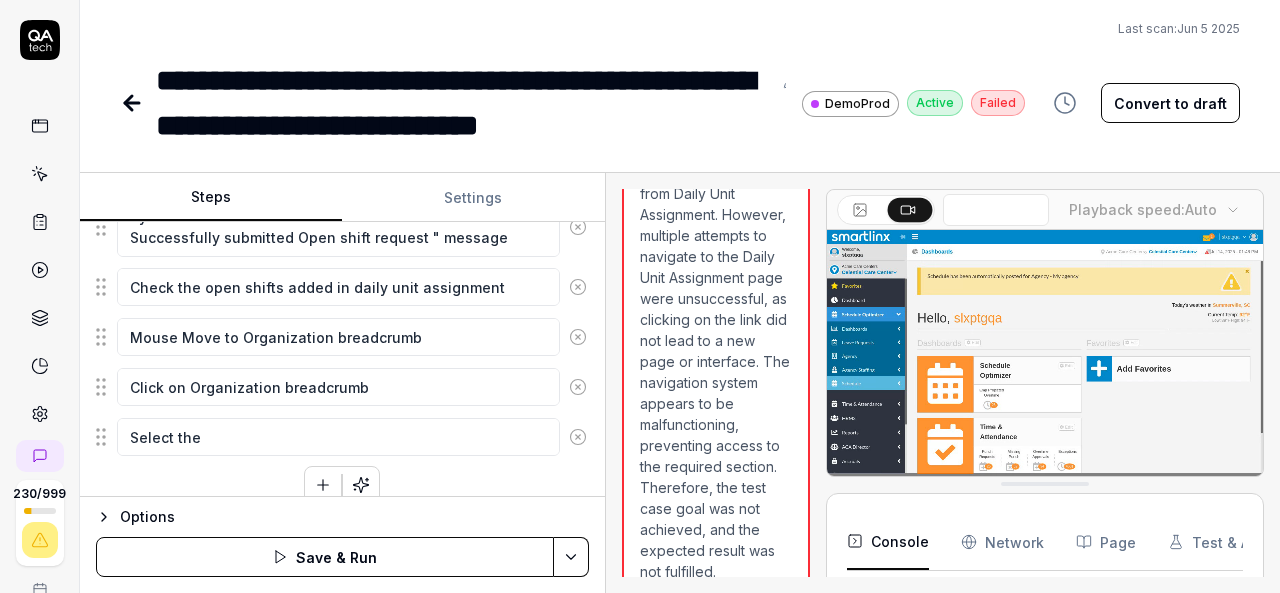 type on "*" 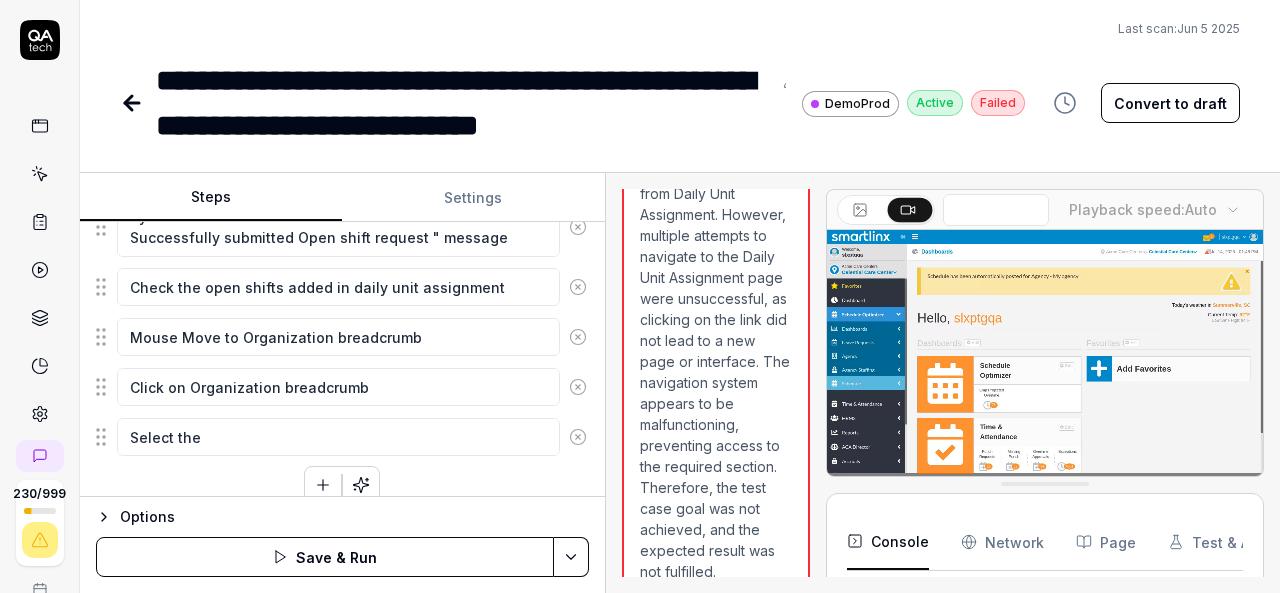 type on "Select the" 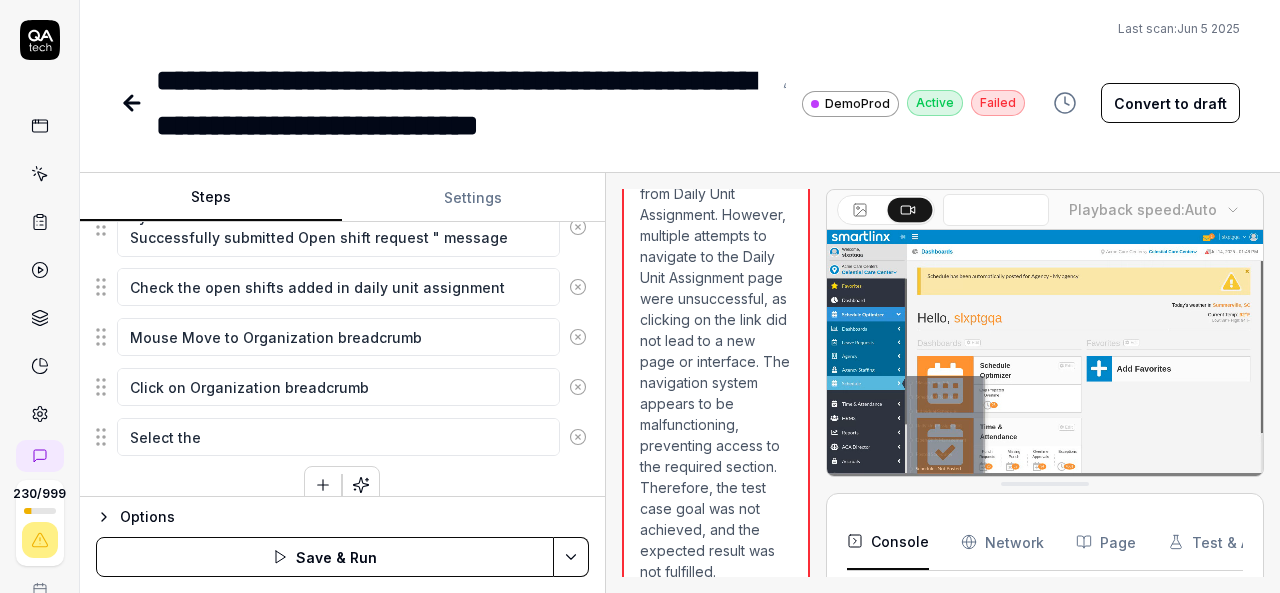 type on "*" 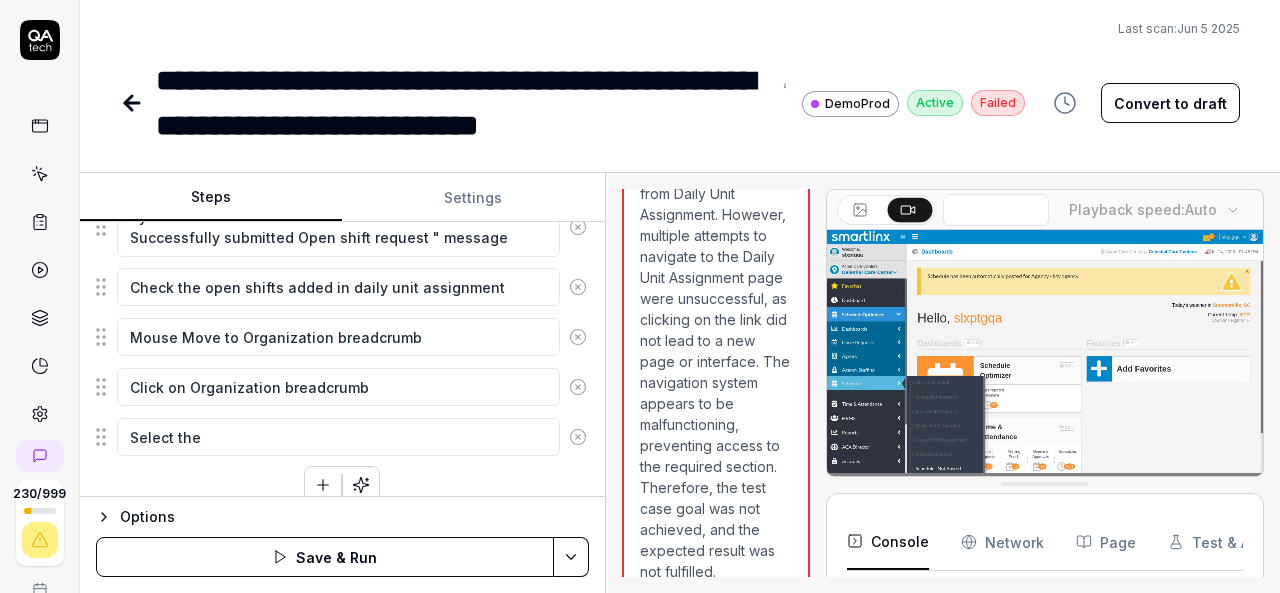 type on "Select the [DEPARTMENT]" 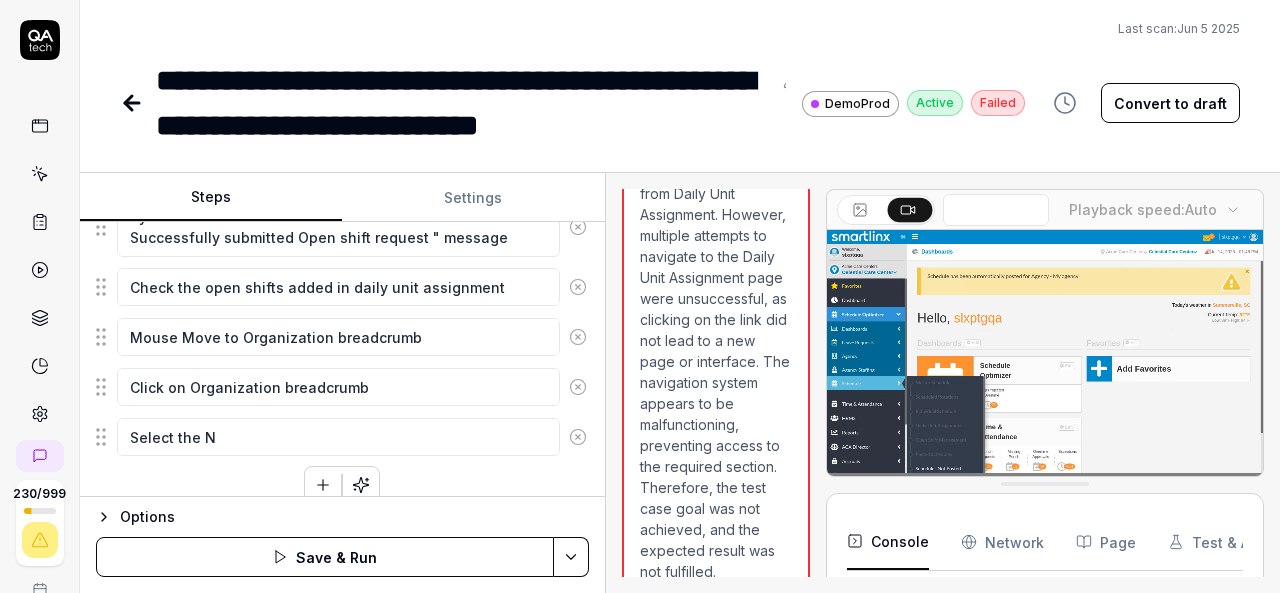 type on "*" 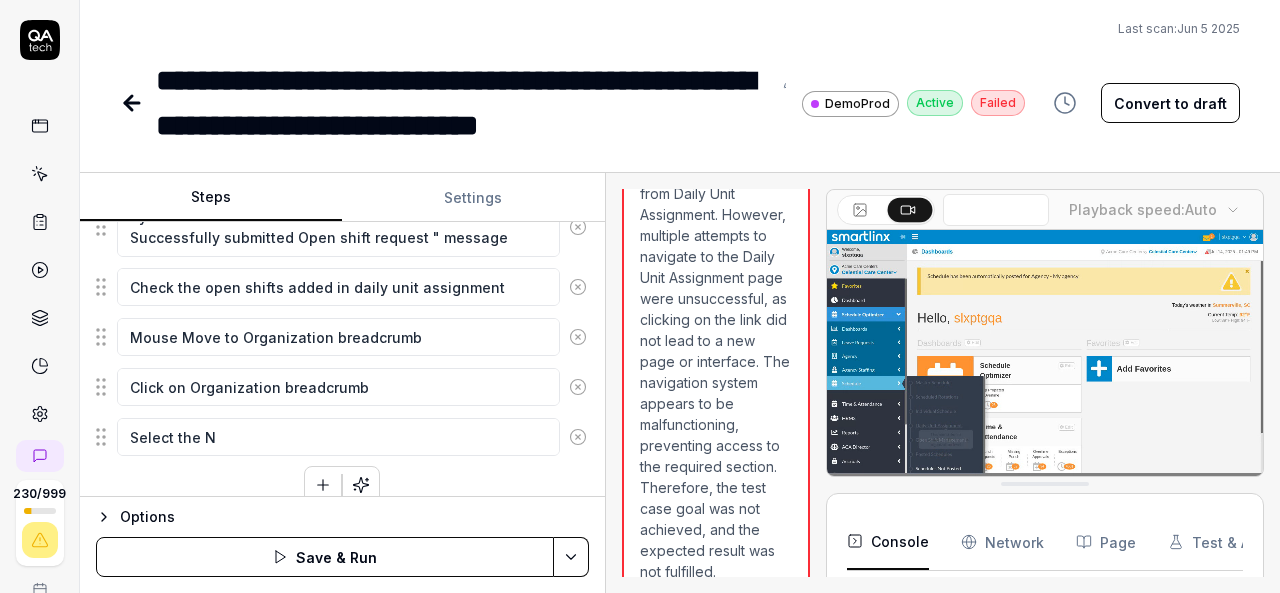 type on "Select the [DEPARTMENT]" 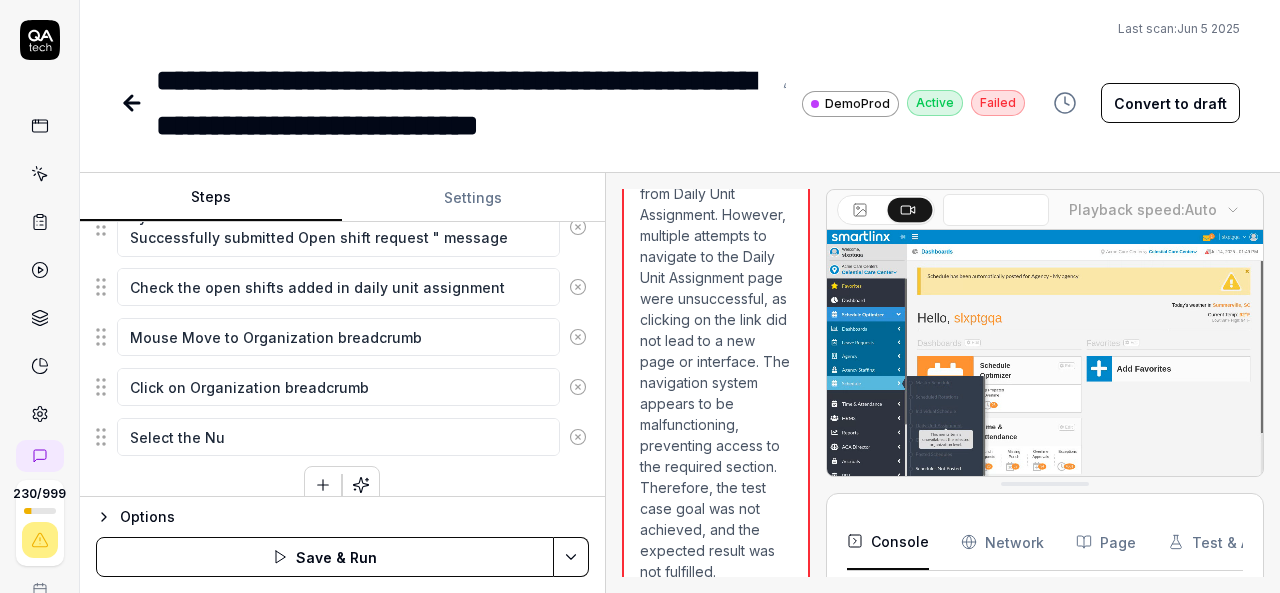 type on "*" 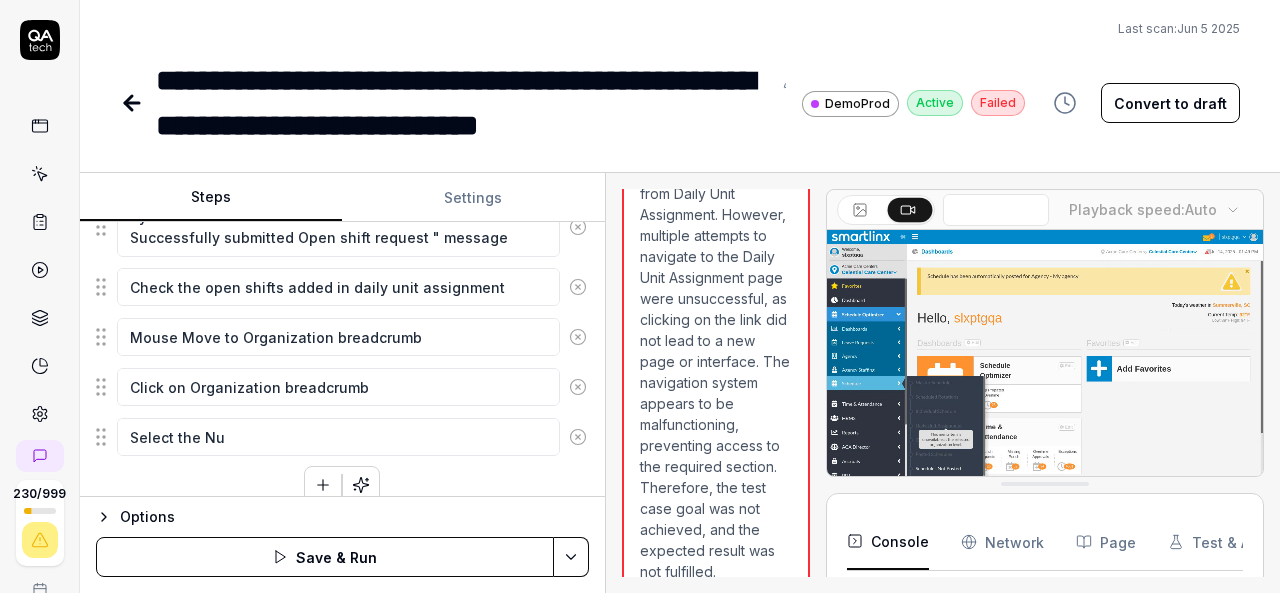 type on "Select the [DEPARTMENT]" 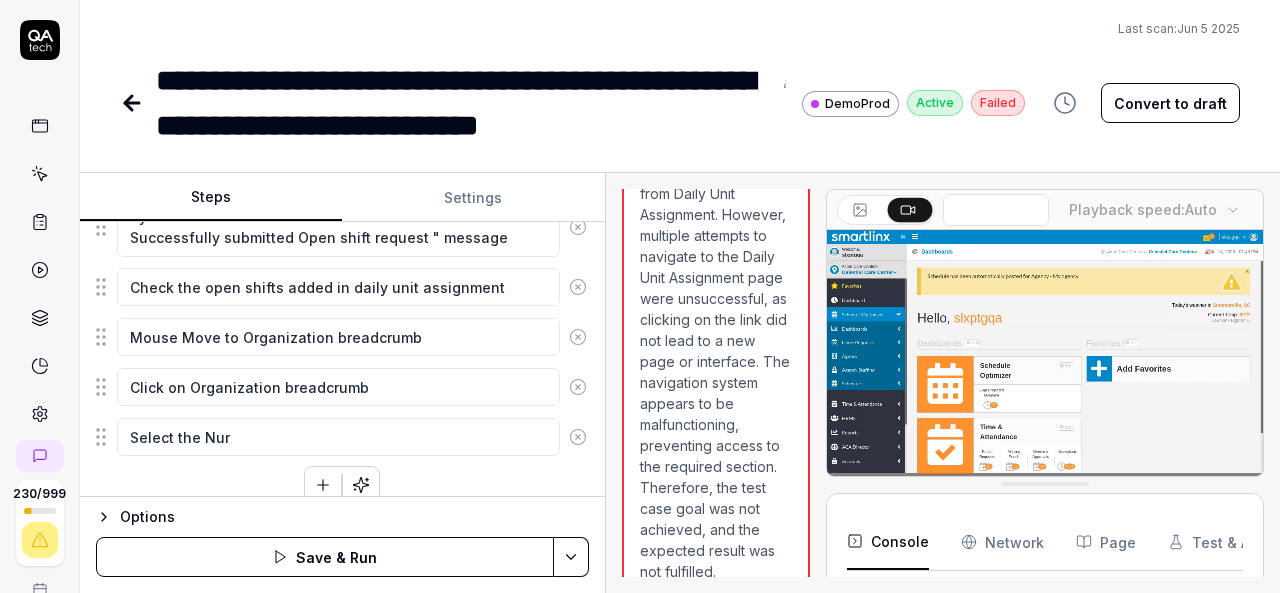 type on "*" 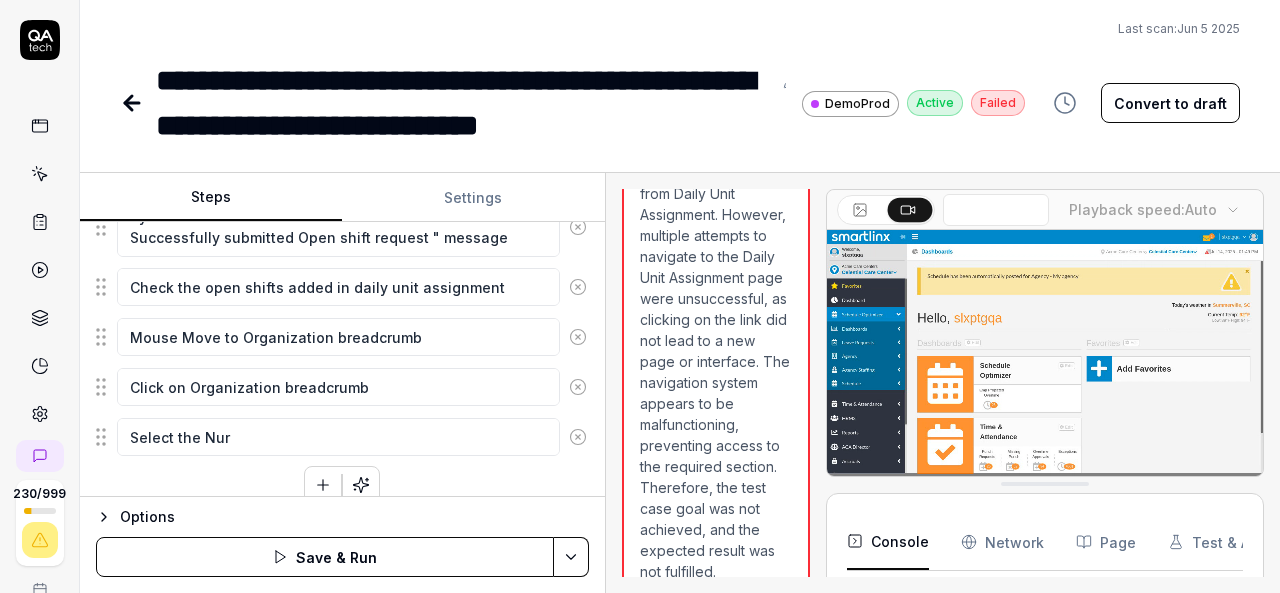 type on "Select the Nurs" 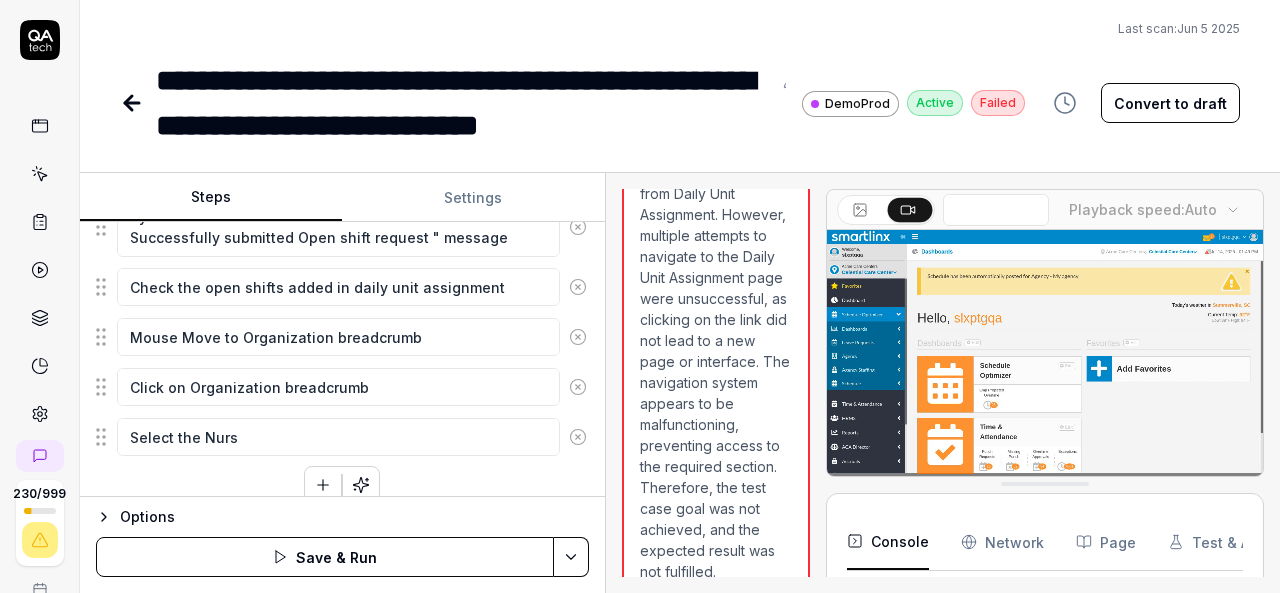 type on "*" 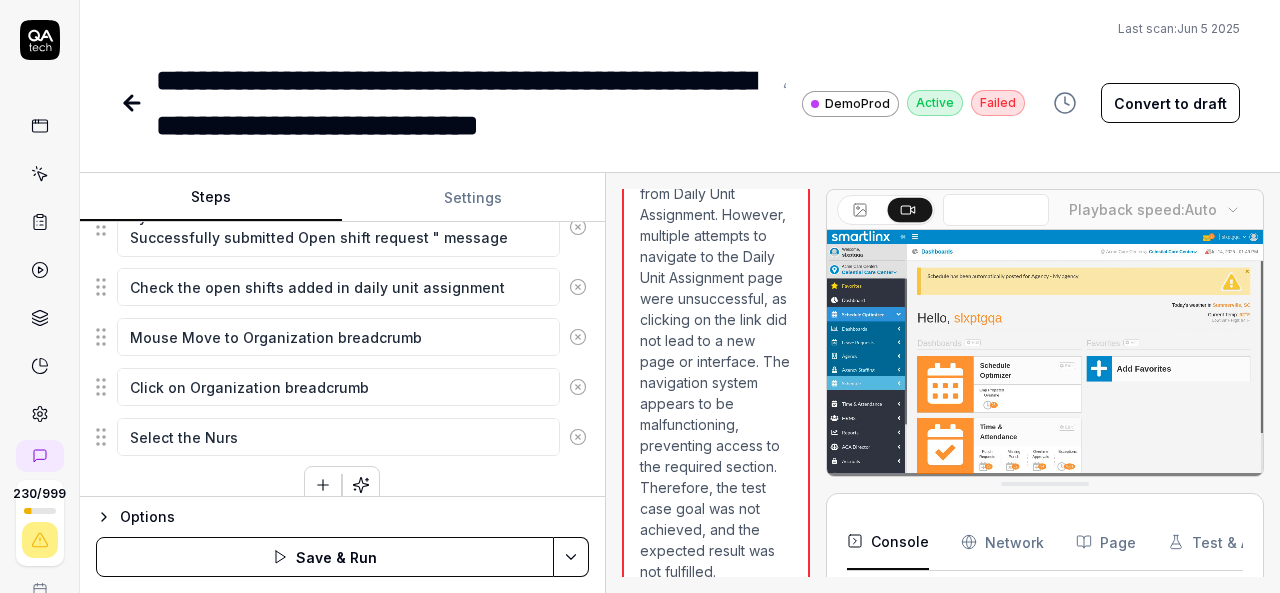 type on "Select the Nursi" 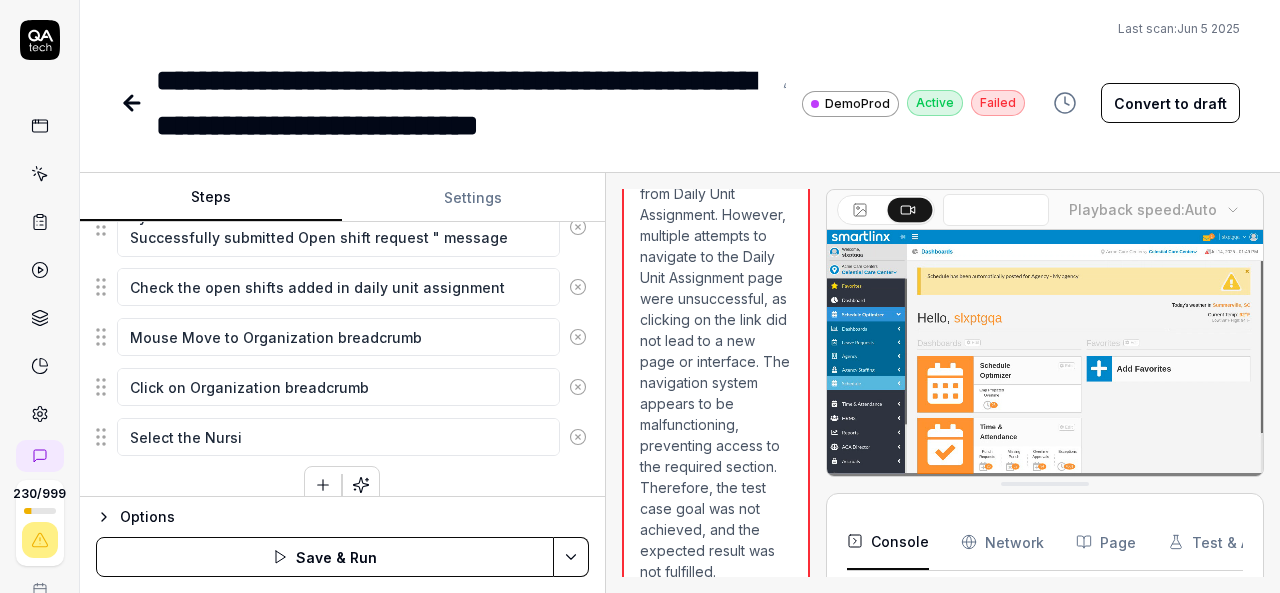 type on "*" 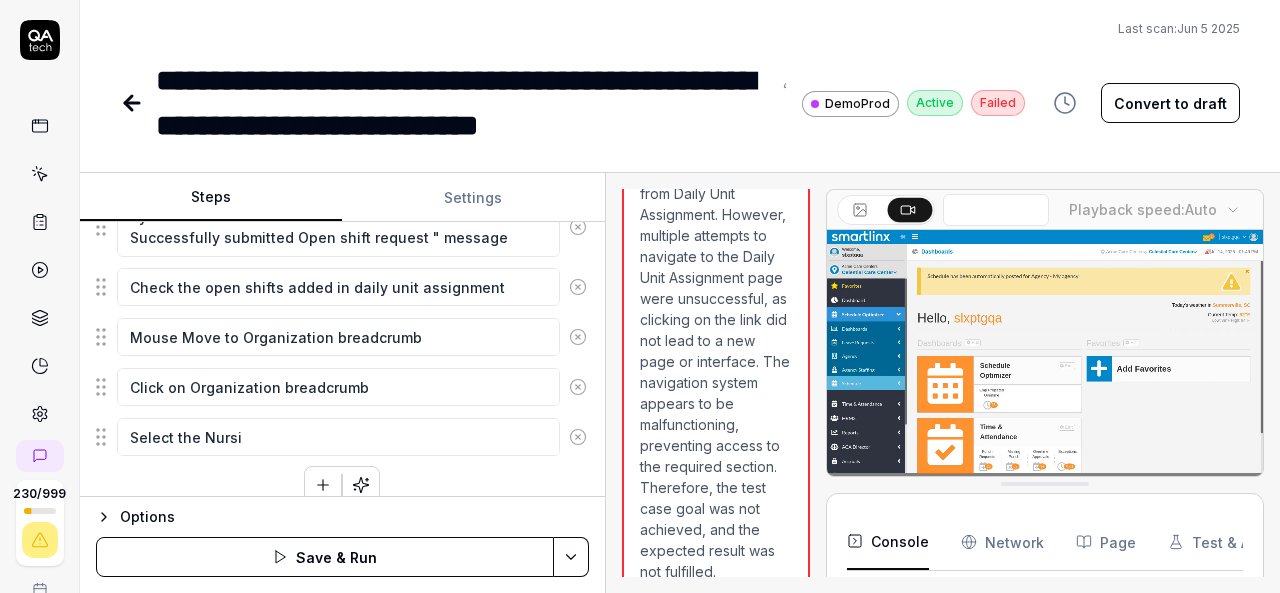 type on "Select the Nursig" 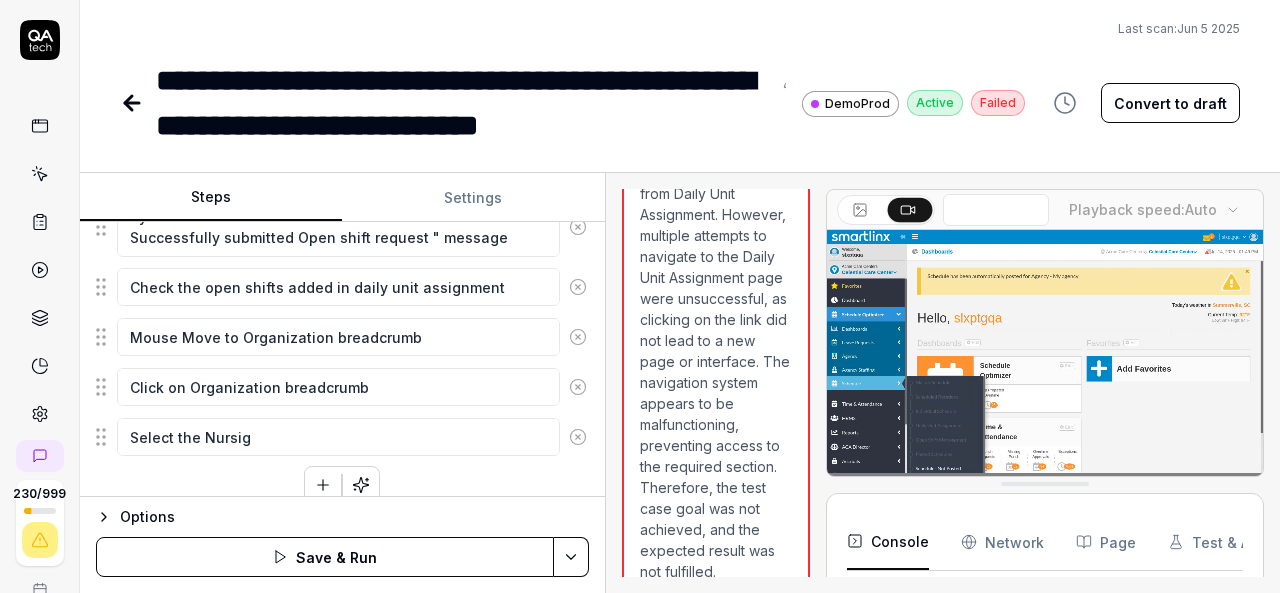 type on "*" 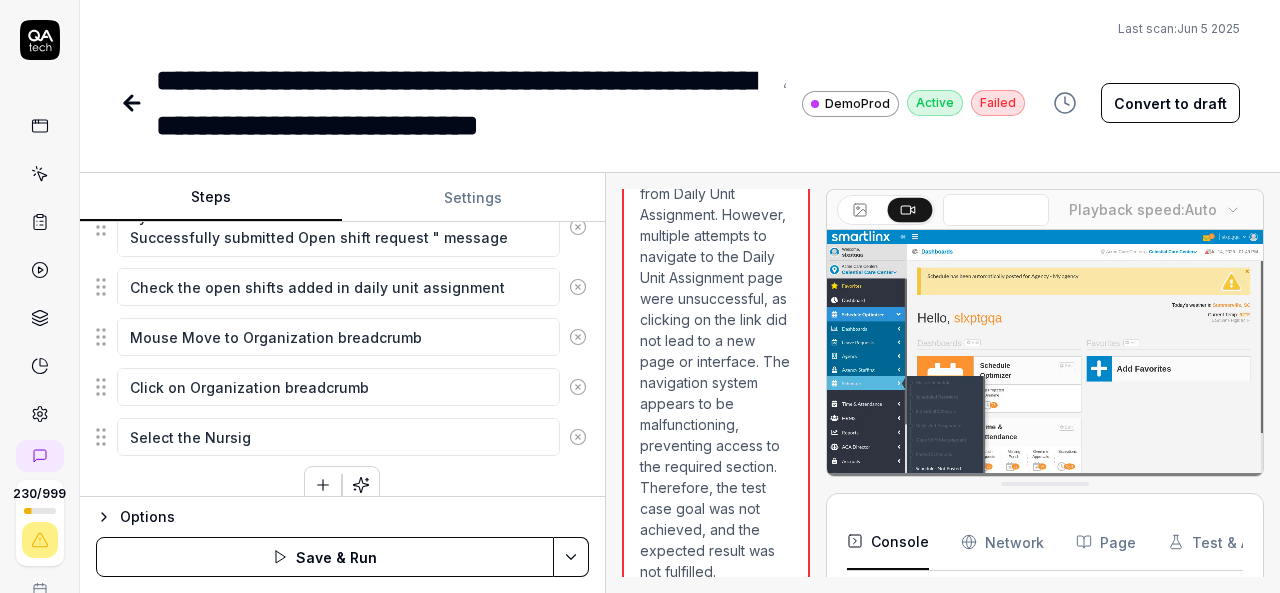 type on "Select the Nursign" 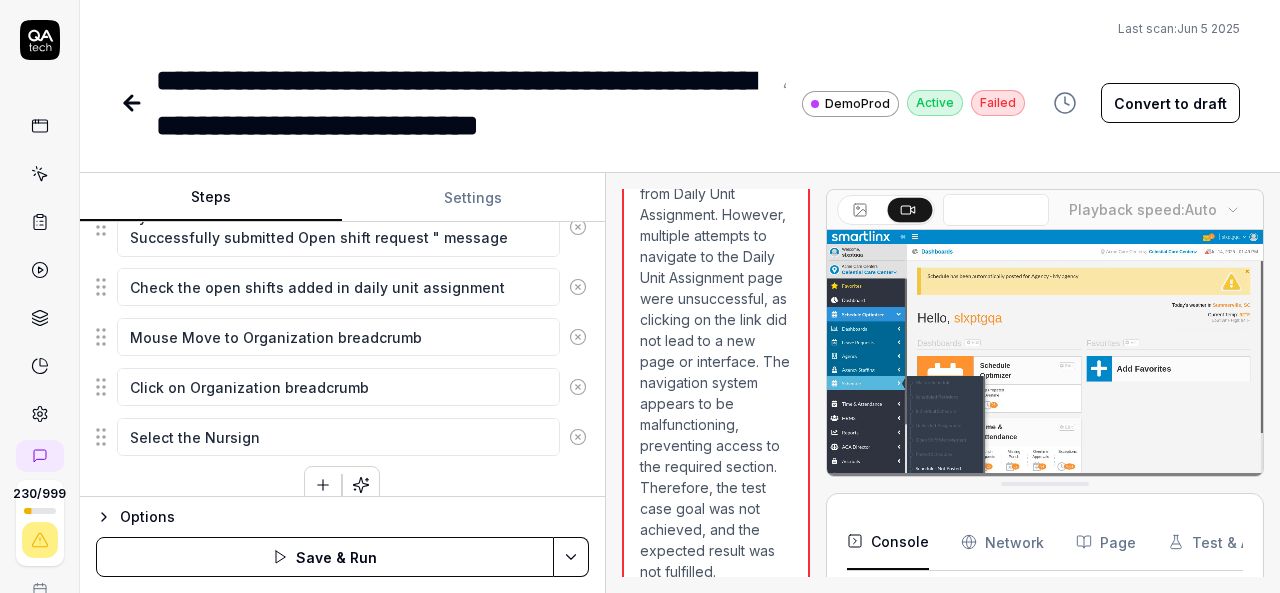 type on "*" 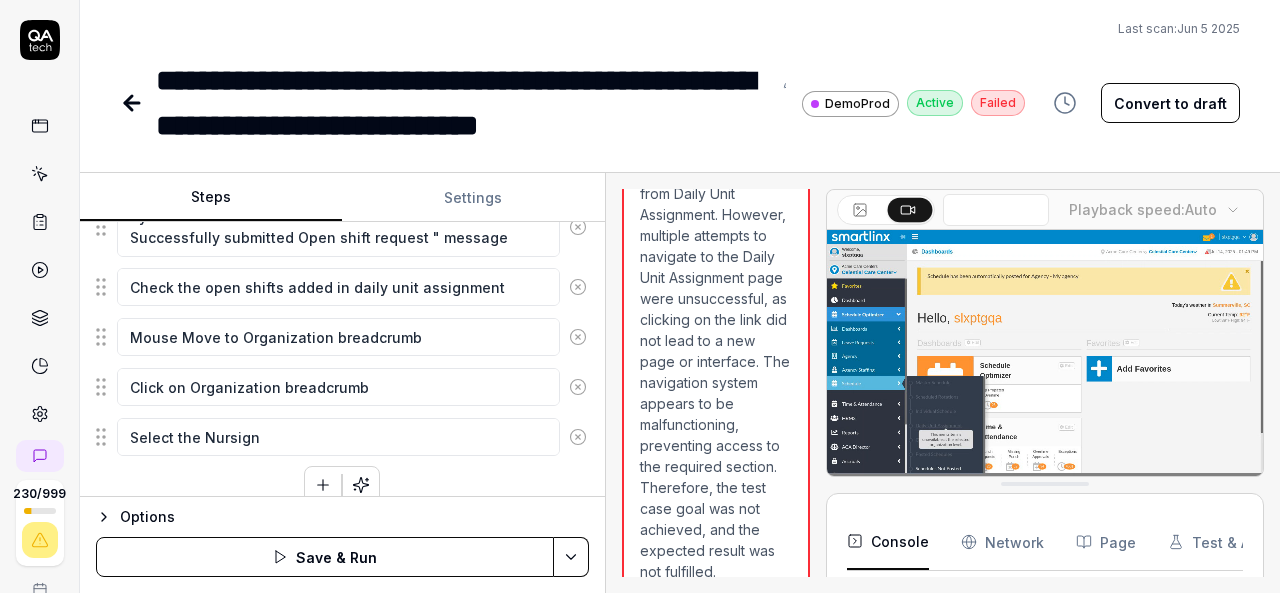 type on "Select the Nursign" 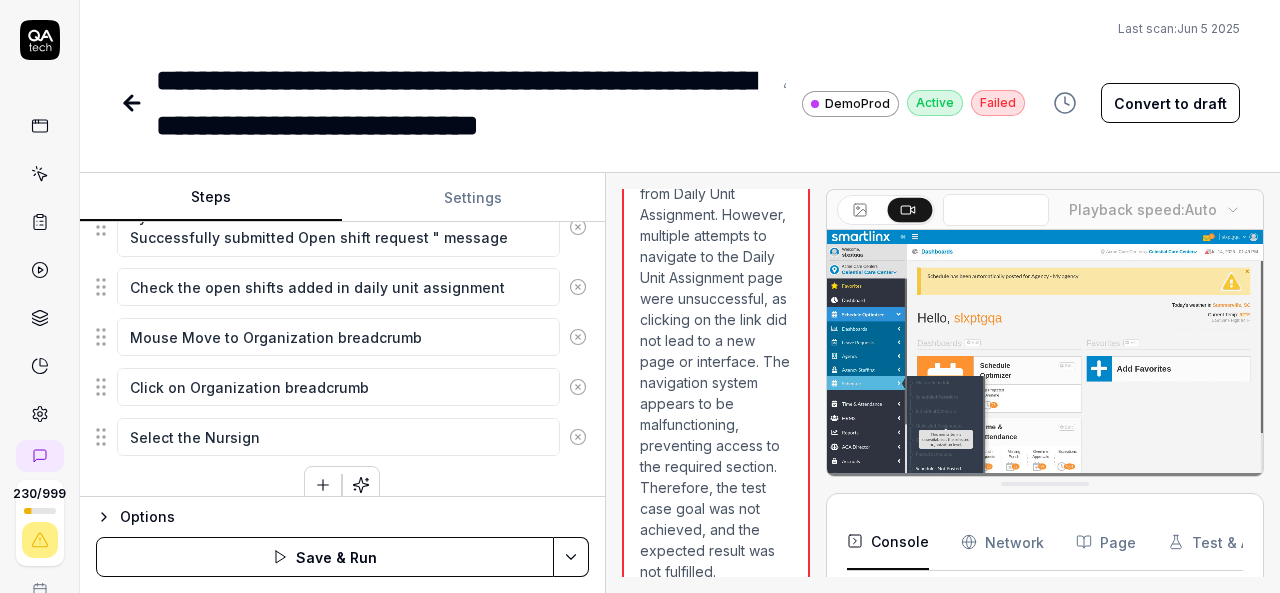 type on "*" 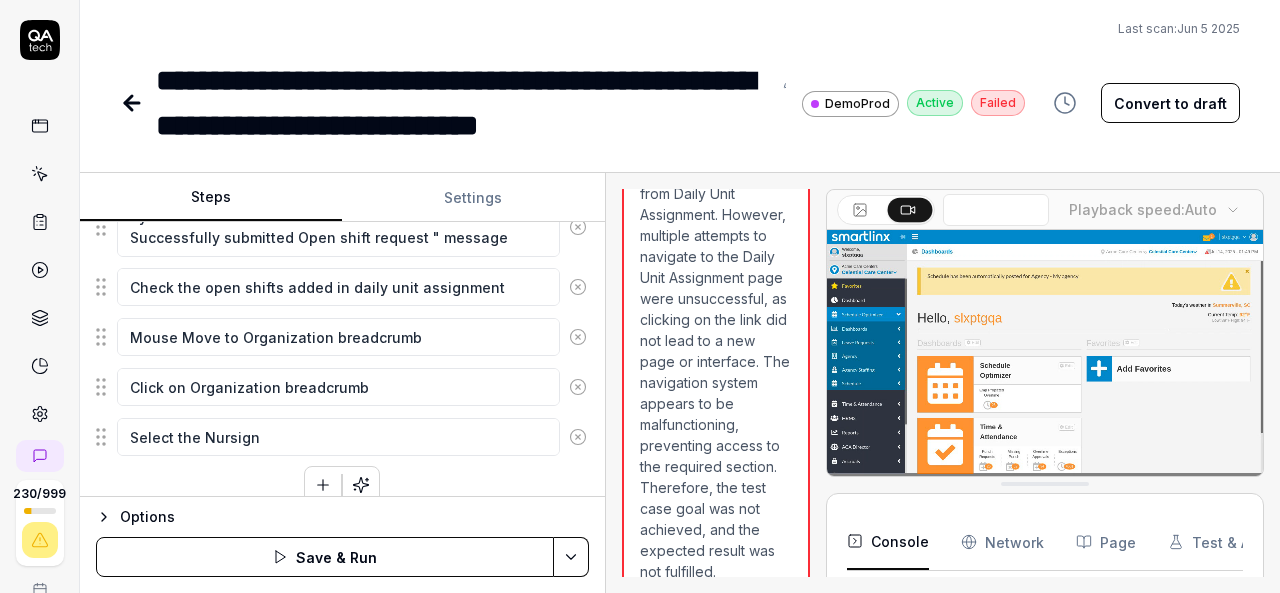 type on "Select the Nursign" 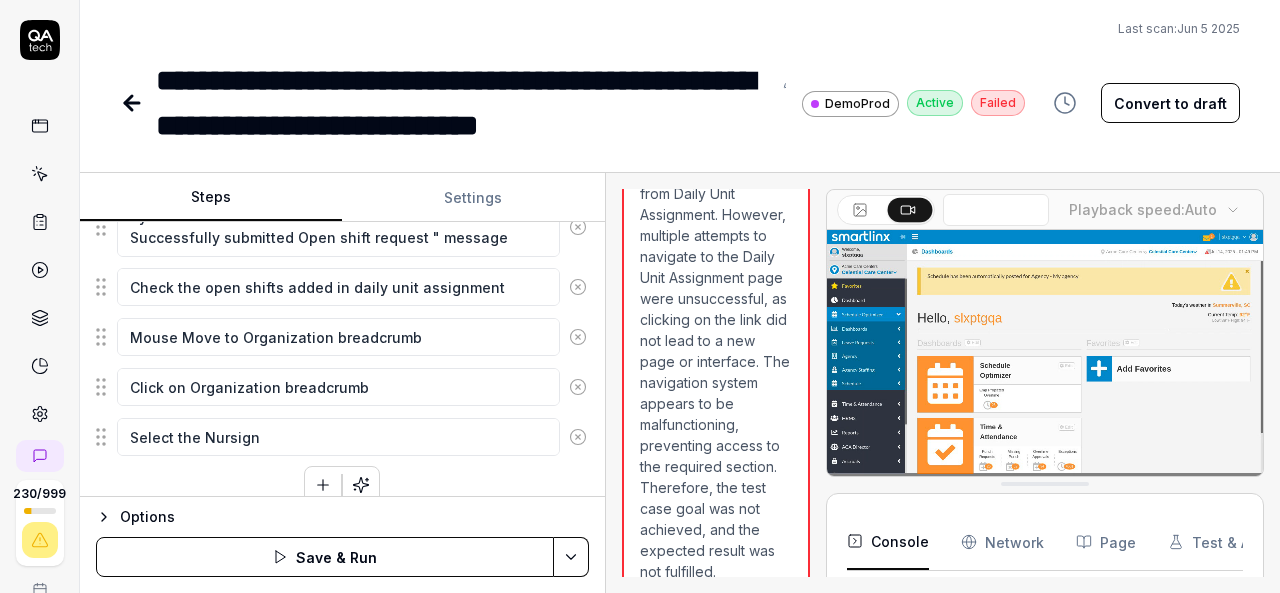 type on "*" 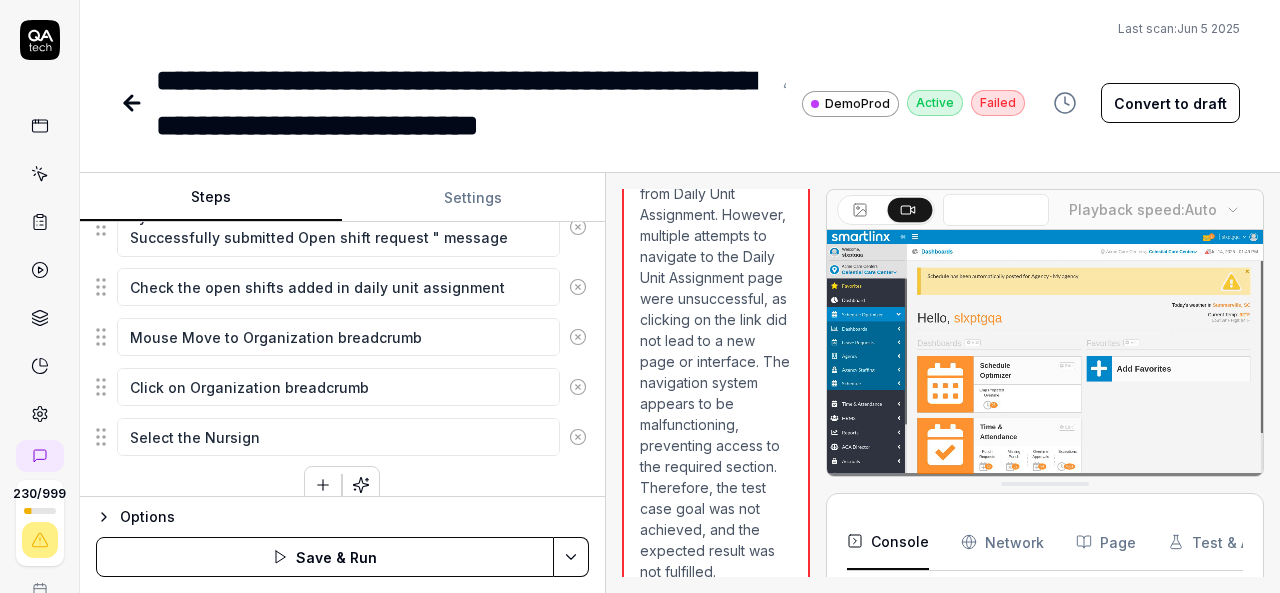 type on "Select the Nursig" 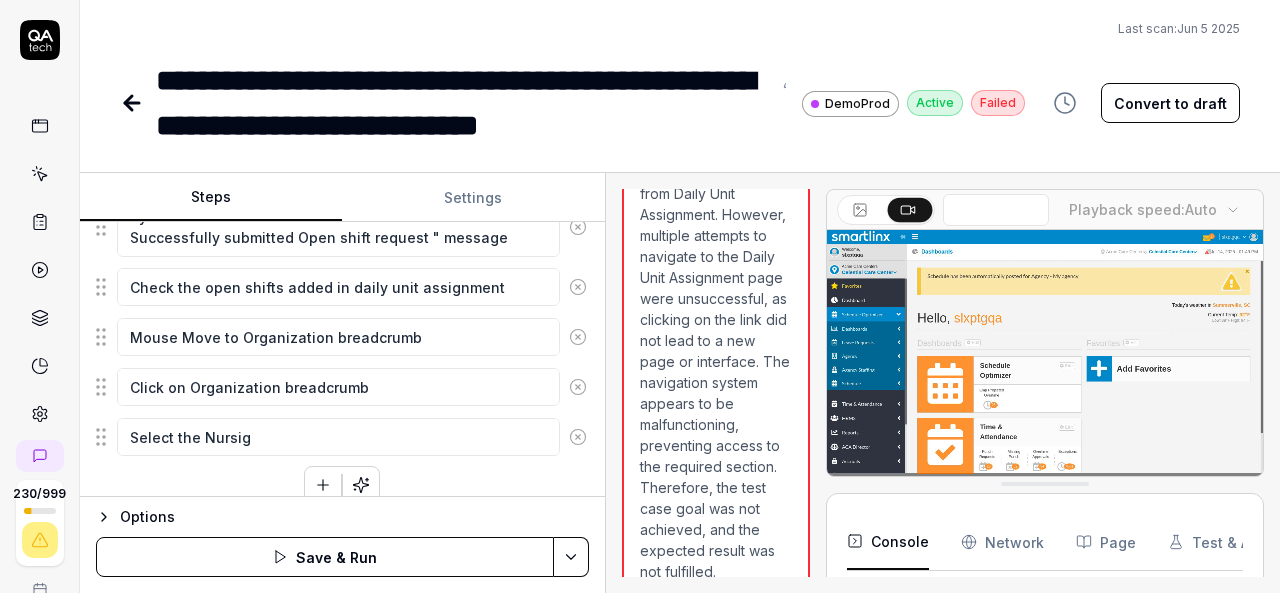 type on "*" 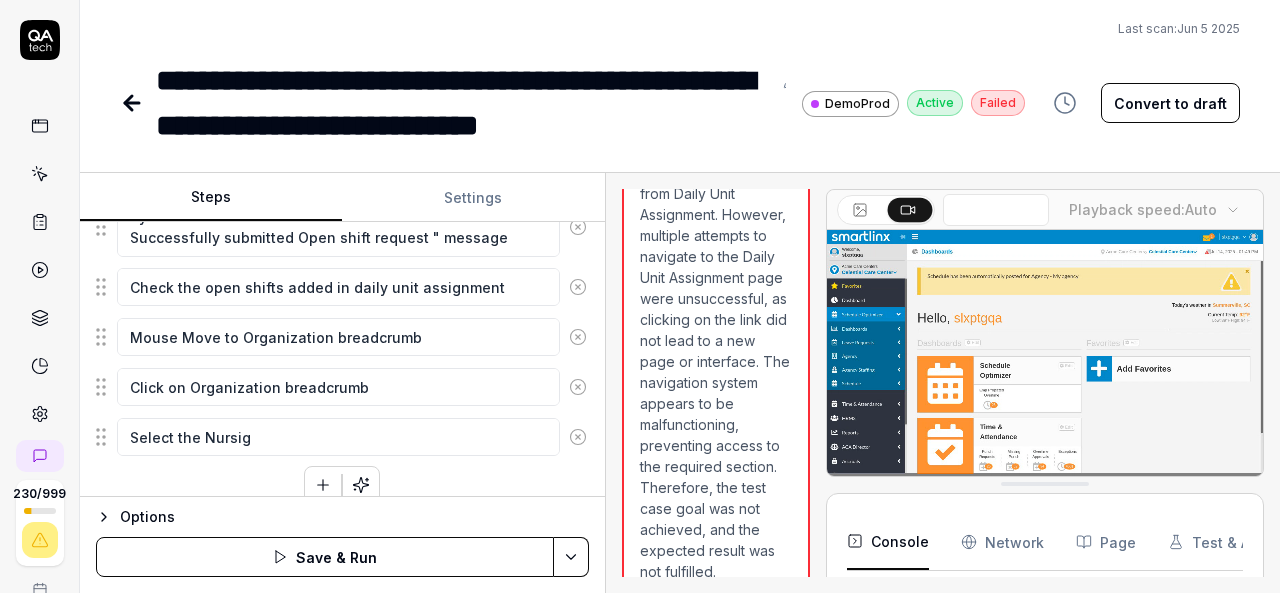 type on "Select the Nursi" 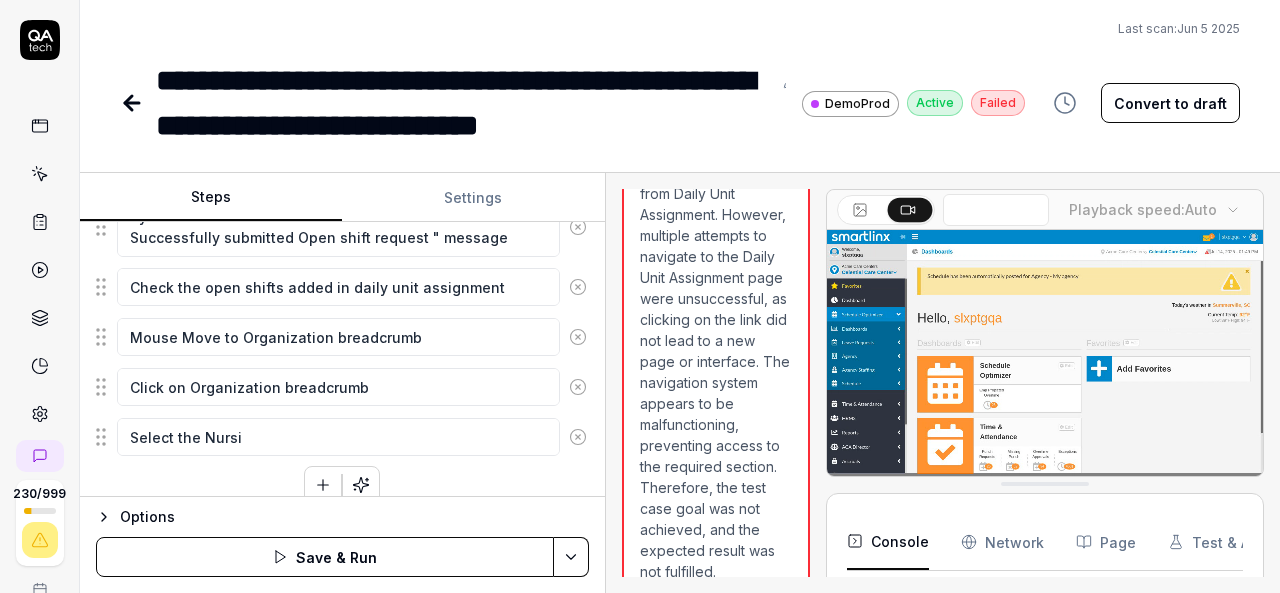 type on "*" 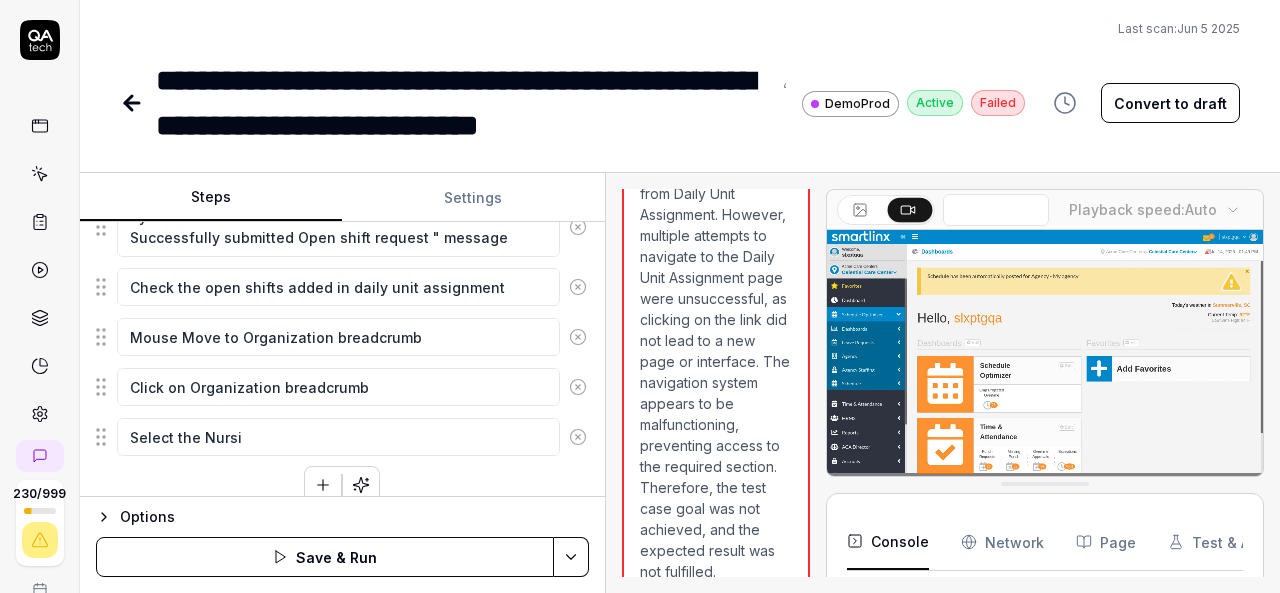 type on "Select the Nurs" 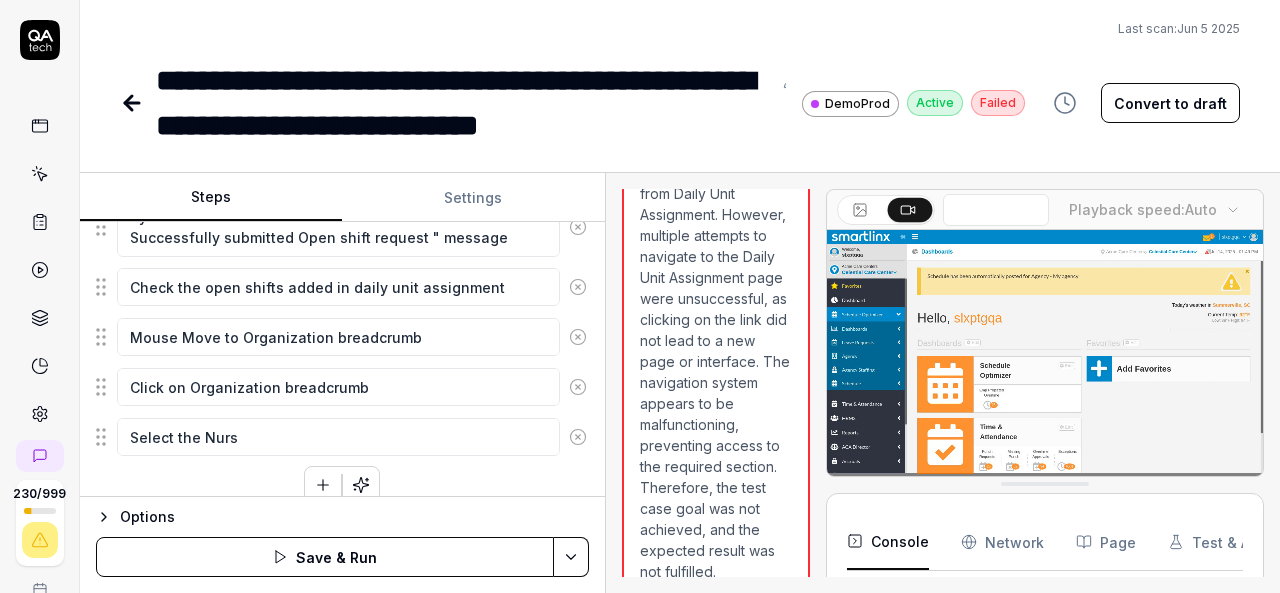 type on "*" 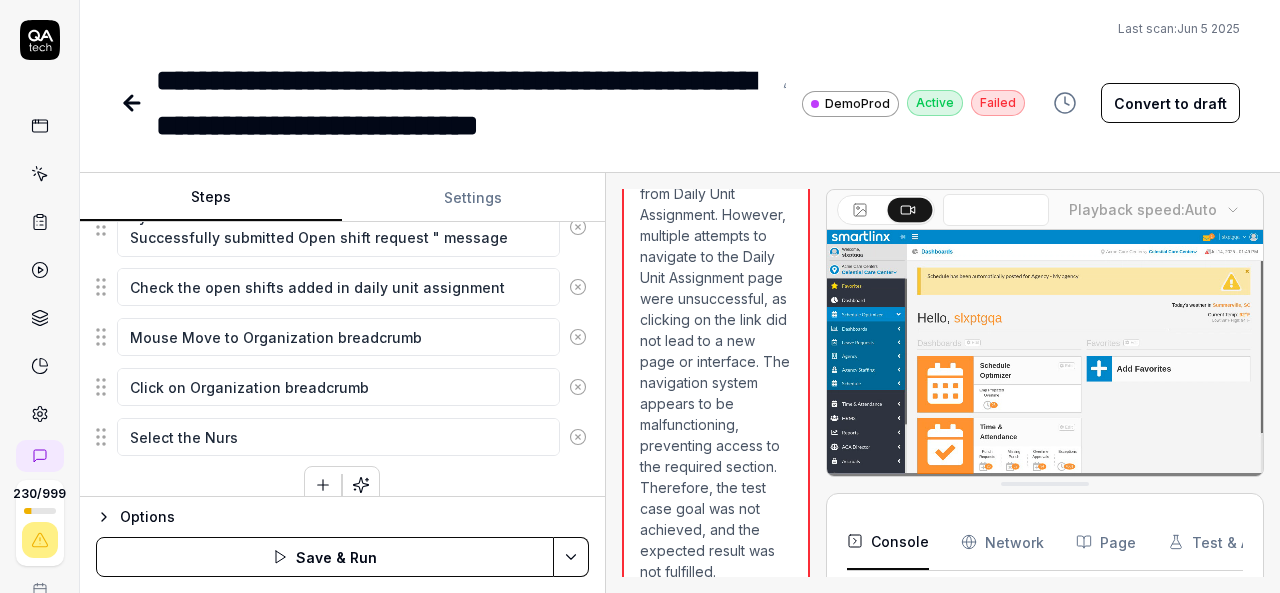 type on "Select the Nursi" 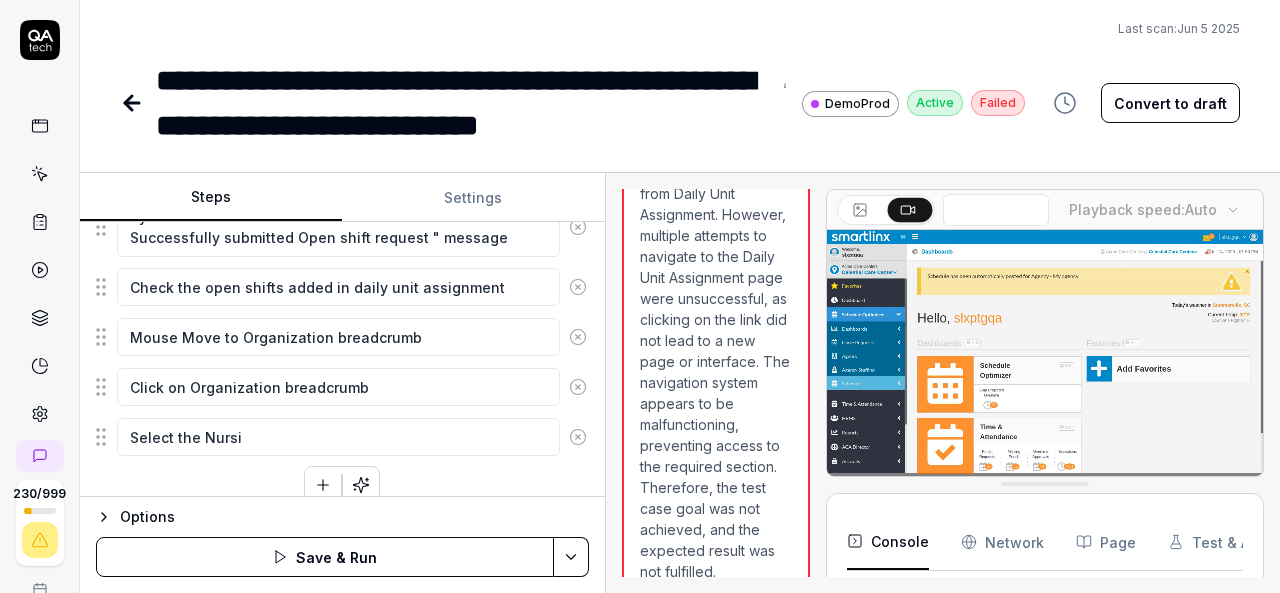 type on "*" 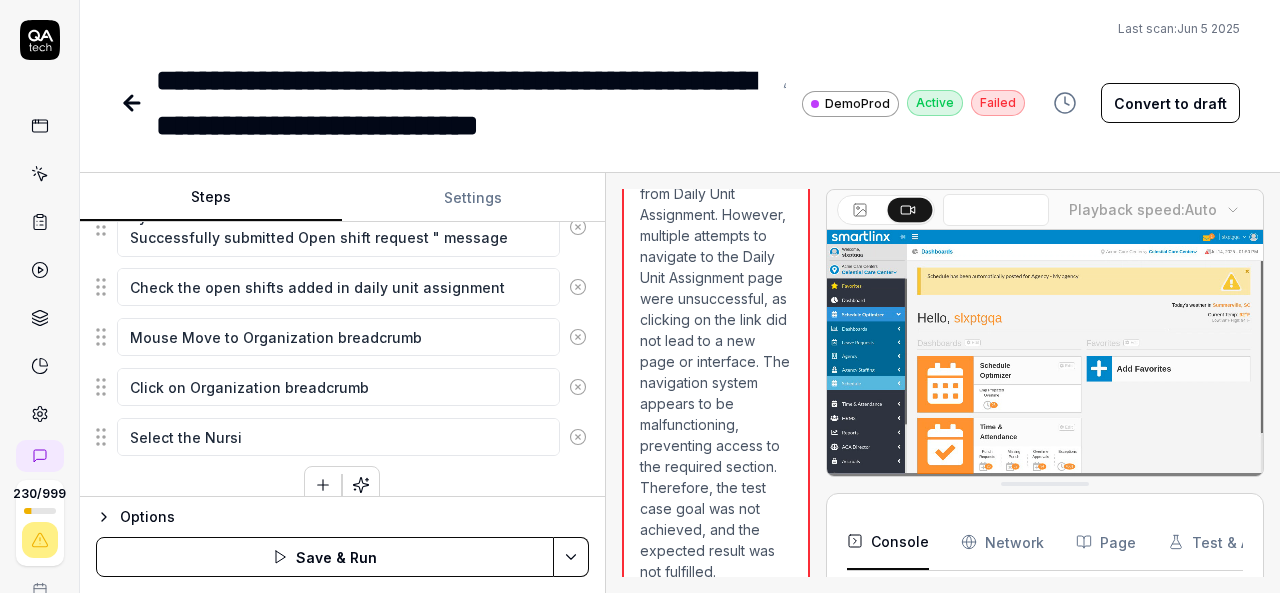 type on "Select the Nursin" 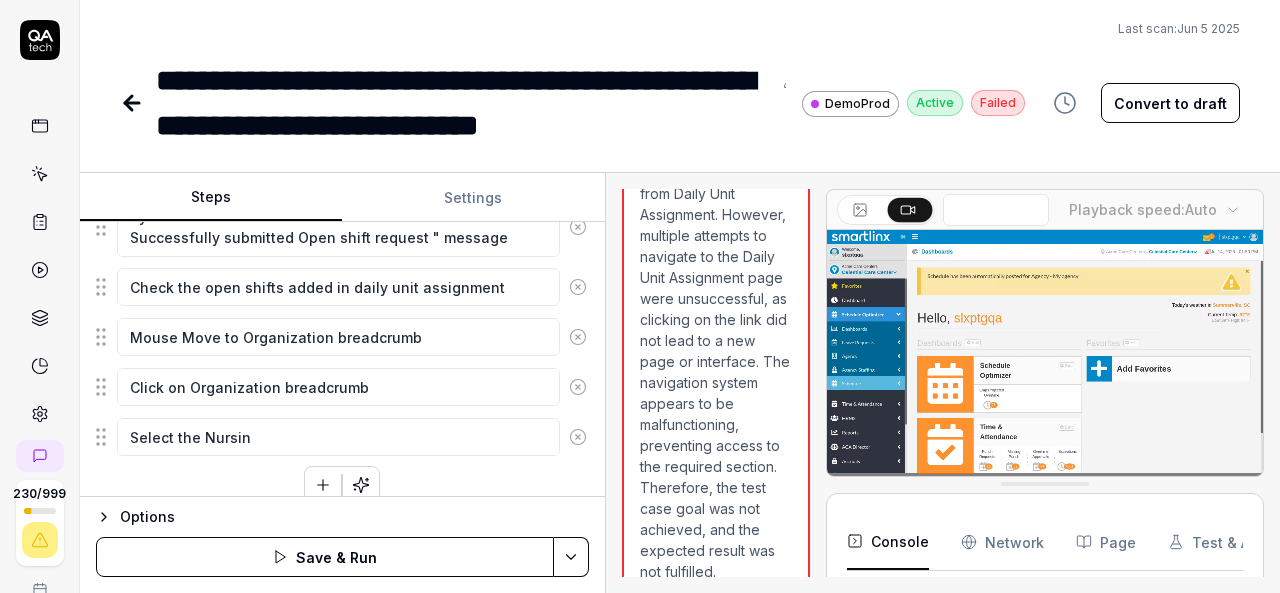 type on "*" 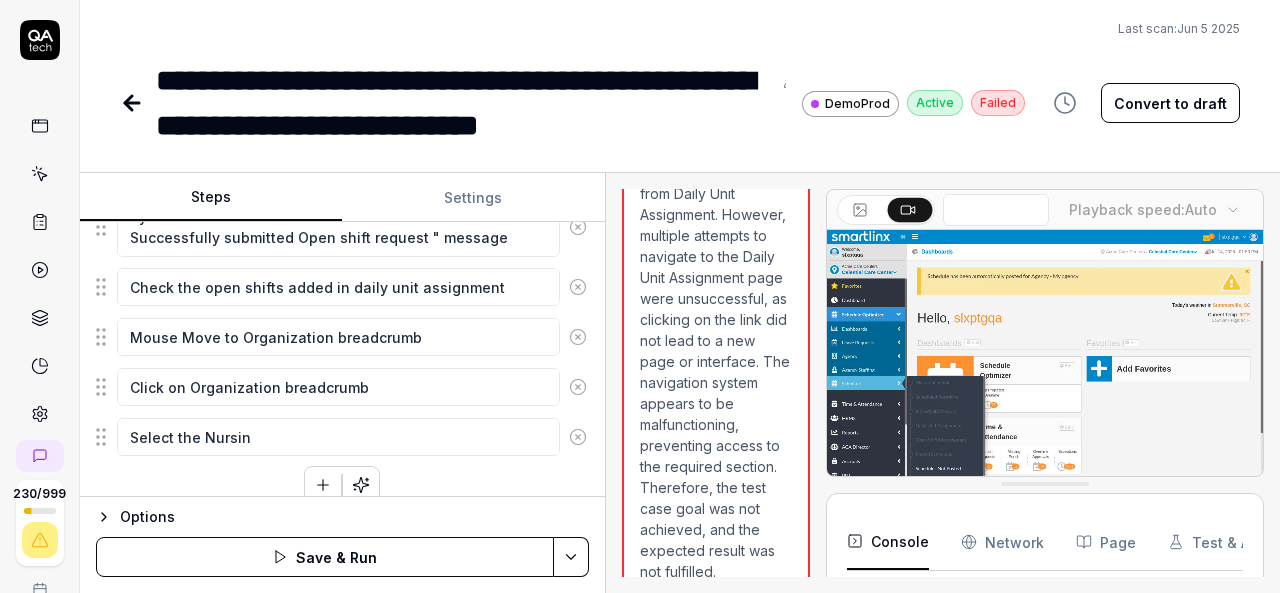 type on "Select the Nursing" 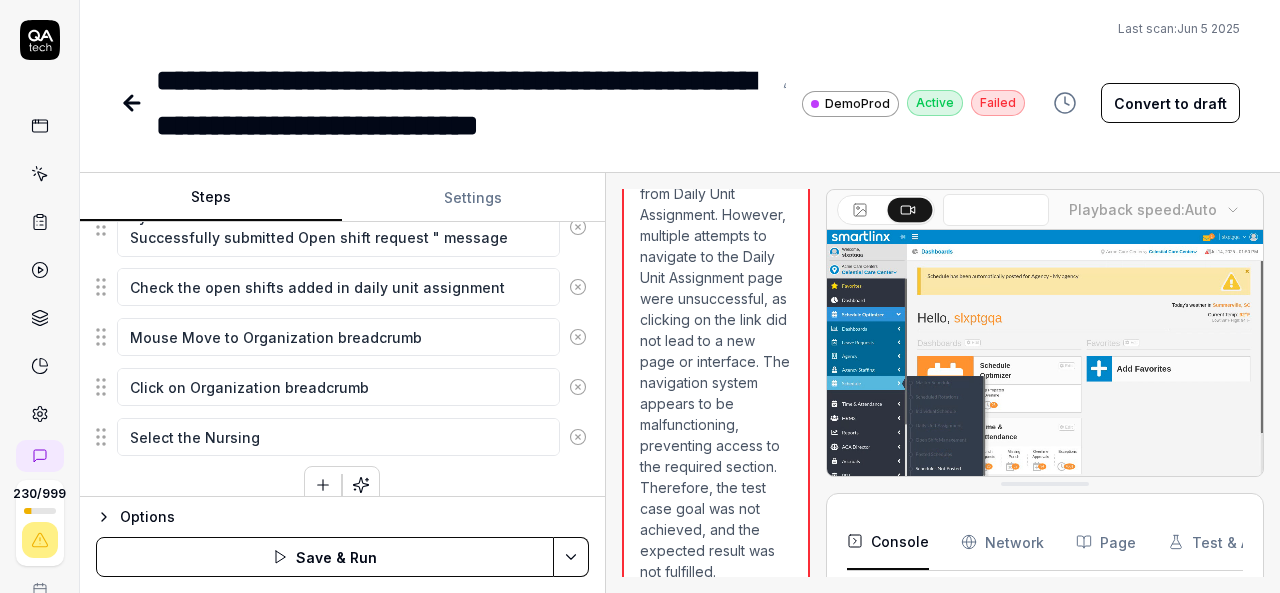 type on "*" 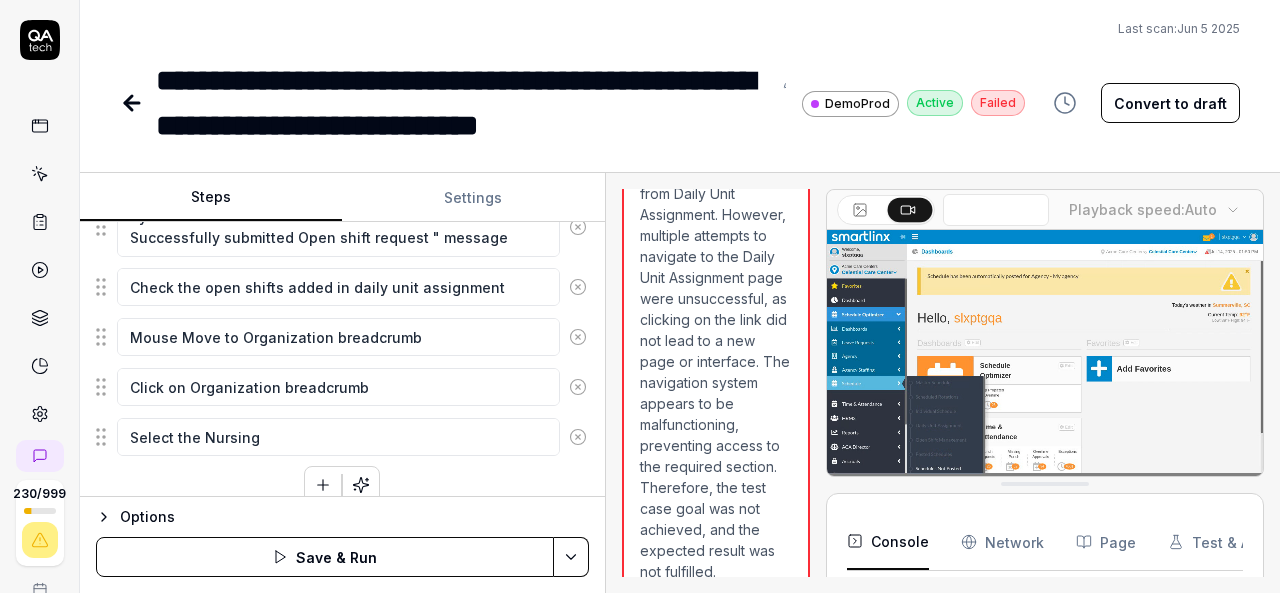 type on "Select the Nursing" 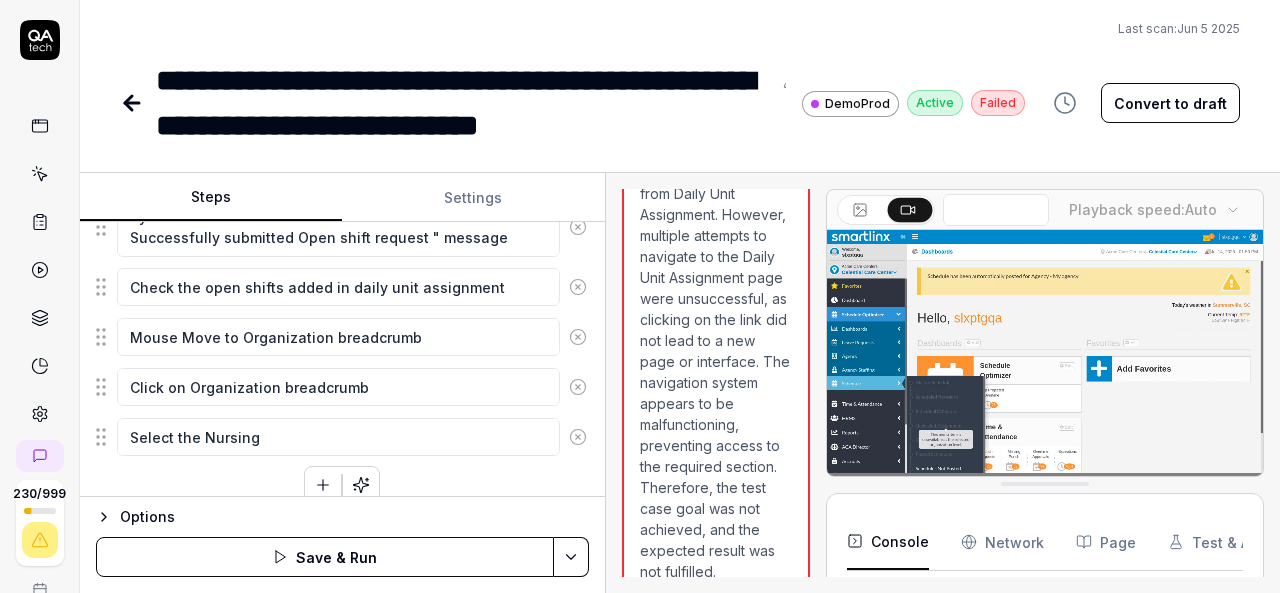 type on "*" 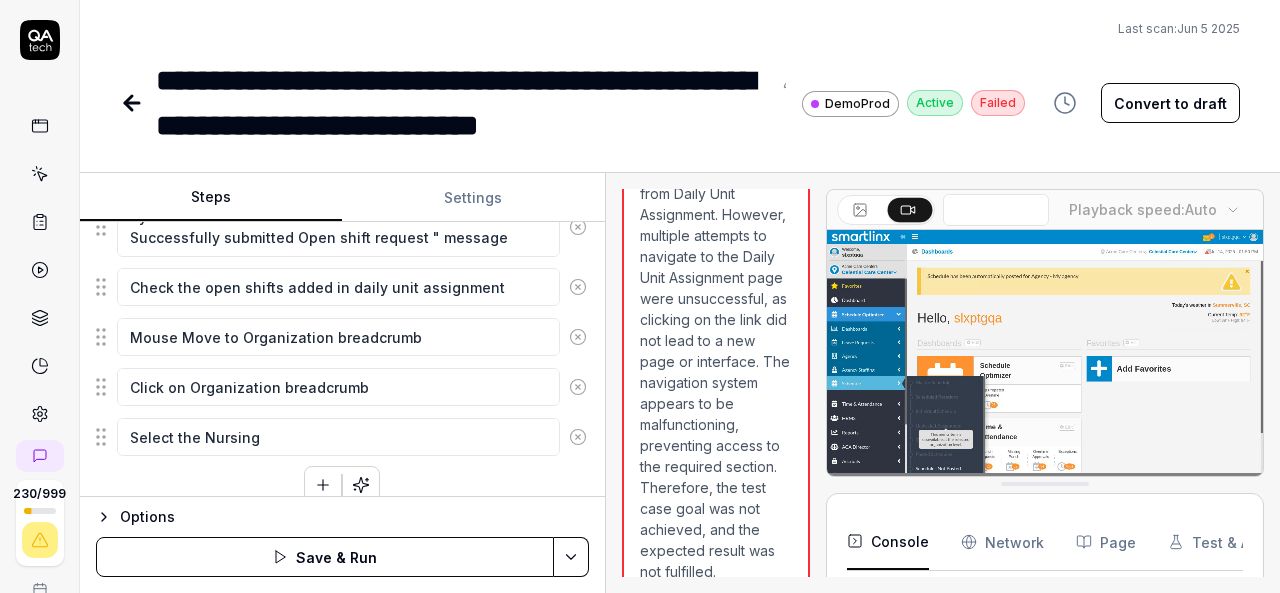 type on "Select the Nursing f" 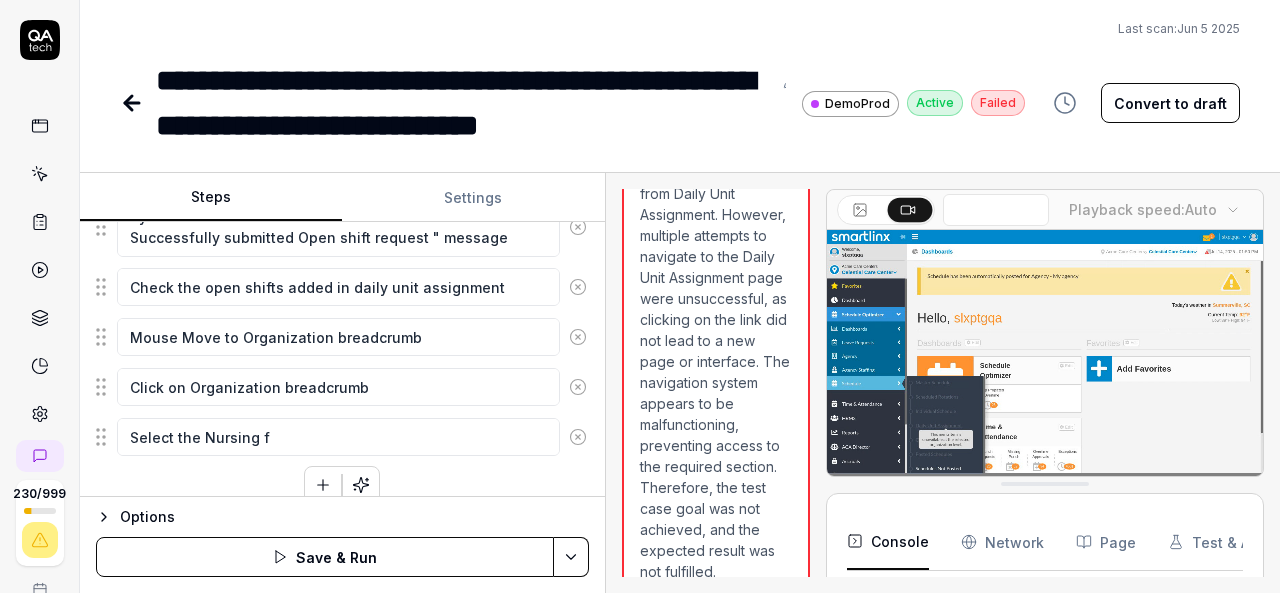 type on "*" 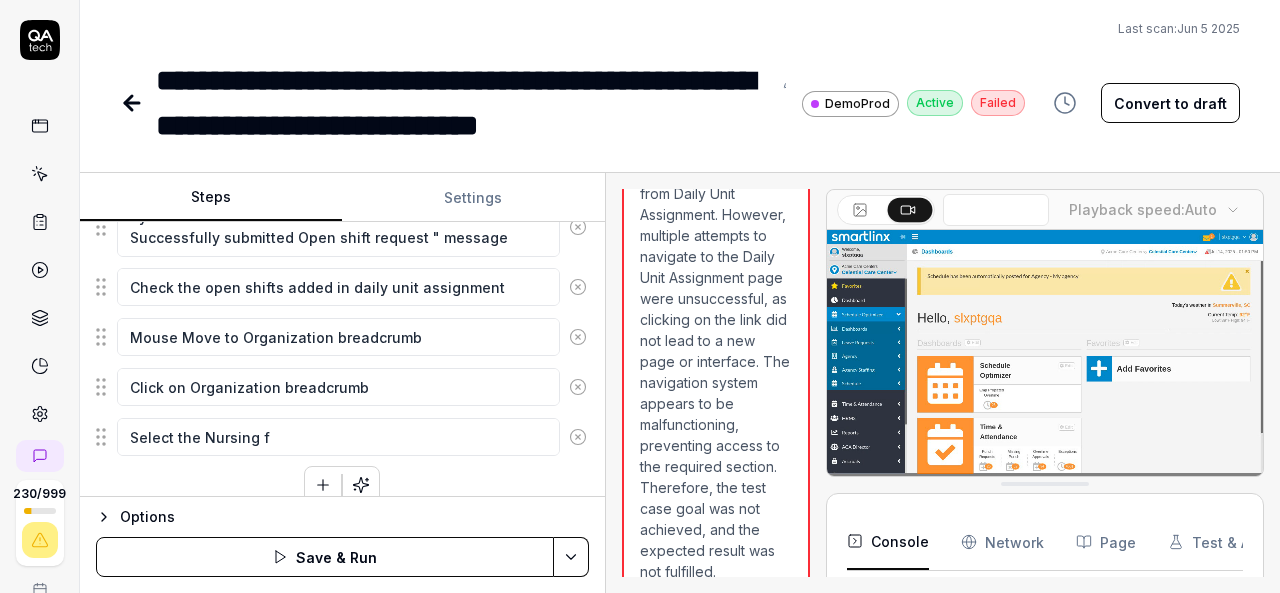 type on "Select the Nursing fr" 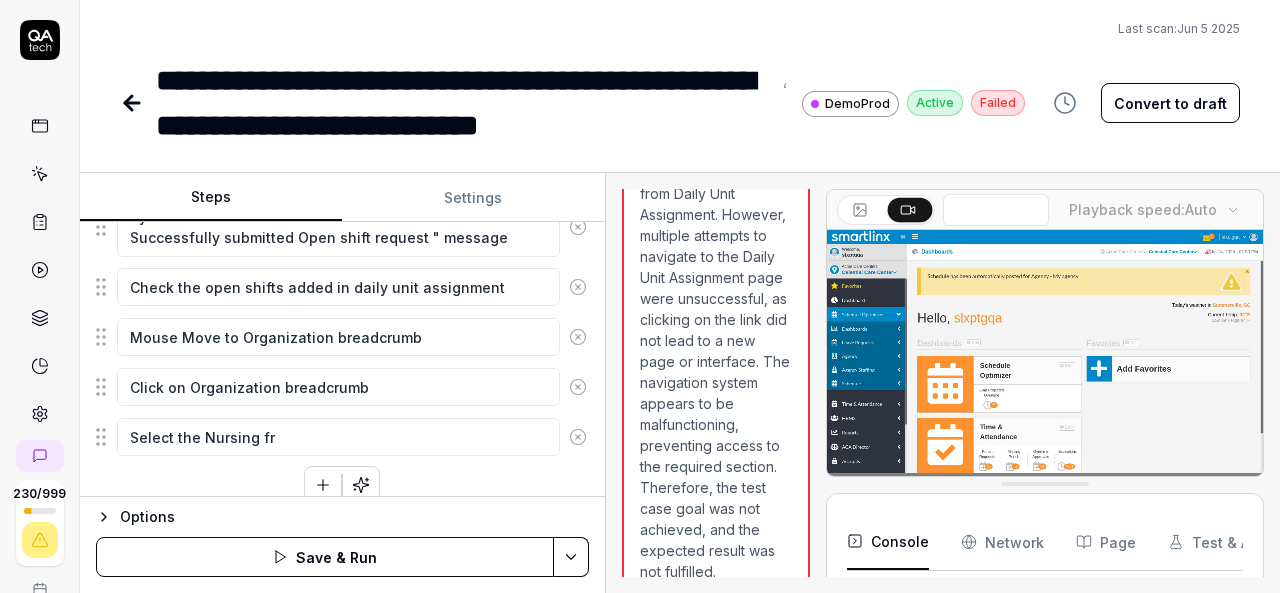 type on "*" 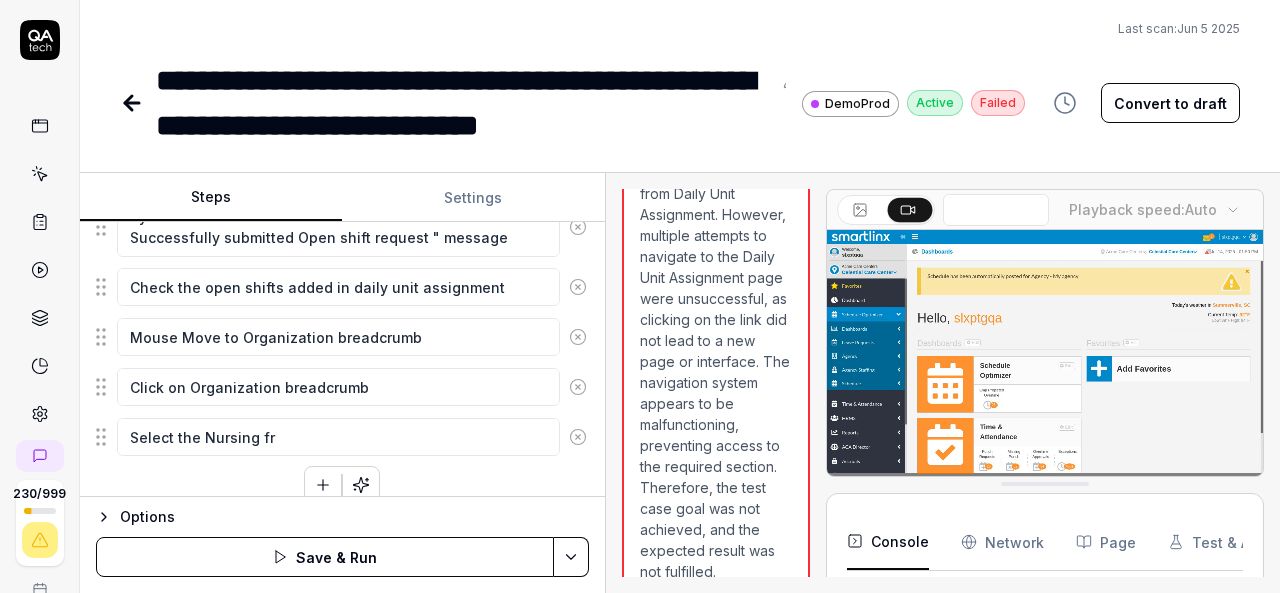 type on "Select the Nursing fro" 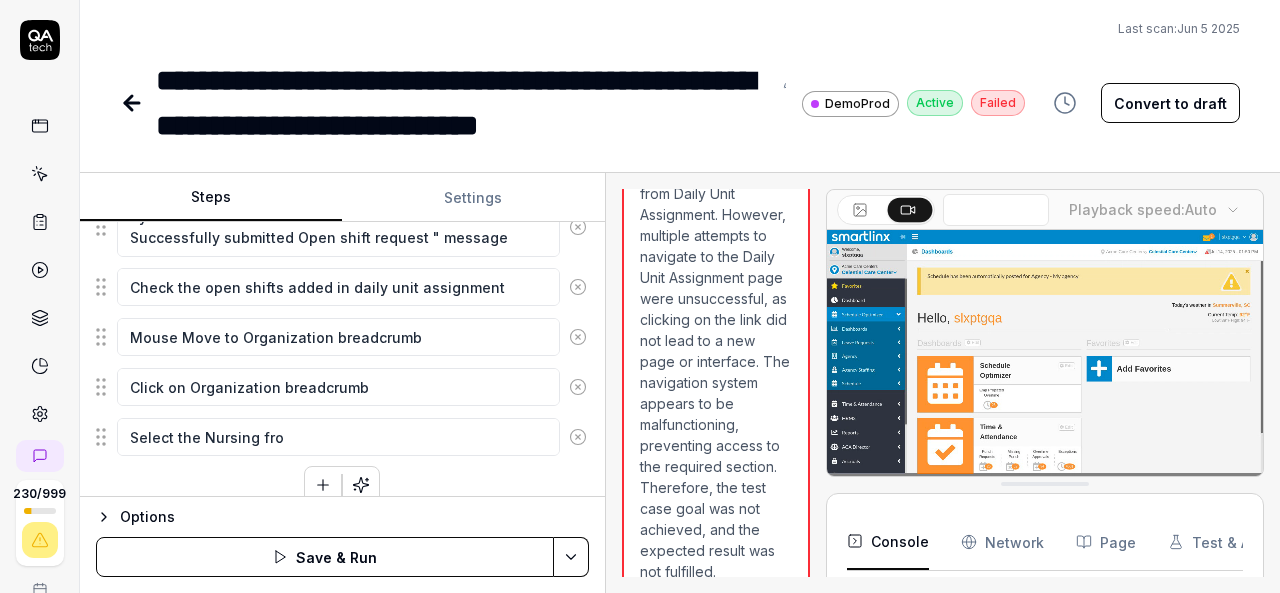 type on "*" 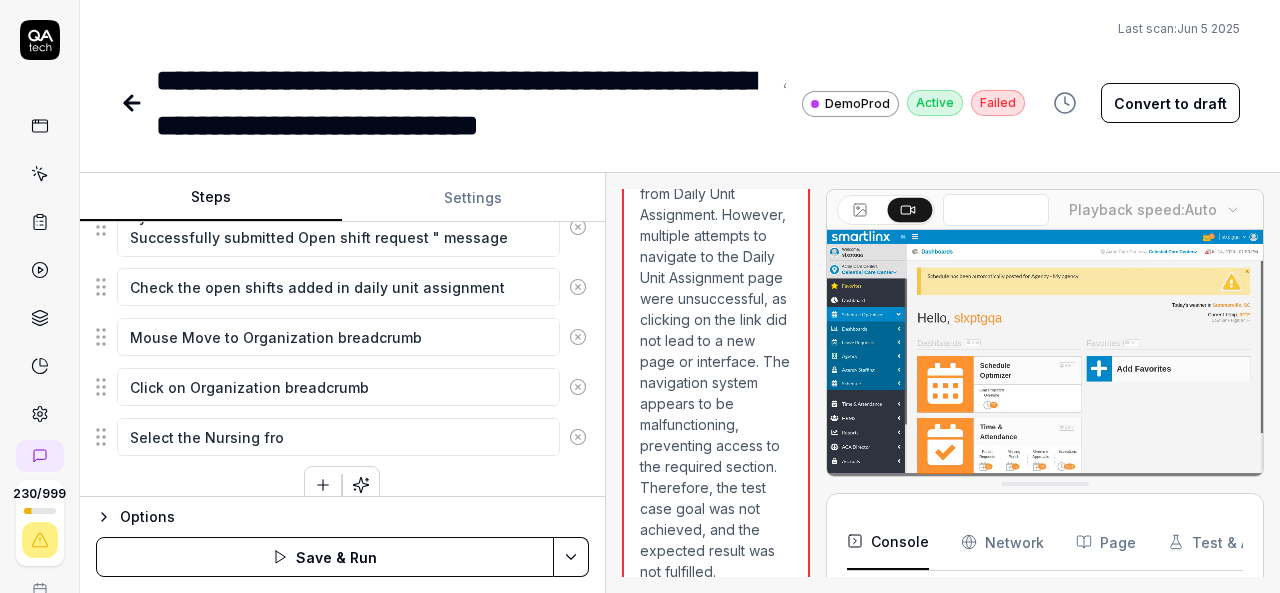 type on "Select the Nursing from" 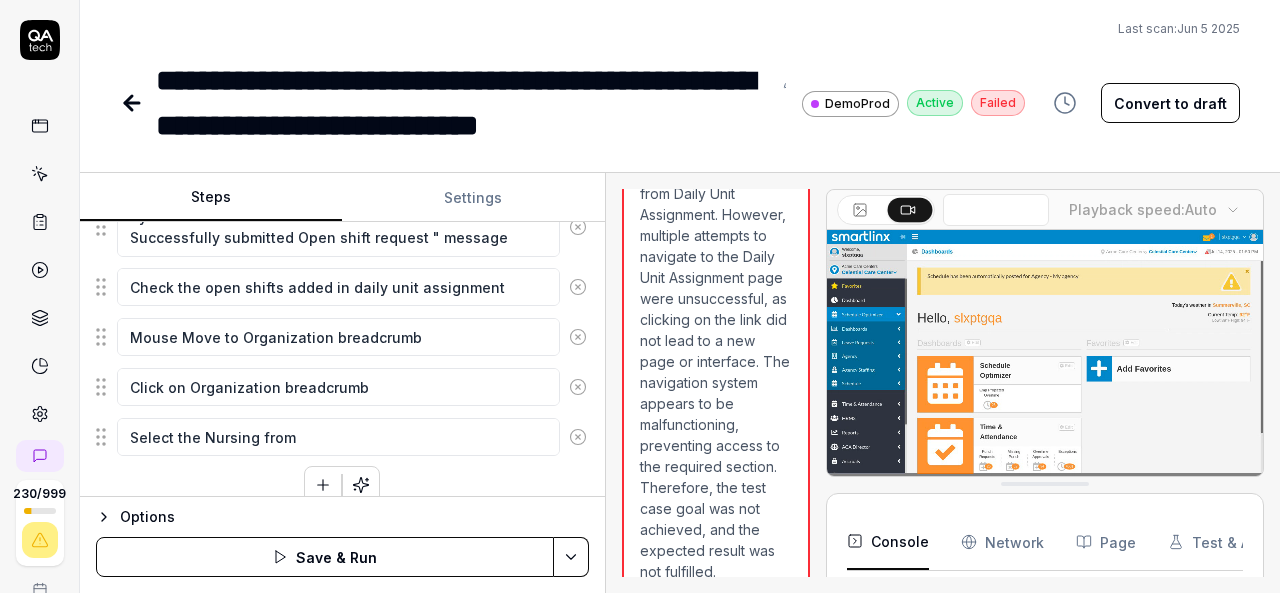 type on "*" 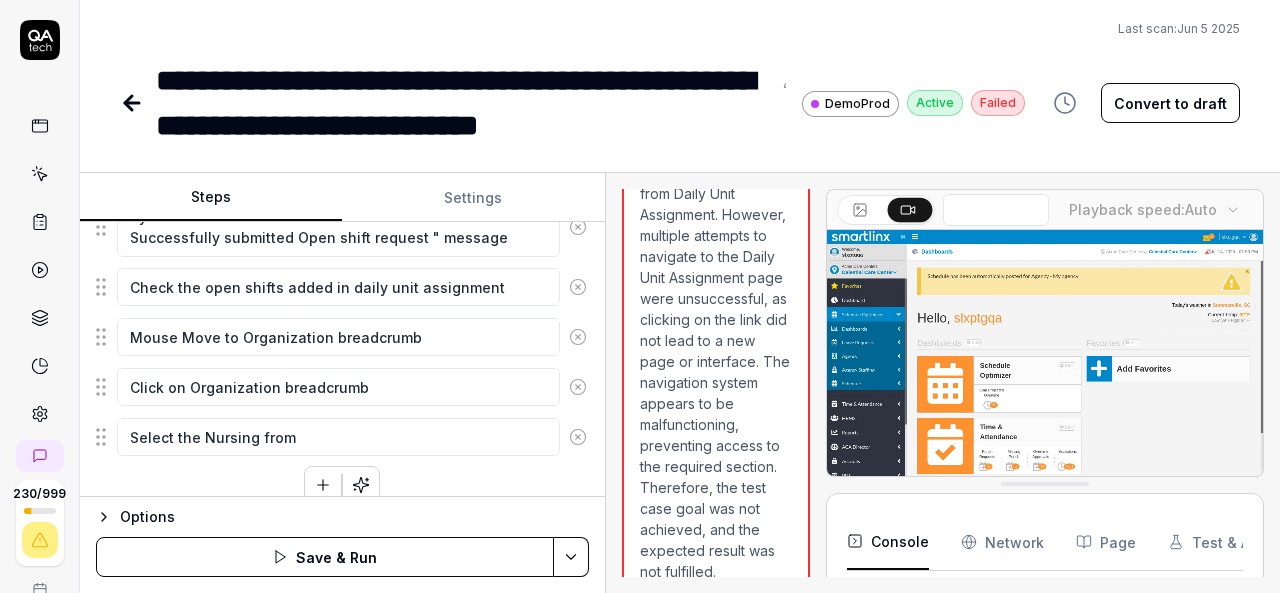 type on "Select the Nursing from" 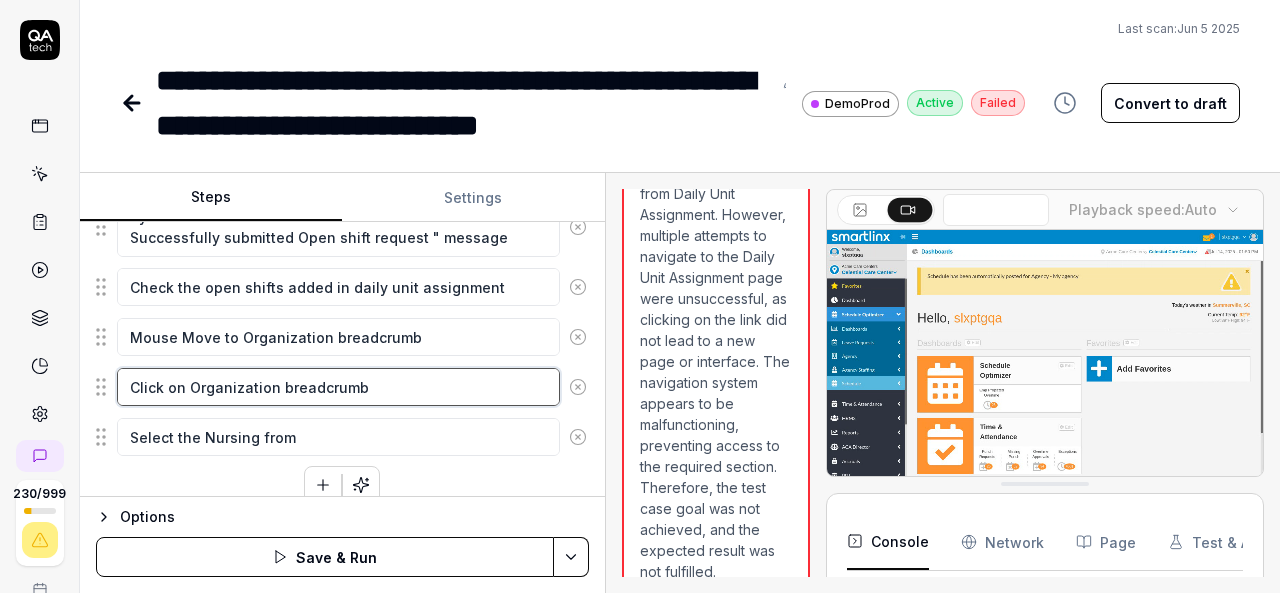 click on "Click on Organization breadcrumb" at bounding box center (338, 387) 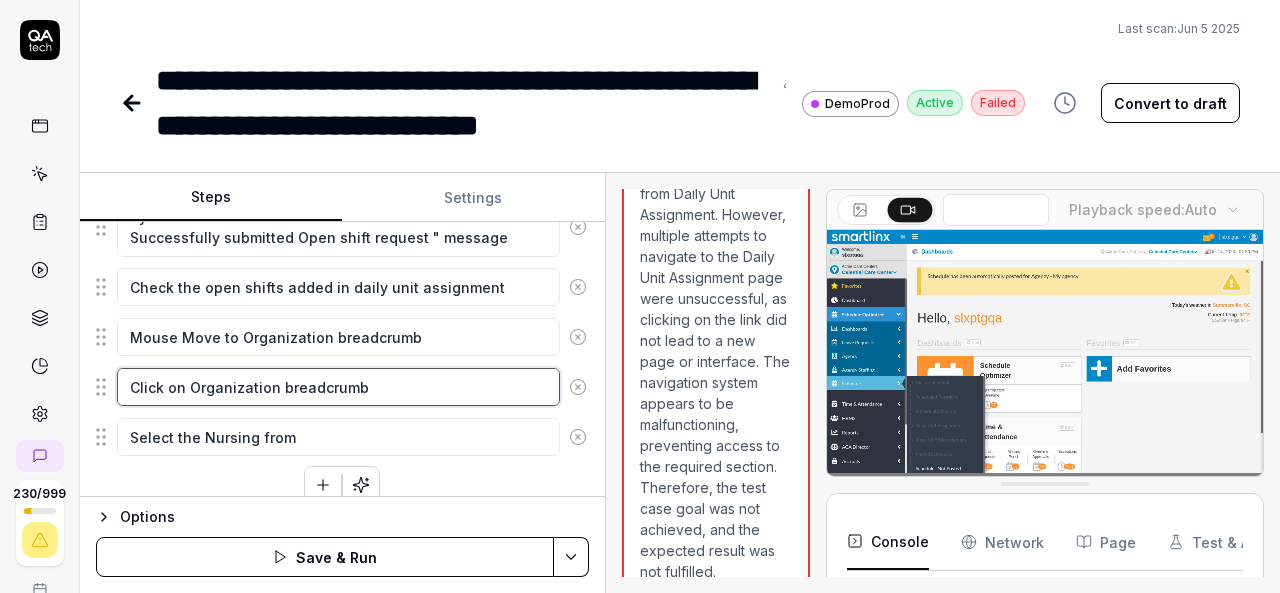 click on "Click on Organization breadcrumb" at bounding box center (338, 387) 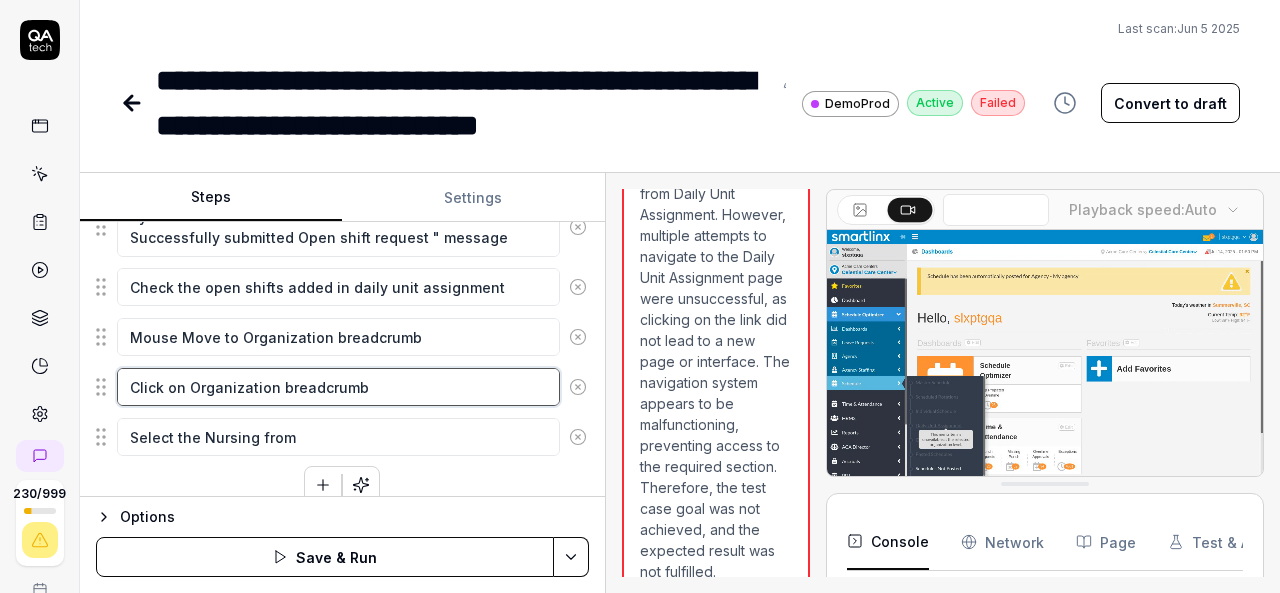 click on "Click on Organization breadcrumb" at bounding box center [338, 387] 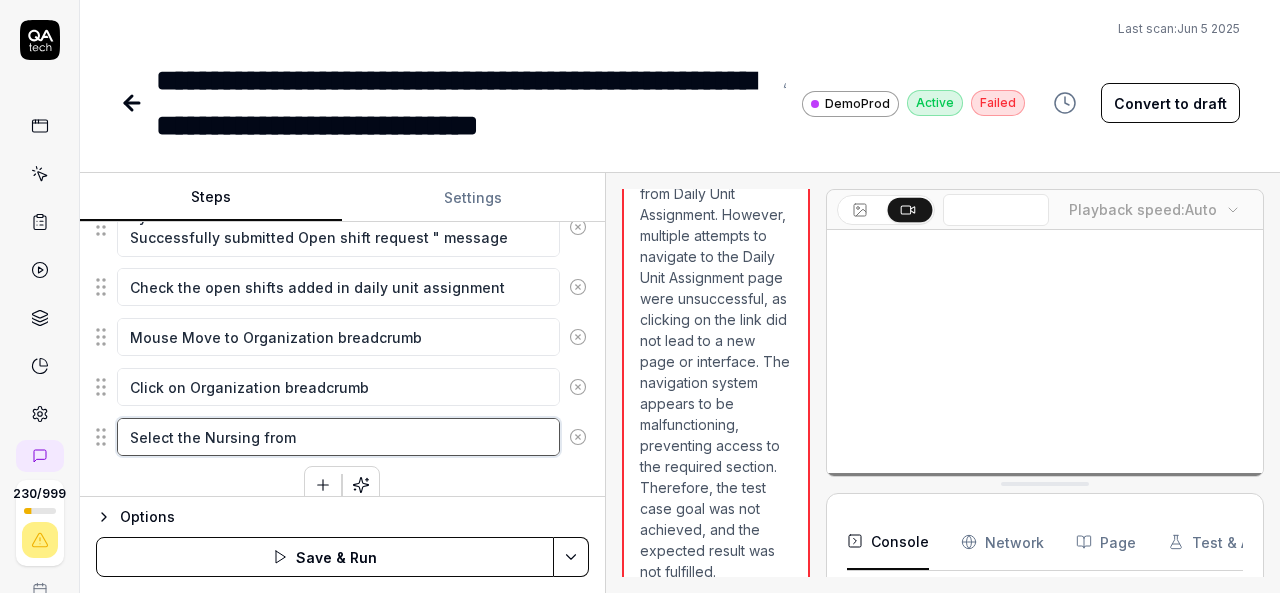 click on "Select the Nursing from" at bounding box center [338, 437] 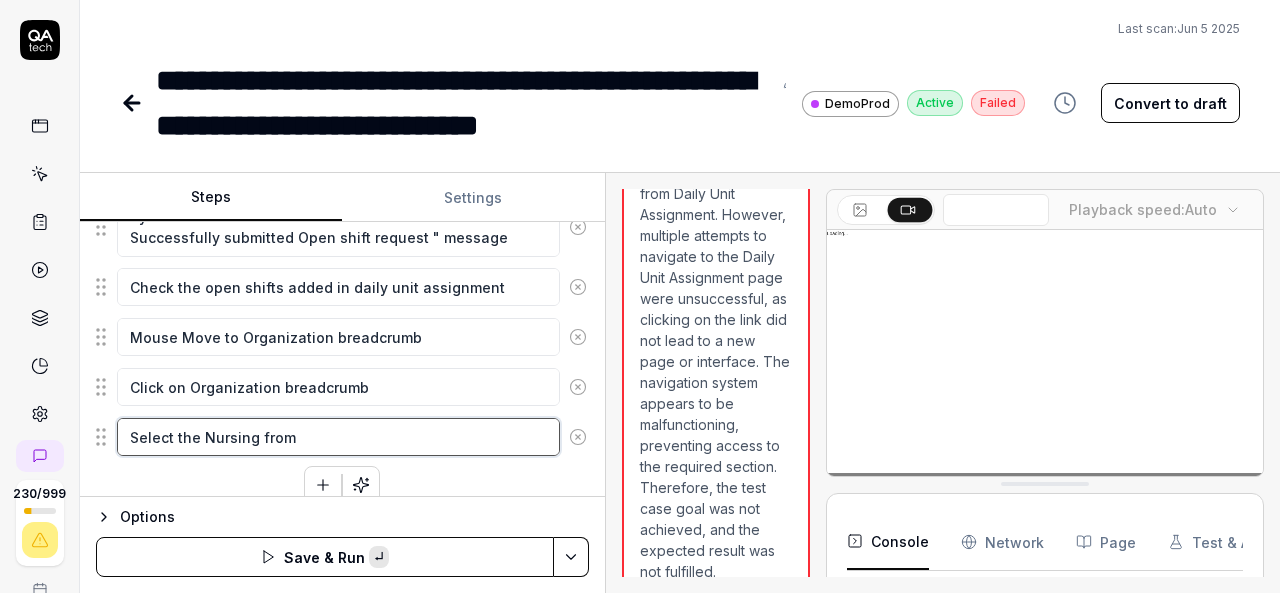 paste on "Organization breadcrumb" 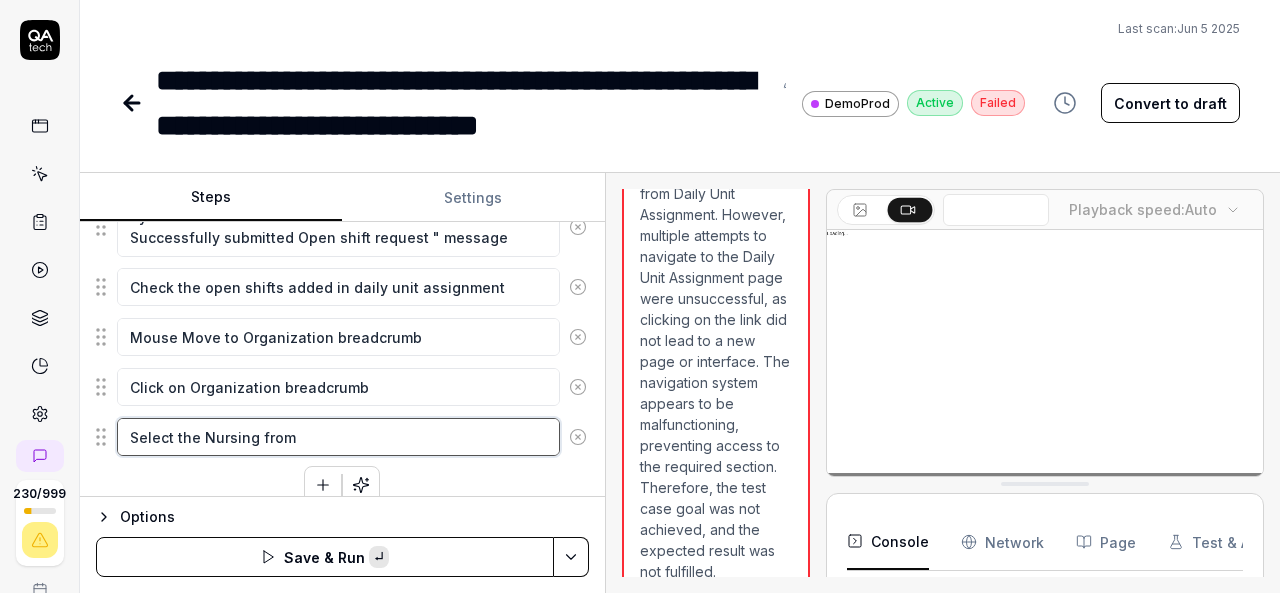 type on "*" 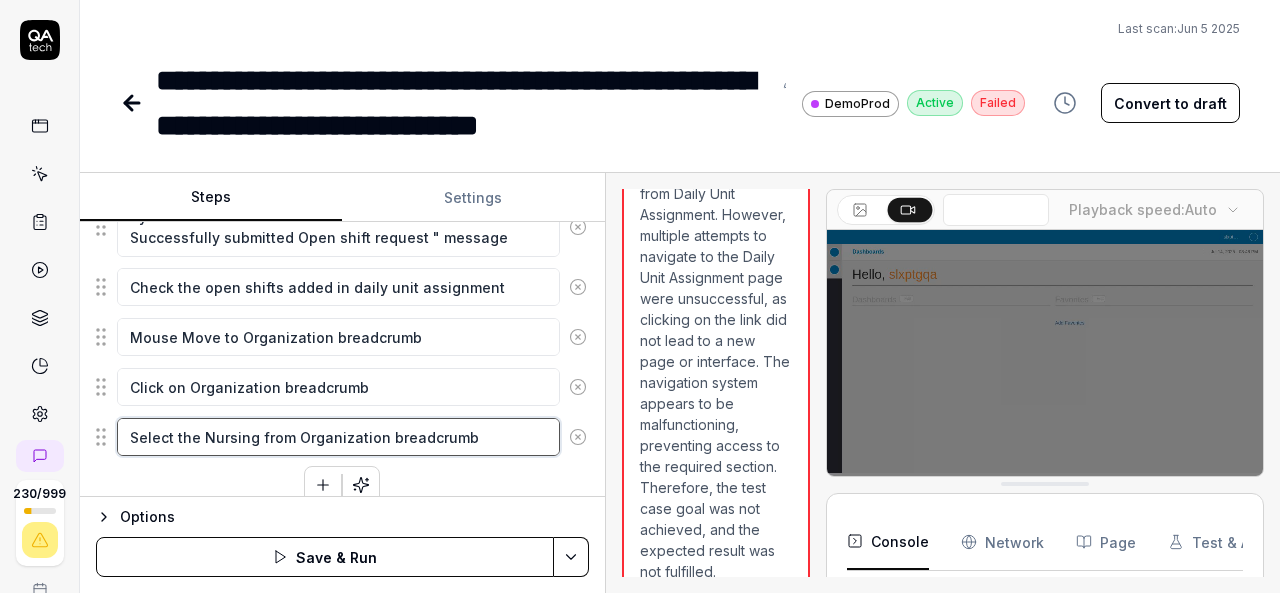 type on "Select the Nursing from Organization breadcrumb" 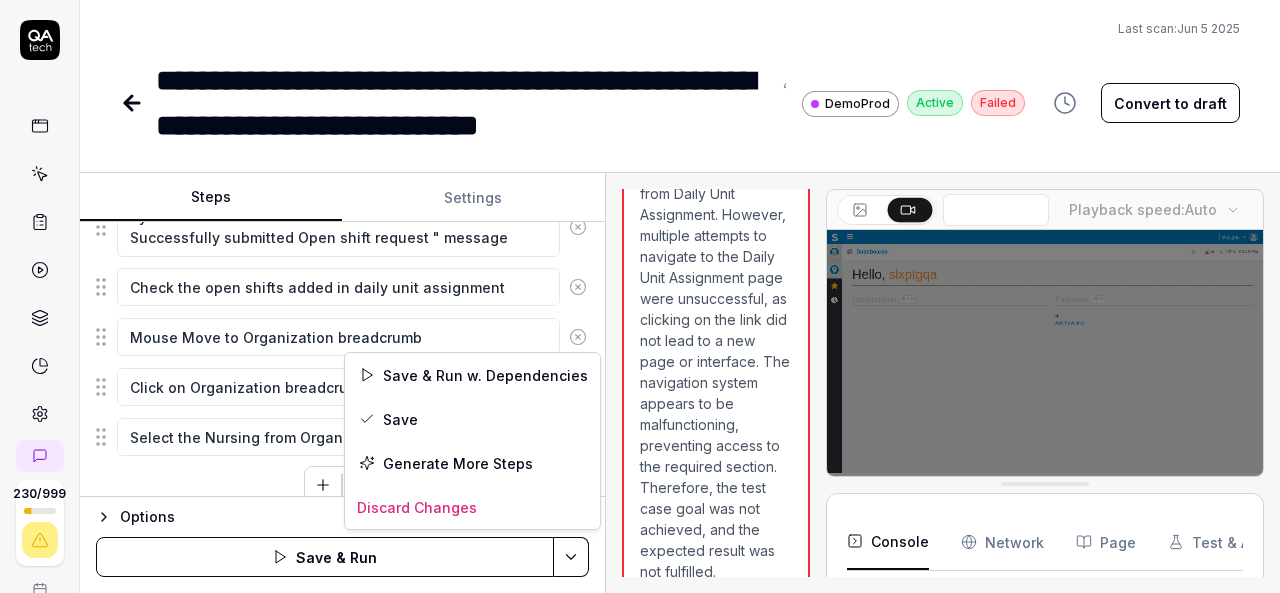 click on "**********" at bounding box center (640, 296) 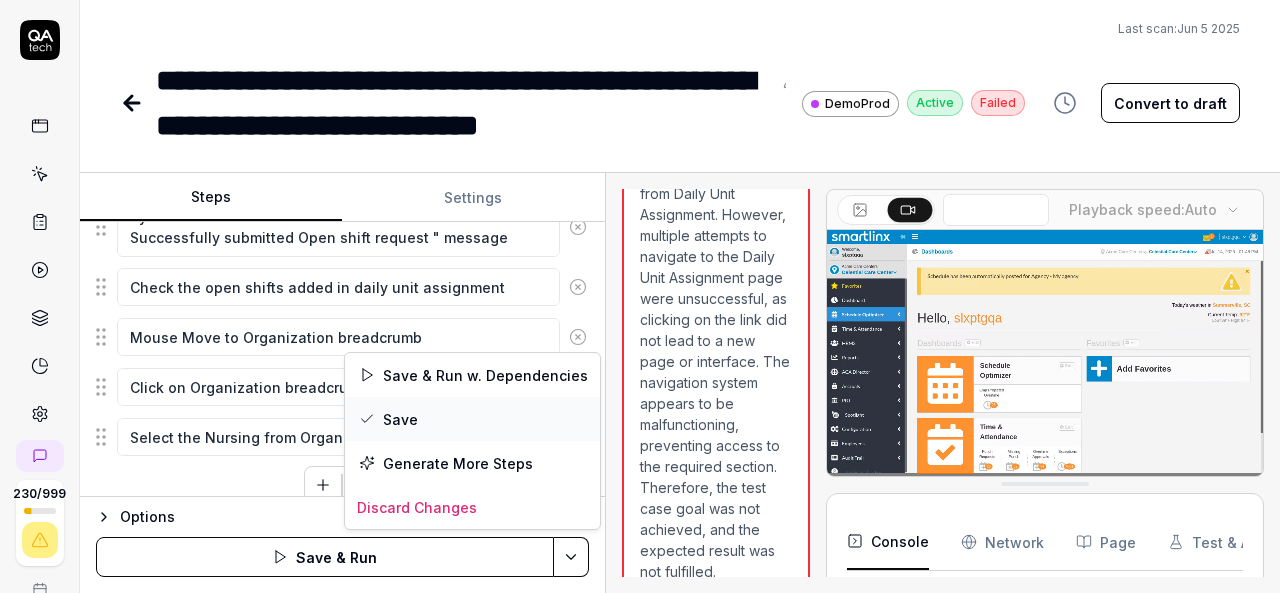 click on "Save" at bounding box center [472, 419] 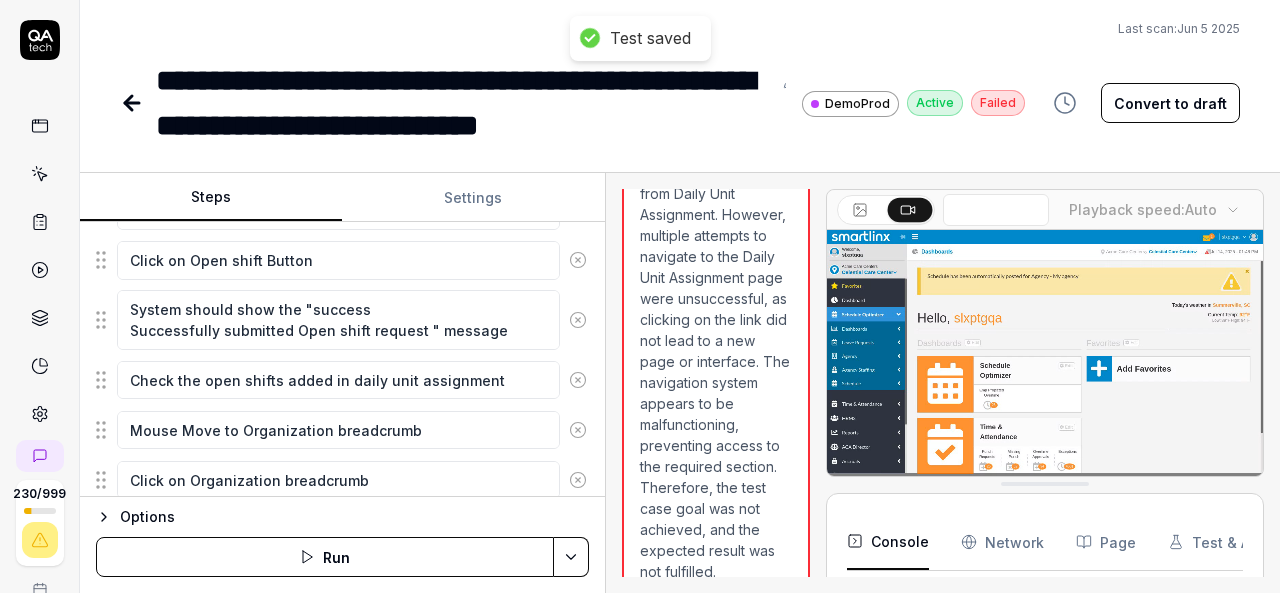 scroll, scrollTop: 1650, scrollLeft: 0, axis: vertical 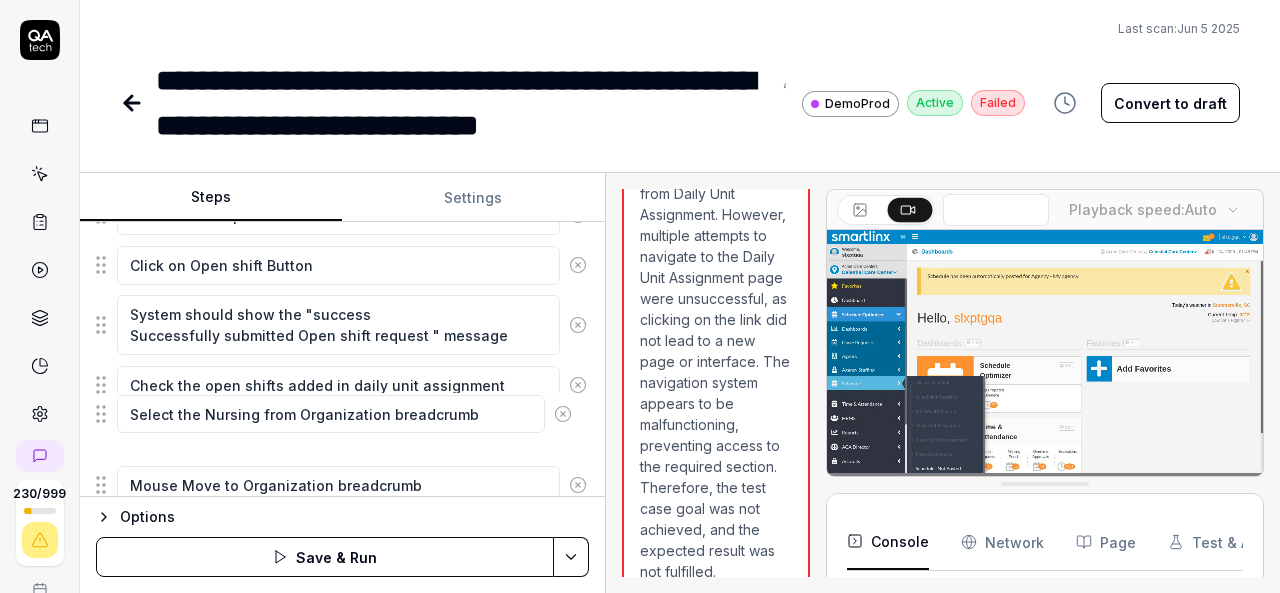 click on "Move mouse to hamburger menu Click the  hamburger-container slx-navigation-menu-ignore Move mouse to Schedule Optimizer Click on Schedule Optimizer Move mouse to Schedule Click Schedule Move mouse to Daily Unit Assignment Click on Daily Unit Assignment Move mouse to Add Open shift button beside date picker Click on Add Open shift button Move mouse to Position Drop down Click on Position Dropdown Select position from Dropdown Move mouse to Shift Drop down Click on Shift Dropdown Select the shift from dropdown Move mouse to Unit Dropdown Click Unit dropdown Select the unit from drop down Mouse move to Number of Shifts If system shows the 'Values for the selected Position, Shift and Unit combination pre-exists below.' validation messages then change position  or Unit or Shift drop down values until enable the Add Shift button Enter the number in Number of Shifts Mouse move to Add shift button Click on Add Shift button Mouse move to Add Selected Shift(s) Click on Add Selected Shift(s) Click on Open shift Button" at bounding box center [342, -306] 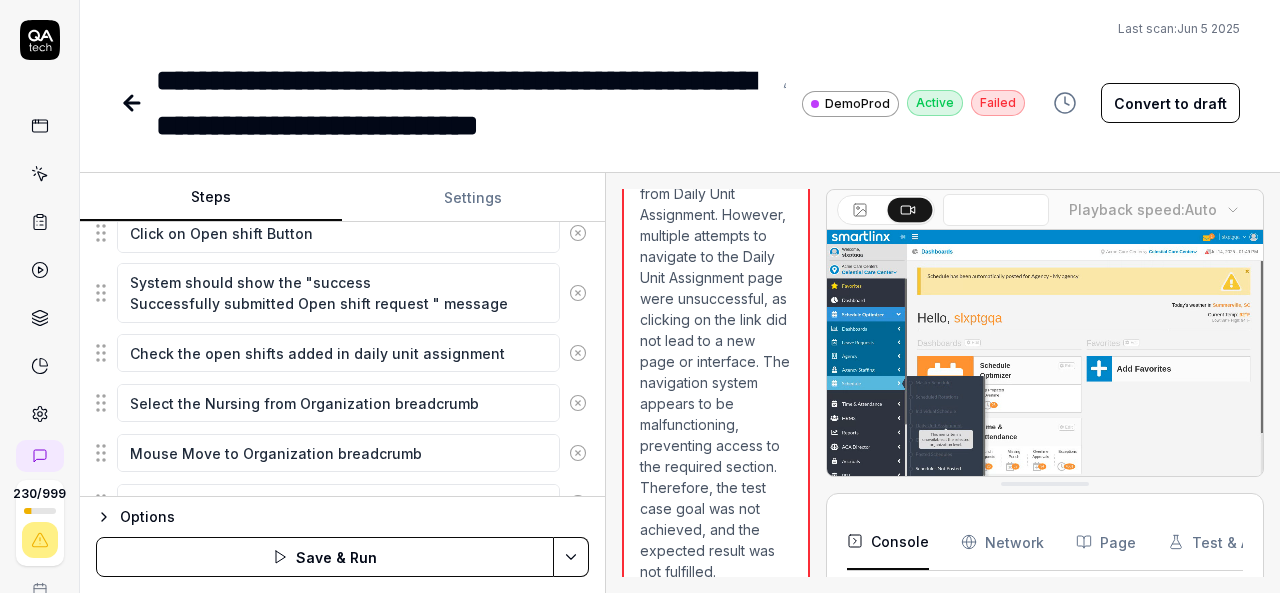 scroll, scrollTop: 1681, scrollLeft: 0, axis: vertical 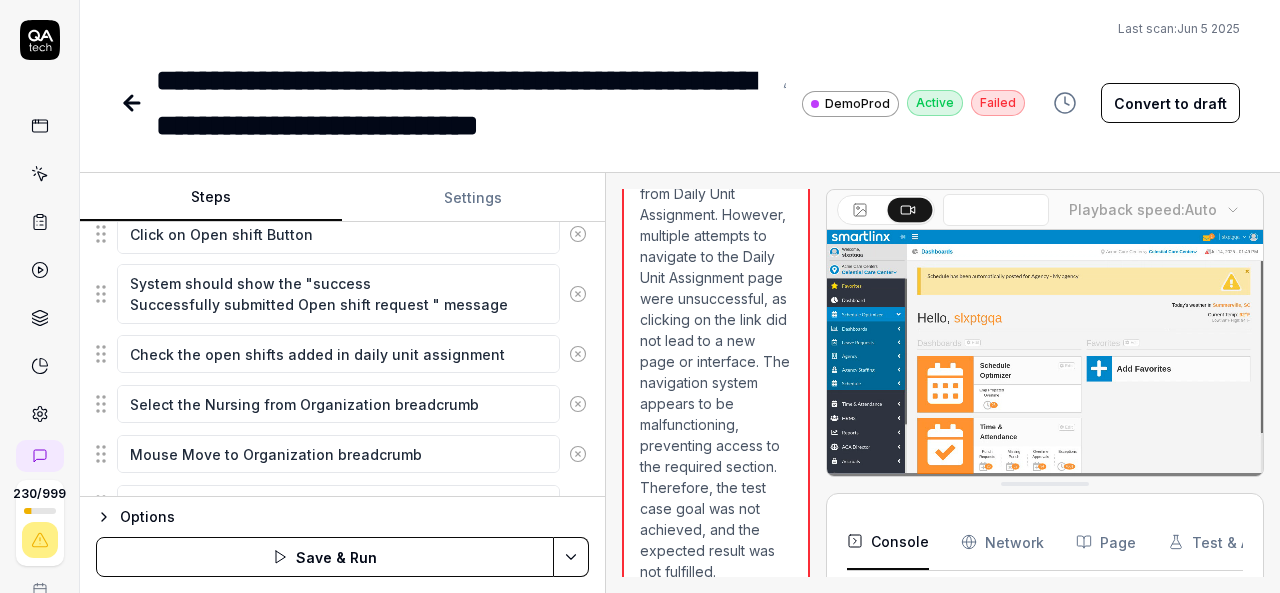 click 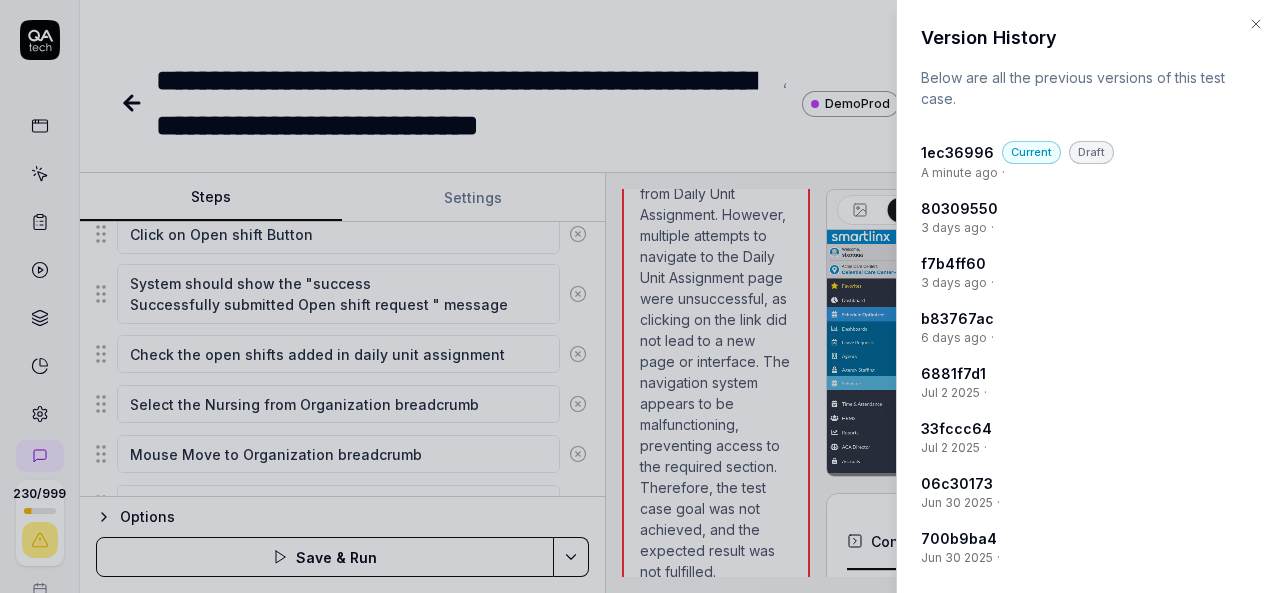 click on "Draft" at bounding box center [1091, 152] 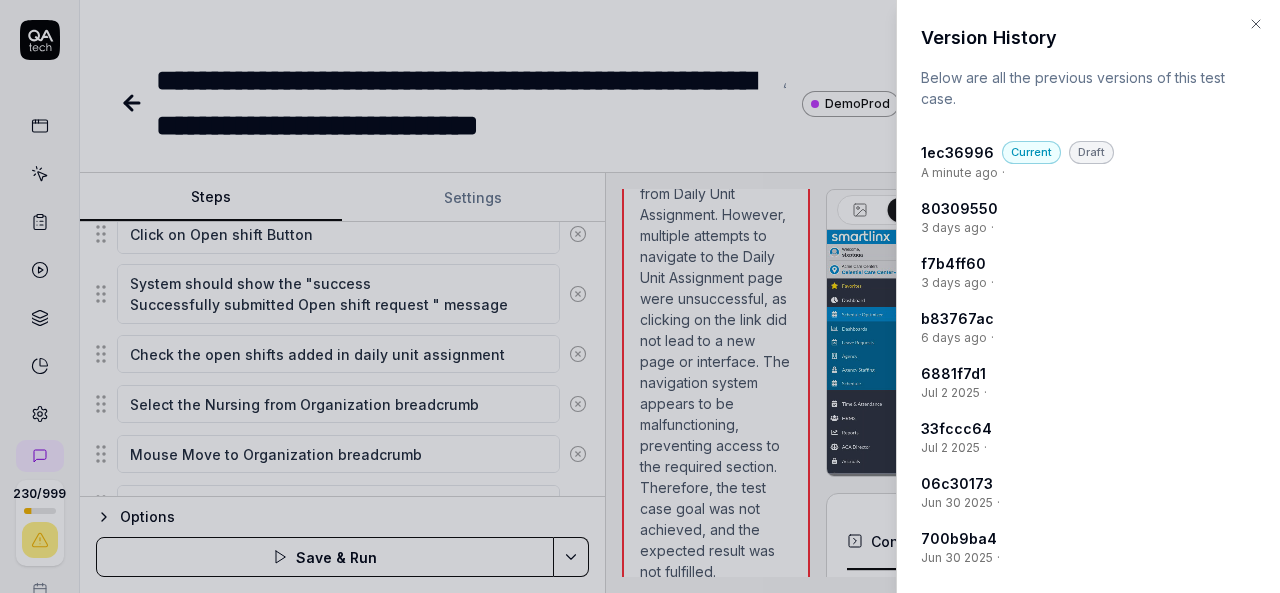 click on "1ec36996" at bounding box center [957, 152] 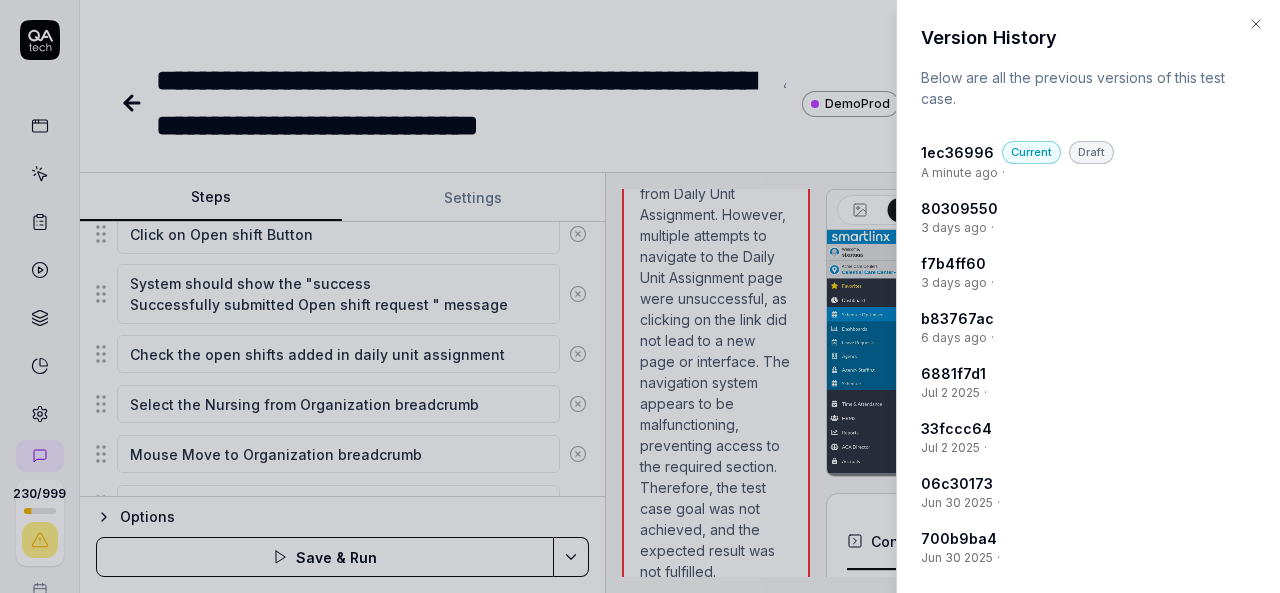 type on "*" 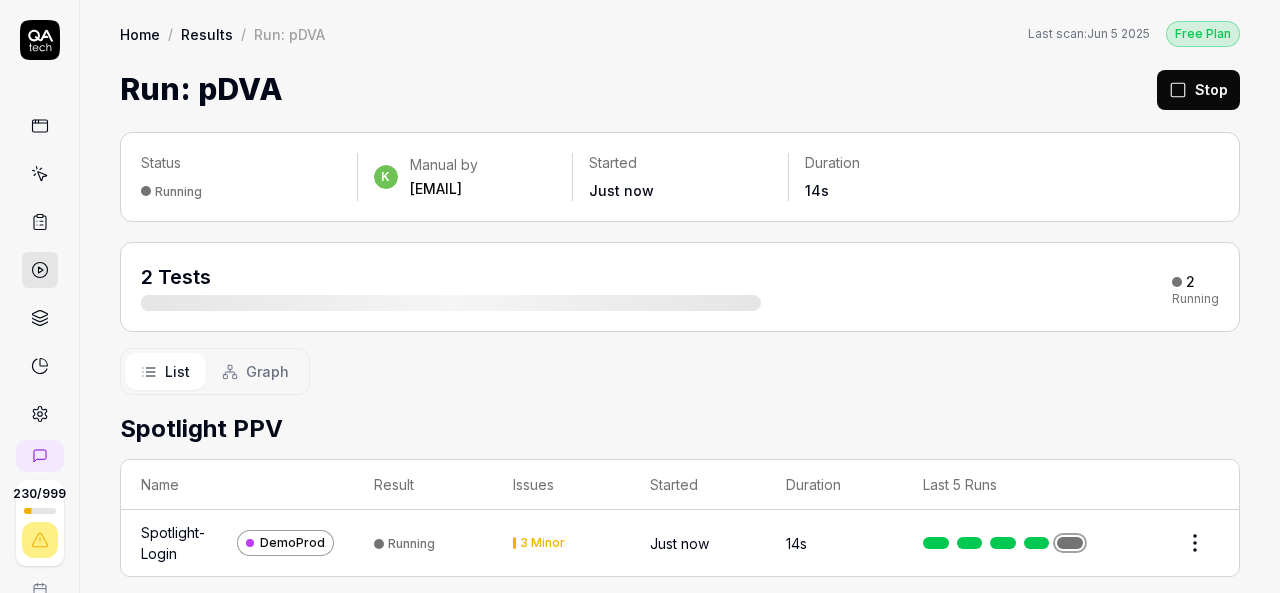 scroll, scrollTop: 0, scrollLeft: 0, axis: both 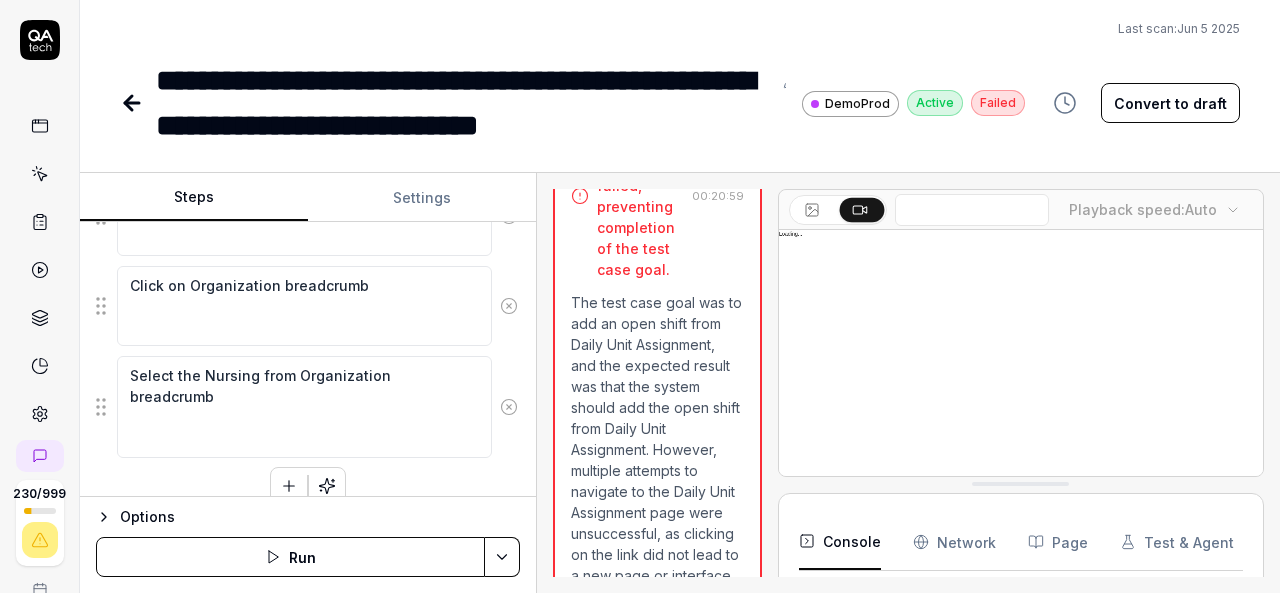 click on "Steps Settings Goal Add Open shift from Daily unit Assignment Expected result System should add the open shift from Daily unit Assignment Steps Move mouse to hamburger menu Click the hamburger-container slx-navigation-menu-ignore Move mouse to Schedule Optimizer Click on Schedule Optimizer Move mouse to Schedule Click Schedule Move mouse to Daily Unit Assignment Click on Daily Unit Assignment Move mouse to Add Open shift button beside date picker Click on Add Open shift button Move mouse to Position Drop down Click on Position Dropdown Select position from Dropdown Move mouse to Shift Drop down Click on Shift Dropdown Select the shift from dropdown Move mouse to Unit Dropdown Click Unit dropdown Select the unit from drop down Mouse move to Number of Shifts If system shows the 'Values for the selected Position, Shift and Unit combination pre-exists below.' validation messages then change position or Unit or Shift drop down values until enable the Add Shift button Enter the number in Number of Shifts Options" at bounding box center (680, 383) 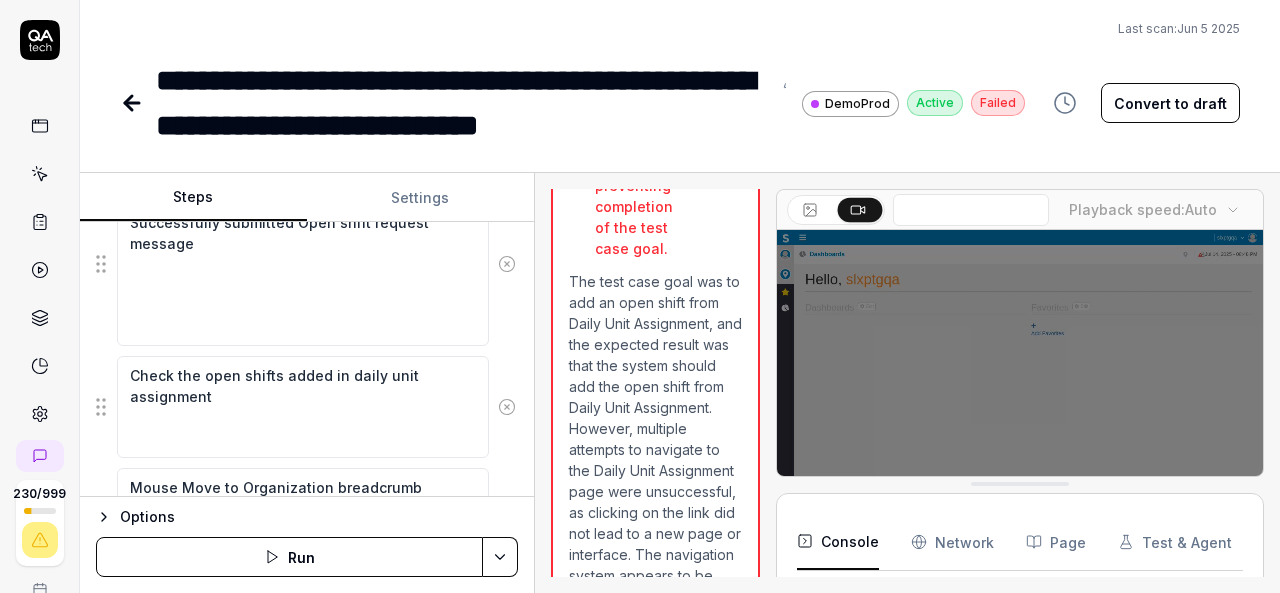 scroll, scrollTop: 2688, scrollLeft: 0, axis: vertical 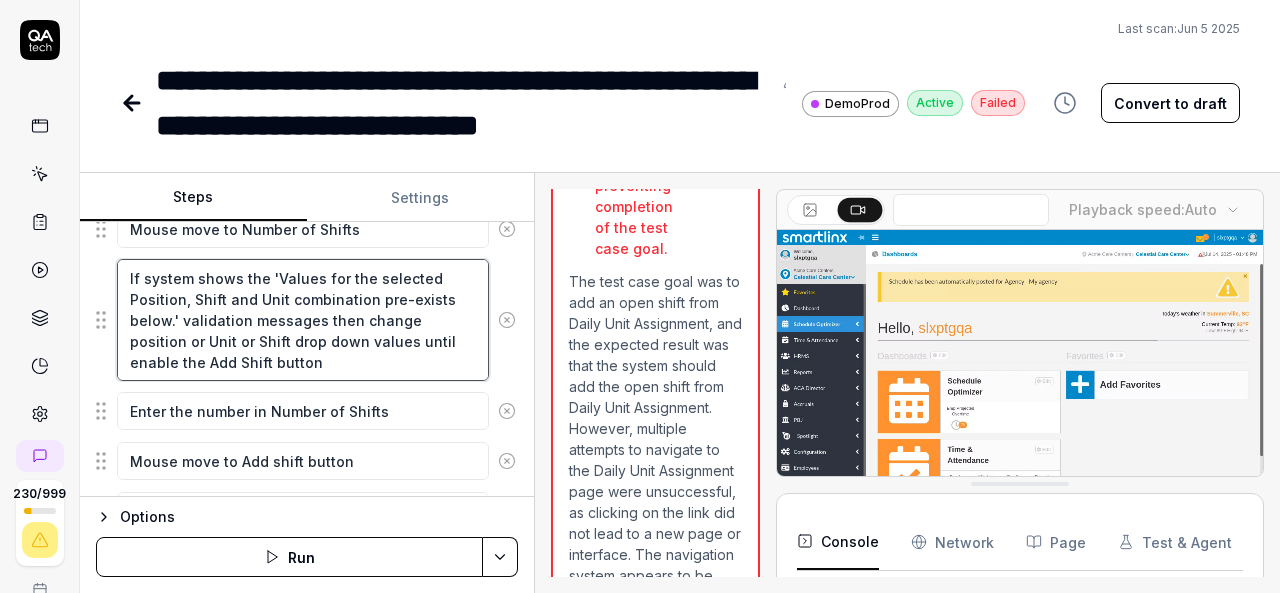 click on "Move mouse to hamburger menu Click the  hamburger-container slx-navigation-menu-ignore Move mouse to Schedule Optimizer Click on Schedule Optimizer Move mouse to Schedule Click Schedule Move mouse to Daily Unit Assignment Click on Daily Unit Assignment Move mouse to Add Open shift button beside date picker Click on Add Open shift button Move mouse to Position Drop down Click on Position Dropdown Select position from Dropdown Move mouse to Shift Drop down Click on Shift Dropdown Select the shift from dropdown Move mouse to Unit Dropdown Click Unit dropdown Select the unit from drop down Mouse move to Number of Shifts If system shows the 'Values for the selected Position, Shift and Unit combination pre-exists below.' validation messages then change position  or Unit or Shift drop down values until enable the Add Shift button Enter the number in Number of Shifts Mouse move to Add shift button Click on Add Shift button Mouse move to Add Selected Shift(s) Click on Add Selected Shift(s) Click on Open shift Button" at bounding box center (307, 140) 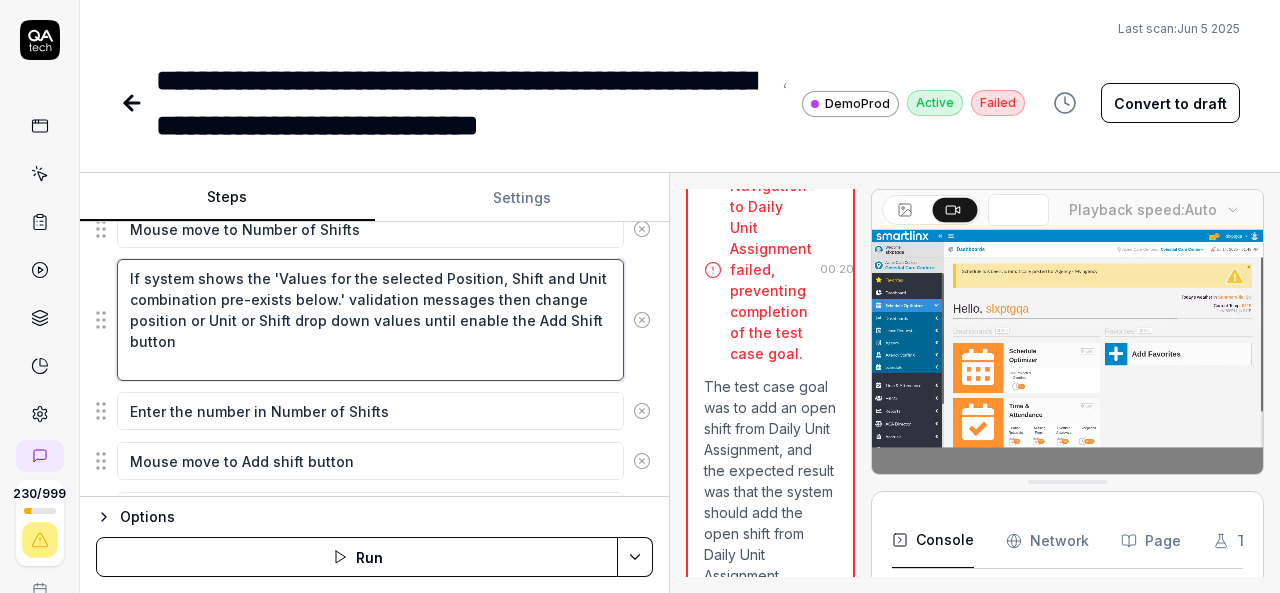 scroll, scrollTop: 1636, scrollLeft: 0, axis: vertical 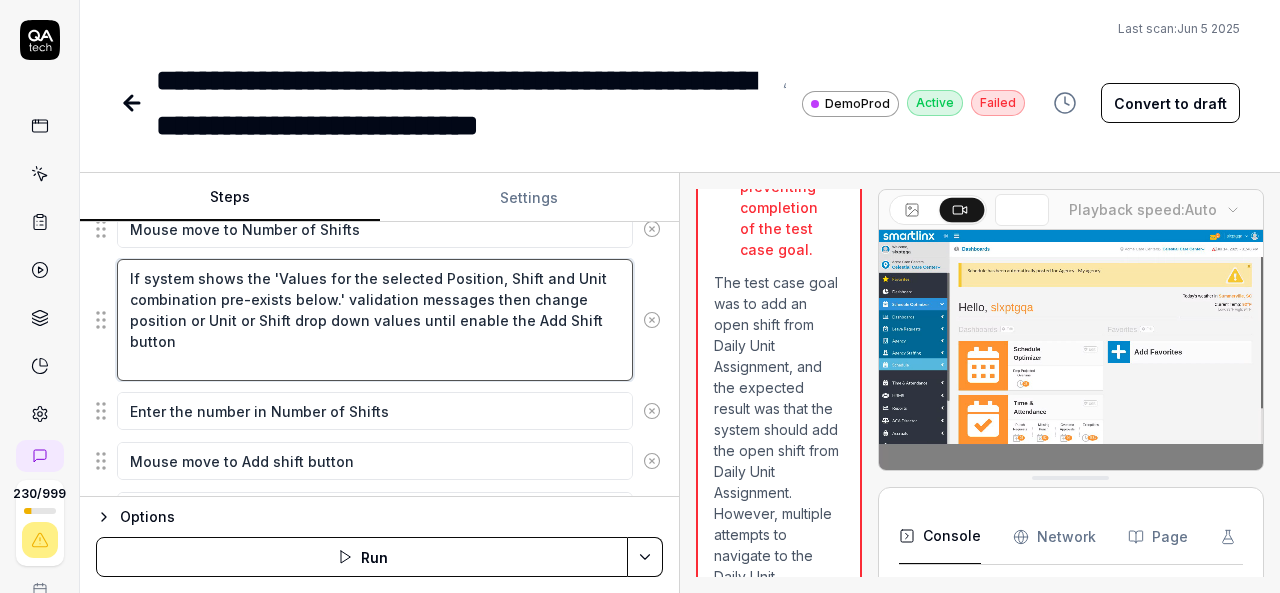 click on "Steps Settings Goal Add Open shift from Daily unit Assignment Expected result System should add the open shift from Daily unit Assignment Steps Move mouse to hamburger menu Click the  hamburger-container slx-navigation-menu-ignore Move mouse to Schedule Optimizer Click on Schedule Optimizer Move mouse to Schedule Click Schedule Move mouse to Daily Unit Assignment Click on Daily Unit Assignment Move mouse to Add Open shift button beside date picker Click on Add Open shift button Move mouse to Position Drop down Click on Position Dropdown Select position from Dropdown Move mouse to Shift Drop down Click on Shift Dropdown Select the shift from dropdown Move mouse to Unit Dropdown Click Unit dropdown Select the unit from drop down Mouse move to Number of Shifts If system shows the 'Values for the selected Position, Shift and Unit combination pre-exists below.' validation messages then change position  or Unit or Shift drop down values until enable the Add Shift button Enter the number in Number of Shifts Options" at bounding box center [680, 383] 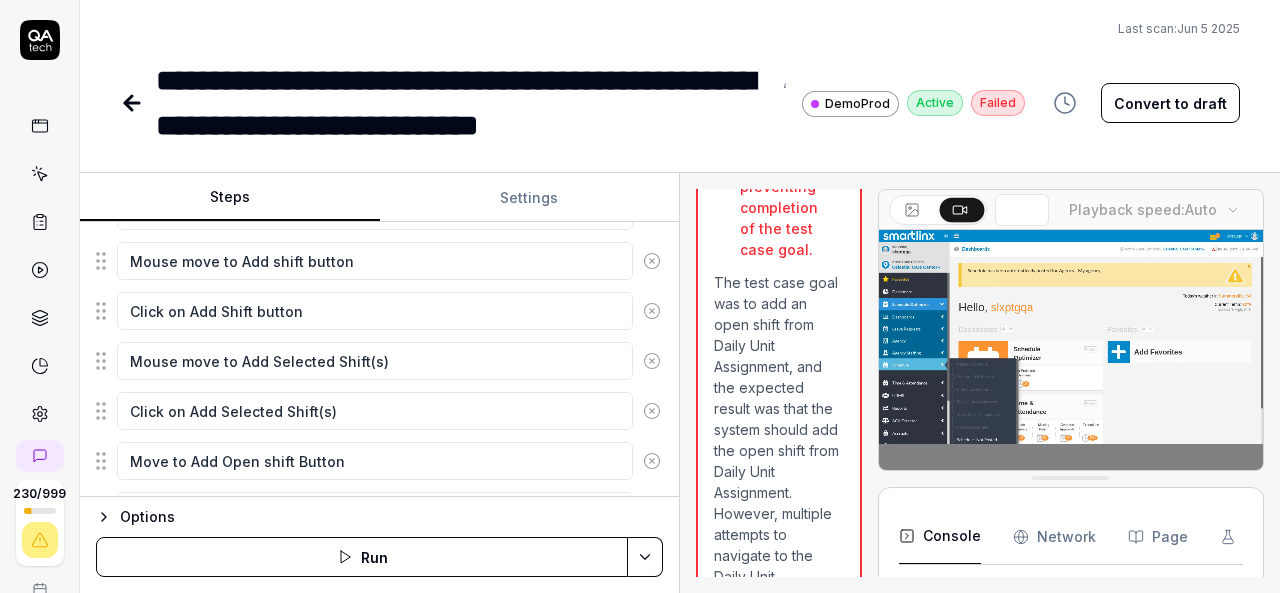 scroll, scrollTop: 1502, scrollLeft: 0, axis: vertical 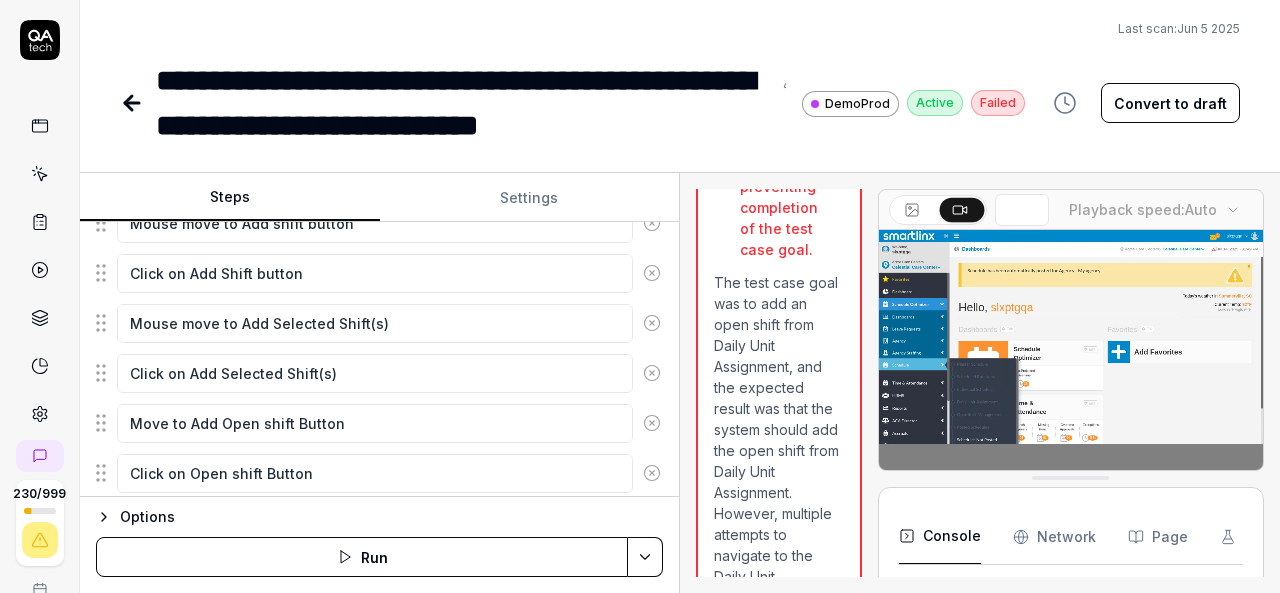 click on "Convert to draft" at bounding box center (1170, 103) 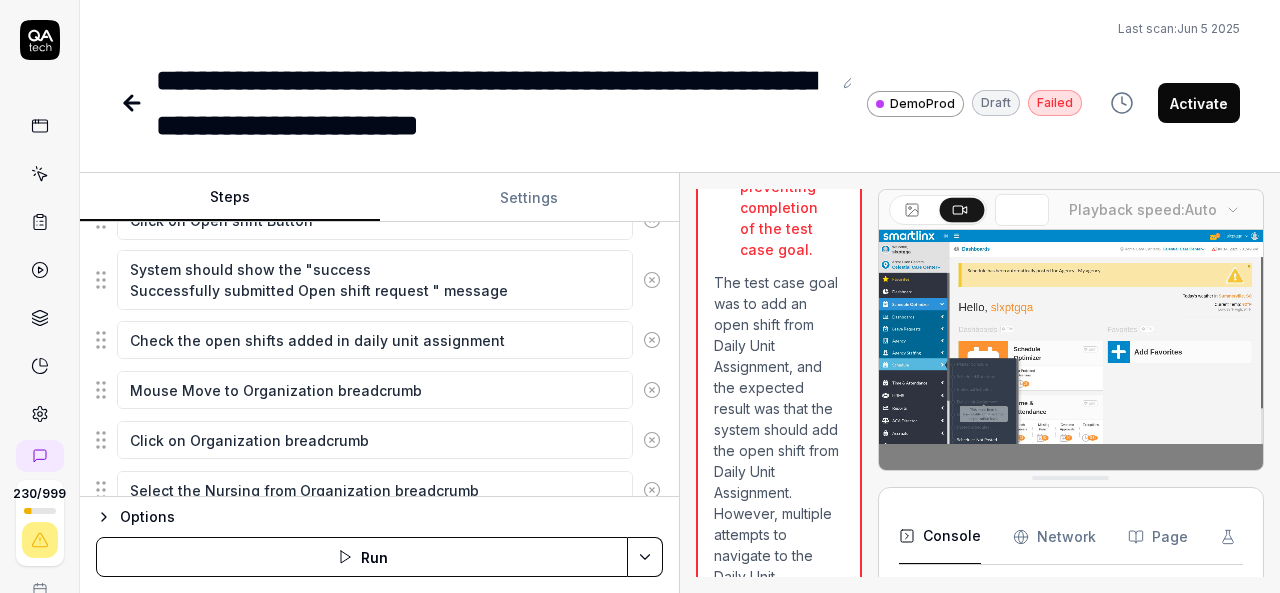 scroll, scrollTop: 1689, scrollLeft: 0, axis: vertical 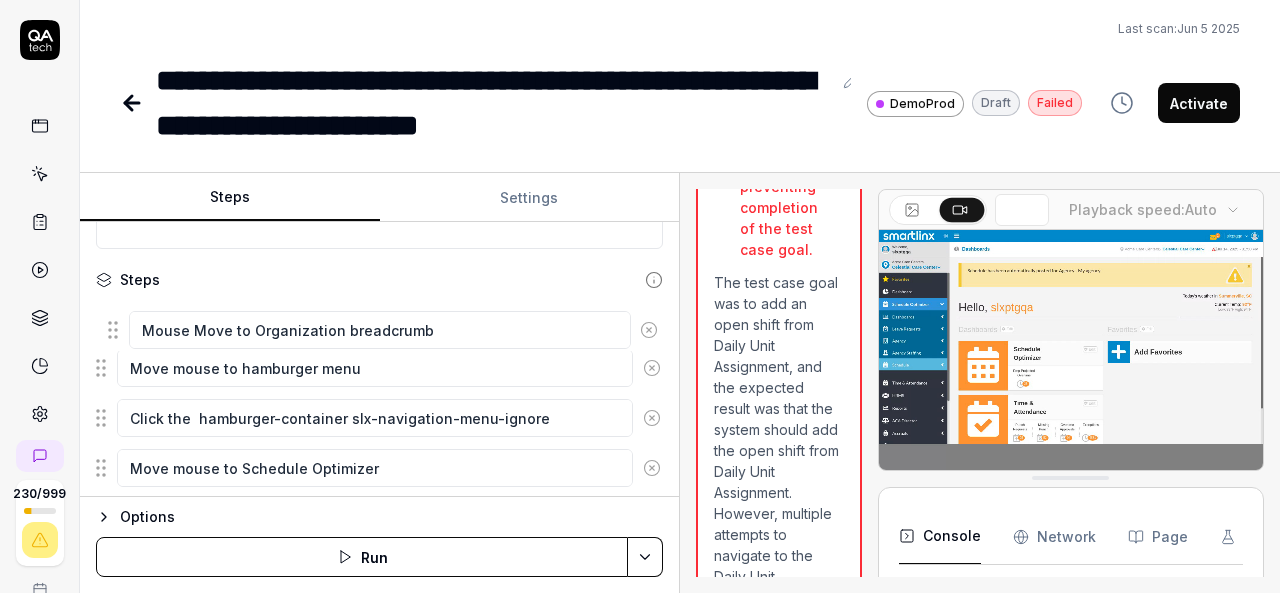 drag, startPoint x: 106, startPoint y: 374, endPoint x: 118, endPoint y: 330, distance: 45.607018 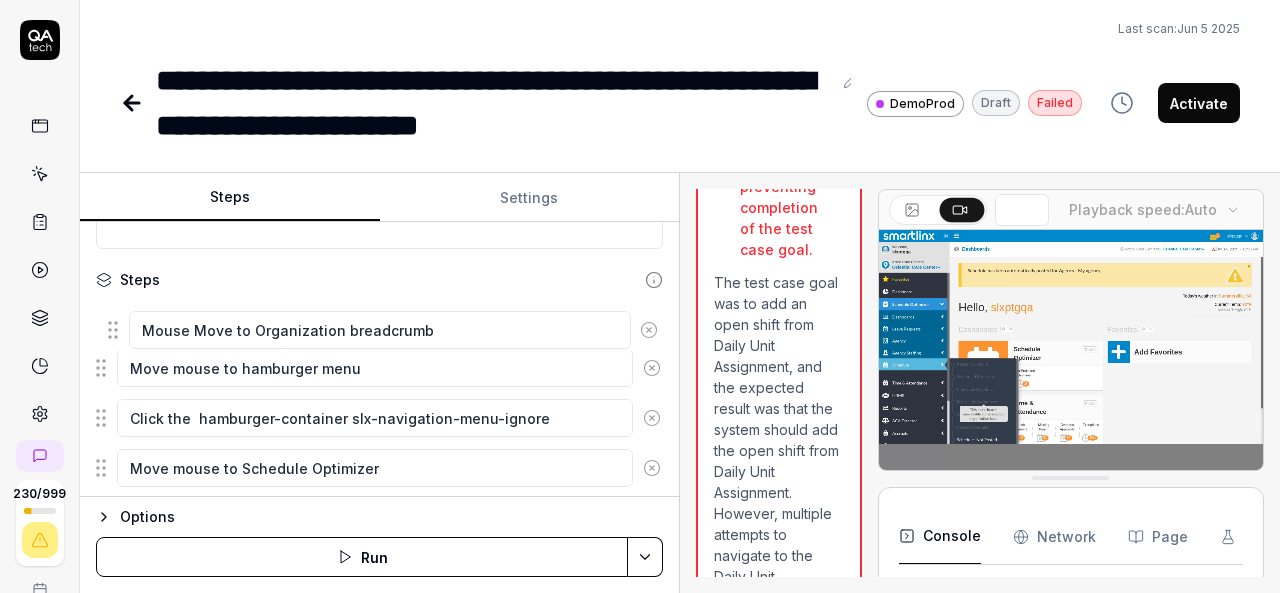 click on "Move mouse to hamburger menu Click the  hamburger-container slx-navigation-menu-ignore Move mouse to Schedule Optimizer Click on Schedule Optimizer Move mouse to Schedule Click Schedule Move mouse to Daily Unit Assignment Click on Daily Unit Assignment Move mouse to Add Open shift button beside date picker Click on Add Open shift button Move mouse to Position Drop down Click on Position Dropdown Select position from Dropdown Move mouse to Shift Drop down Click on Shift Dropdown Select the shift from dropdown Move mouse to Unit Dropdown Click Unit dropdown Select the unit from drop down Mouse move to Number of Shifts If system shows the 'Values for the selected Position, Shift and Unit combination pre-exists below.' validation messages then change position  or Unit or Shift drop down values until enable the Add Shift button Enter the number in Number of Shifts Mouse move to Add shift button Click on Add Shift button Mouse move to Add Selected Shift(s) Click on Add Selected Shift(s) Click on Open shift Button" at bounding box center (379, 1159) 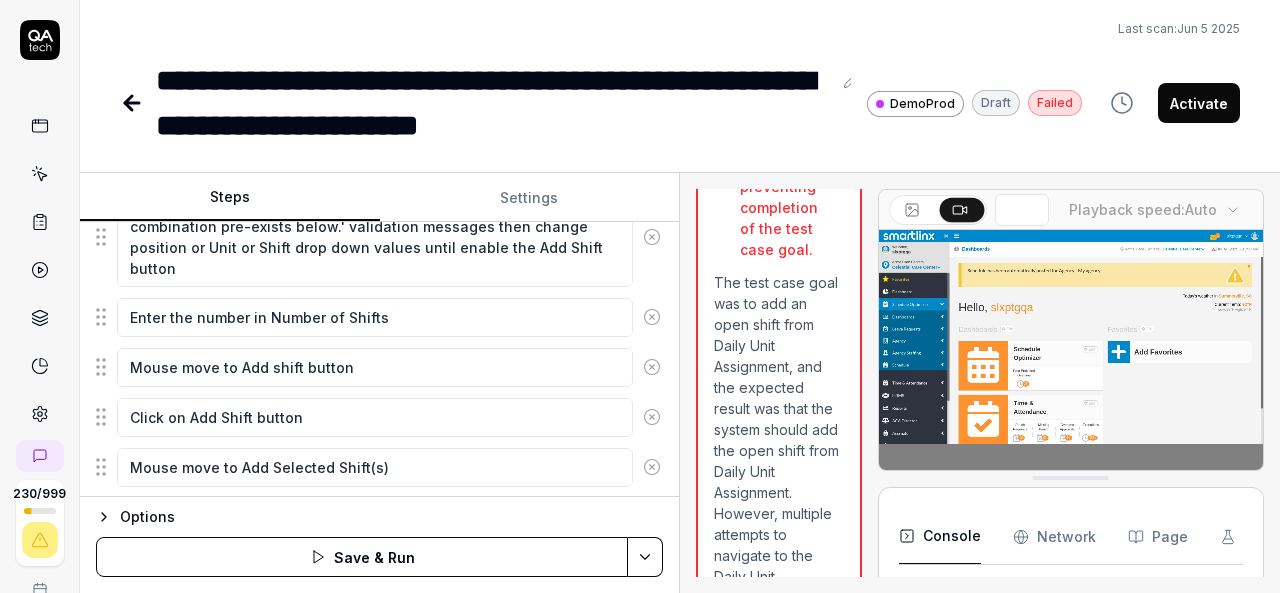 scroll, scrollTop: 1748, scrollLeft: 0, axis: vertical 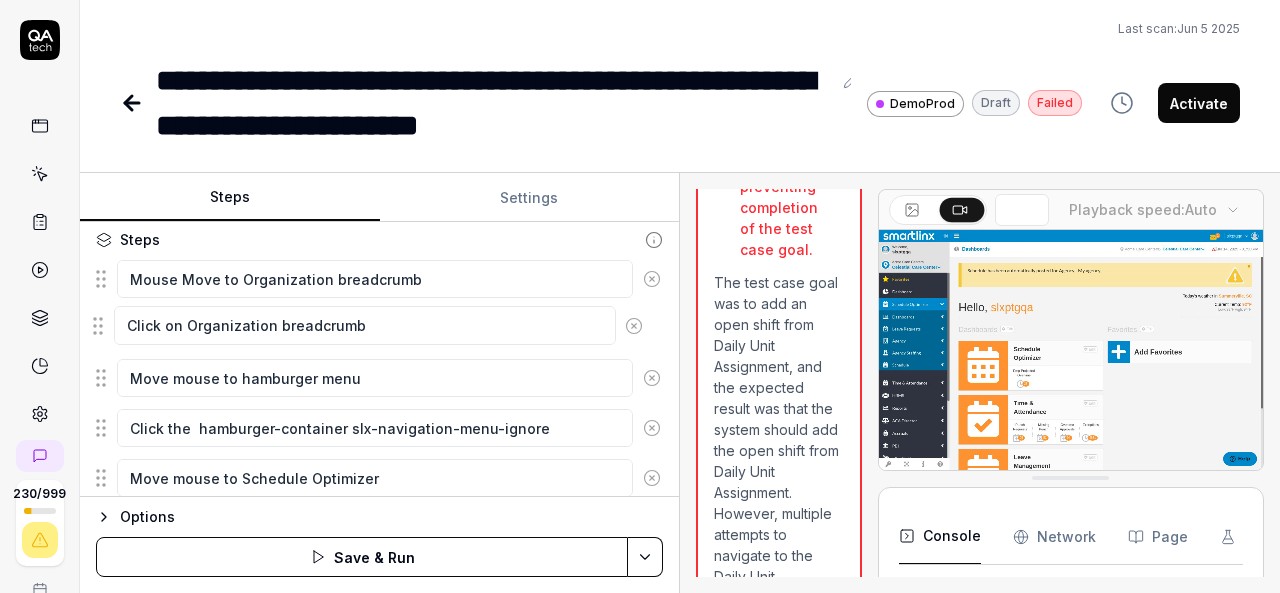 drag, startPoint x: 104, startPoint y: 366, endPoint x: 101, endPoint y: 327, distance: 39.115215 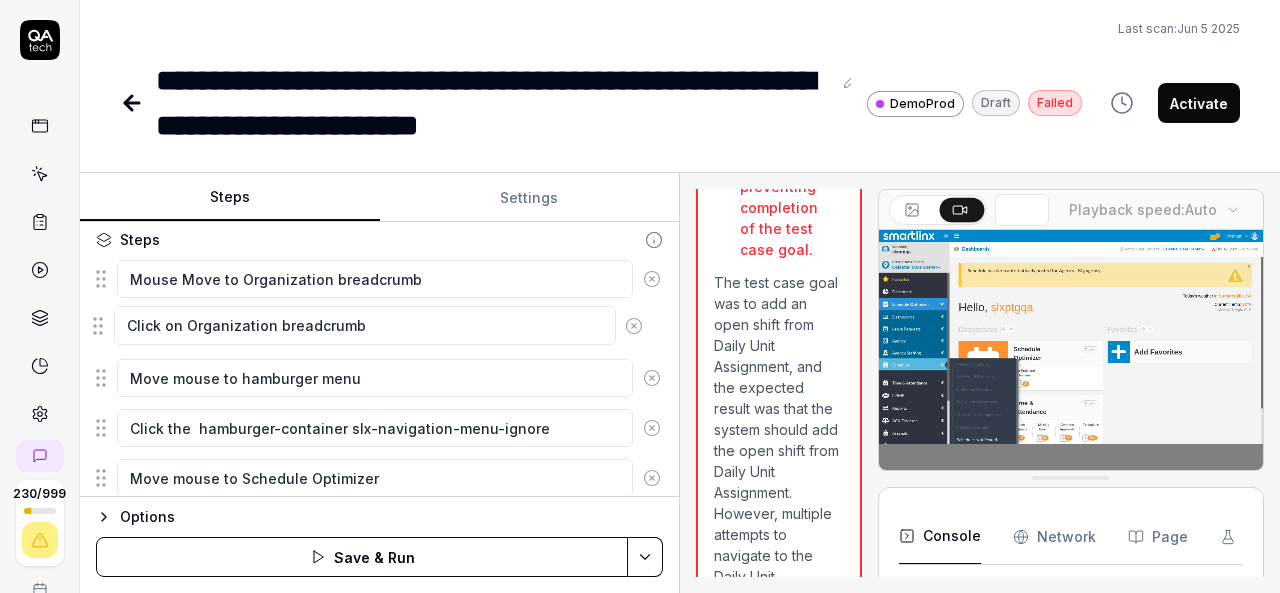 click on "Mouse Move to Organization breadcrumb Move mouse to hamburger menu Click the  hamburger-container slx-navigation-menu-ignore Move mouse to Schedule Optimizer Click on Schedule Optimizer Move mouse to Schedule Click Schedule Move mouse to Daily Unit Assignment Click on Daily Unit Assignment Move mouse to Add Open shift button beside date picker Click on Add Open shift button Move mouse to Position Drop down Click on Position Dropdown Select position from Dropdown Move mouse to Shift Drop down Click on Shift Dropdown Select the shift from dropdown Move mouse to Unit Dropdown Click Unit dropdown Select the unit from drop down Mouse move to Number of Shifts If system shows the 'Values for the selected Position, Shift and Unit combination pre-exists below.' validation messages then change position  or Unit or Shift drop down values until enable the Add Shift button Enter the number in Number of Shifts Mouse move to Add shift button Click on Add Shift button Mouse move to Add Selected Shift(s)" at bounding box center (379, 1119) 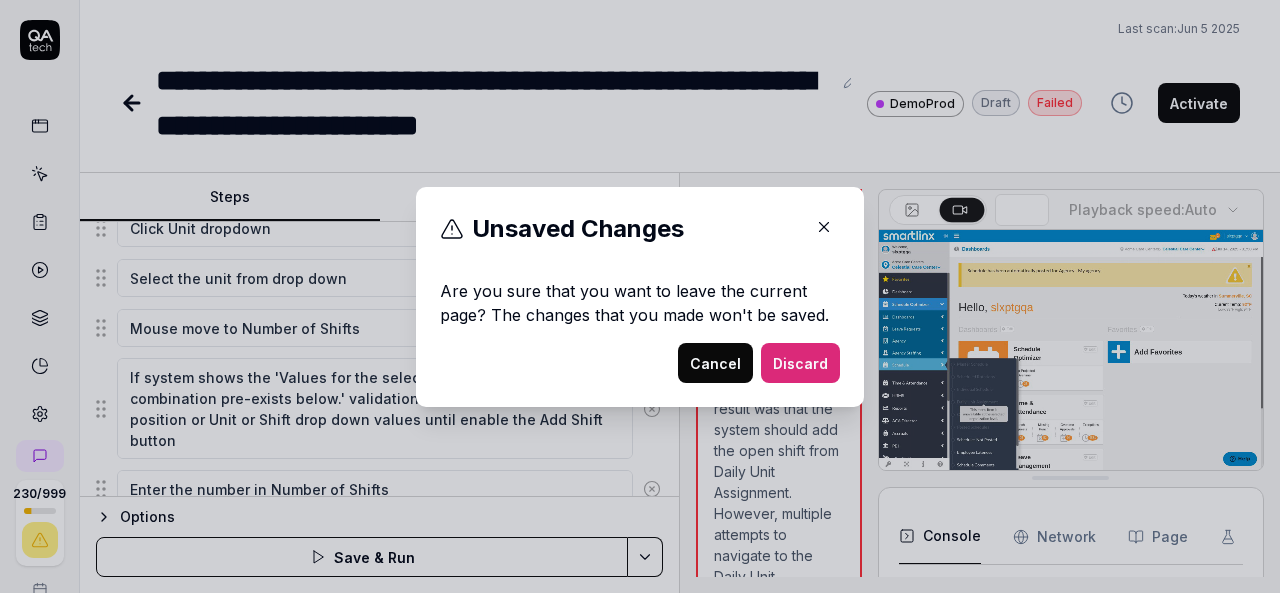 scroll, scrollTop: 1686, scrollLeft: 0, axis: vertical 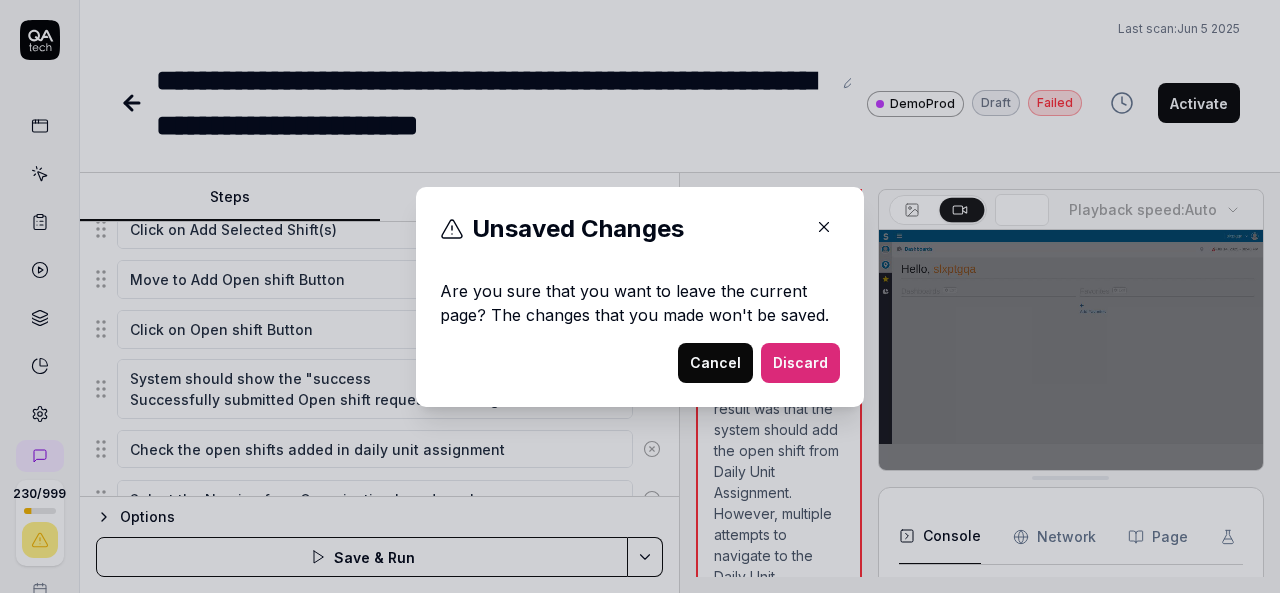 click 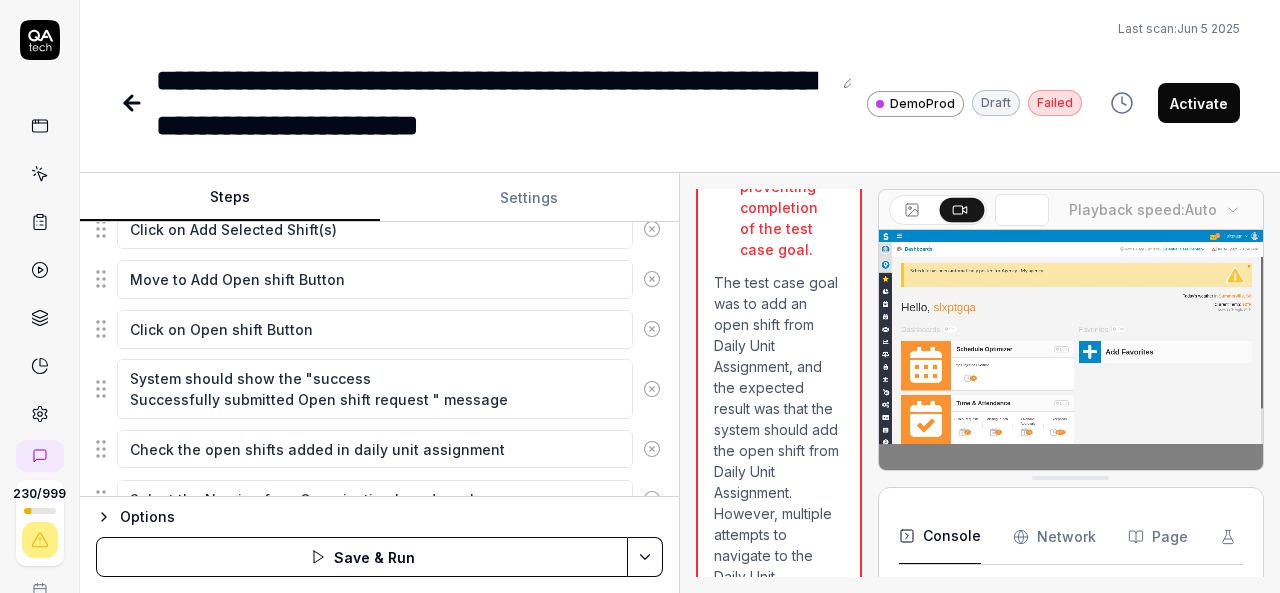scroll, scrollTop: 1748, scrollLeft: 0, axis: vertical 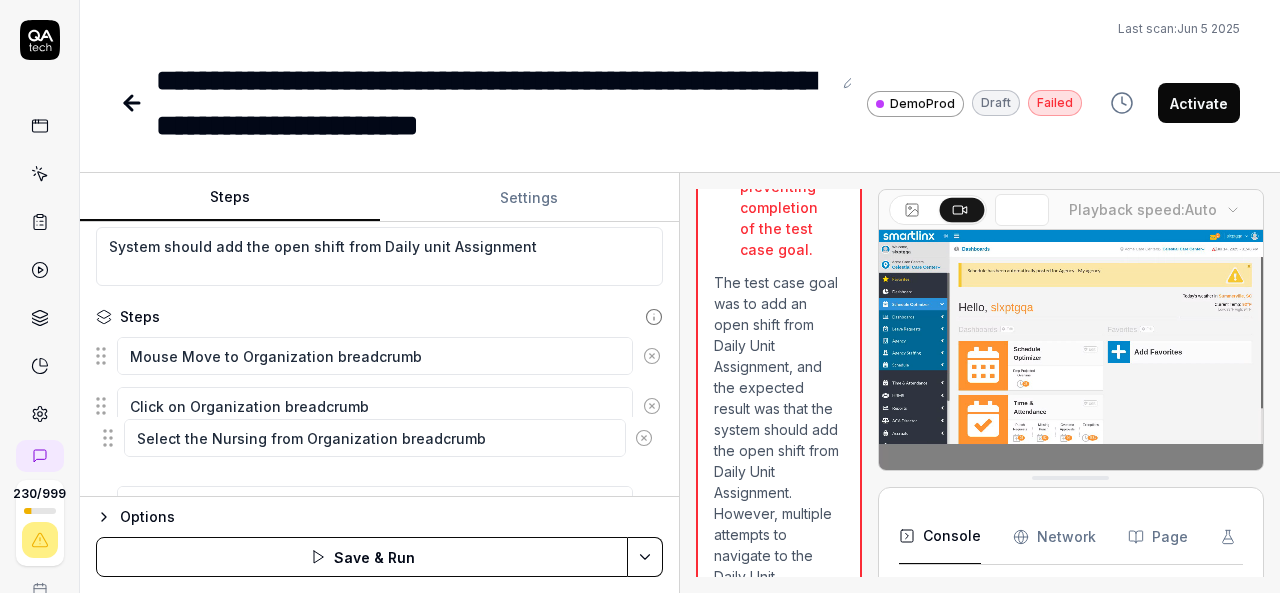 drag, startPoint x: 103, startPoint y: 417, endPoint x: 110, endPoint y: 439, distance: 23.086792 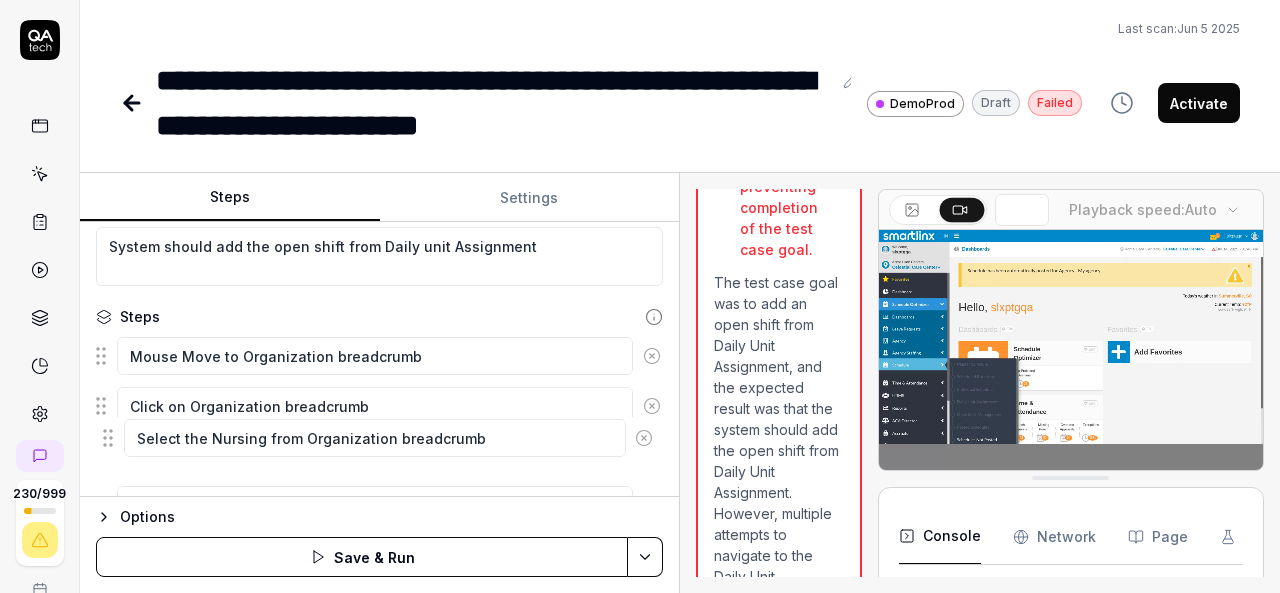 click on "Mouse Move to Organization breadcrumb Click on Organization breadcrumb Move mouse to hamburger menu Click the  hamburger-container slx-navigation-menu-ignore Move mouse to Schedule Optimizer Click on Schedule Optimizer Move mouse to Schedule Click Schedule Move mouse to Daily Unit Assignment Click on Daily Unit Assignment Move mouse to Add Open shift button beside date picker Click on Add Open shift button Move mouse to Position Drop down Click on Position Dropdown Select position from Dropdown Move mouse to Shift Drop down Click on Shift Dropdown Select the shift from dropdown Move mouse to Unit Dropdown Click Unit dropdown Select the unit from drop down Mouse move to Number of Shifts If system shows the 'Values for the selected Position, Shift and Unit combination pre-exists below.' validation messages then change position  or Unit or Shift drop down values until enable the Add Shift button Enter the number in Number of Shifts Mouse move to Add shift button Click on Add Shift button" at bounding box center [379, 1196] 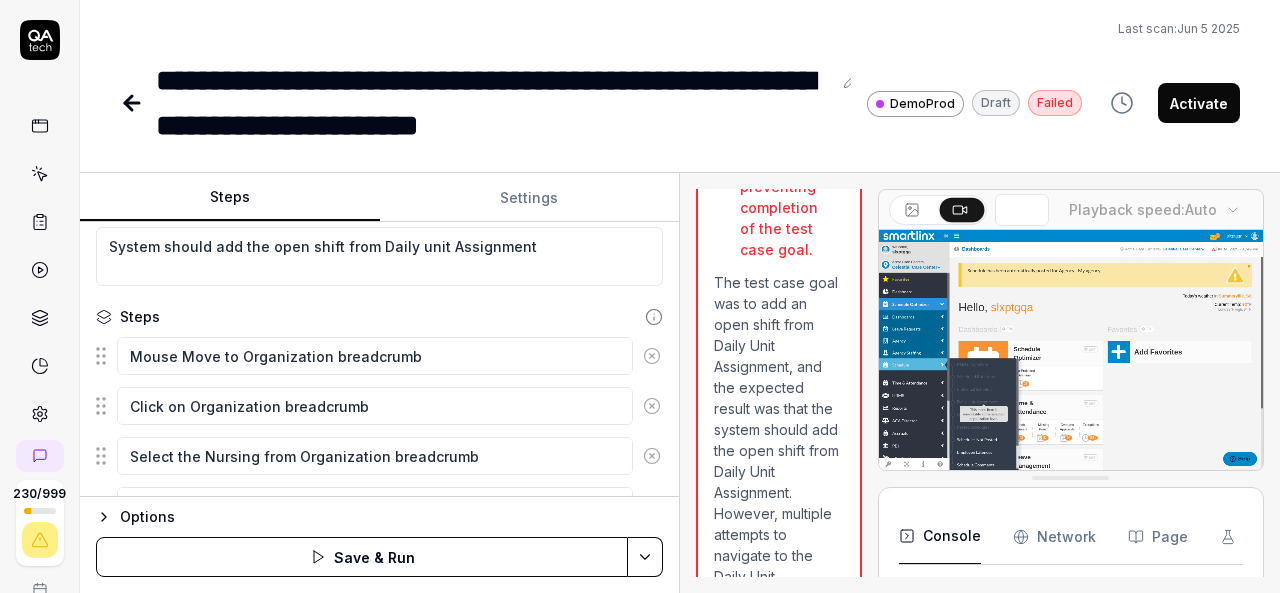 scroll, scrollTop: 222, scrollLeft: 0, axis: vertical 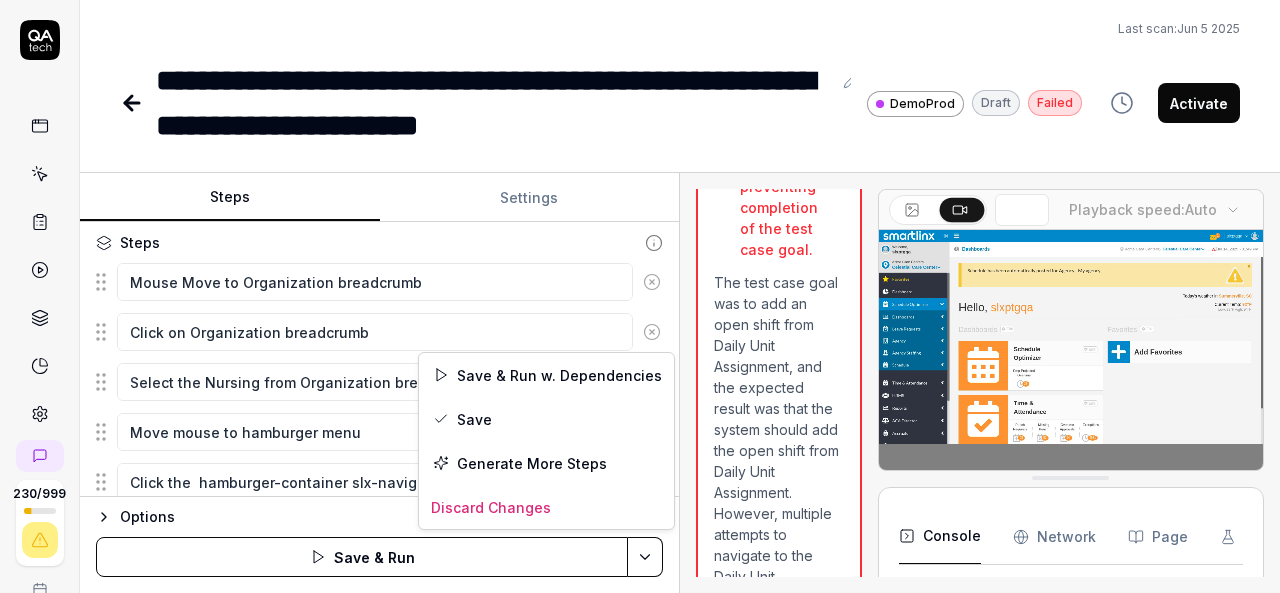 click on "**********" at bounding box center (640, 296) 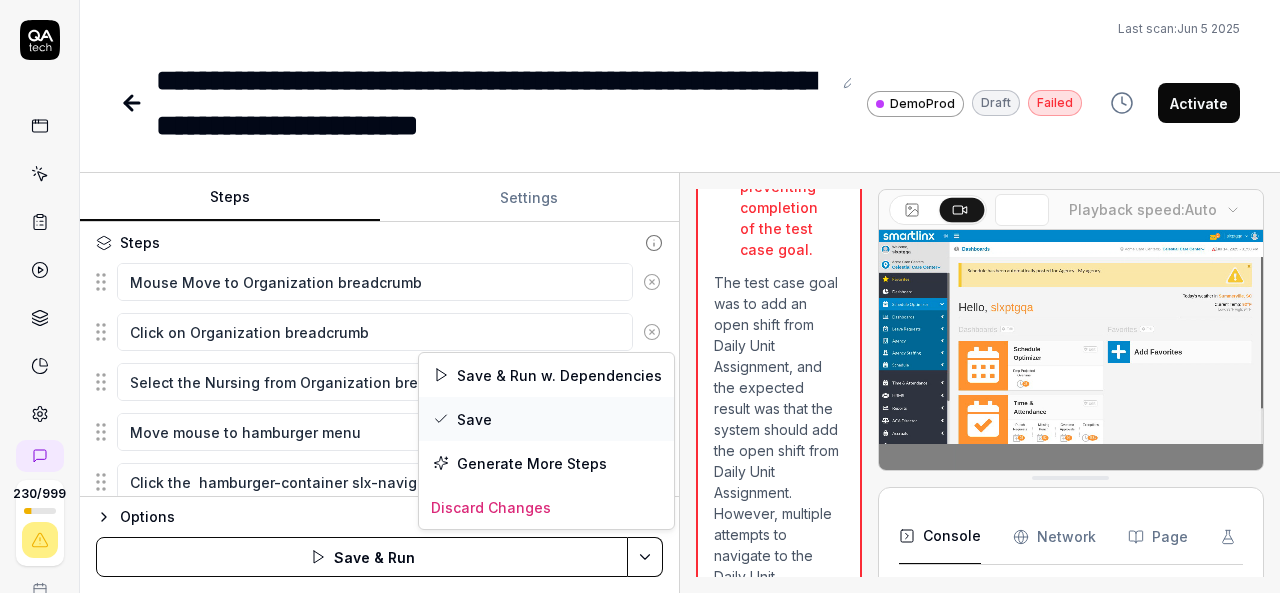 click on "Save" at bounding box center (546, 419) 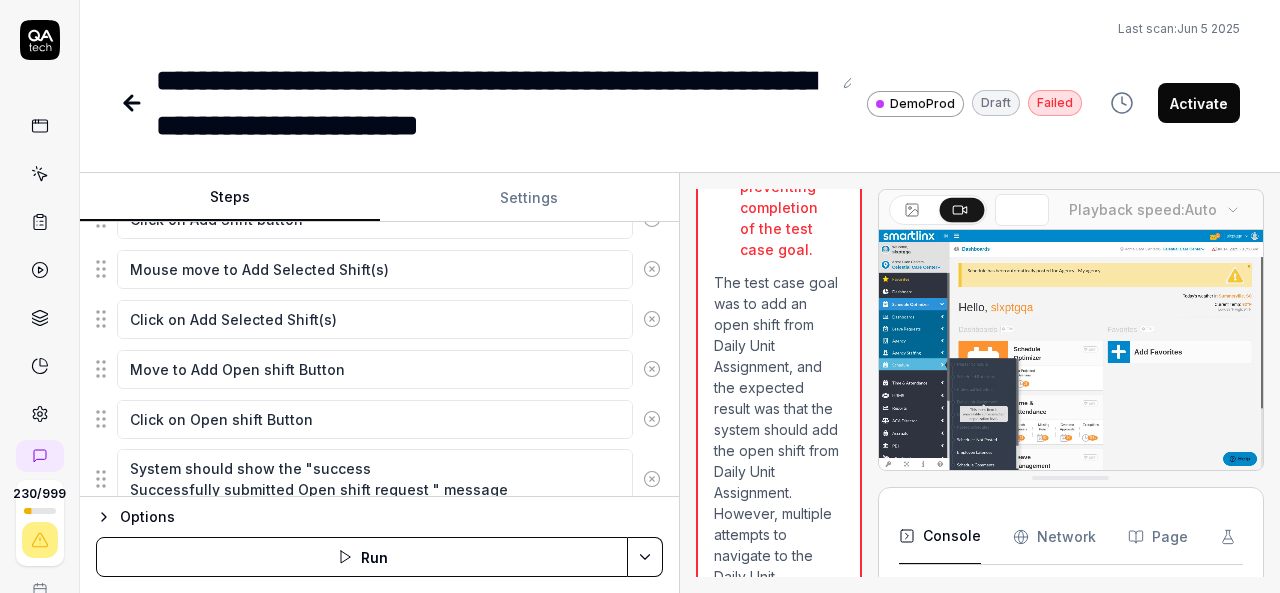 scroll, scrollTop: 1748, scrollLeft: 0, axis: vertical 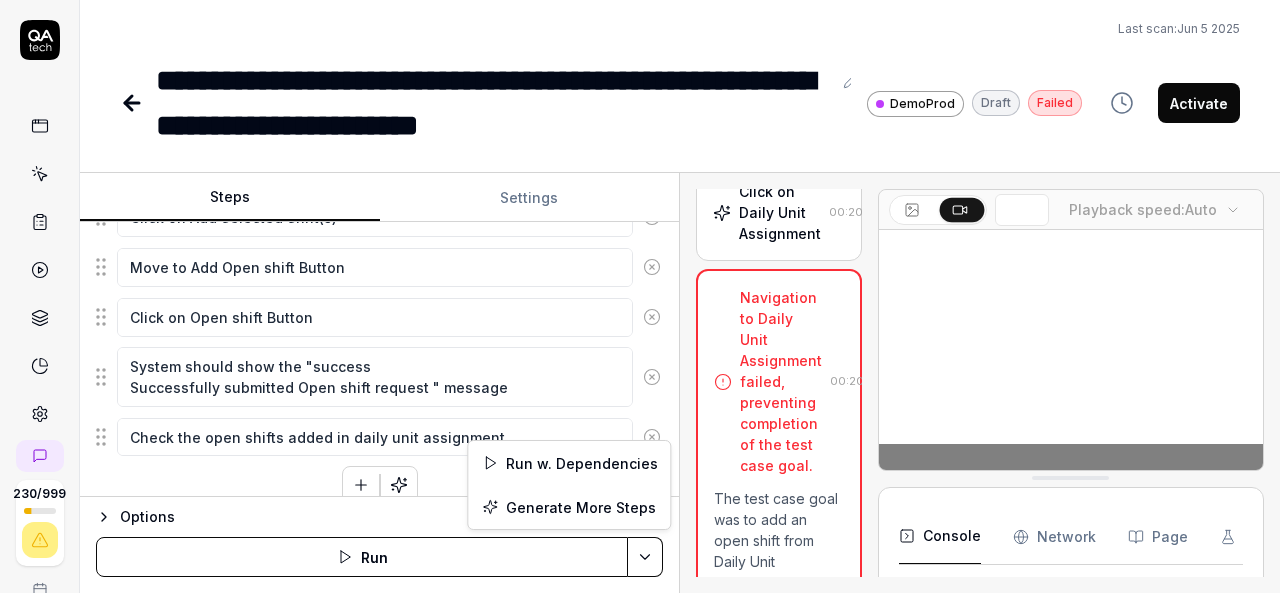 click on "**********" at bounding box center [640, 296] 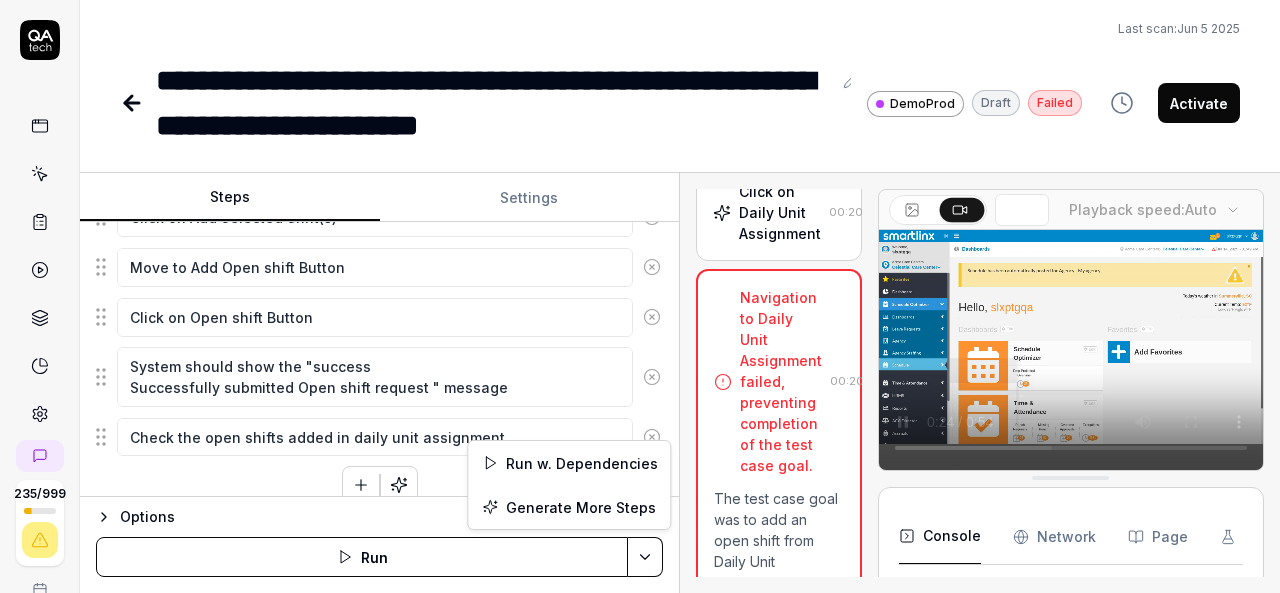 type on "*" 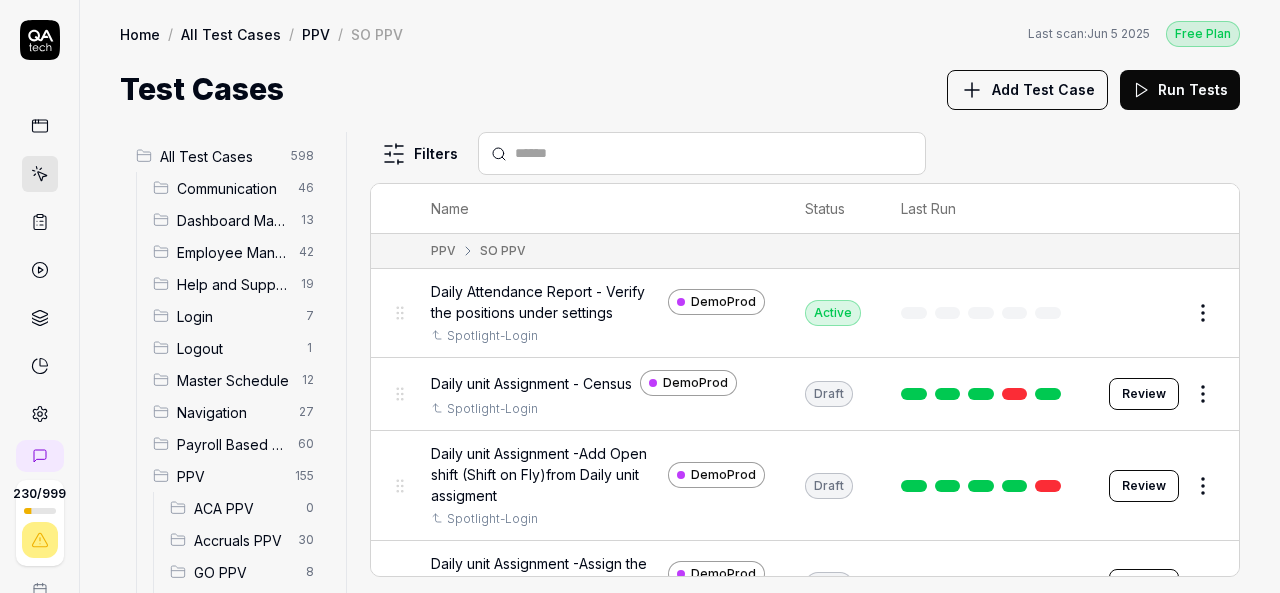 scroll, scrollTop: 0, scrollLeft: 0, axis: both 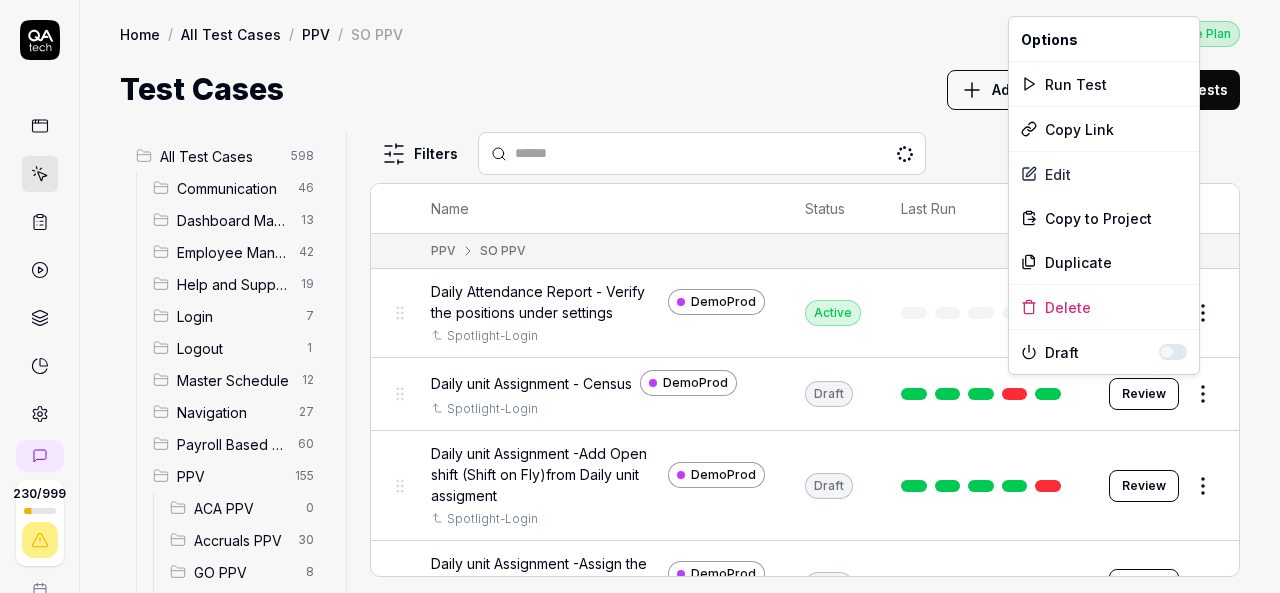 click on "230  /  999 k S Home / All Test Cases / PPV / SO PPV Free Plan Home / All Test Cases / PPV / SO PPV Last scan:  Jun 5 2025 Free Plan Test Cases Add Test Case Run Tests All Test Cases 598 Communication 46 Dashboard Management 13 Employee Management 42 Help and Support 19 Login 7 Logout 1 Master Schedule 12 Navigation 27 Payroll Based Journal 60 PPV 155 ACA PPV 0 Accruals PPV 30 GO PPV 8 HR PPV 26 LM PPV 7 MC PPV 5 PBJ PPV 14 SO PPV 37 Spotlight PPV 4 TA PPV 24 Reporting 6 Schedule Optimizer 7 Screen Loads 7 TestPPV 0 Time & Attendance 192 User Profile 1 Filters Name Status Last Run PPV SO PPV Daily Attendance Report - Verify the positions under settings DemoProd Spotlight-Login Active Edit Daily unit Assignment - Census DemoProd Spotlight-Login Draft Review Daily unit Assignment -Add Open shift (Shift on Fly)from Daily unit assigment DemoProd Spotlight-Login Draft Review Daily unit Assignment -Assign the employee to shift DemoProd Spotlight-Login Draft Review DemoProd Spotlight-Login Draft Review DemoProd Edit" at bounding box center [640, 296] 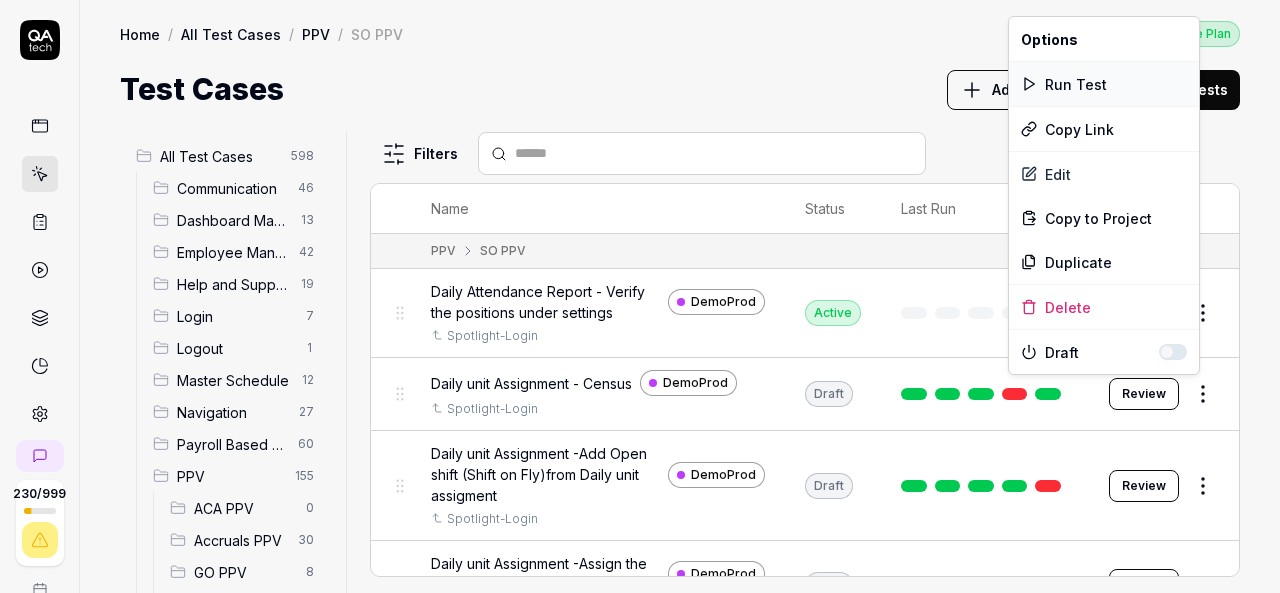 click on "Run Test" at bounding box center (1104, 84) 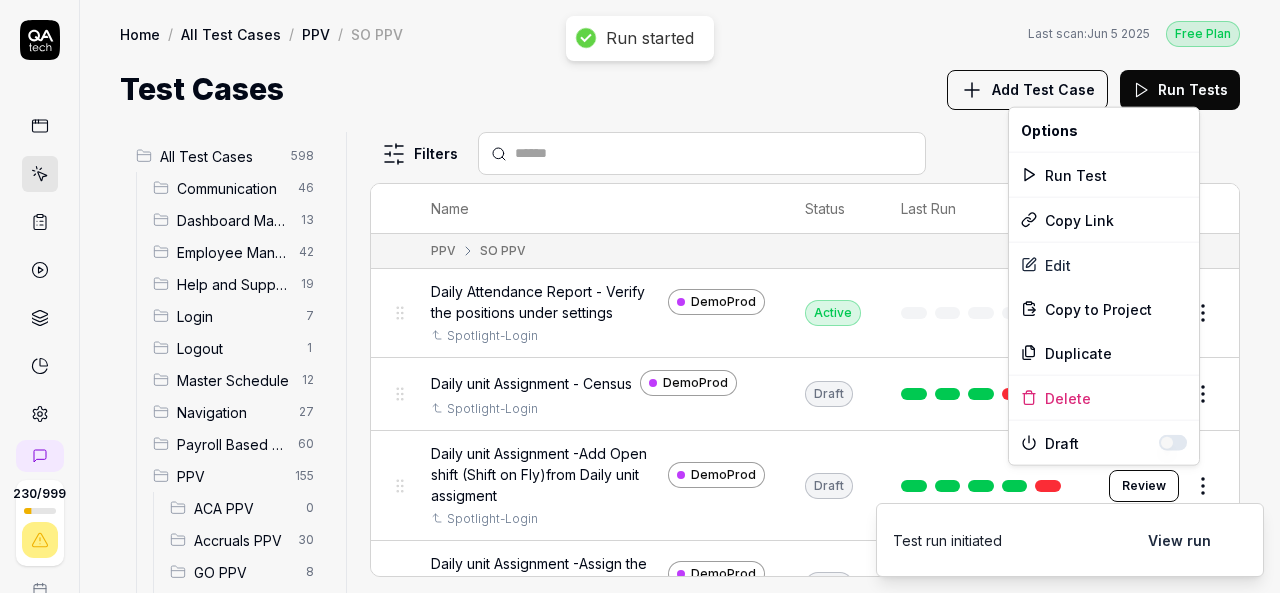 click on "Run started 230  /  999 k S Home / All Test Cases / PPV / SO PPV Free Plan Home / All Test Cases / PPV / SO PPV Last scan:  Jun 5 2025 Free Plan Test Cases Add Test Case Run Tests All Test Cases 598 Communication 46 Dashboard Management 13 Employee Management 42 Help and Support 19 Login 7 Logout 1 Master Schedule 12 Navigation 27 Payroll Based Journal 60 PPV 155 ACA PPV 0 Accruals PPV 30 GO PPV 8 HR PPV 26 LM PPV 7 MC PPV 5 PBJ PPV 14 SO PPV 37 Spotlight PPV 4 TA PPV 24 Reporting 6 Schedule Optimizer 7 Screen Loads 7 TestPPV 0 Time & Attendance 192 User Profile 1 Filters Name Status Last Run PPV SO PPV Daily Attendance Report - Verify the positions under settings DemoProd Spotlight-Login Active Edit Daily unit Assignment - Census DemoProd Spotlight-Login Draft Review Daily unit Assignment -Add Open shift (Shift on Fly)from Daily unit assigment DemoProd Spotlight-Login Draft Review Daily unit Assignment -Assign the employee to shift DemoProd Spotlight-Login Draft Review DemoProd Spotlight-Login Draft Review" at bounding box center (640, 296) 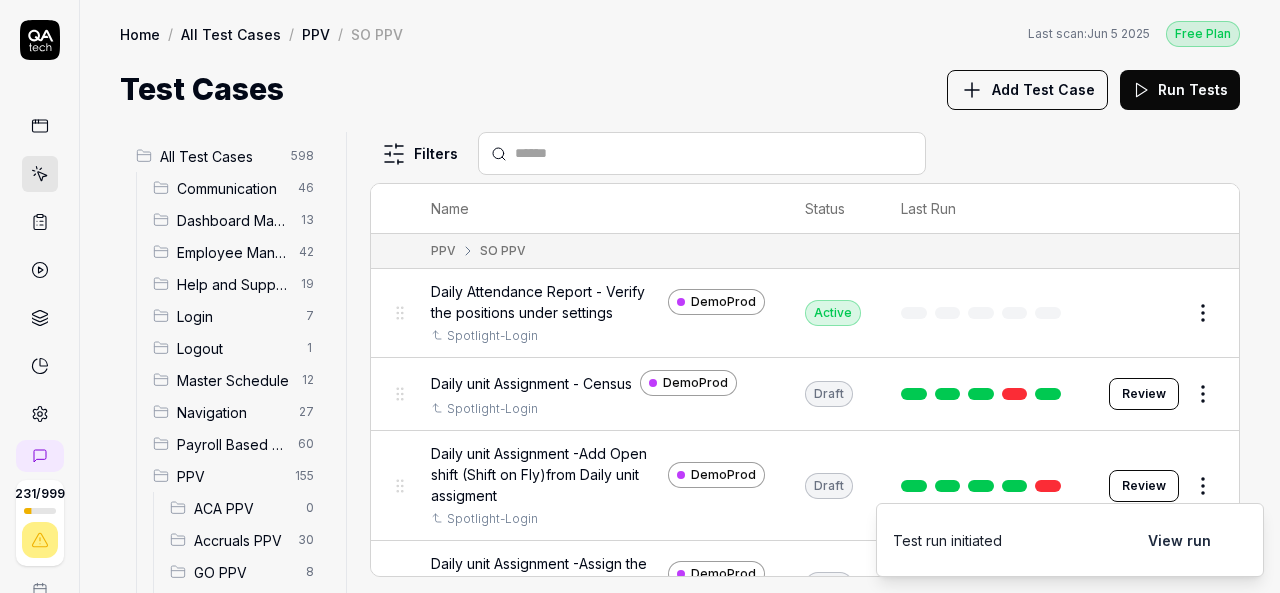 click on "231  /  999 k S Home / All Test Cases / PPV / SO PPV Free Plan Home / All Test Cases / PPV / SO PPV Last scan:  Jun 5 2025 Free Plan Test Cases Add Test Case Run Tests All Test Cases 598 Communication 46 Dashboard Management 13 Employee Management 42 Help and Support 19 Login 7 Logout 1 Master Schedule 12 Navigation 27 Payroll Based Journal 60 PPV 155 ACA PPV 0 Accruals PPV 30 GO PPV 8 HR PPV 26 LM PPV 7 MC PPV 5 PBJ PPV 14 SO PPV 37 Spotlight PPV 4 TA PPV 24 Reporting 6 Schedule Optimizer 7 Screen Loads 7 TestPPV 0 Time & Attendance 192 User Profile 1 Filters Name Status Last Run PPV SO PPV Daily Attendance Report - Verify the positions under settings DemoProd Spotlight-Login Active Edit Daily unit Assignment - Census DemoProd Spotlight-Login Draft Review Daily unit Assignment -Add Open shift (Shift on Fly)from Daily unit assigment DemoProd Spotlight-Login Draft Review Daily unit Assignment -Assign the employee to shift DemoProd Spotlight-Login Draft Review DemoProd Spotlight-Login Draft Review DemoProd Edit" at bounding box center [640, 296] 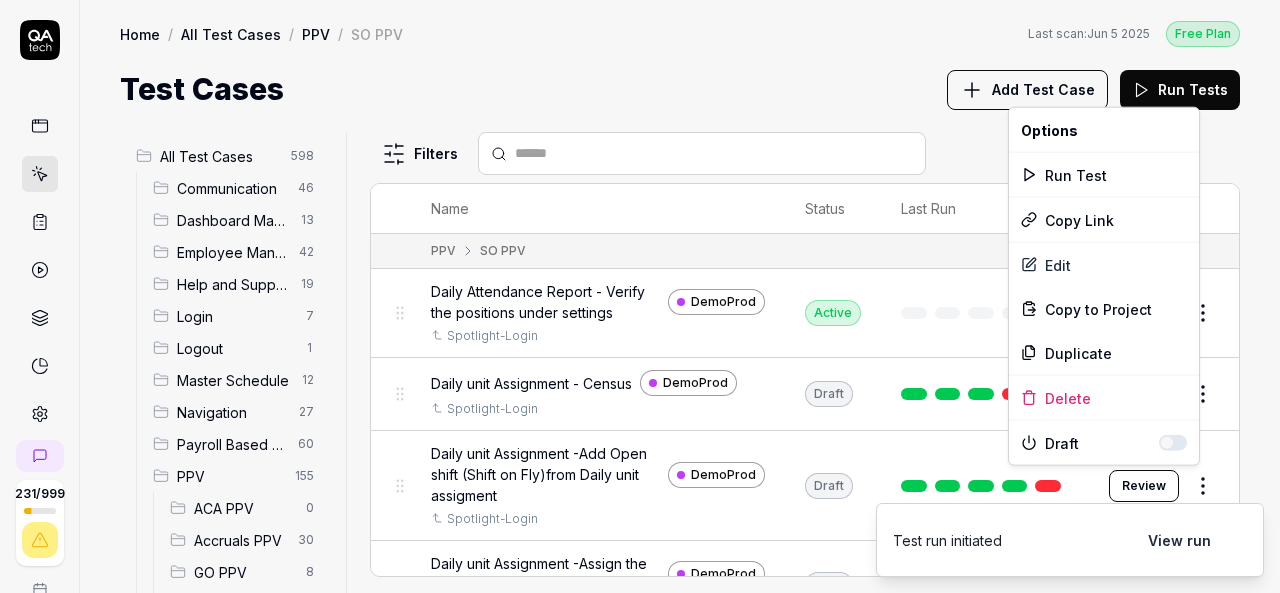 click on "231  /  999 k S Home / All Test Cases / PPV / SO PPV Free Plan Home / All Test Cases / PPV / SO PPV Last scan:  Jun 5 2025 Free Plan Test Cases Add Test Case Run Tests All Test Cases 598 Communication 46 Dashboard Management 13 Employee Management 42 Help and Support 19 Login 7 Logout 1 Master Schedule 12 Navigation 27 Payroll Based Journal 60 PPV 155 ACA PPV 0 Accruals PPV 30 GO PPV 8 HR PPV 26 LM PPV 7 MC PPV 5 PBJ PPV 14 SO PPV 37 Spotlight PPV 4 TA PPV 24 Reporting 6 Schedule Optimizer 7 Screen Loads 7 TestPPV 0 Time & Attendance 192 User Profile 1 Filters Name Status Last Run PPV SO PPV Daily Attendance Report - Verify the positions under settings DemoProd Spotlight-Login Active Edit Daily unit Assignment - Census DemoProd Spotlight-Login Draft Review Daily unit Assignment -Add Open shift (Shift on Fly)from Daily unit assigment DemoProd Spotlight-Login Draft Review Daily unit Assignment -Assign the employee to shift DemoProd Spotlight-Login Draft Review DemoProd Spotlight-Login Draft Review DemoProd Edit" at bounding box center [640, 296] 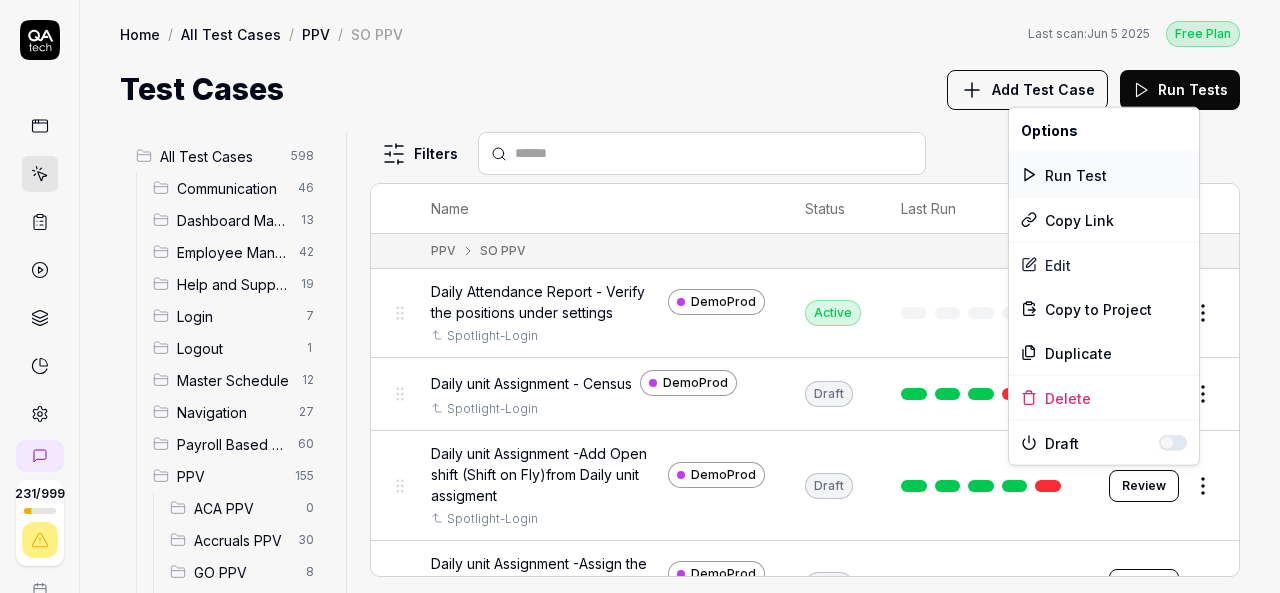 click on "Run Test" at bounding box center (1104, 175) 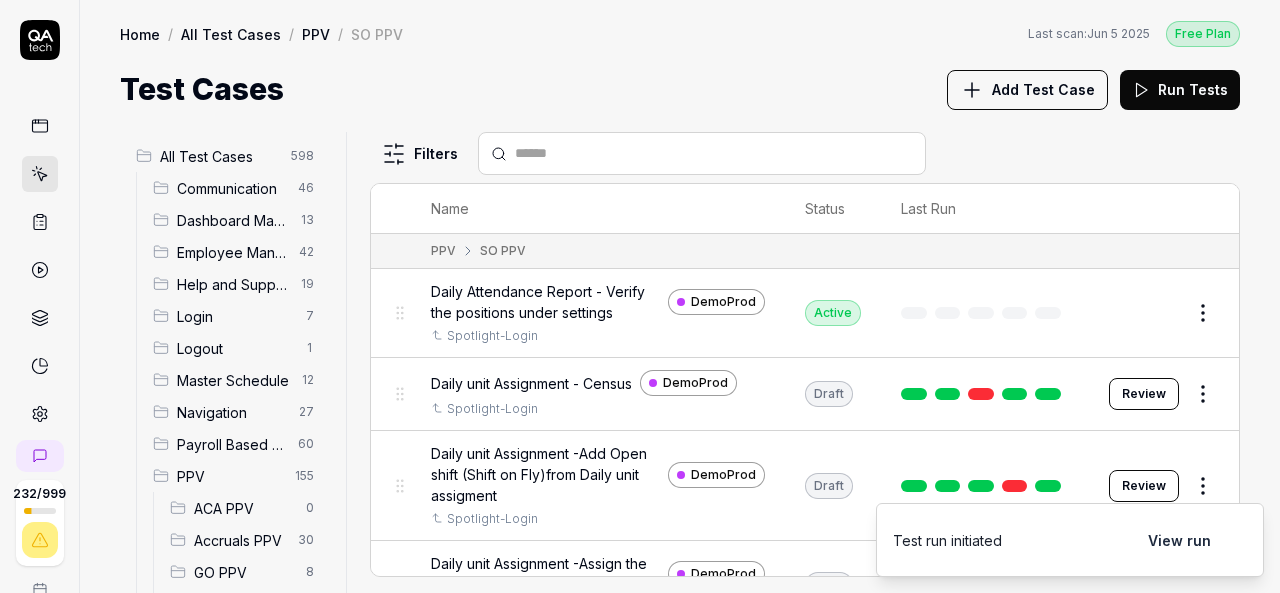 click on "Test run initiated View run" at bounding box center (1070, 540) 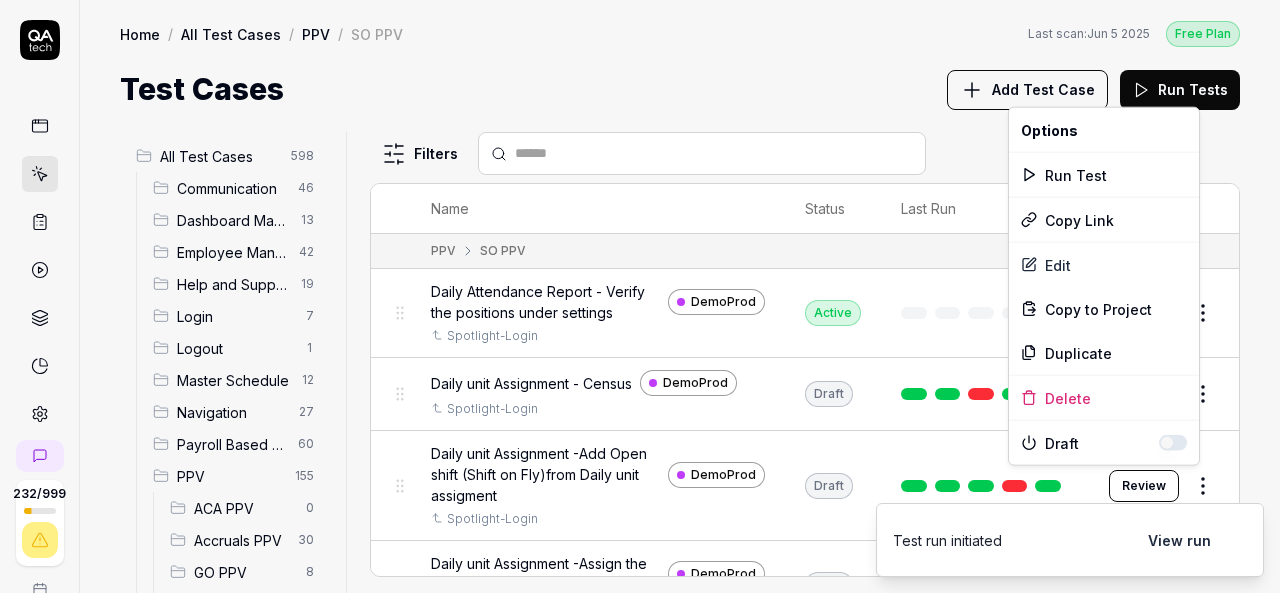 click on "232  /  999 k S Home / All Test Cases / PPV / SO PPV Free Plan Home / All Test Cases / PPV / SO PPV Last scan:  Jun 5 2025 Free Plan Test Cases Add Test Case Run Tests All Test Cases 598 Communication 46 Dashboard Management 13 Employee Management 42 Help and Support 19 Login 7 Logout 1 Master Schedule 12 Navigation 27 Payroll Based Journal 60 PPV 155 ACA PPV 0 Accruals PPV 30 GO PPV 8 HR PPV 26 LM PPV 7 MC PPV 5 PBJ PPV 14 SO PPV 37 Spotlight PPV 4 TA PPV 24 Reporting 6 Schedule Optimizer 7 Screen Loads 7 TestPPV 0 Time & Attendance 192 User Profile 1 Filters Name Status Last Run PPV SO PPV Daily Attendance Report - Verify the positions under settings DemoProd Spotlight-Login Active Edit Daily unit Assignment - Census DemoProd Spotlight-Login Draft Review Daily unit Assignment -Add Open shift (Shift on Fly)from Daily unit assigment DemoProd Spotlight-Login Draft Review Daily unit Assignment -Assign the employee to shift DemoProd Spotlight-Login Draft Review DemoProd Spotlight-Login Draft Review DemoProd Edit" at bounding box center (640, 296) 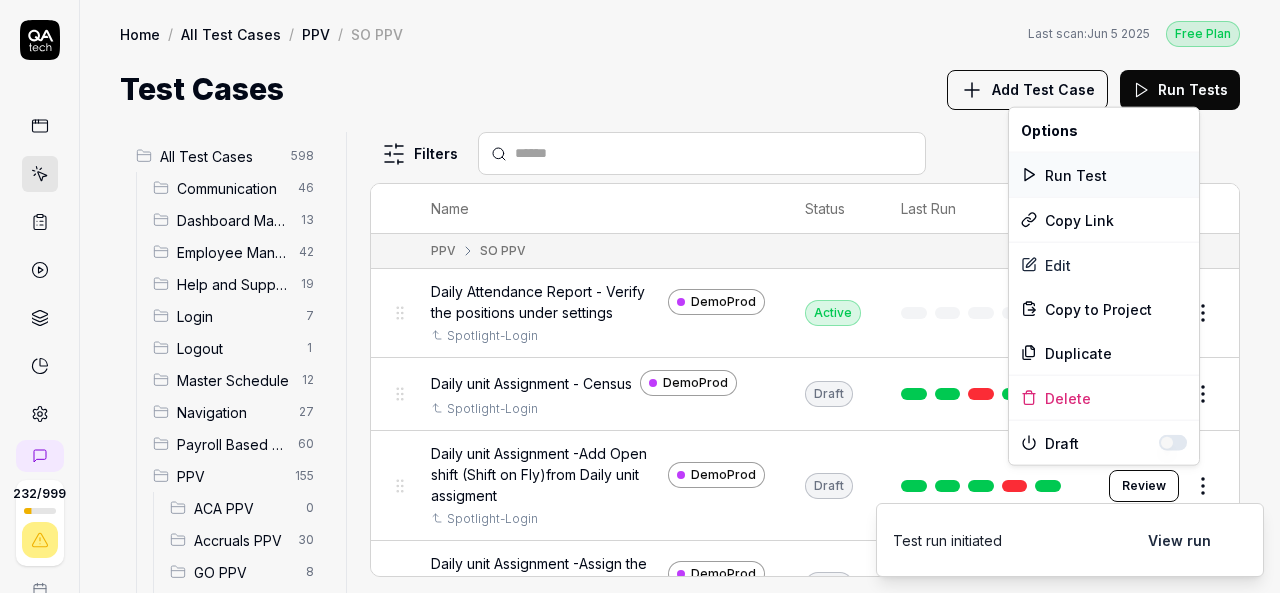 click on "Run Test" at bounding box center (1104, 175) 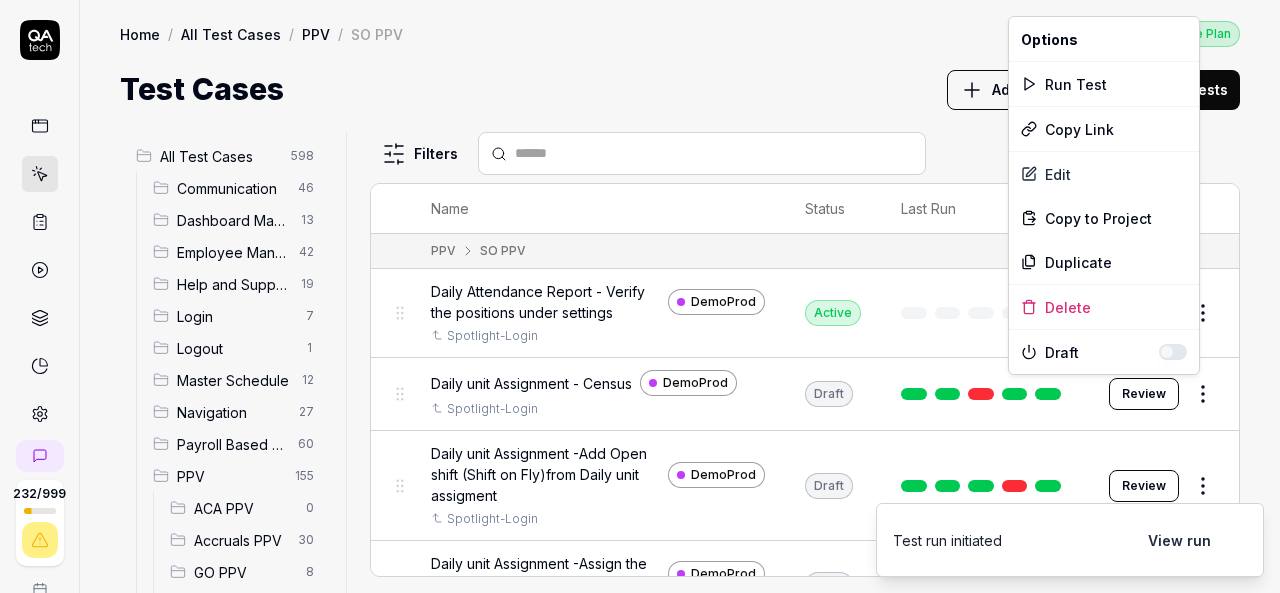 click on "232  /  999 k S Home / All Test Cases / PPV / SO PPV Free Plan Home / All Test Cases / PPV / SO PPV Last scan:  Jun 5 2025 Free Plan Test Cases Add Test Case Run Tests All Test Cases 598 Communication 46 Dashboard Management 13 Employee Management 42 Help and Support 19 Login 7 Logout 1 Master Schedule 12 Navigation 27 Payroll Based Journal 60 PPV 155 ACA PPV 0 Accruals PPV 30 GO PPV 8 HR PPV 26 LM PPV 7 MC PPV 5 PBJ PPV 14 SO PPV 37 Spotlight PPV 4 TA PPV 24 Reporting 6 Schedule Optimizer 7 Screen Loads 7 TestPPV 0 Time & Attendance 192 User Profile 1 Filters Name Status Last Run PPV SO PPV Daily Attendance Report - Verify the positions under settings DemoProd Spotlight-Login Active Edit Daily unit Assignment - Census DemoProd Spotlight-Login Draft Review Daily unit Assignment -Add Open shift (Shift on Fly)from Daily unit assigment DemoProd Spotlight-Login Draft Review Daily unit Assignment -Assign the employee to shift DemoProd Spotlight-Login Draft Review DemoProd Spotlight-Login Draft Review DemoProd Edit" at bounding box center (640, 296) 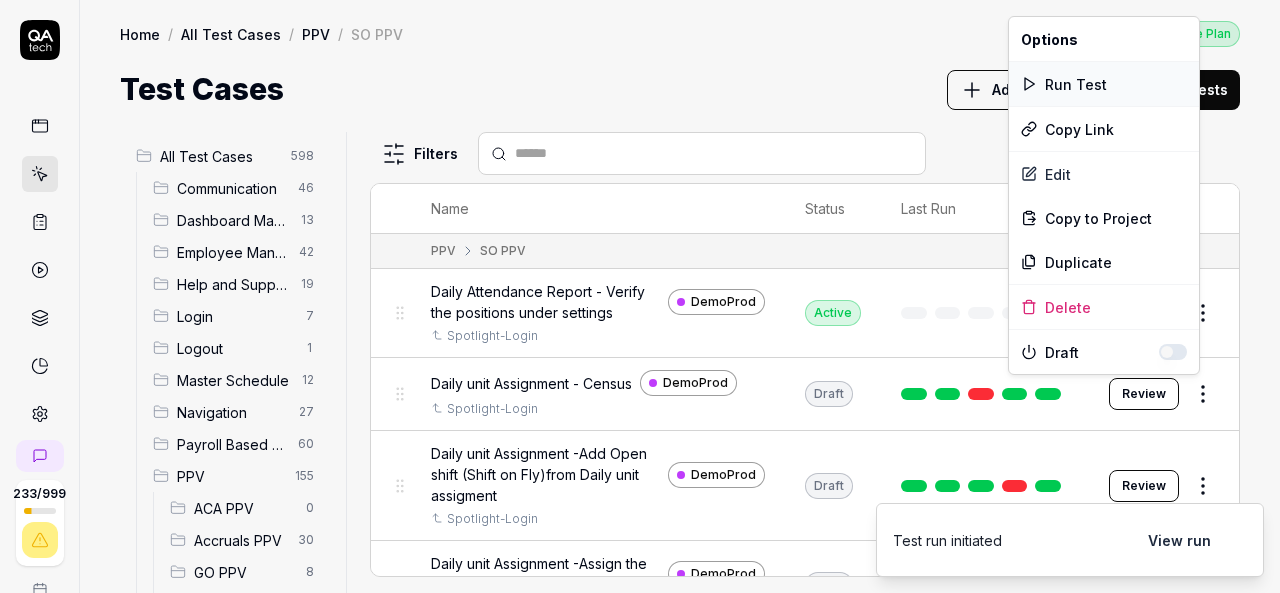click on "Run Test" at bounding box center (1104, 84) 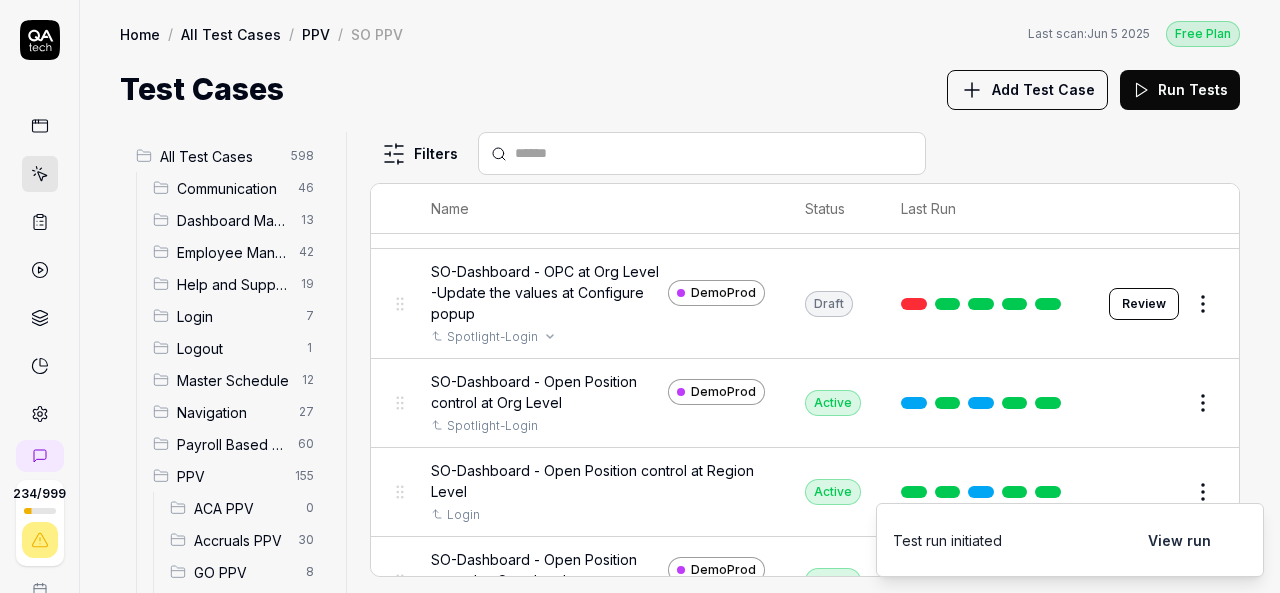 scroll, scrollTop: 869, scrollLeft: 0, axis: vertical 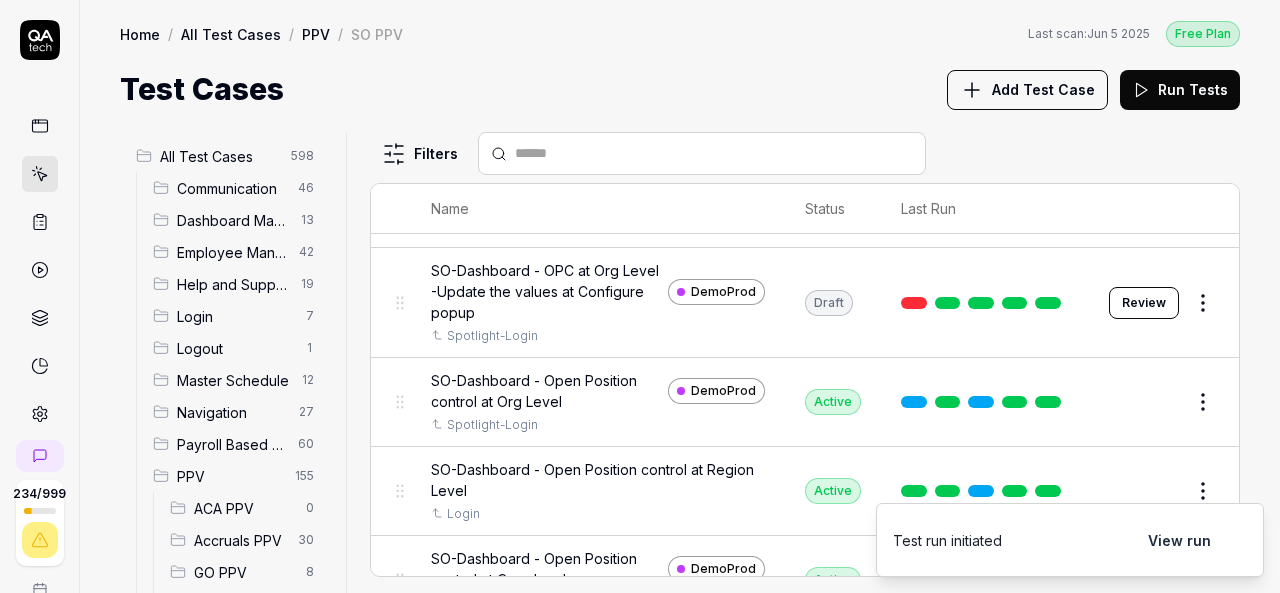 click on "Test Cases Add Test Case Run Tests" at bounding box center (680, 89) 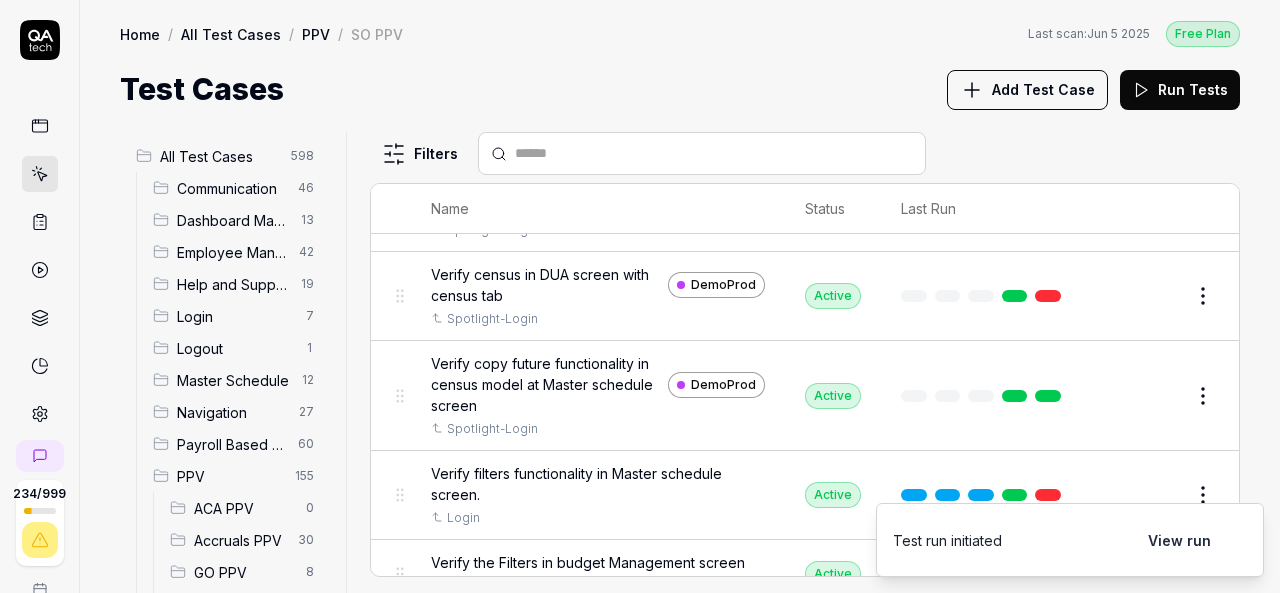 scroll, scrollTop: 1357, scrollLeft: 0, axis: vertical 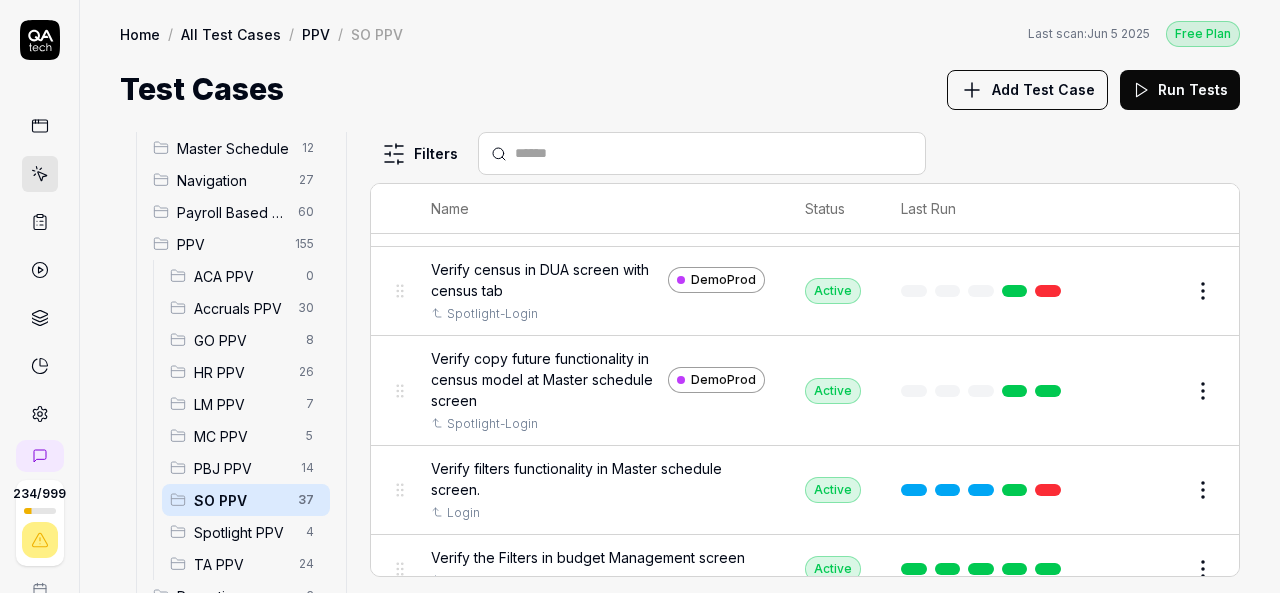 click on "SO PPV" at bounding box center (240, 500) 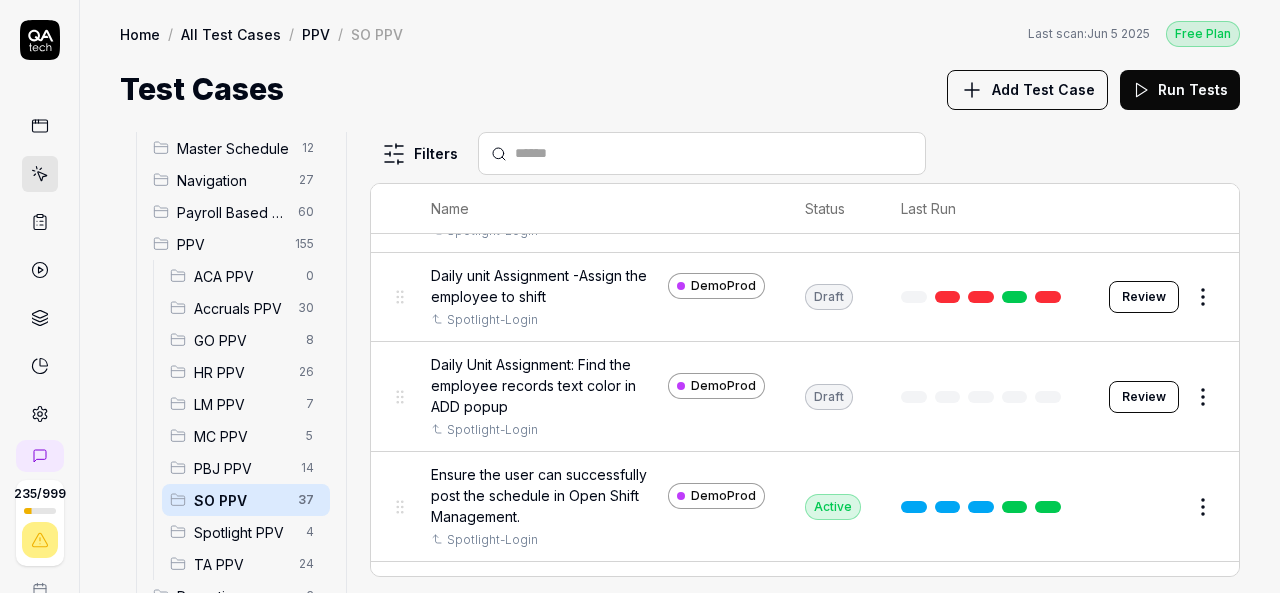 scroll, scrollTop: 289, scrollLeft: 0, axis: vertical 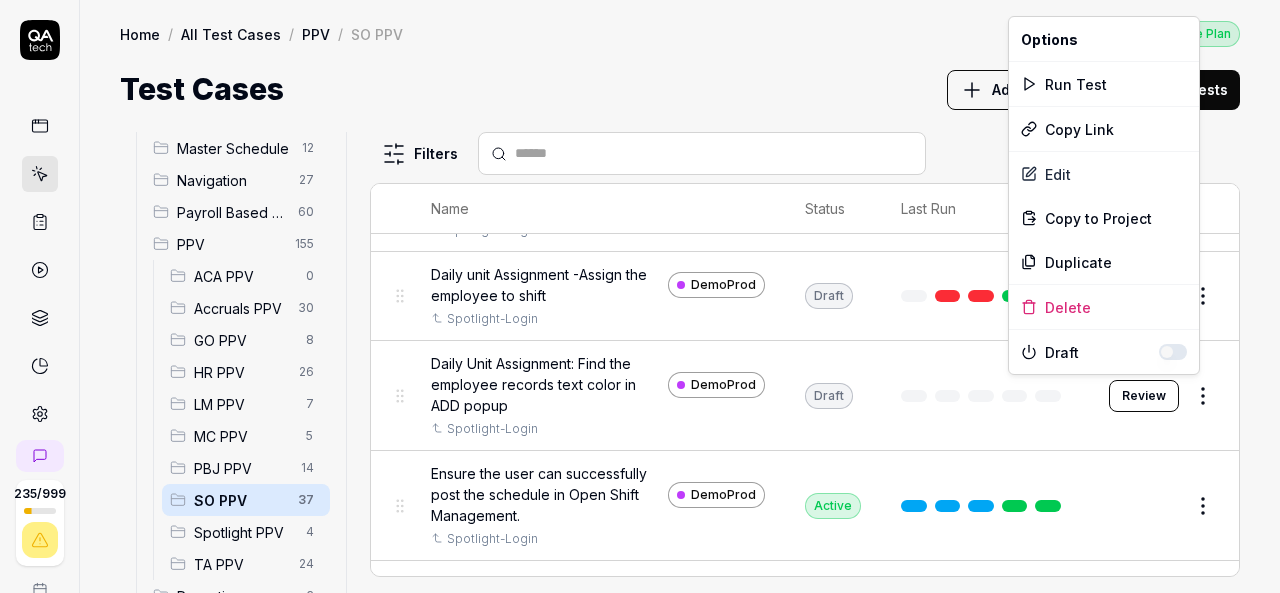click on "235  /  999 k S Home / All Test Cases / PPV / SO PPV Free Plan Home / All Test Cases / PPV / SO PPV Last scan:  Jun 5 2025 Free Plan Test Cases Add Test Case Run Tests All Test Cases 598 Communication 46 Dashboard Management 13 Employee Management 42 Help and Support 19 Login 7 Logout 1 Master Schedule 12 Navigation 27 Payroll Based Journal 60 PPV 155 ACA PPV 0 Accruals PPV 30 GO PPV 8 HR PPV 26 LM PPV 7 MC PPV 5 PBJ PPV 14 SO PPV 37 Spotlight PPV 4 TA PPV 24 Reporting 6 Schedule Optimizer 7 Screen Loads 7 TestPPV 0 Time & Attendance 192 User Profile 1 Filters Name Status Last Run PPV SO PPV Daily Attendance Report - Verify the positions under settings DemoProd Spotlight-Login Active Edit Daily unit Assignment - Census DemoProd Spotlight-Login Draft Review Daily unit Assignment -Add Open shift (Shift on Fly)from Daily unit assigment DemoProd Spotlight-Login Draft Review Daily unit Assignment -Assign the employee to shift DemoProd Spotlight-Login Draft Review DemoProd Spotlight-Login Draft Review DemoProd Edit" at bounding box center [640, 296] 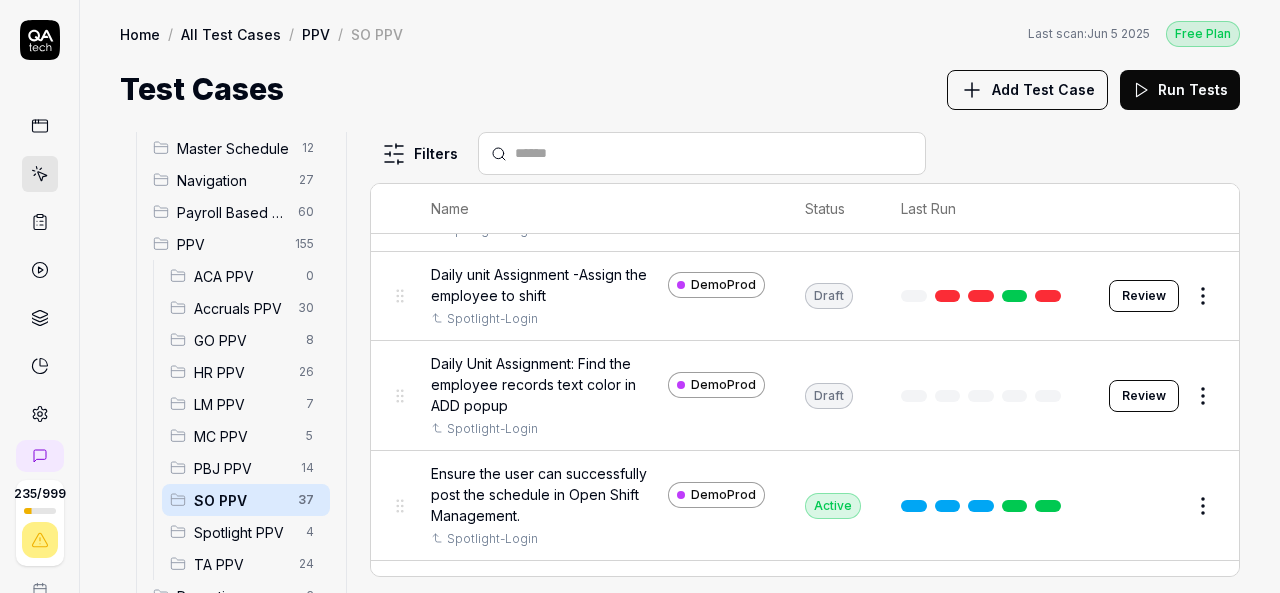 click on "235  /  999 k S Home / All Test Cases / PPV / SO PPV Free Plan Home / All Test Cases / PPV / SO PPV Last scan:  Jun 5 2025 Free Plan Test Cases Add Test Case Run Tests All Test Cases 598 Communication 46 Dashboard Management 13 Employee Management 42 Help and Support 19 Login 7 Logout 1 Master Schedule 12 Navigation 27 Payroll Based Journal 60 PPV 155 ACA PPV 0 Accruals PPV 30 GO PPV 8 HR PPV 26 LM PPV 7 MC PPV 5 PBJ PPV 14 SO PPV 37 Spotlight PPV 4 TA PPV 24 Reporting 6 Schedule Optimizer 7 Screen Loads 7 TestPPV 0 Time & Attendance 192 User Profile 1 Filters Name Status Last Run PPV SO PPV Daily Attendance Report - Verify the positions under settings DemoProd Spotlight-Login Active Edit Daily unit Assignment - Census DemoProd Spotlight-Login Draft Review Daily unit Assignment -Add Open shift (Shift on Fly)from Daily unit assigment DemoProd Spotlight-Login Draft Review Daily unit Assignment -Assign the employee to shift DemoProd Spotlight-Login Draft Review DemoProd Spotlight-Login Draft Review DemoProd Edit" at bounding box center [640, 296] 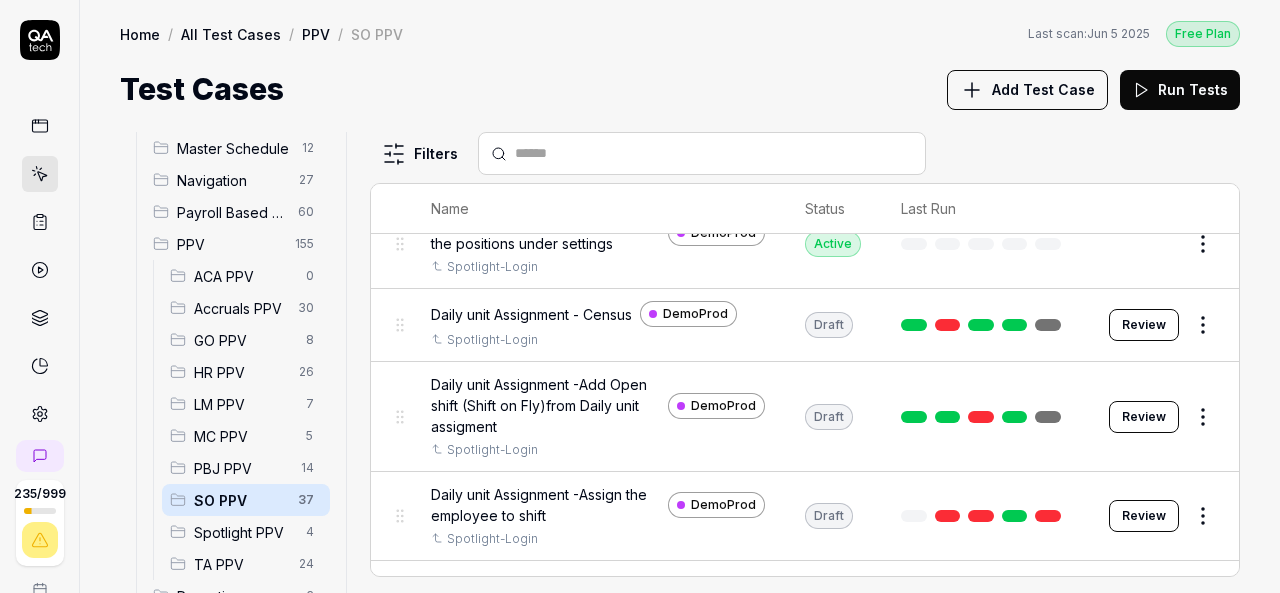 scroll, scrollTop: 68, scrollLeft: 0, axis: vertical 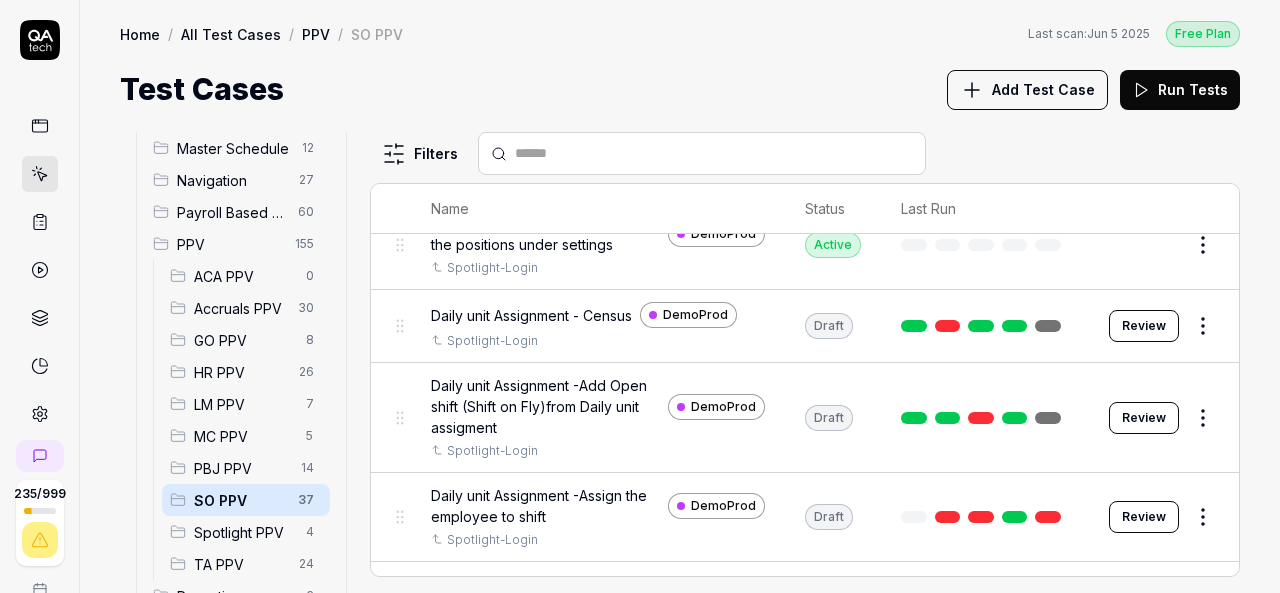click on "Test Cases Add Test Case Run Tests" at bounding box center (680, 89) 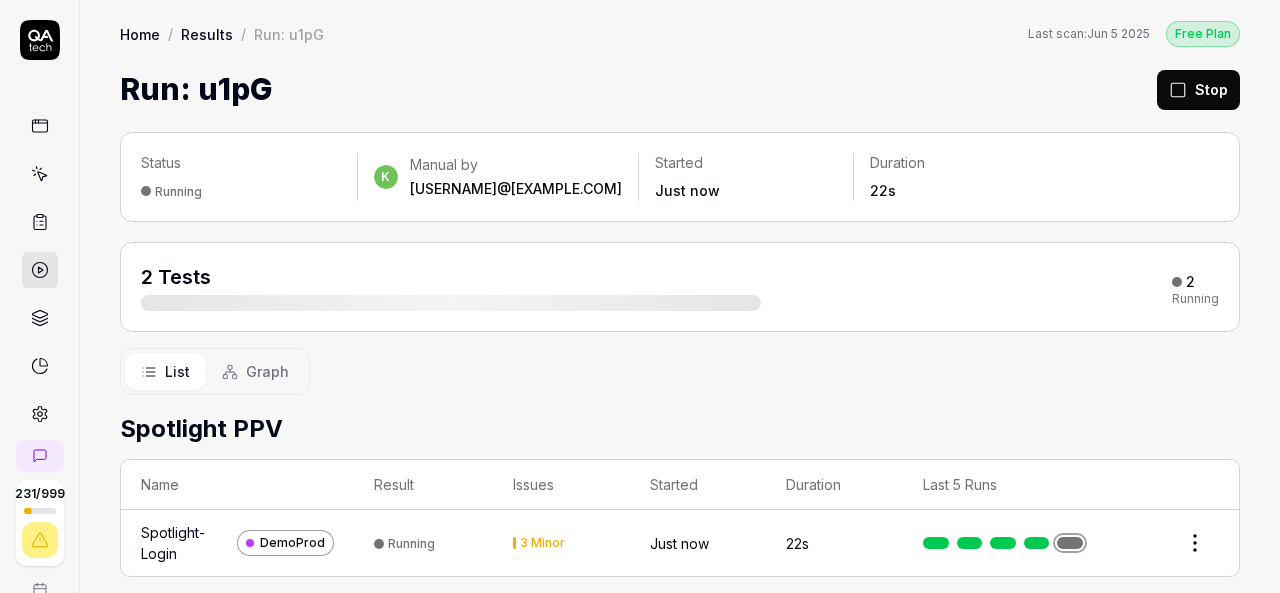 scroll, scrollTop: 0, scrollLeft: 0, axis: both 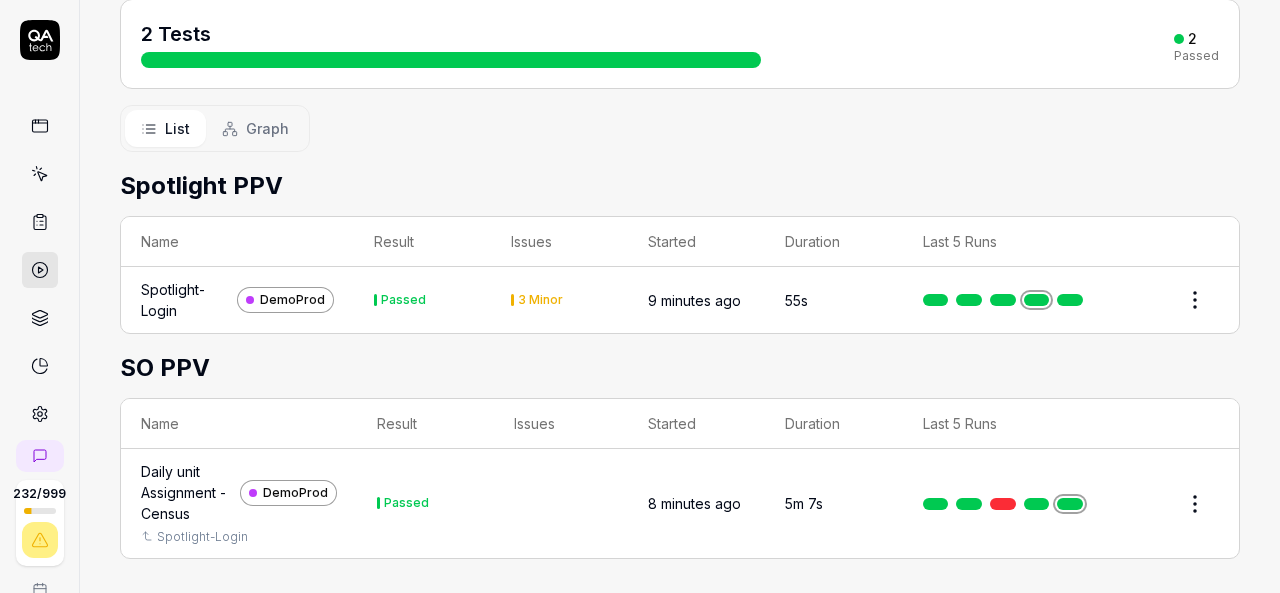 click on "Daily unit Assignment - Census" at bounding box center (186, 492) 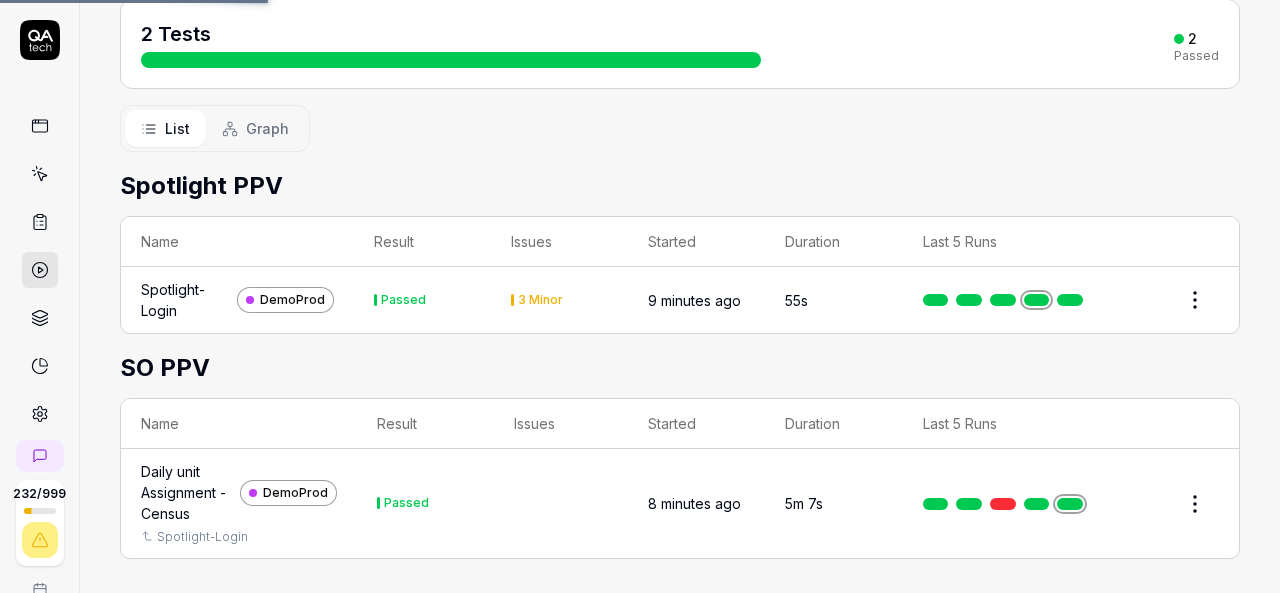 click on "Daily unit Assignment - Census" at bounding box center [186, 492] 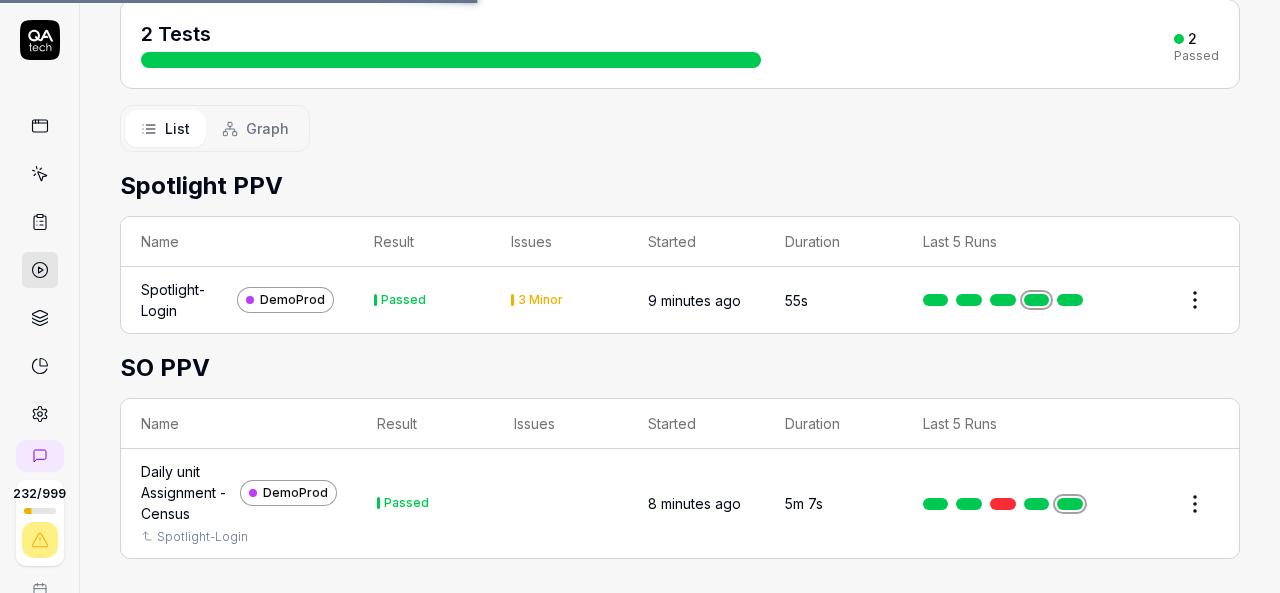 scroll, scrollTop: 0, scrollLeft: 0, axis: both 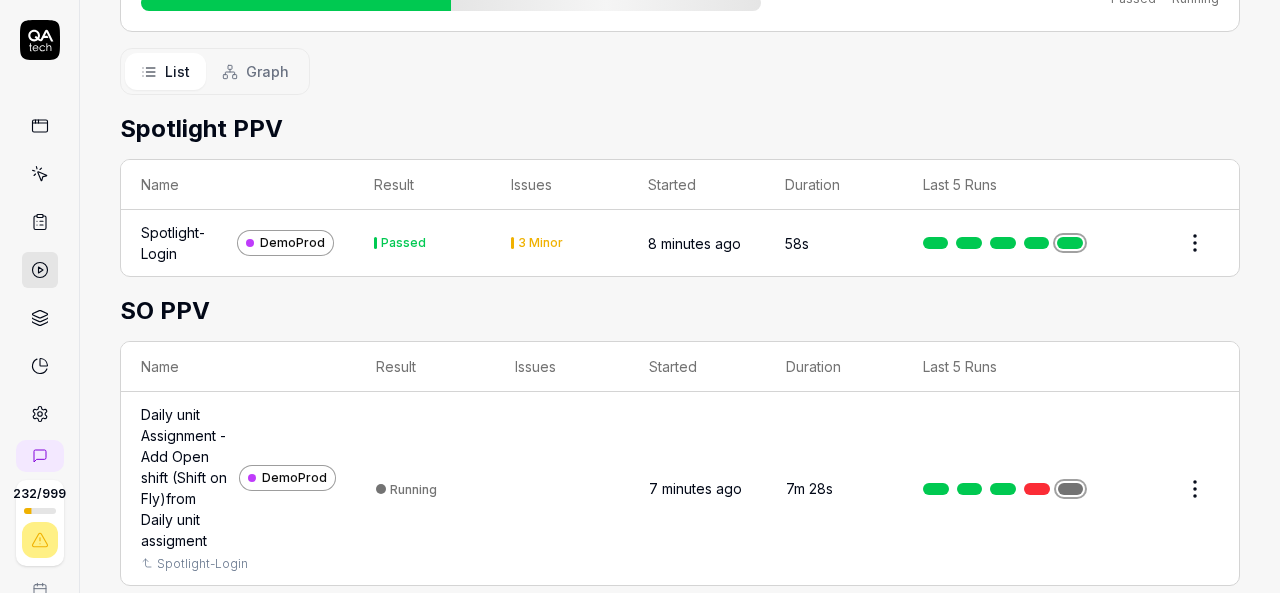 click on "Status Running k Manual by kiran.egam@smartlinx.com Started 8 minutes ago Duration 8m 27s 2 Tests   1 Passed 1 Running List Graph Spotlight PPV Name Result Issues Started Duration Last 5 Runs Spotlight-Login DemoProd Passed 3   Minor 8 minutes ago 58s SO PPV Name Result Issues Started Duration Last 5 Runs Daily unit Assignment -Add Open shift (Shift on Fly)from Daily unit assigment DemoProd Spotlight-Login Running 7 minutes ago 7m 28s" at bounding box center [680, 219] 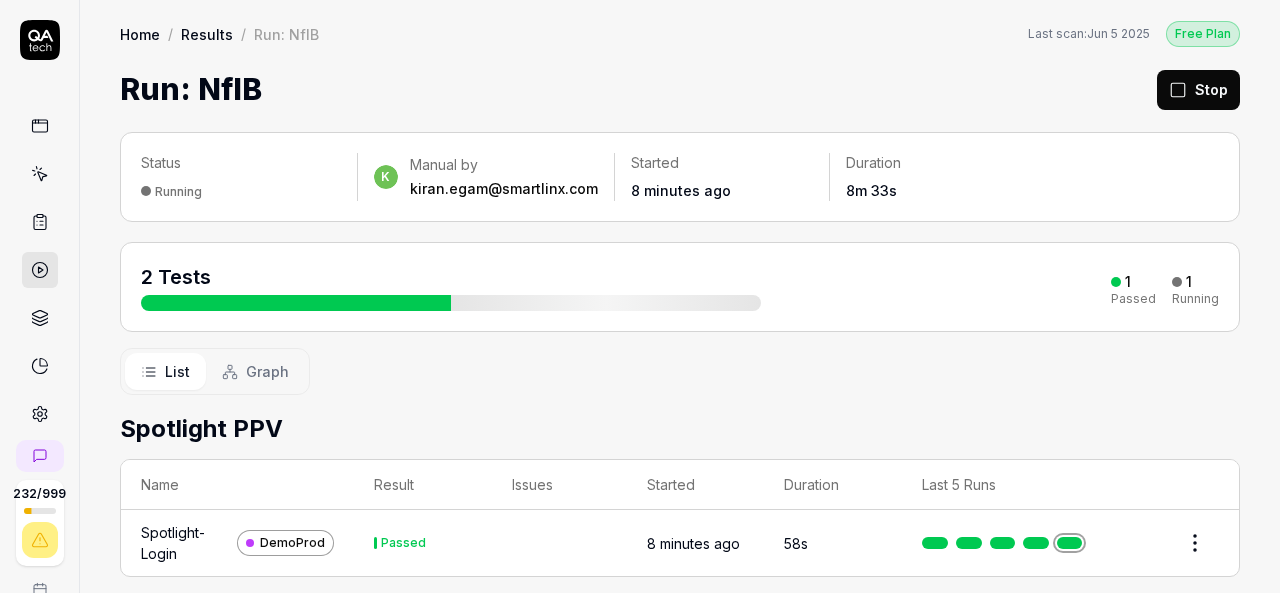 scroll, scrollTop: 0, scrollLeft: 0, axis: both 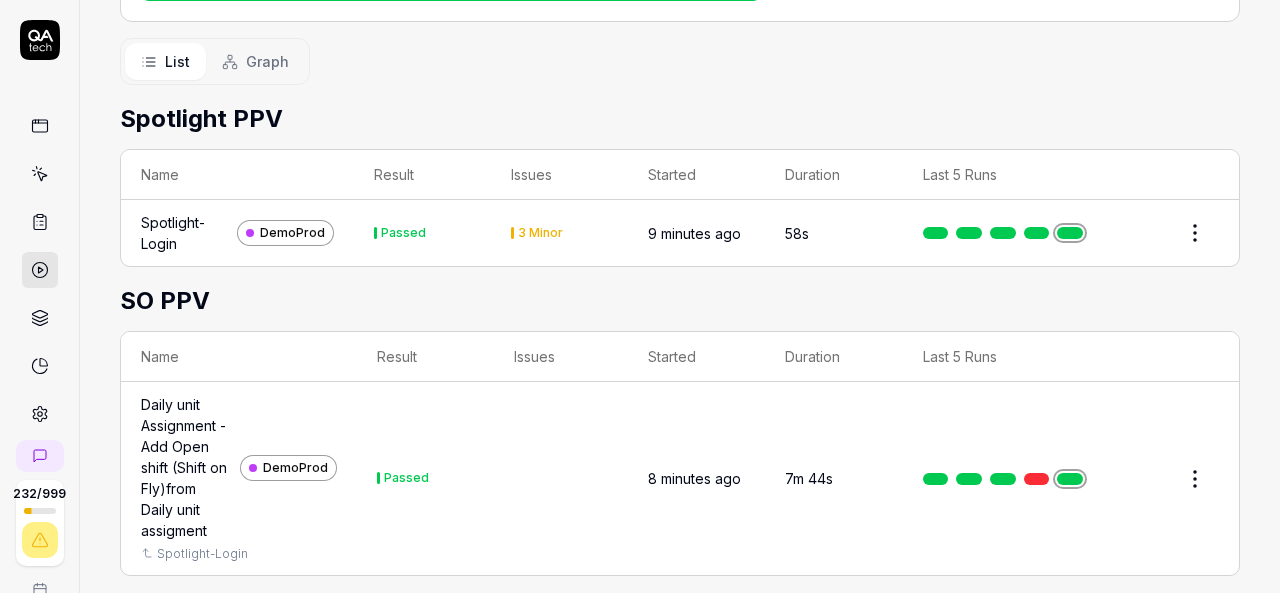 click on "Daily unit Assignment -Add Open shift (Shift on Fly)from Daily unit assigment" at bounding box center (186, 467) 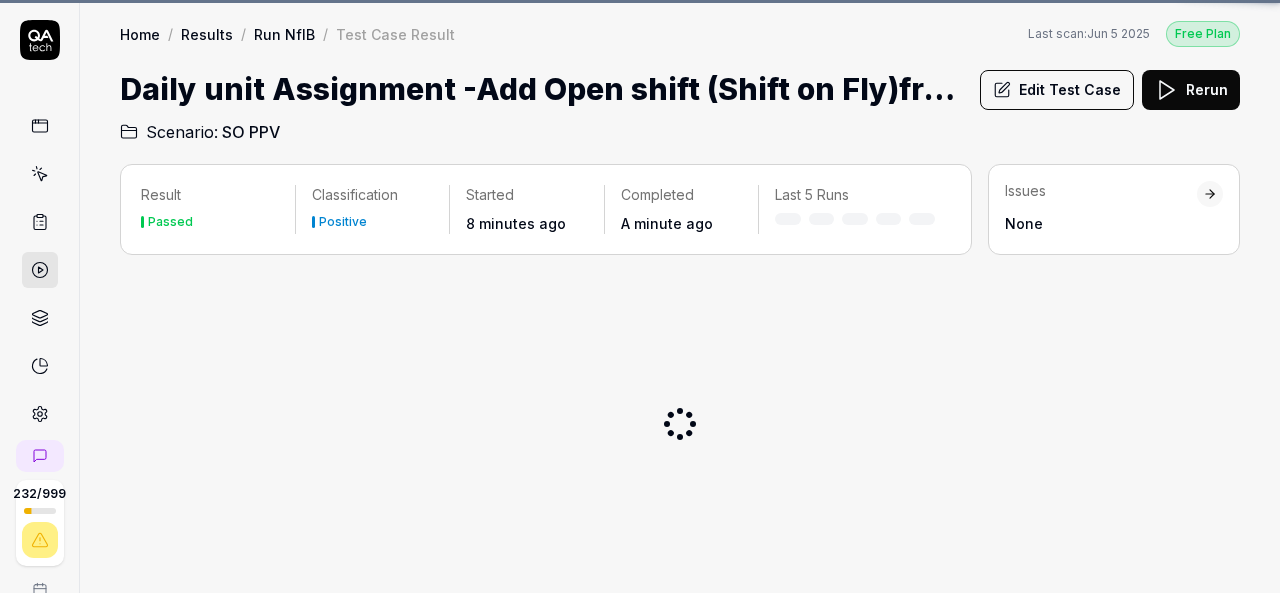 scroll, scrollTop: 0, scrollLeft: 0, axis: both 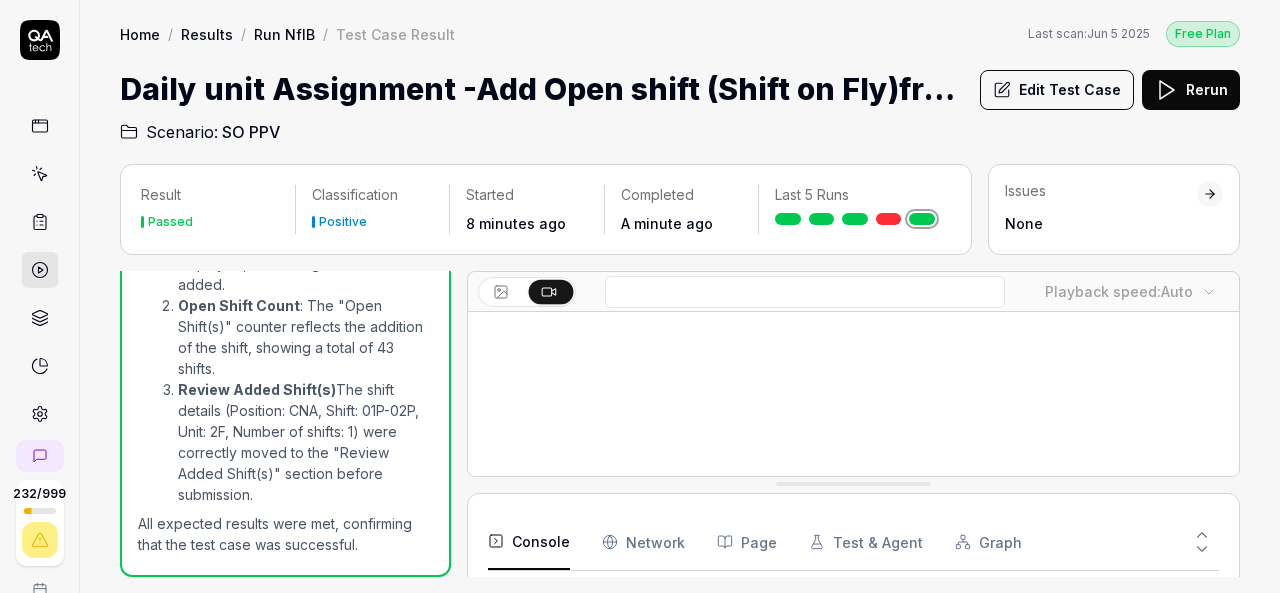 click at bounding box center (853, 349) 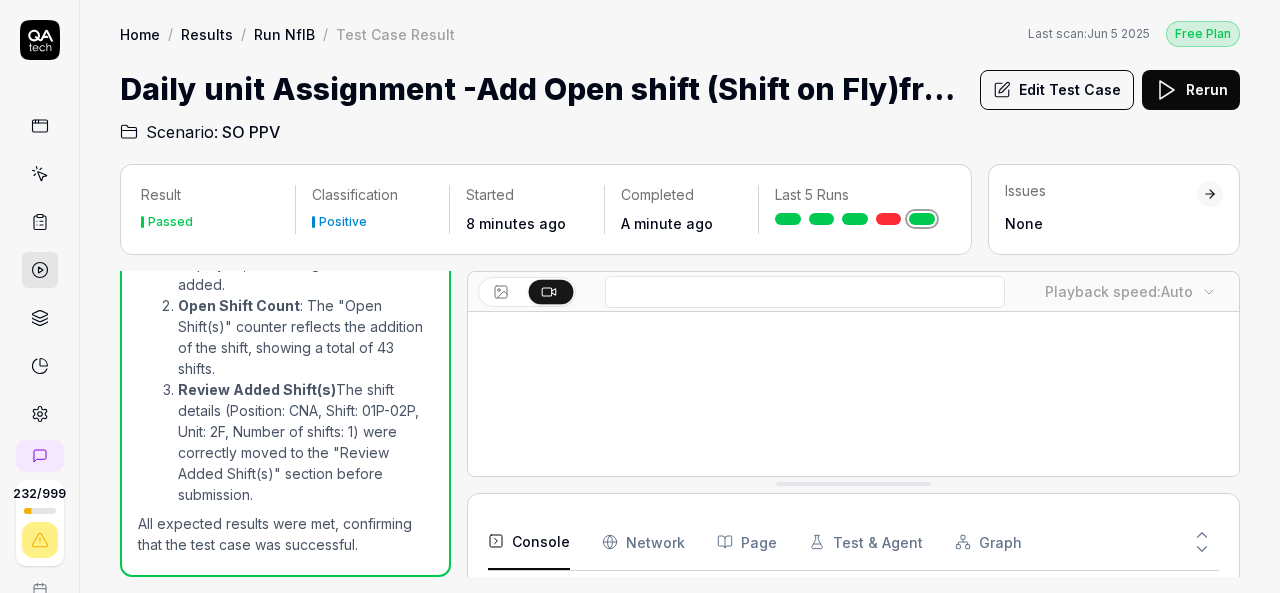 click at bounding box center (853, 349) 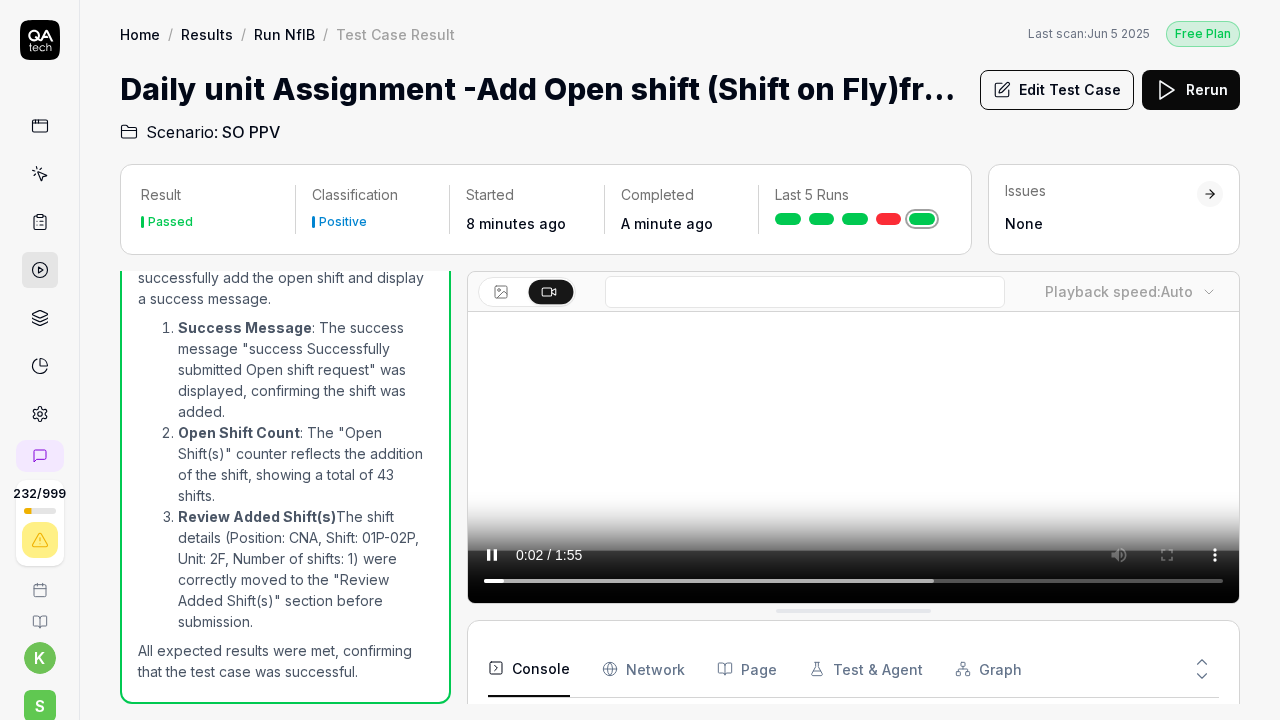 scroll, scrollTop: 0, scrollLeft: 0, axis: both 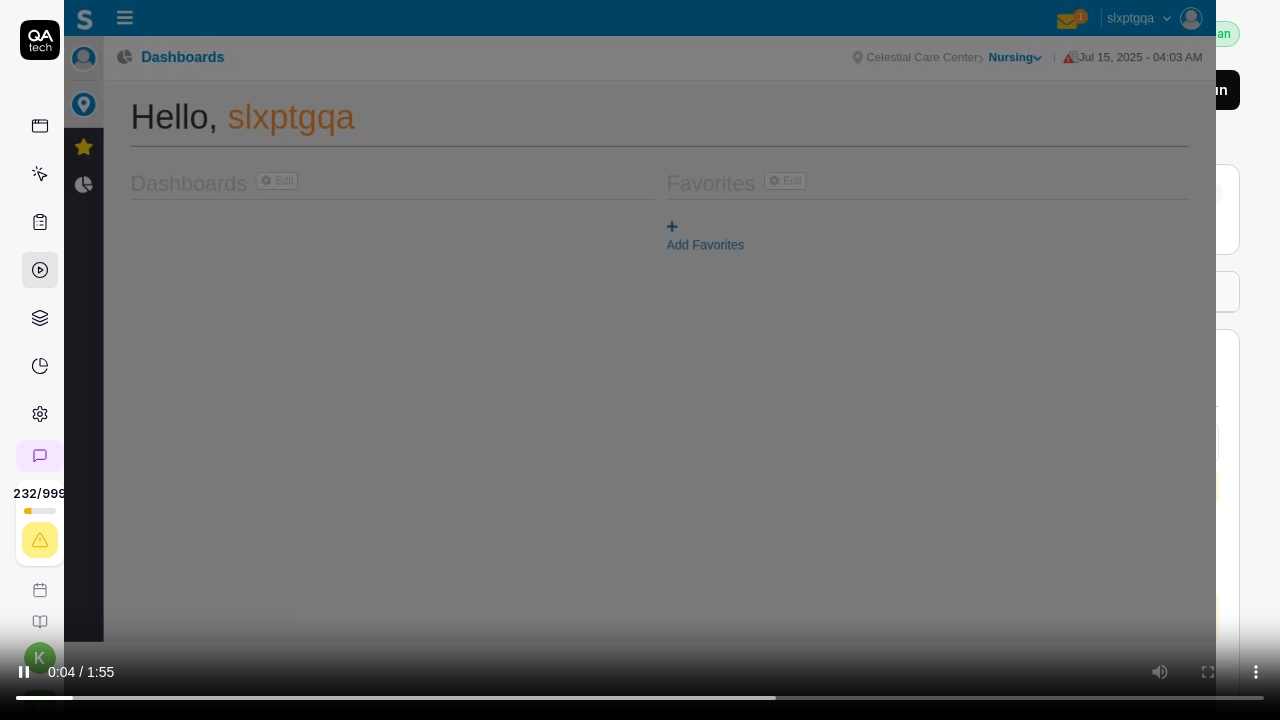 click at bounding box center (640, 360) 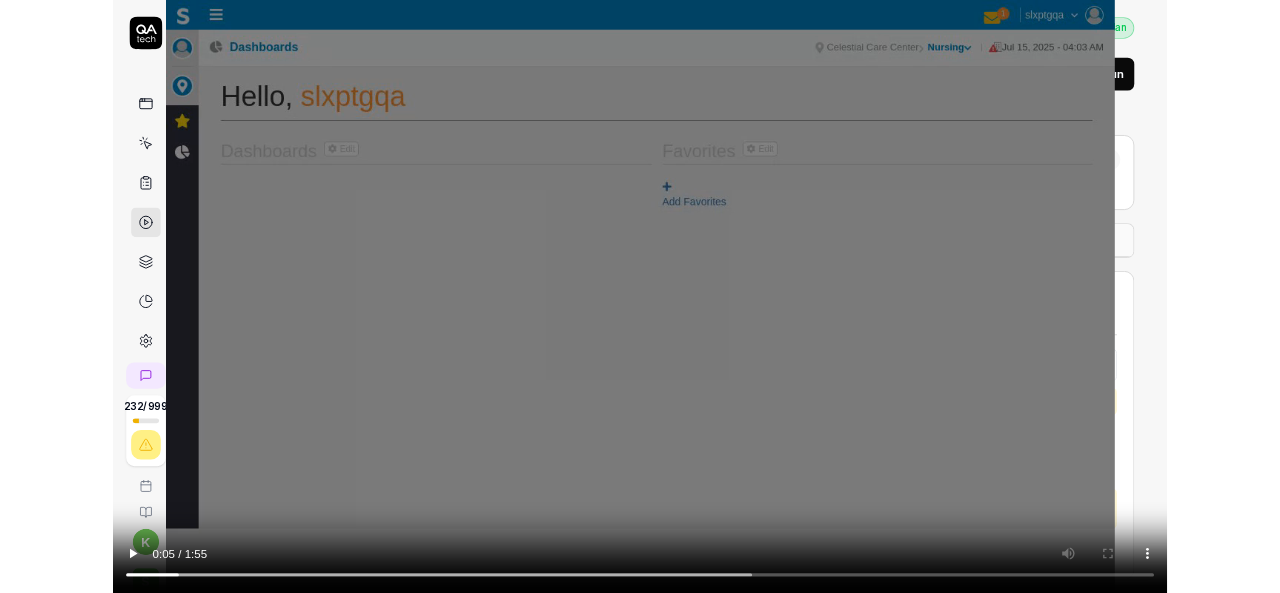 scroll, scrollTop: 2813, scrollLeft: 0, axis: vertical 